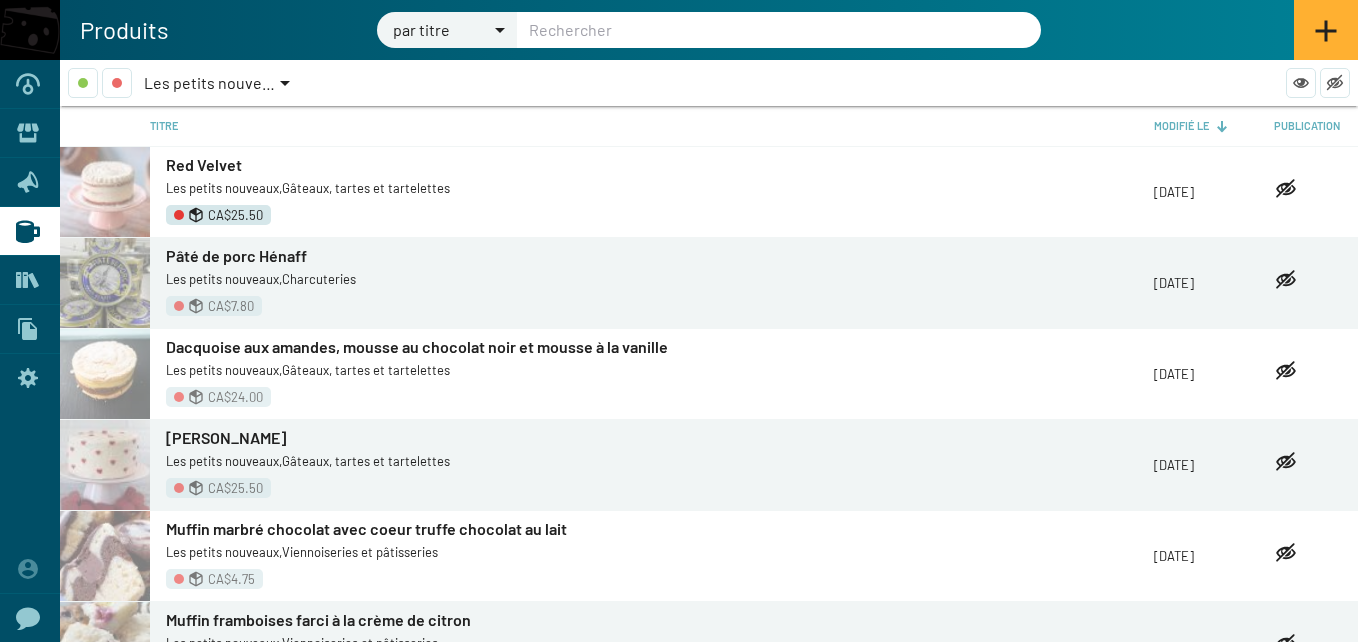 scroll, scrollTop: 0, scrollLeft: 0, axis: both 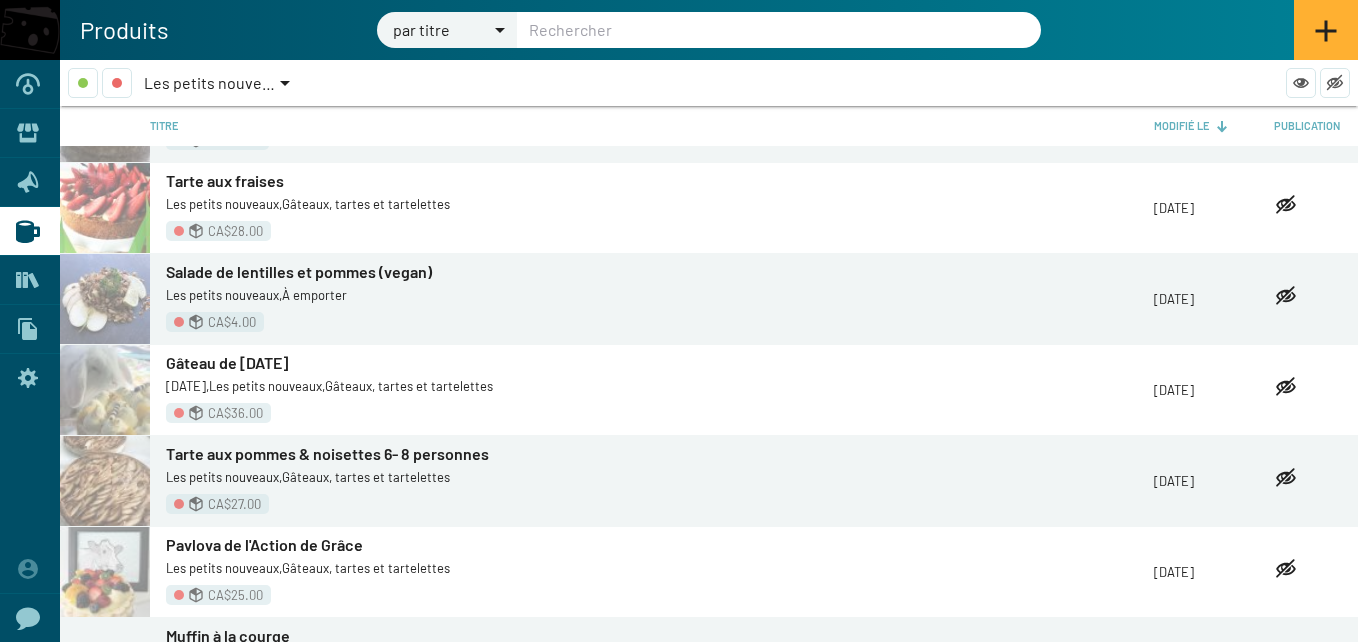 click at bounding box center [285, 83] 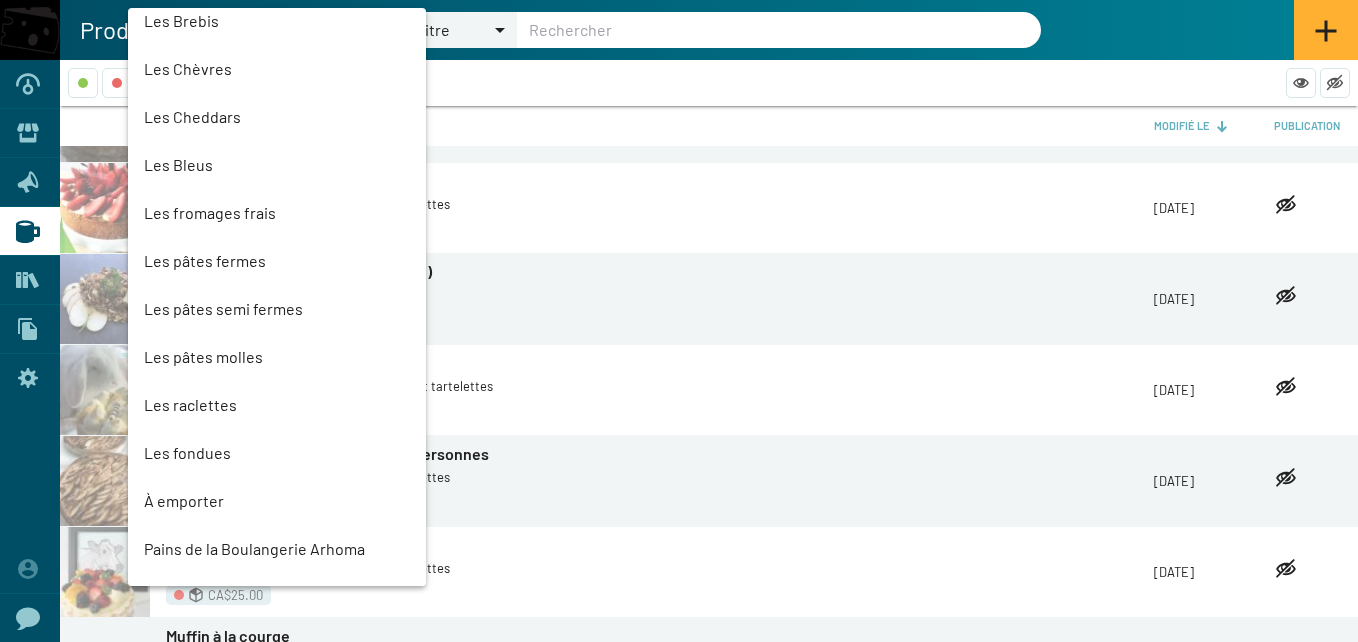 scroll, scrollTop: 850, scrollLeft: 0, axis: vertical 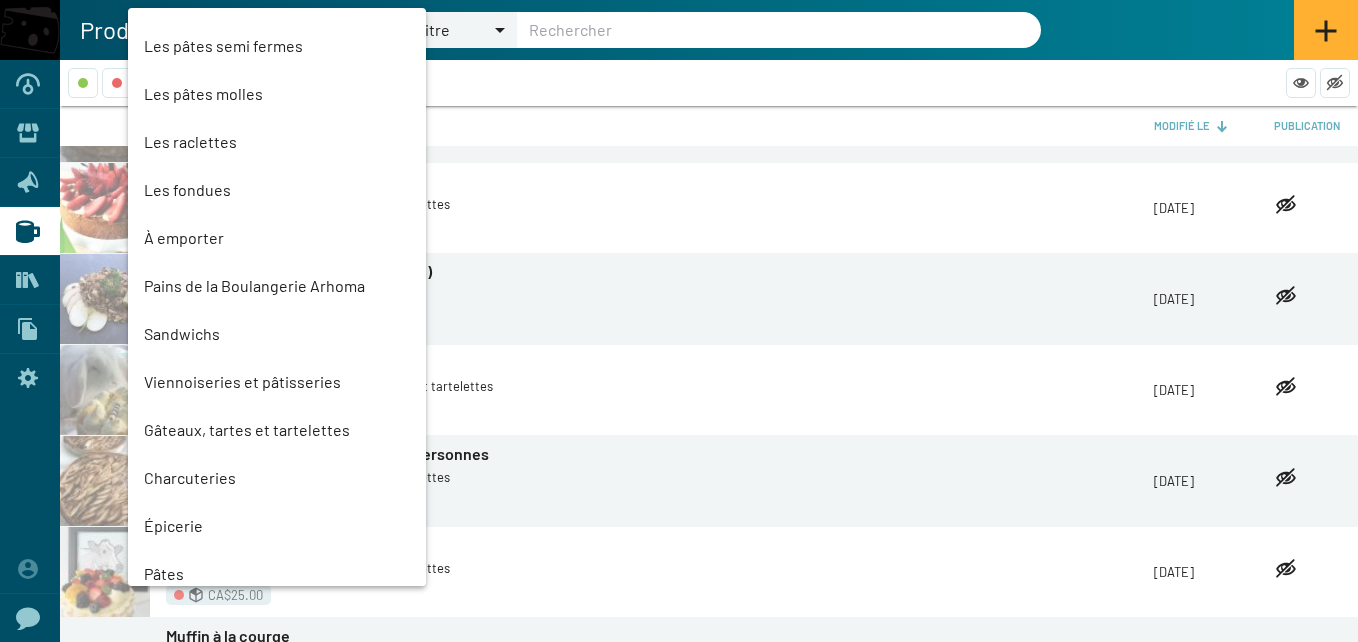 click on "Gâteaux, tartes et tartelettes" at bounding box center [277, 430] 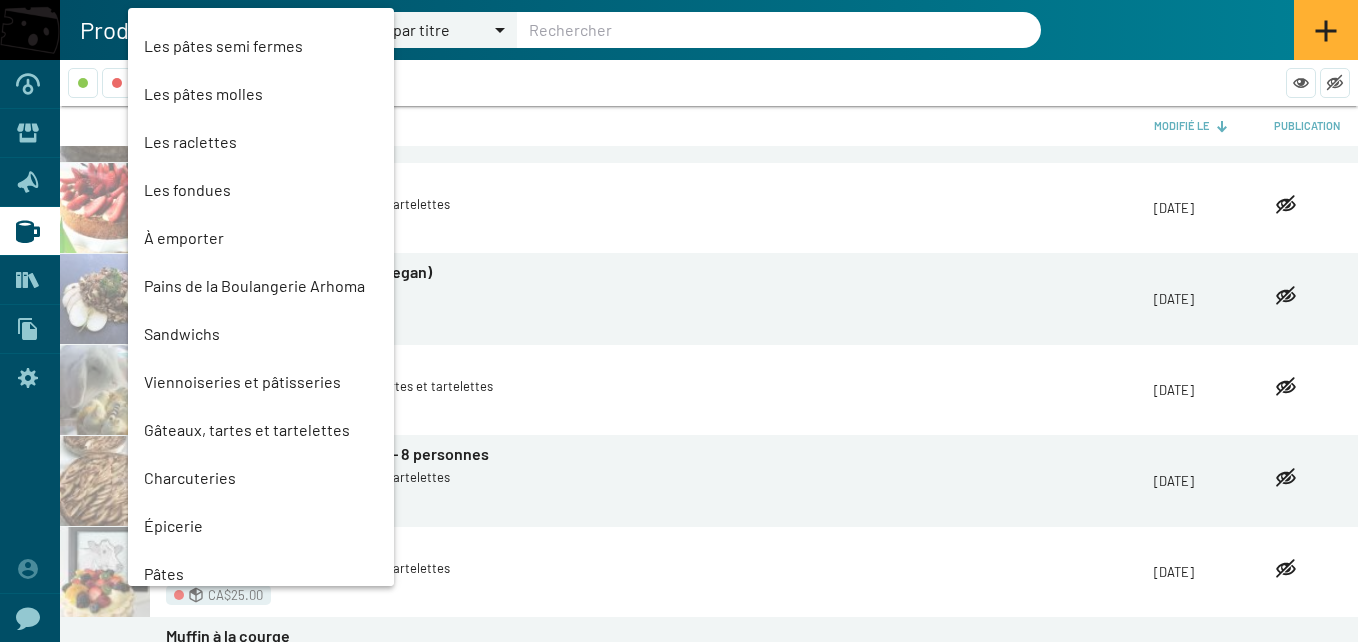 scroll, scrollTop: 1040, scrollLeft: 0, axis: vertical 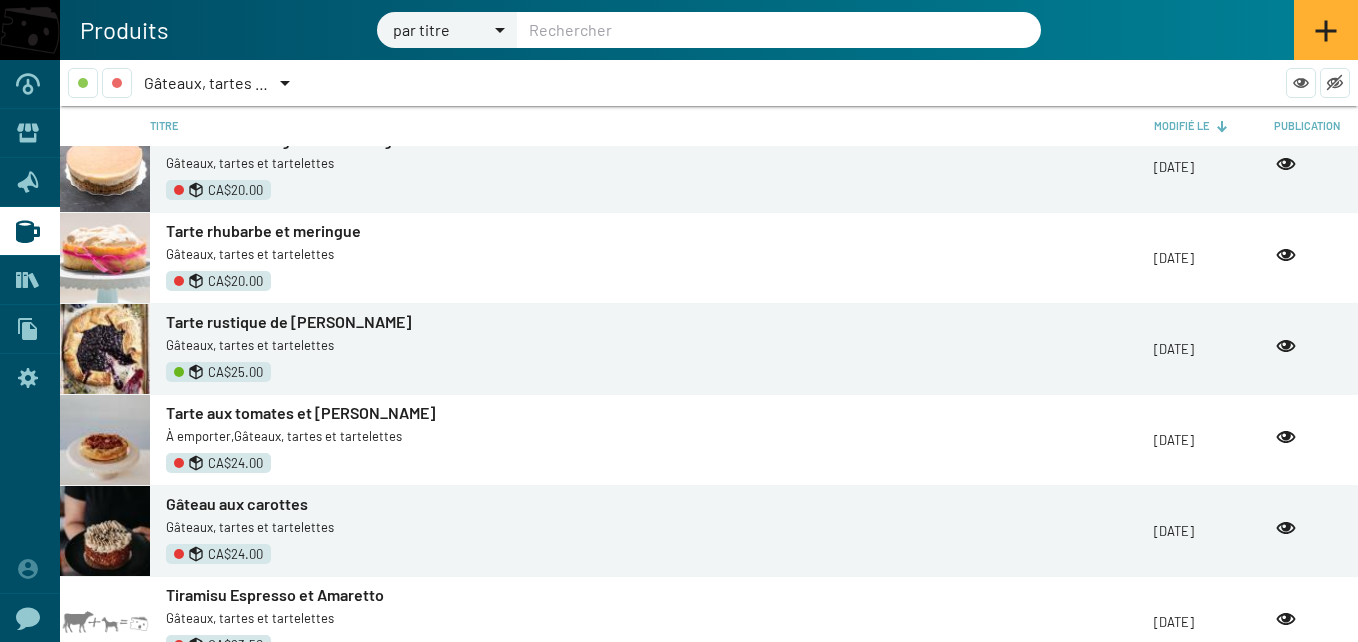 click 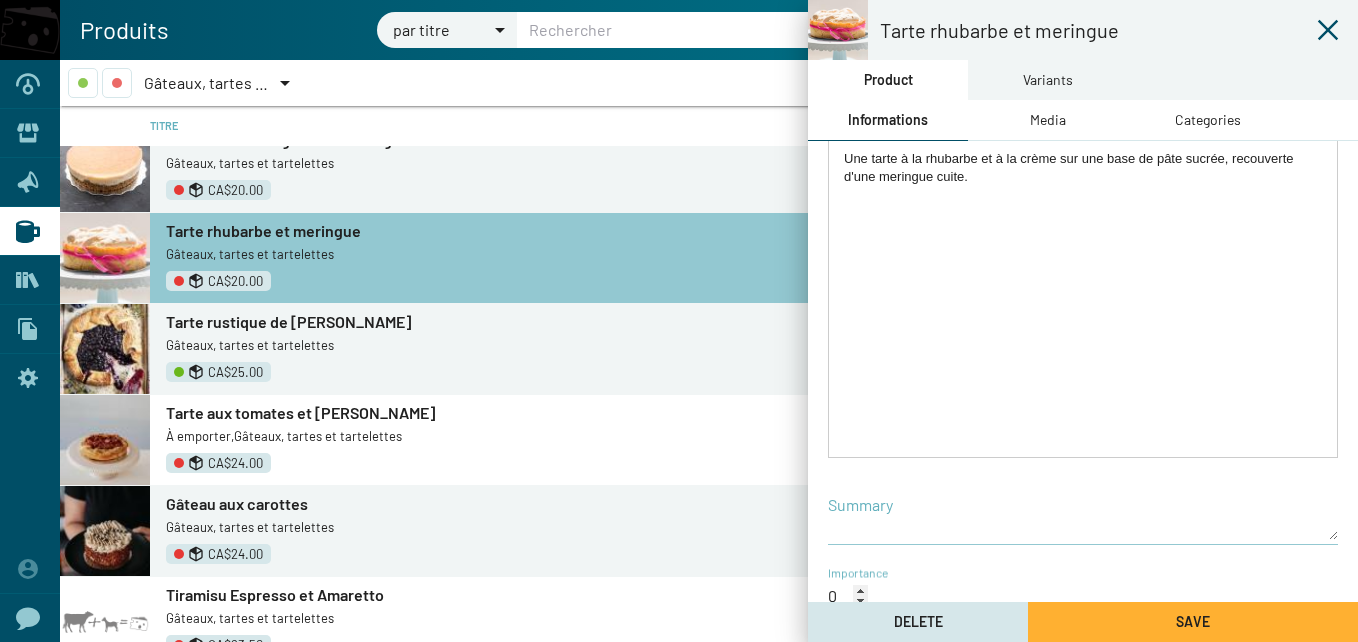 scroll, scrollTop: 429, scrollLeft: 0, axis: vertical 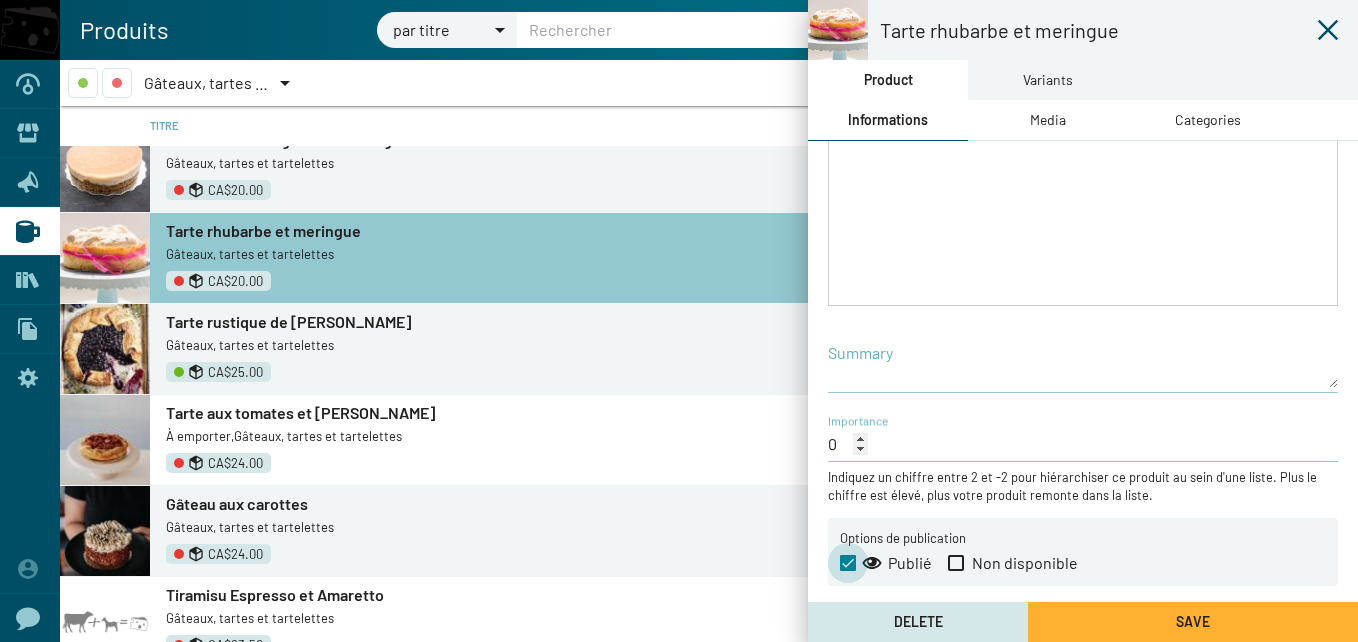 click at bounding box center [848, 563] 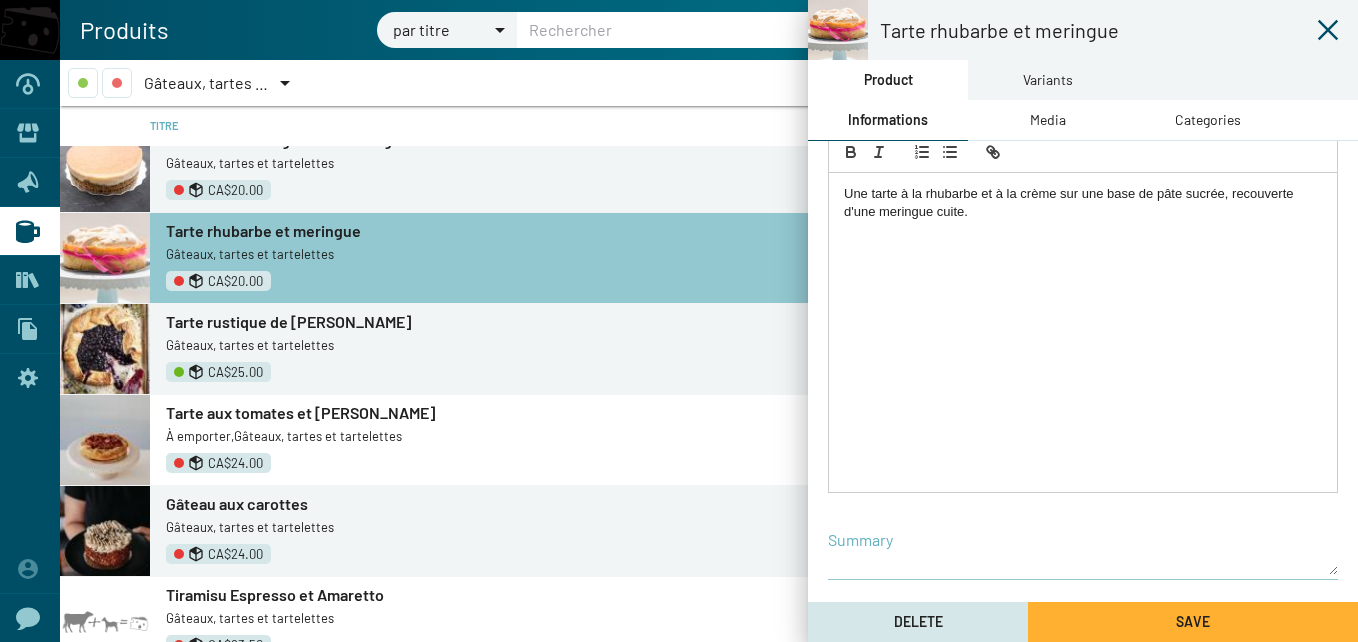 scroll, scrollTop: 241, scrollLeft: 0, axis: vertical 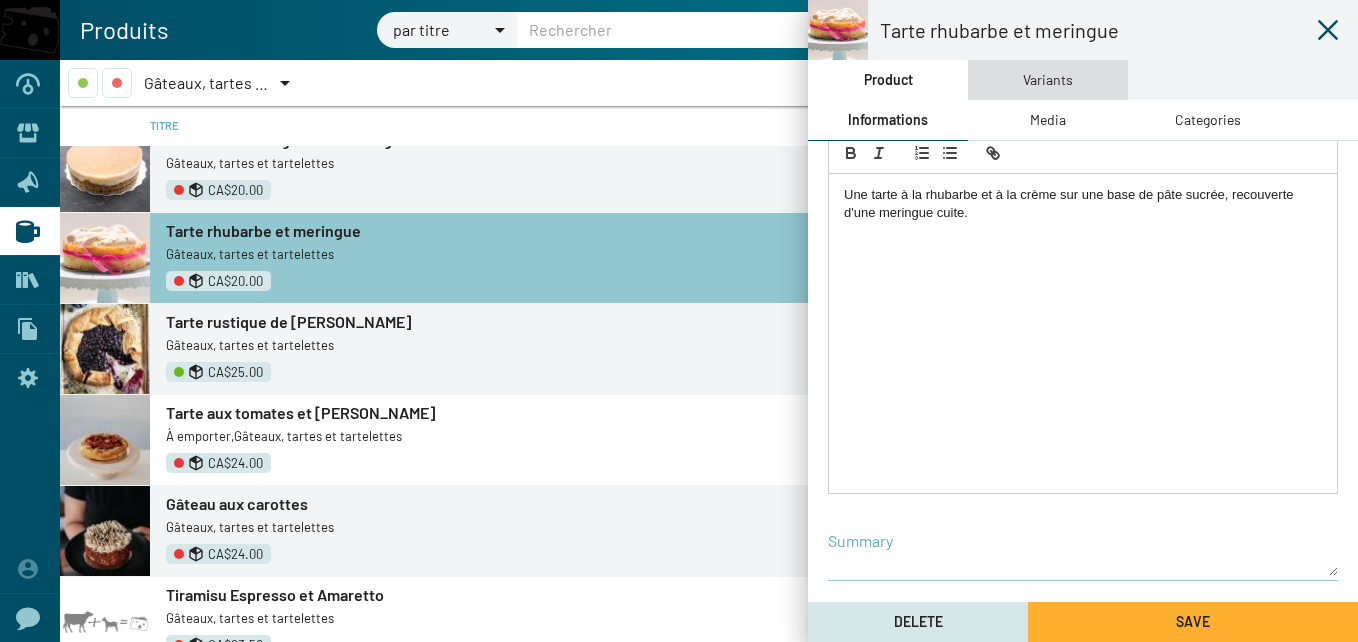 click on "Variants" at bounding box center [1048, 80] 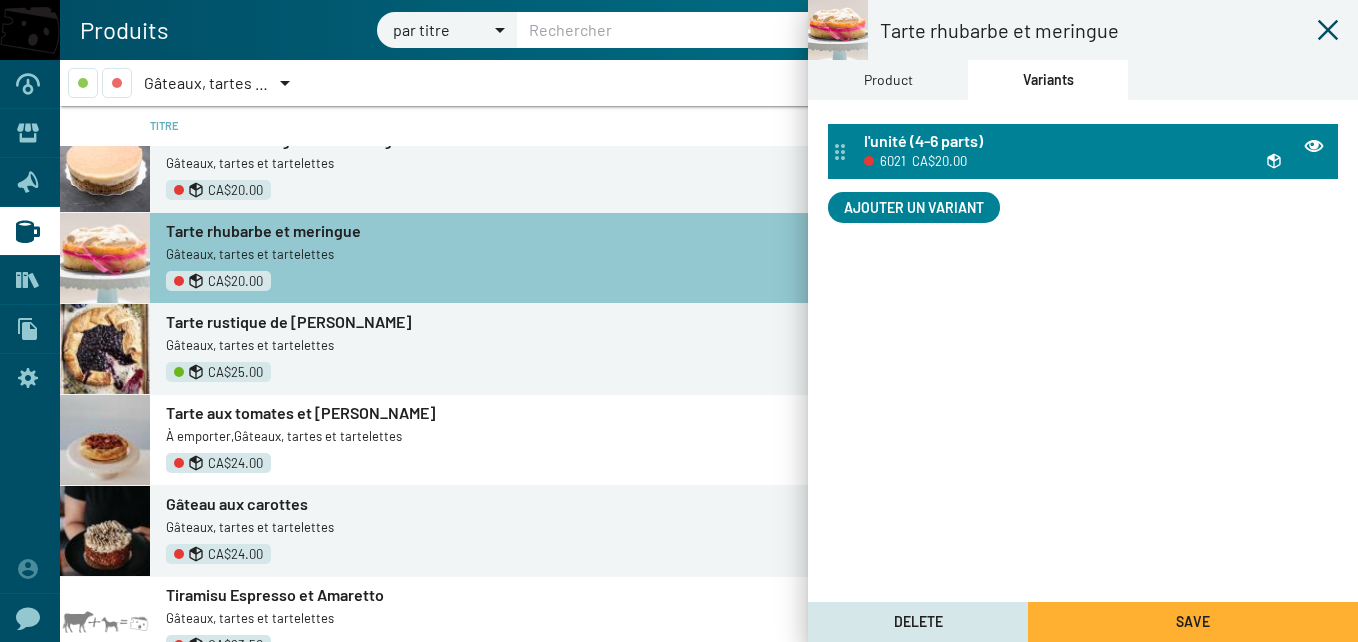click on "6021 CA$20.00" 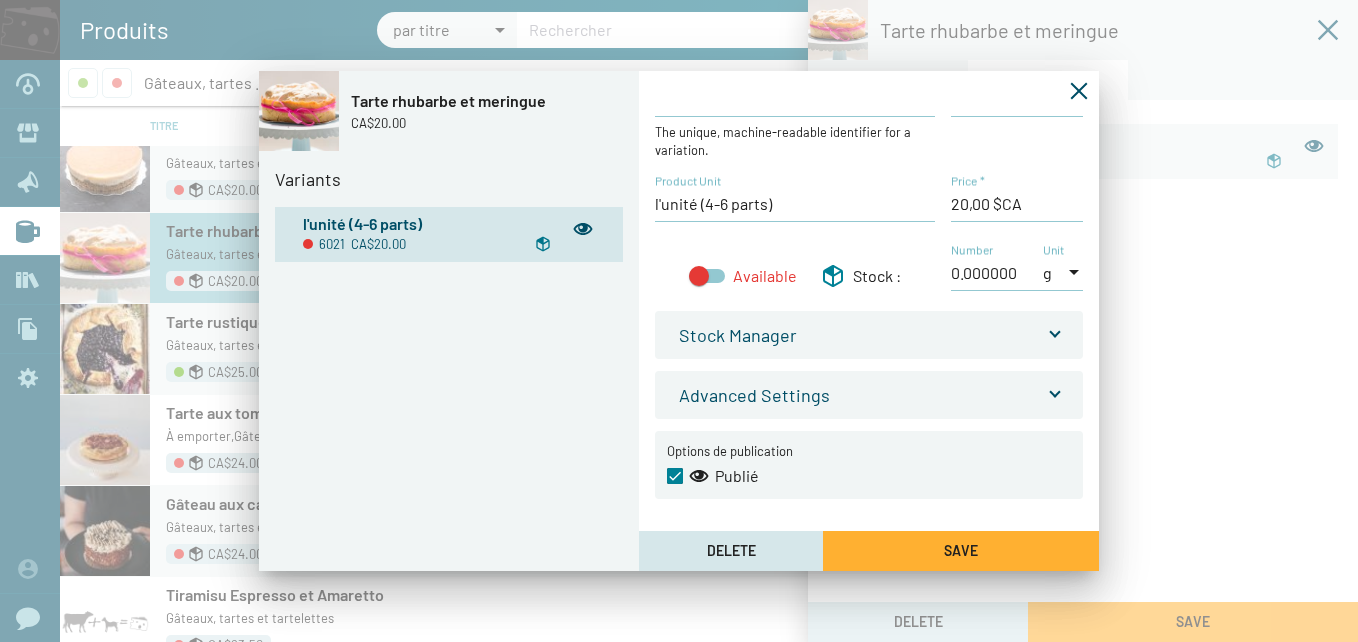 scroll, scrollTop: 40, scrollLeft: 0, axis: vertical 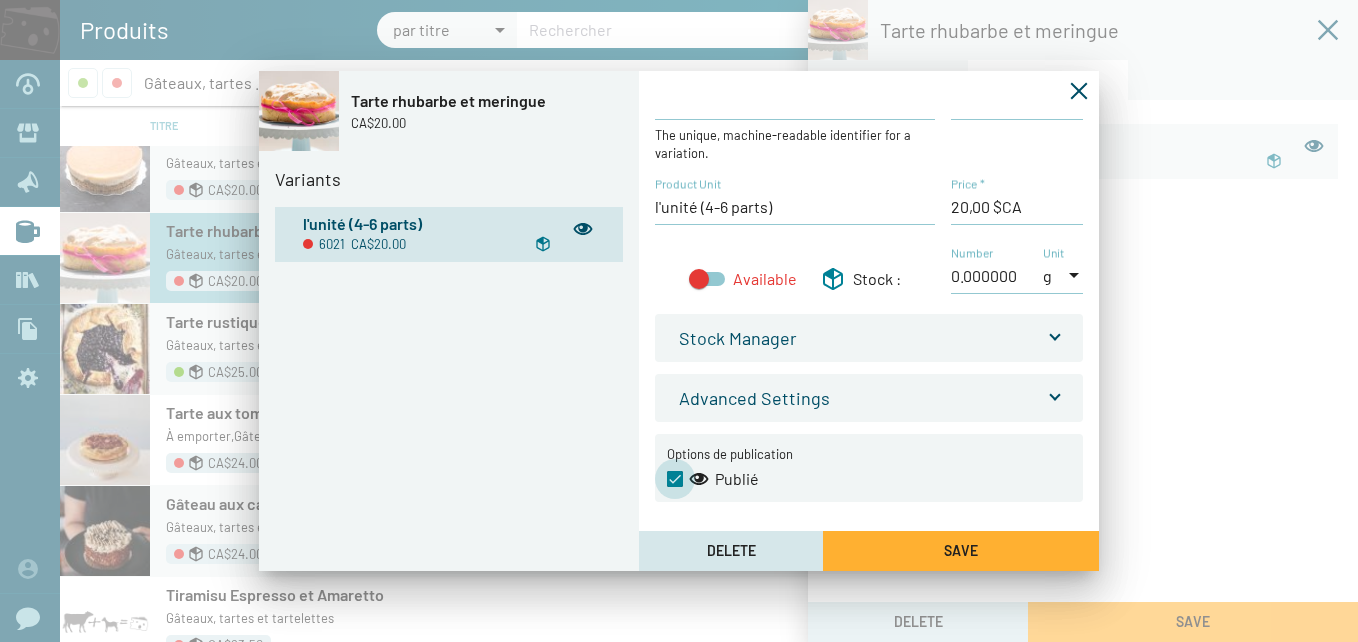 click at bounding box center [675, 479] 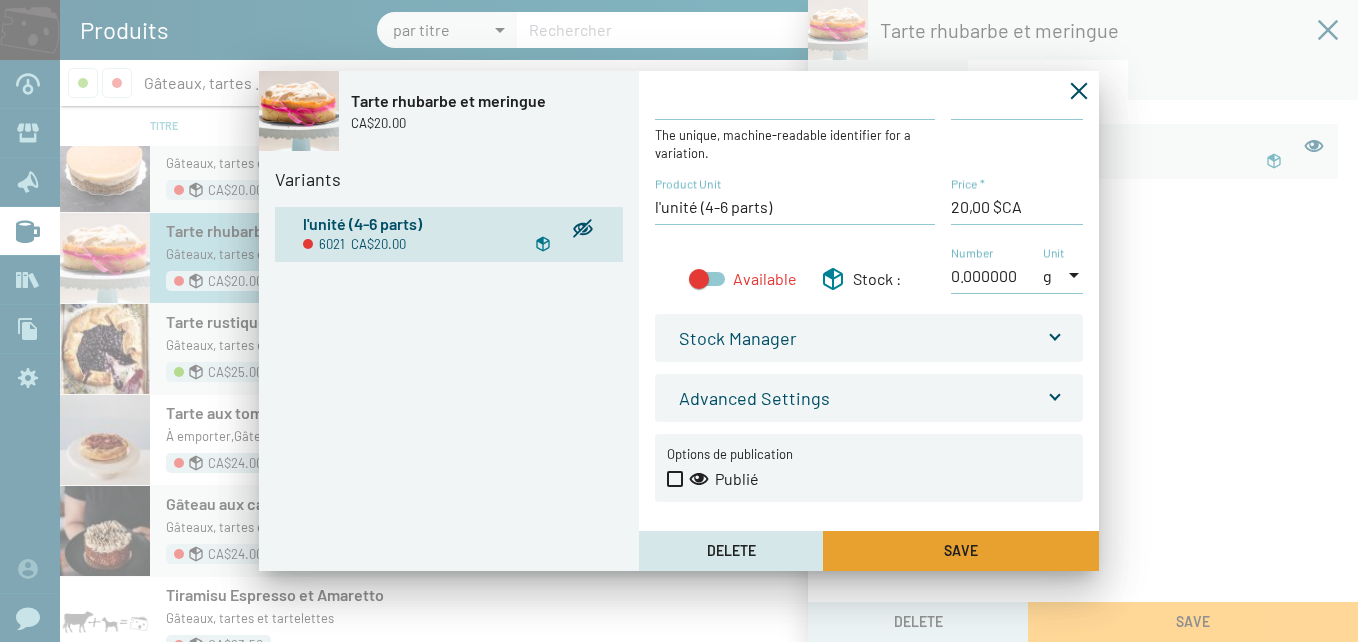 click on "Save" 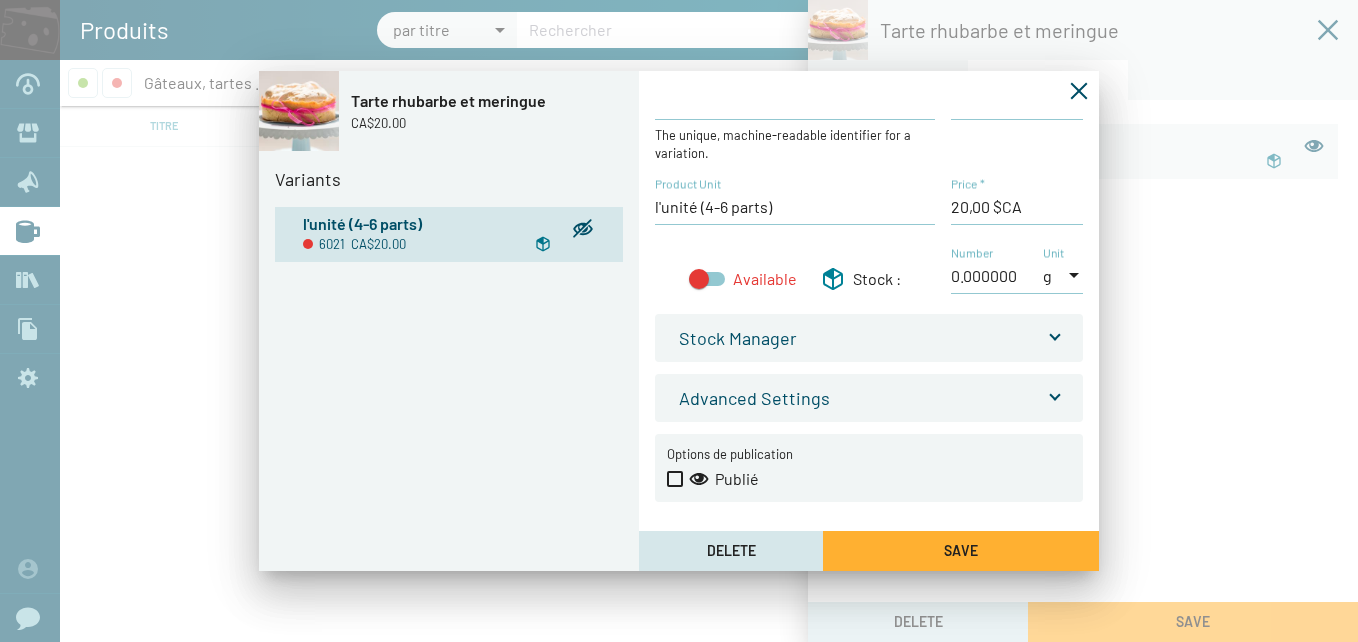 scroll, scrollTop: 0, scrollLeft: 0, axis: both 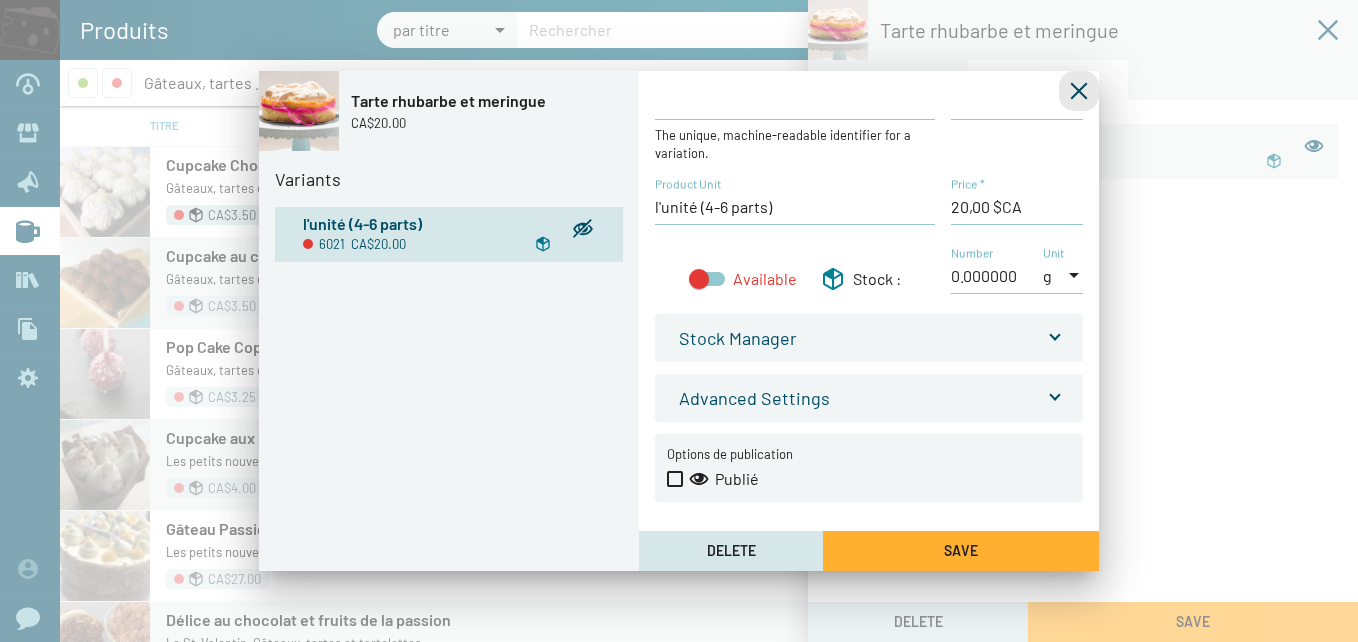 click 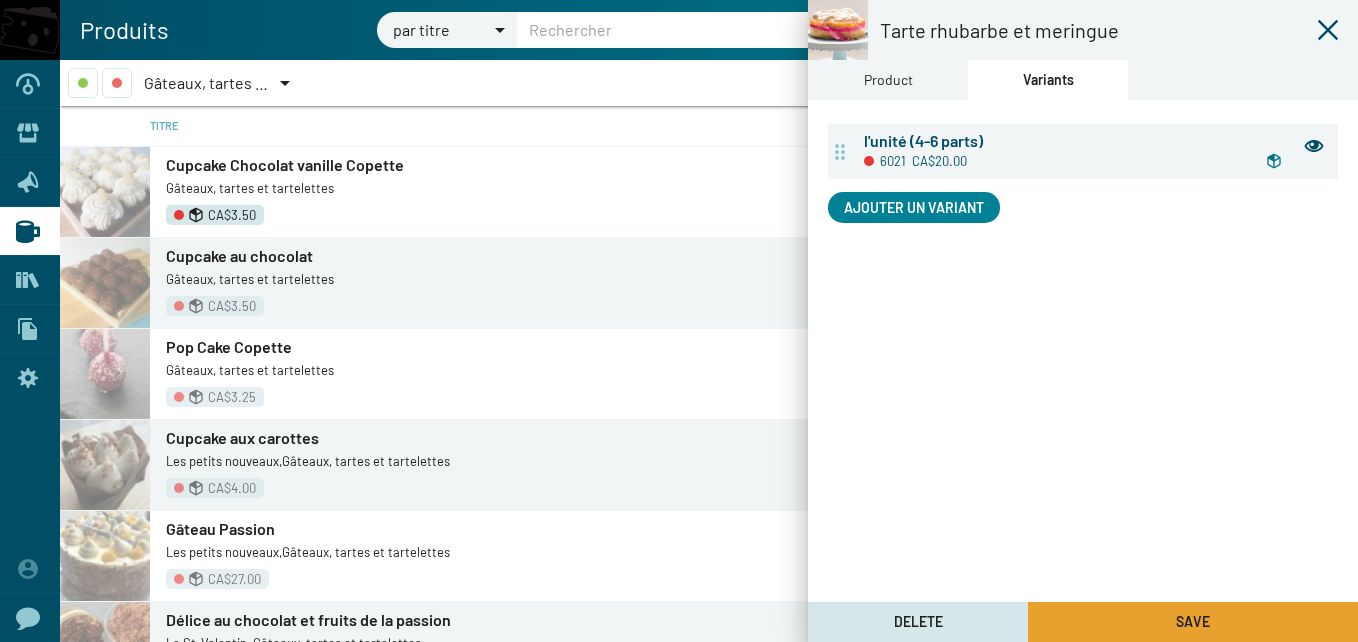 click on "Save" 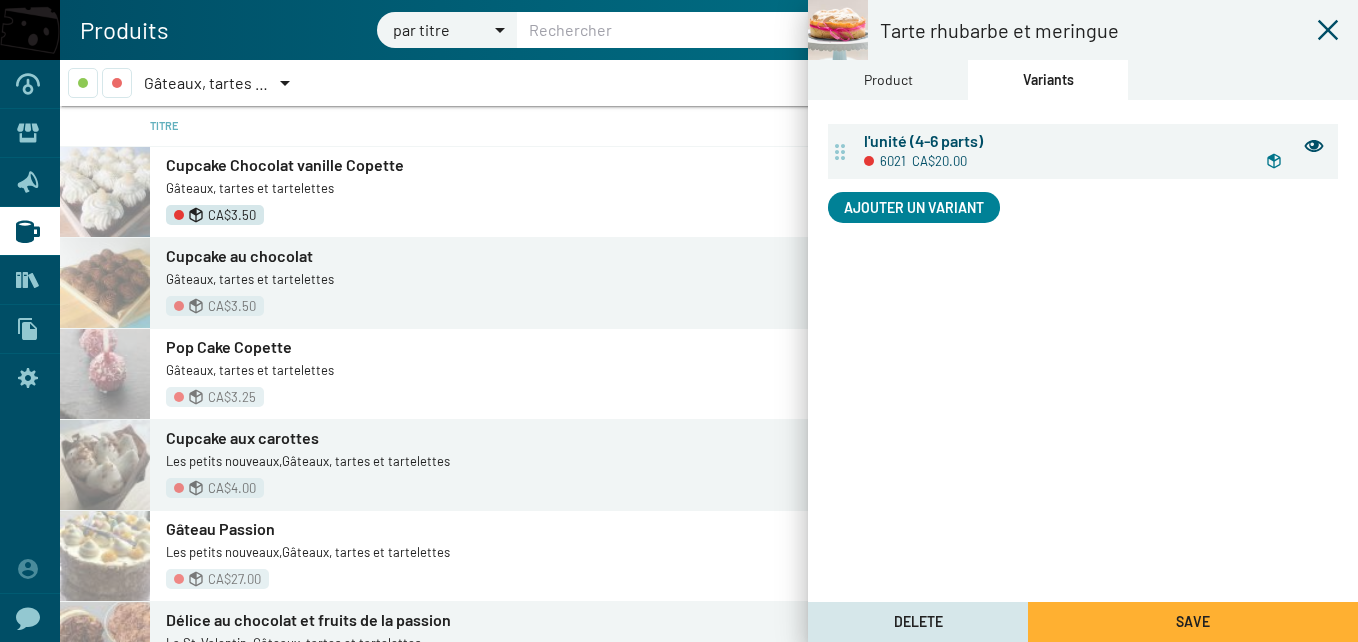 click 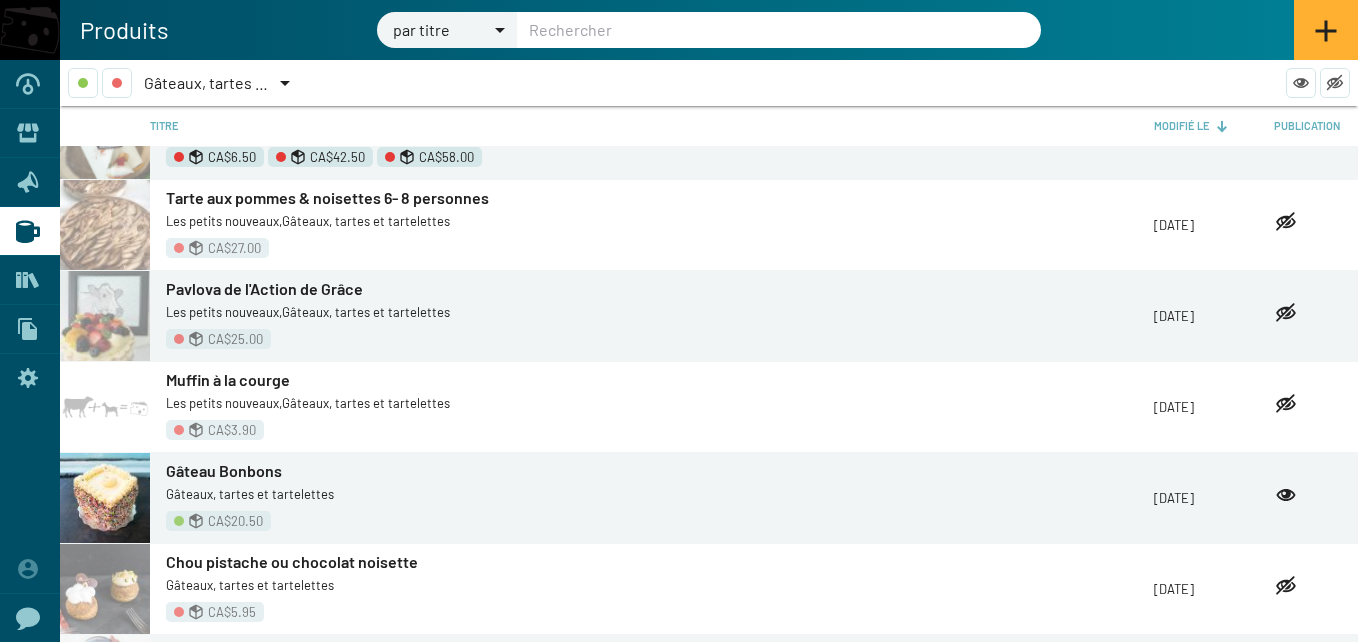 scroll, scrollTop: 1422, scrollLeft: 0, axis: vertical 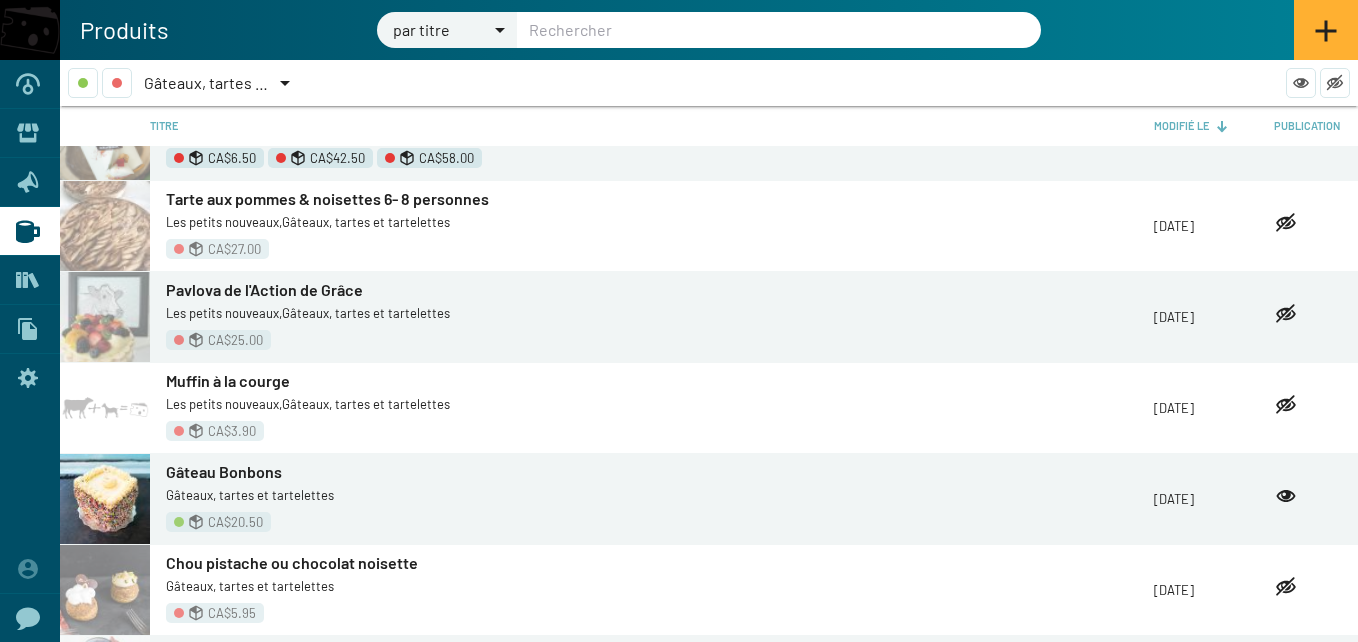 click 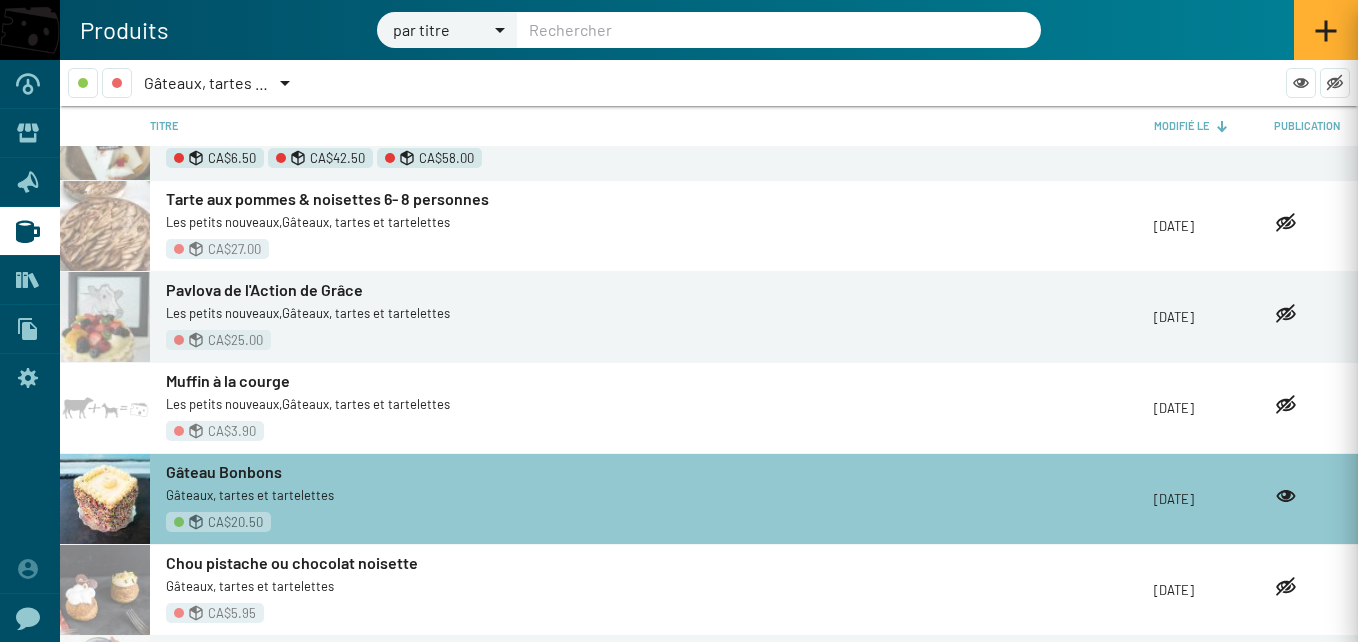 type on "Gâteau Bonbons" 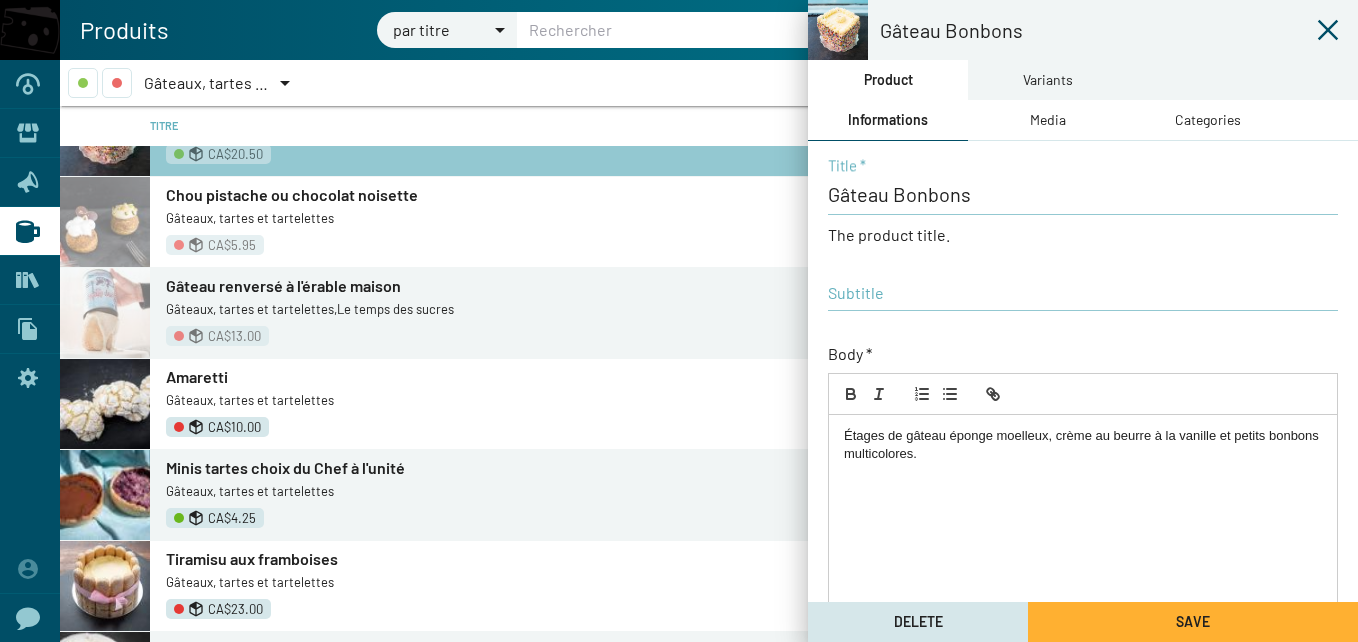 scroll, scrollTop: 1790, scrollLeft: 0, axis: vertical 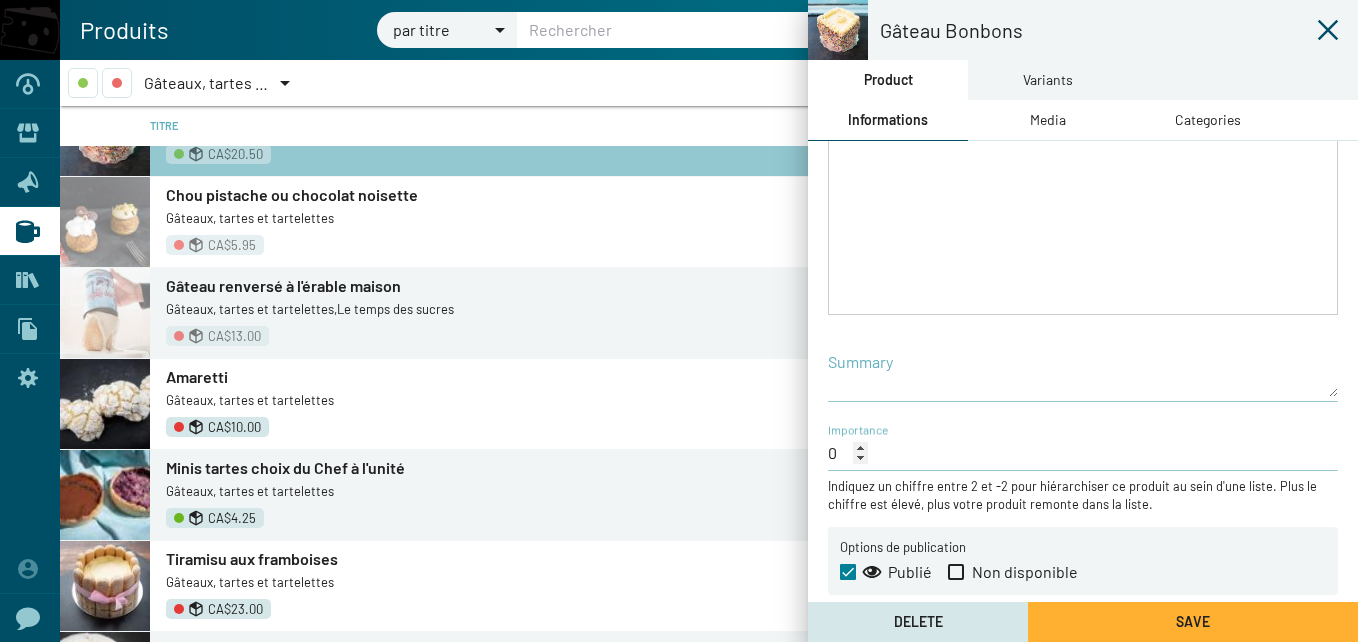 click at bounding box center (848, 572) 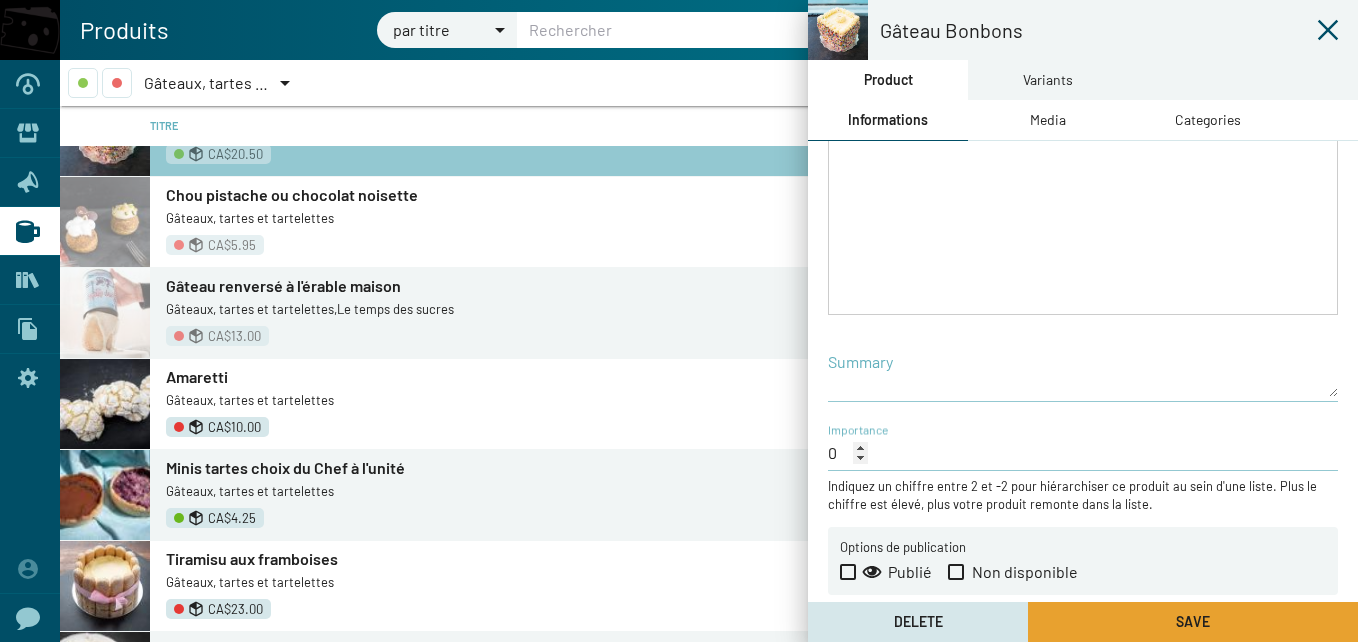click on "Save" 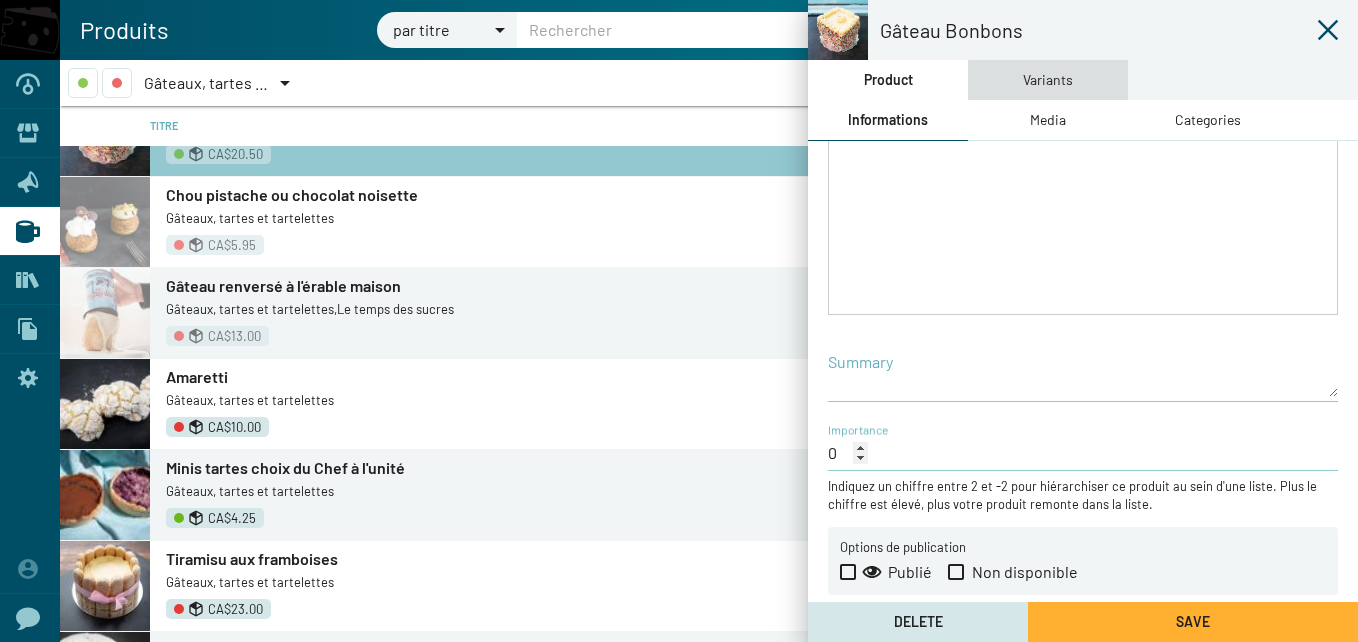click on "Variants" at bounding box center [1048, 80] 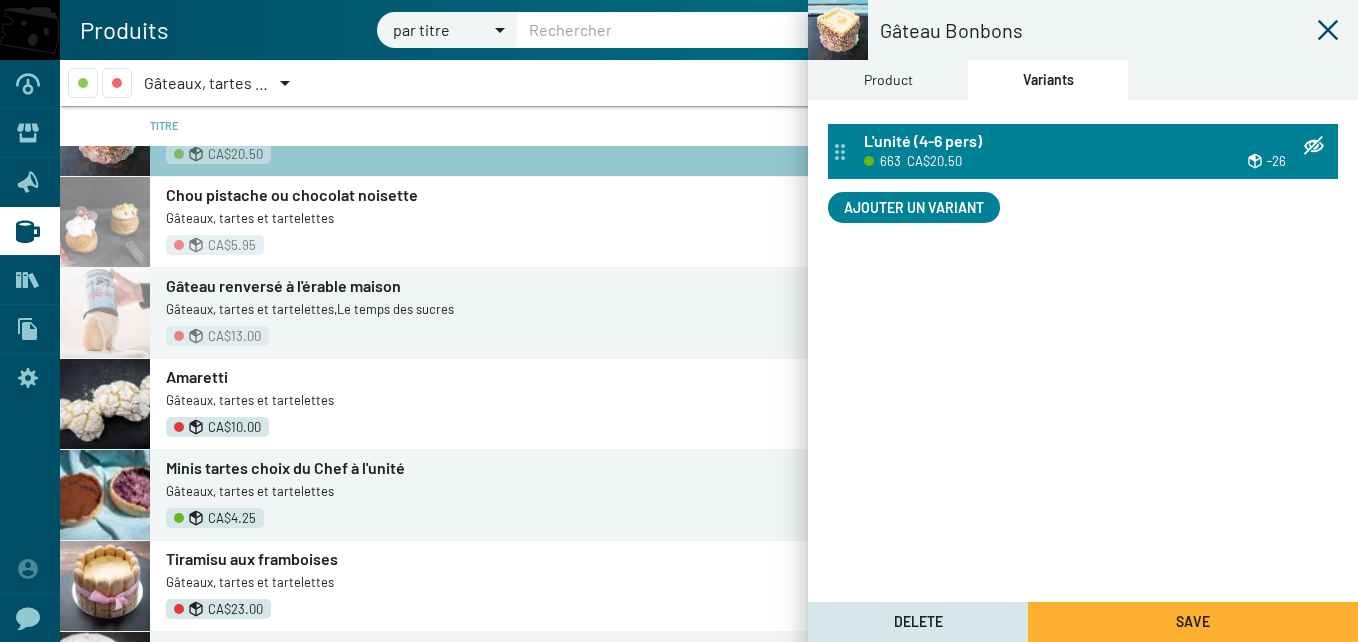drag, startPoint x: 1064, startPoint y: 348, endPoint x: 1078, endPoint y: 169, distance: 179.54665 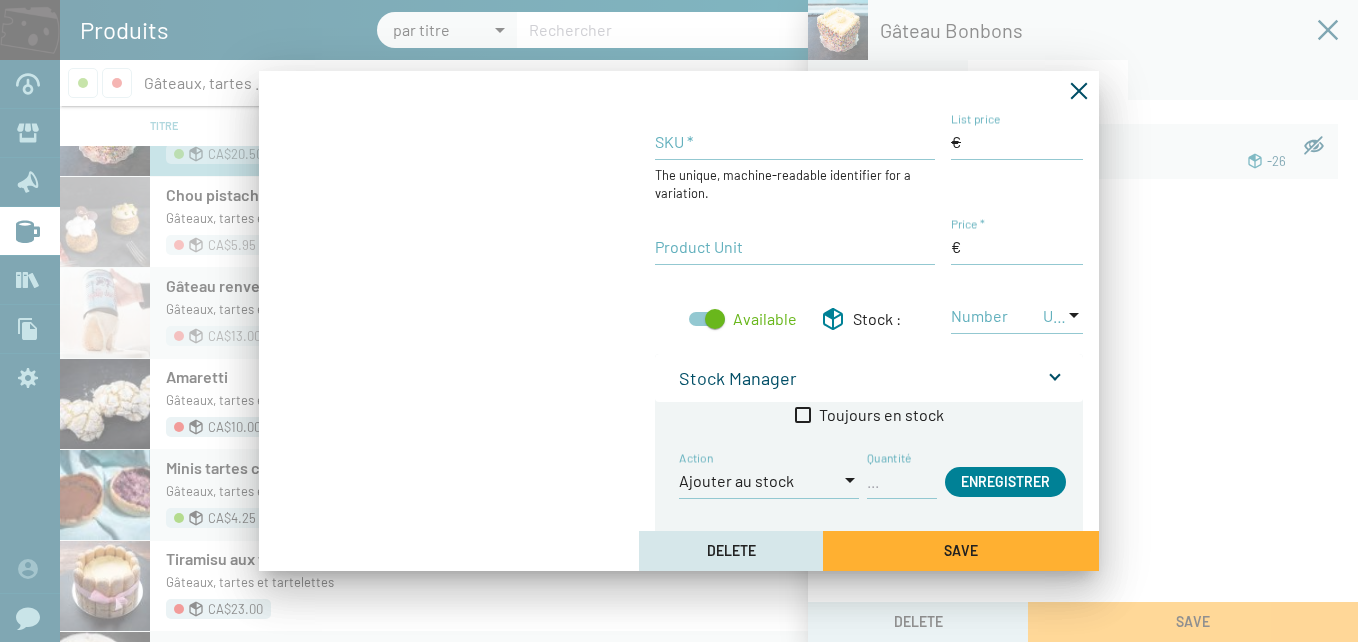 type on "663" 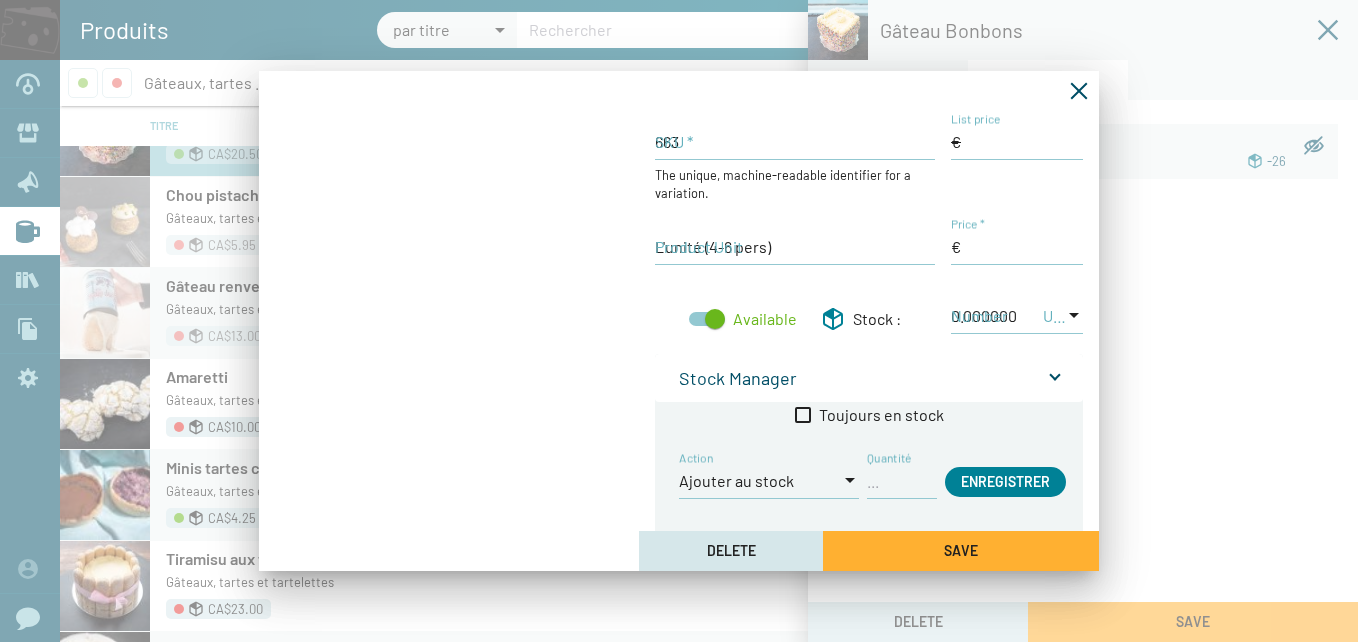 type on "20,50 $CA" 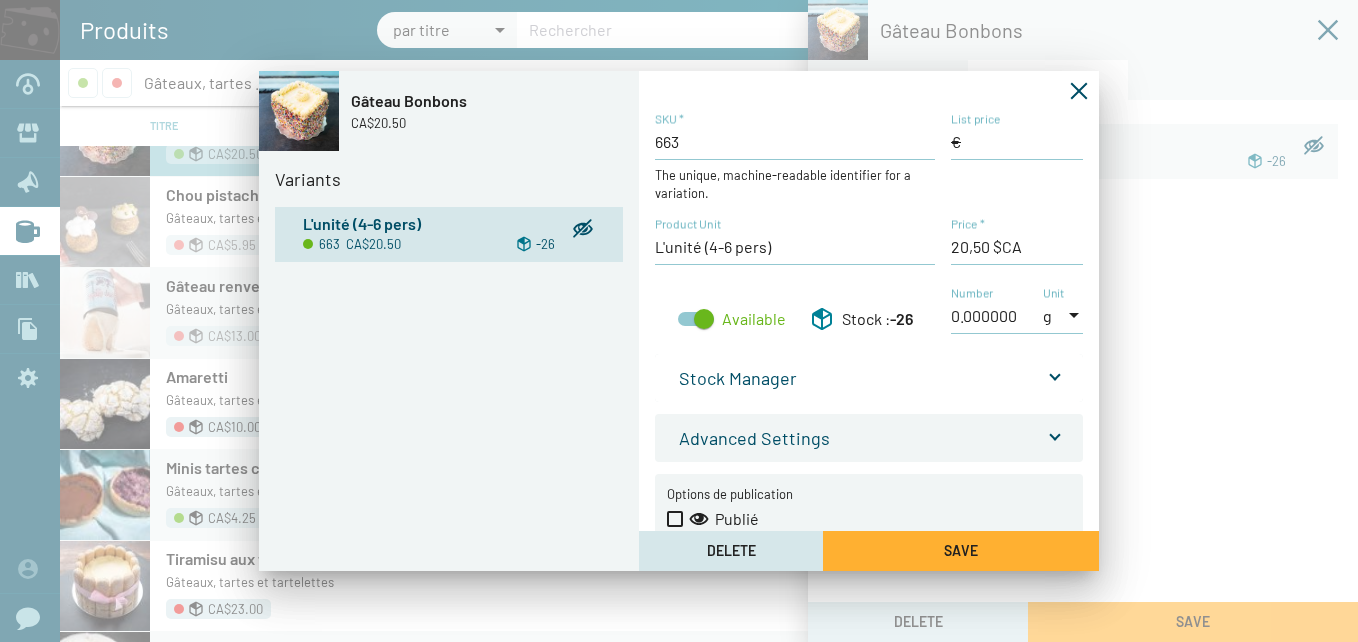 scroll, scrollTop: 43, scrollLeft: 0, axis: vertical 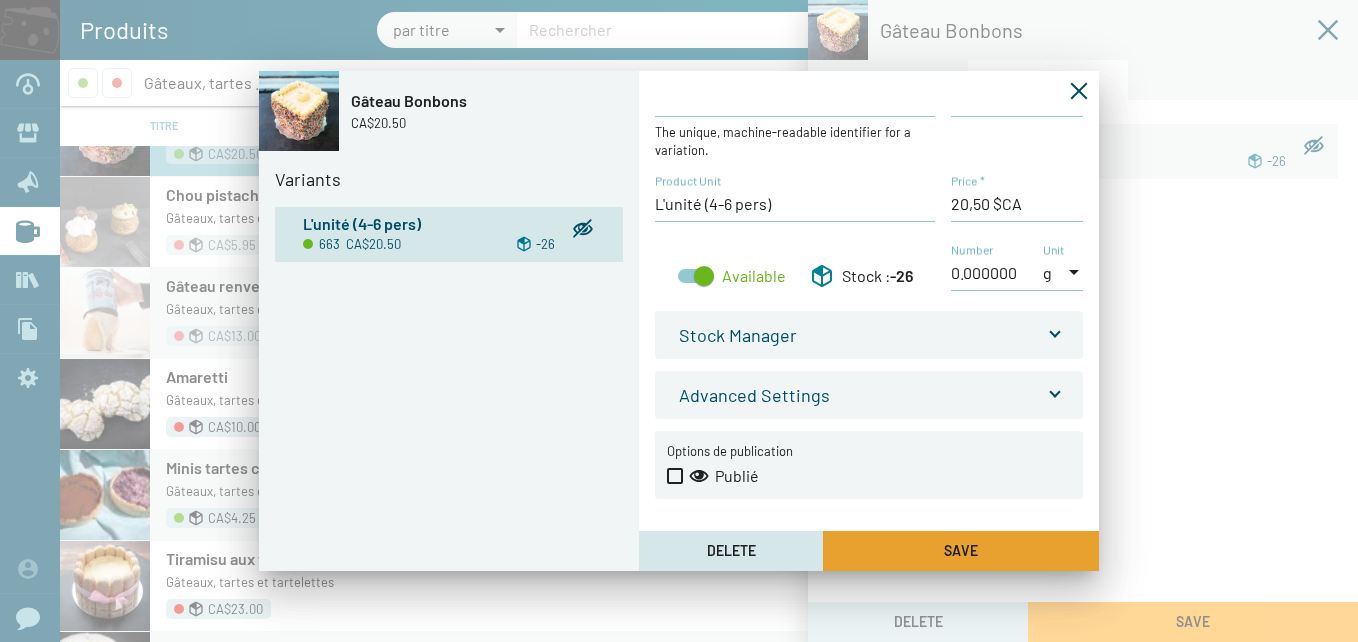 click on "Save" 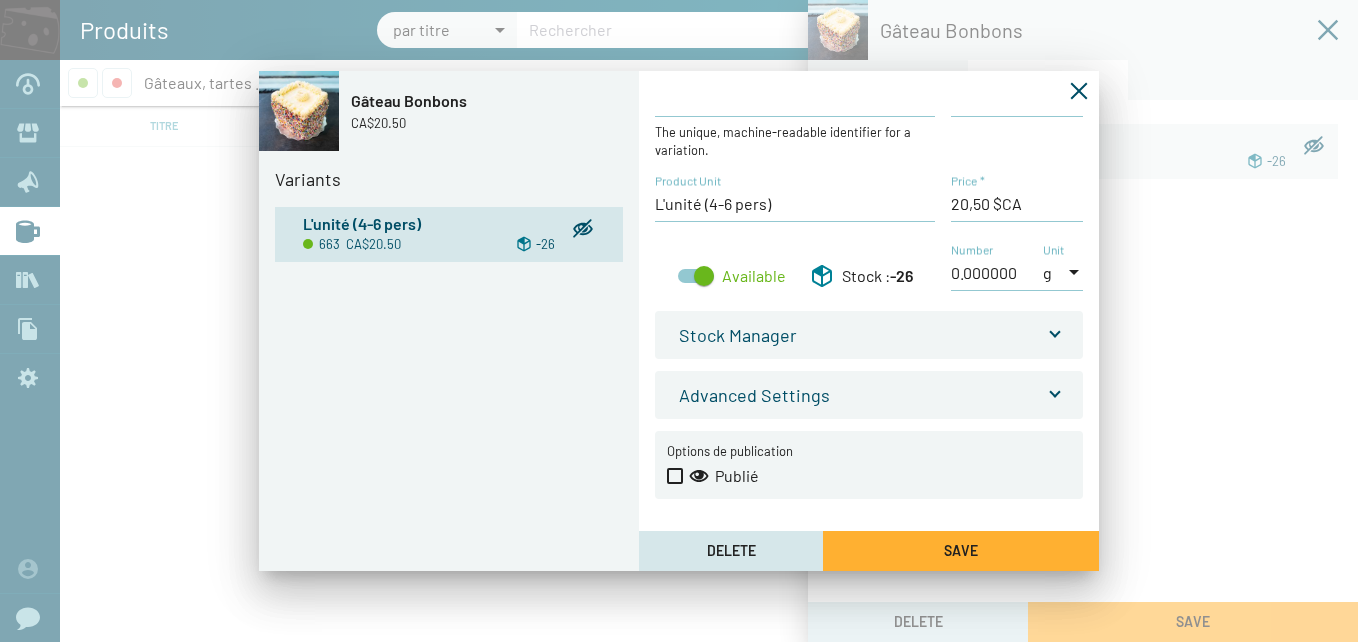 scroll, scrollTop: 0, scrollLeft: 0, axis: both 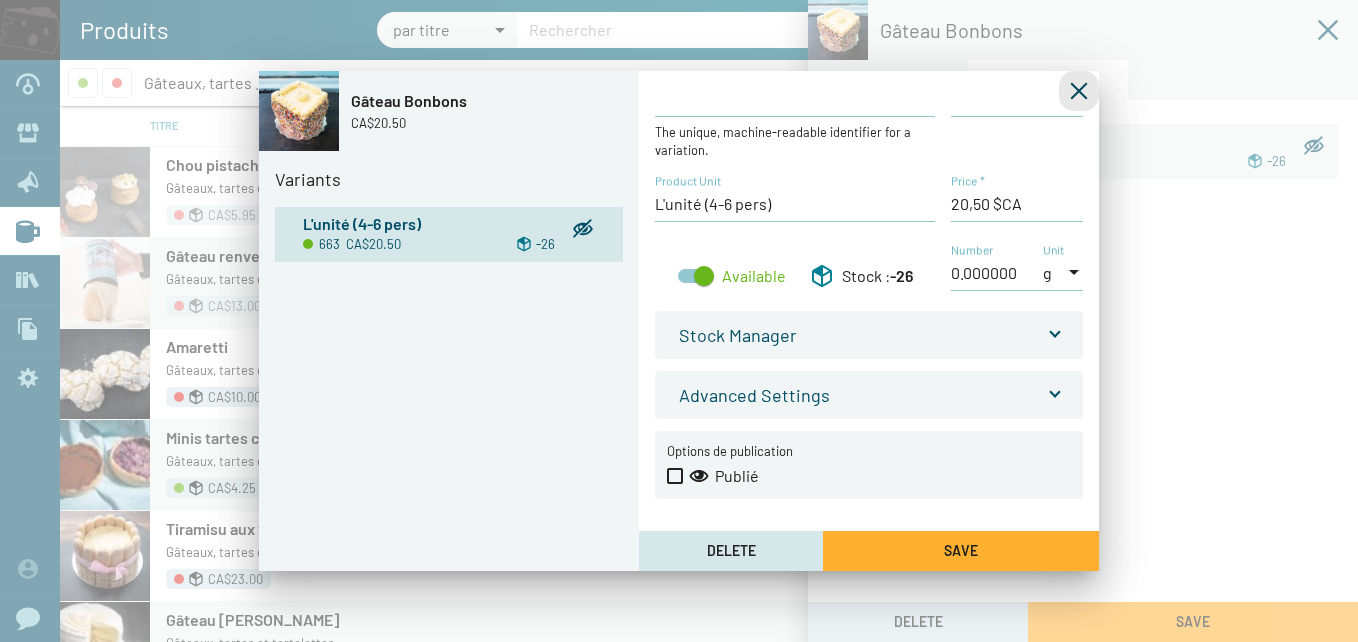 click 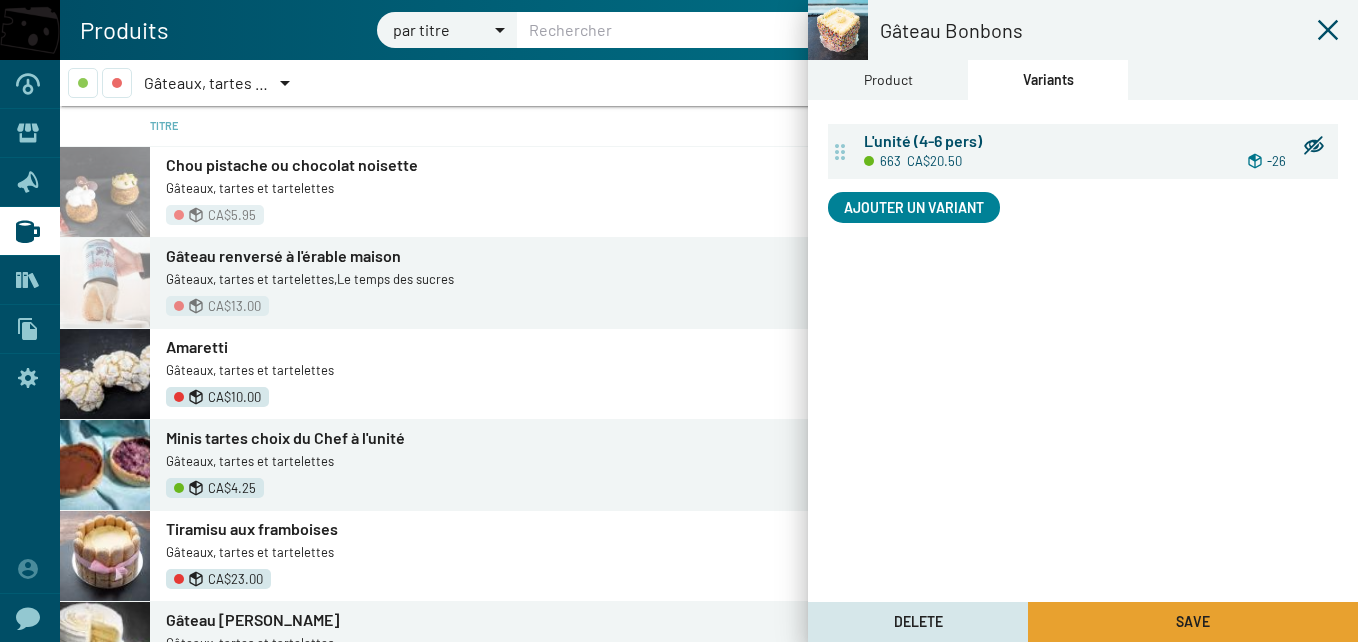 click on "Save" 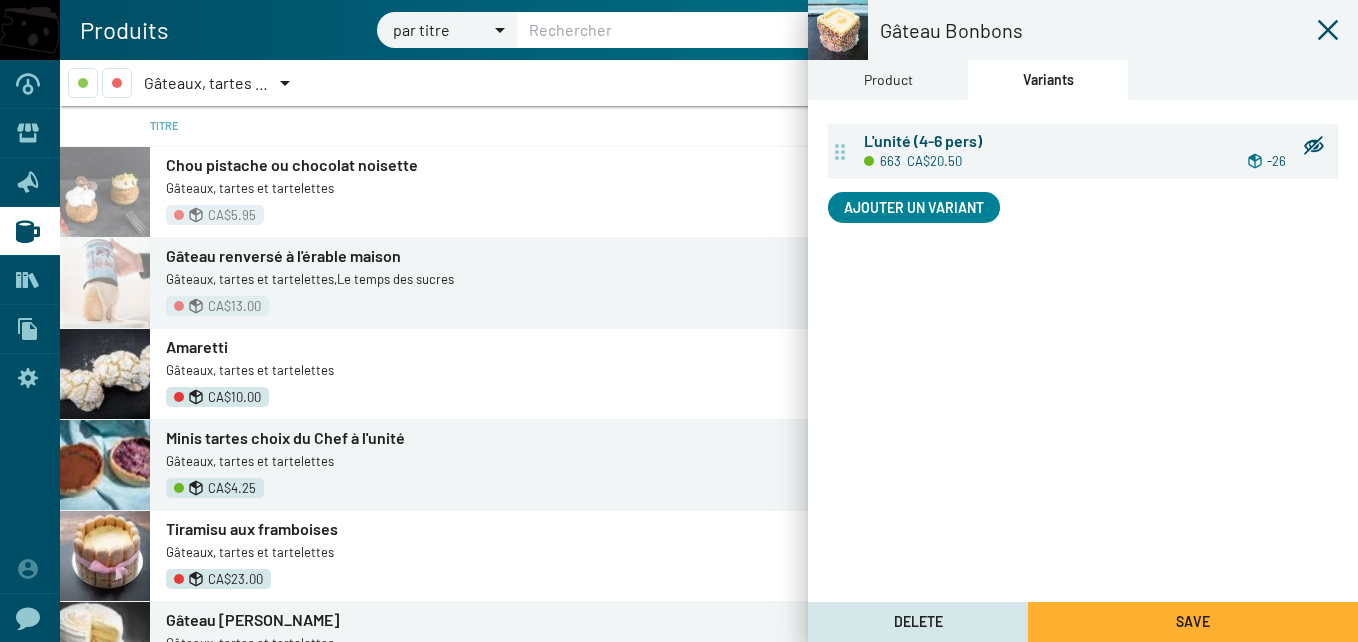 click 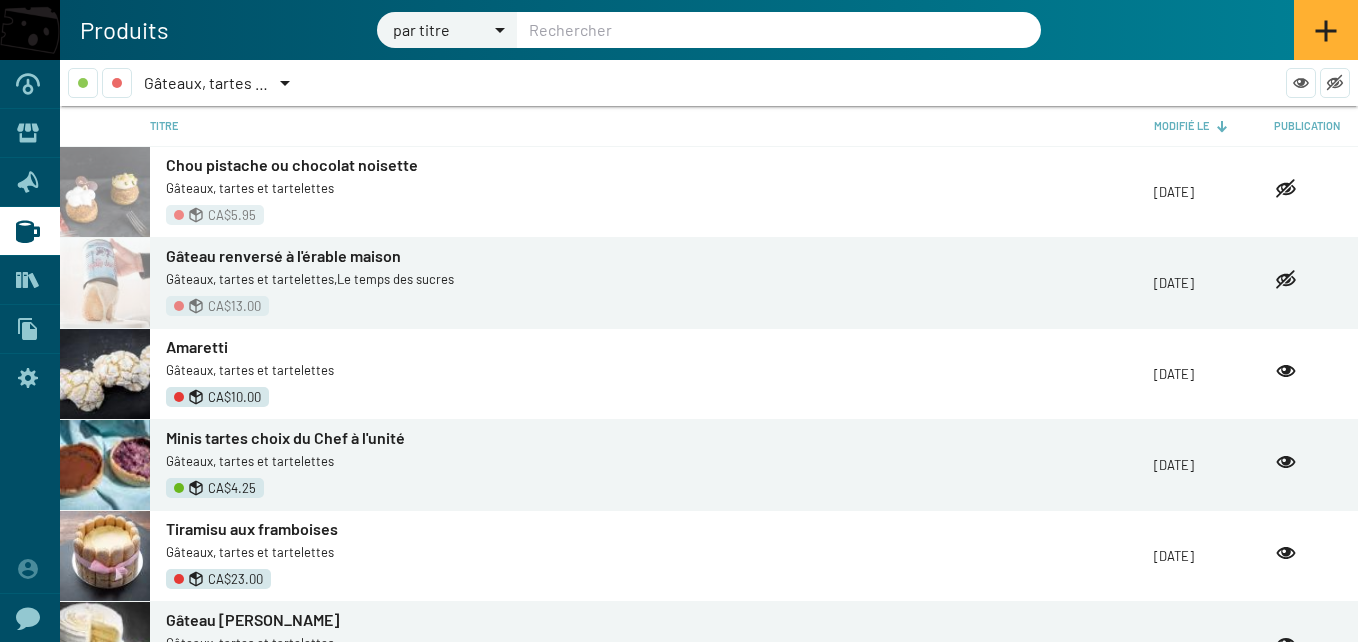 click 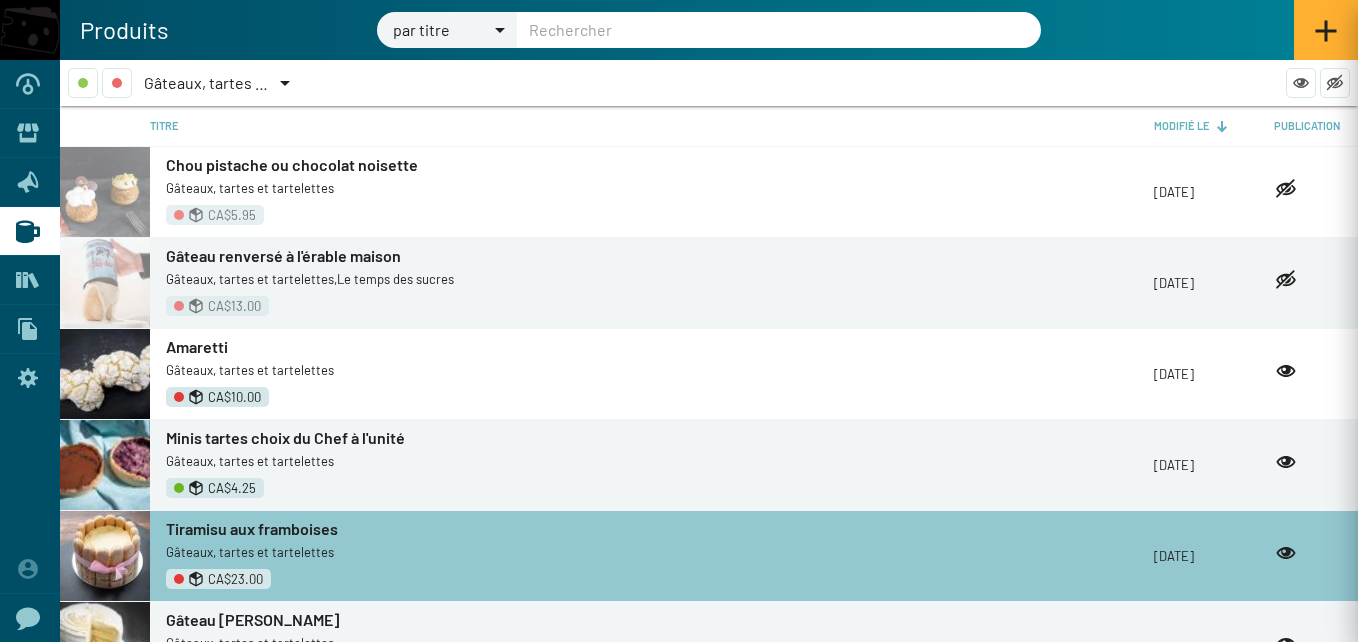type on "Tiramisu aux framboises" 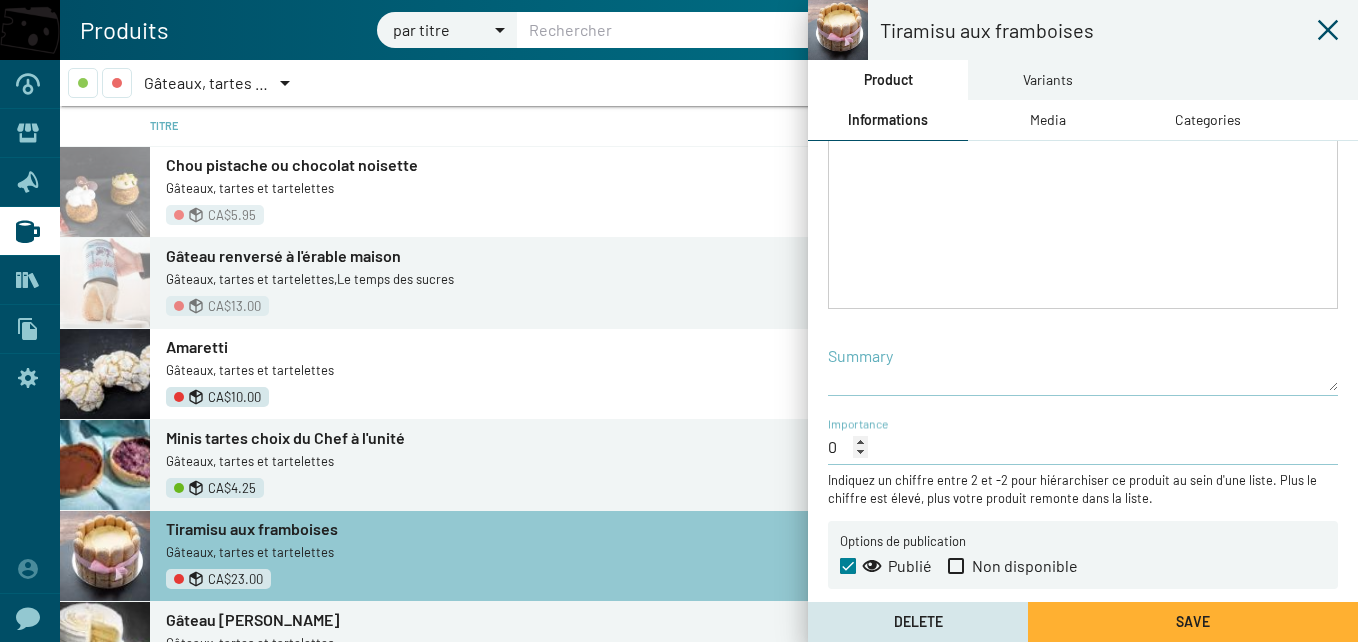 scroll, scrollTop: 429, scrollLeft: 0, axis: vertical 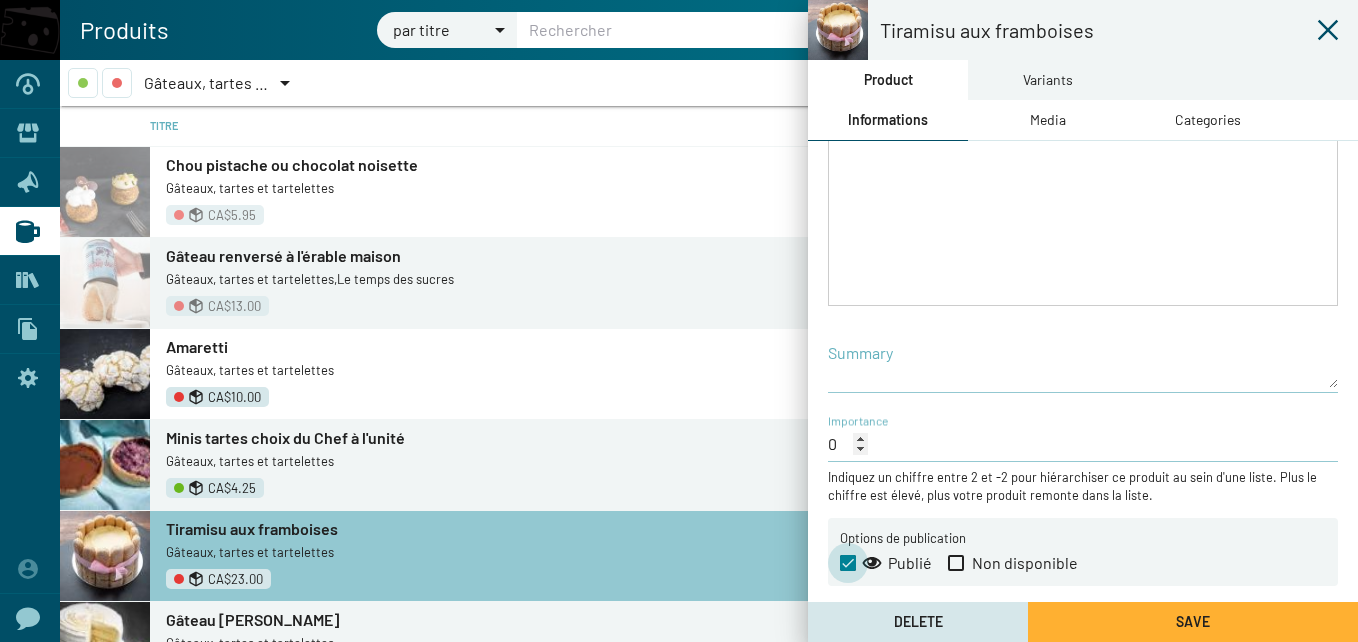 click at bounding box center [848, 563] 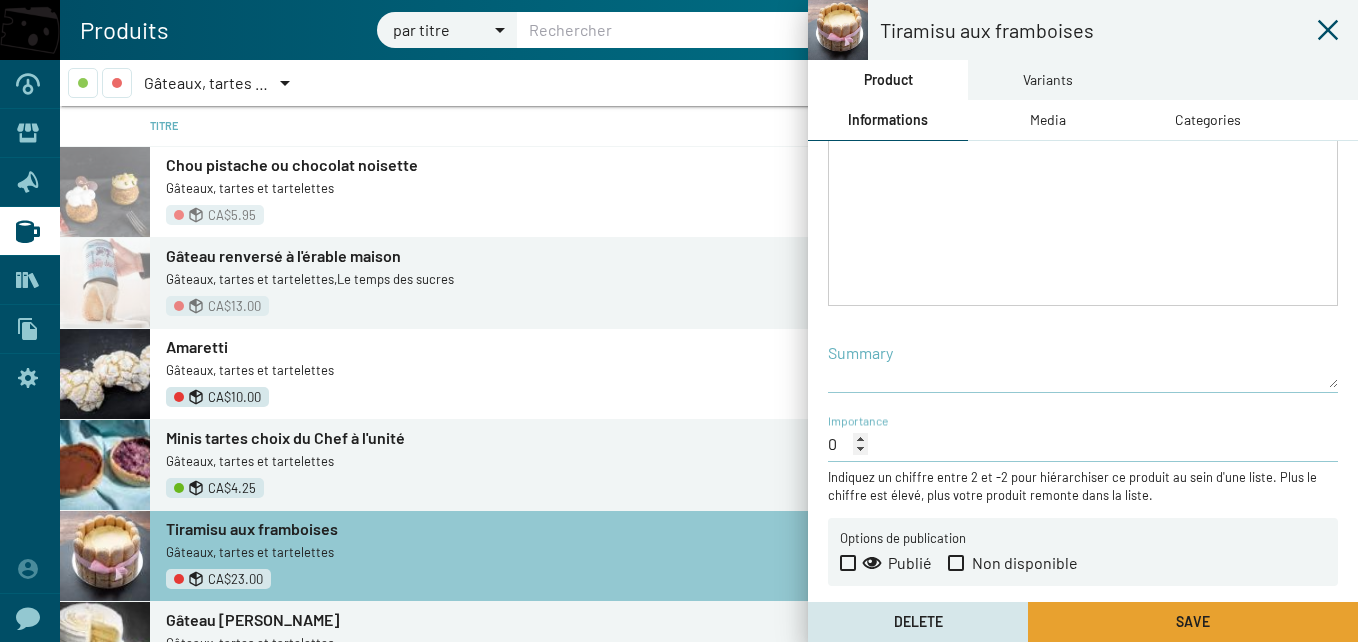 click on "Save" 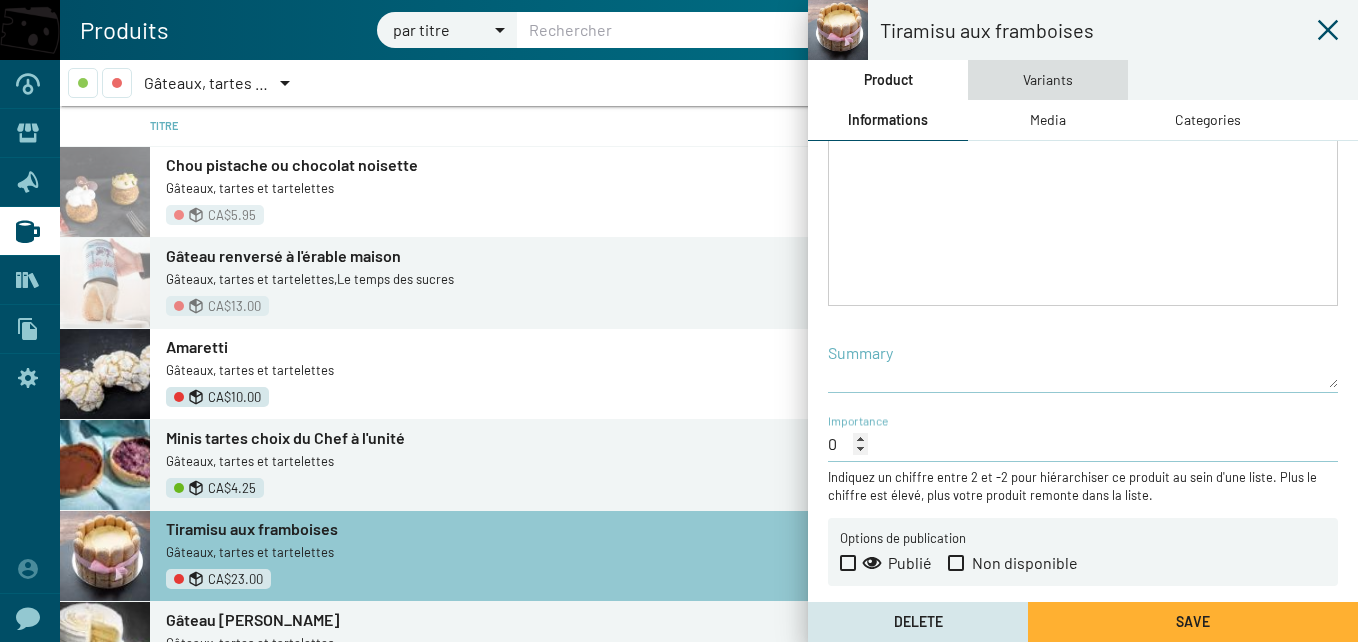 click on "Variants" at bounding box center (1048, 80) 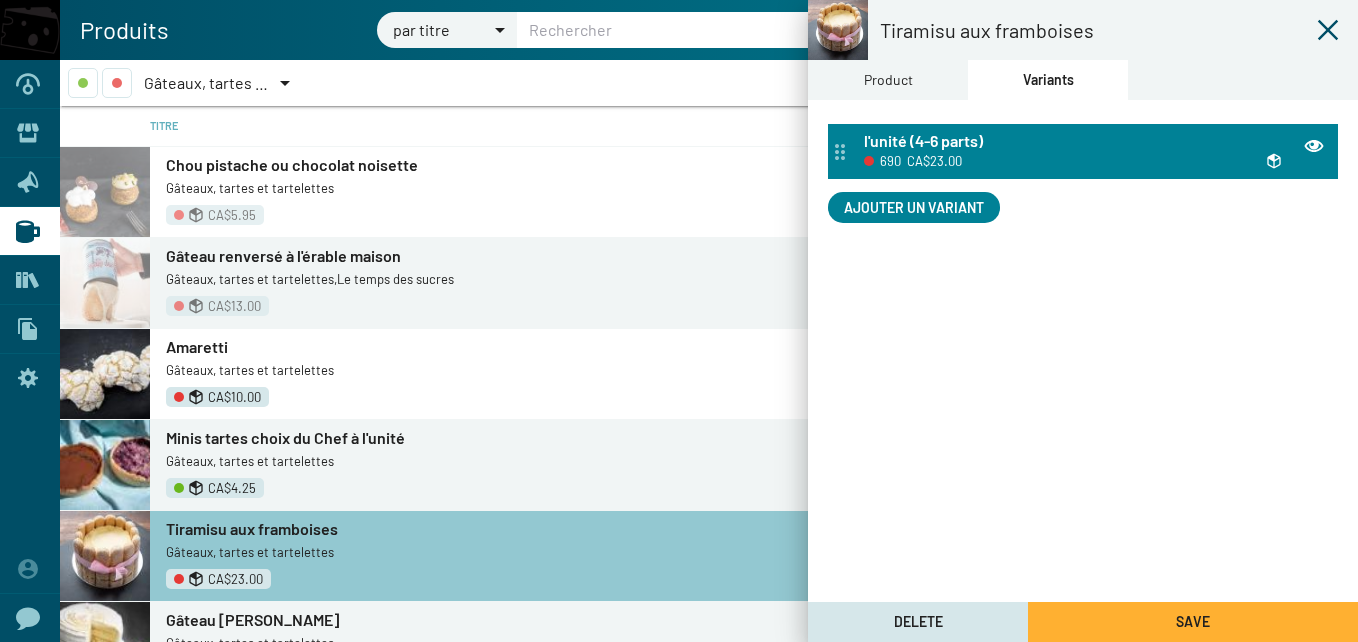 click 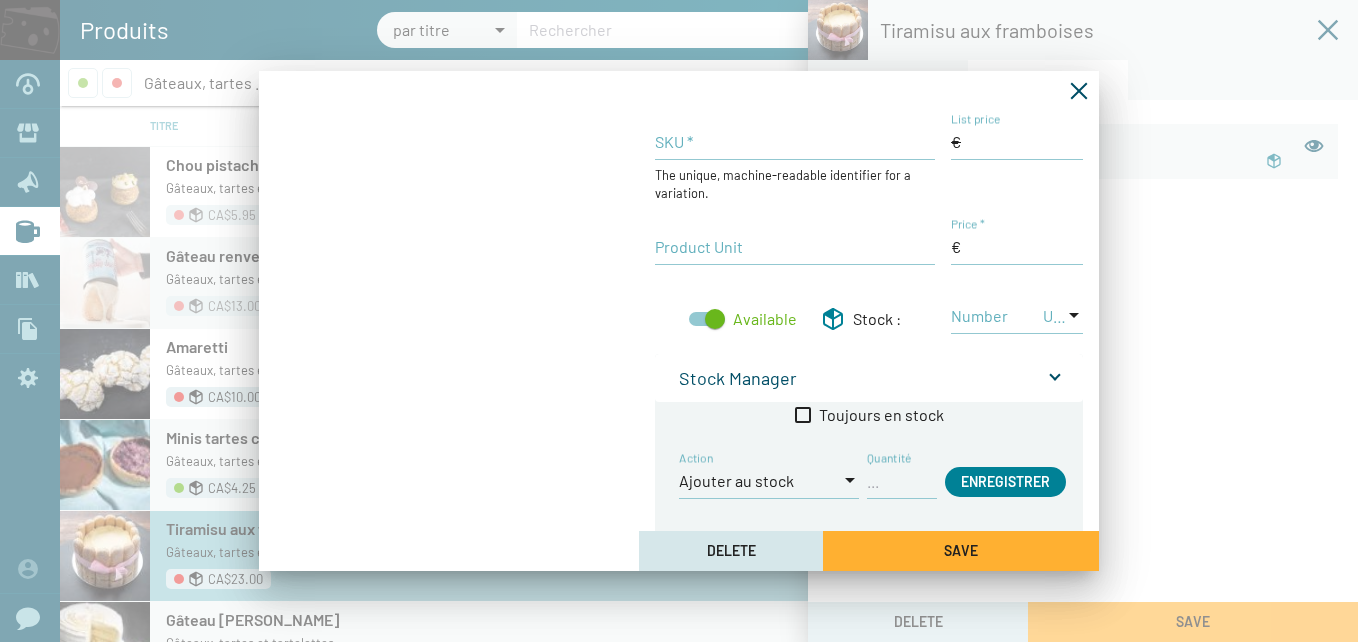 type on "690" 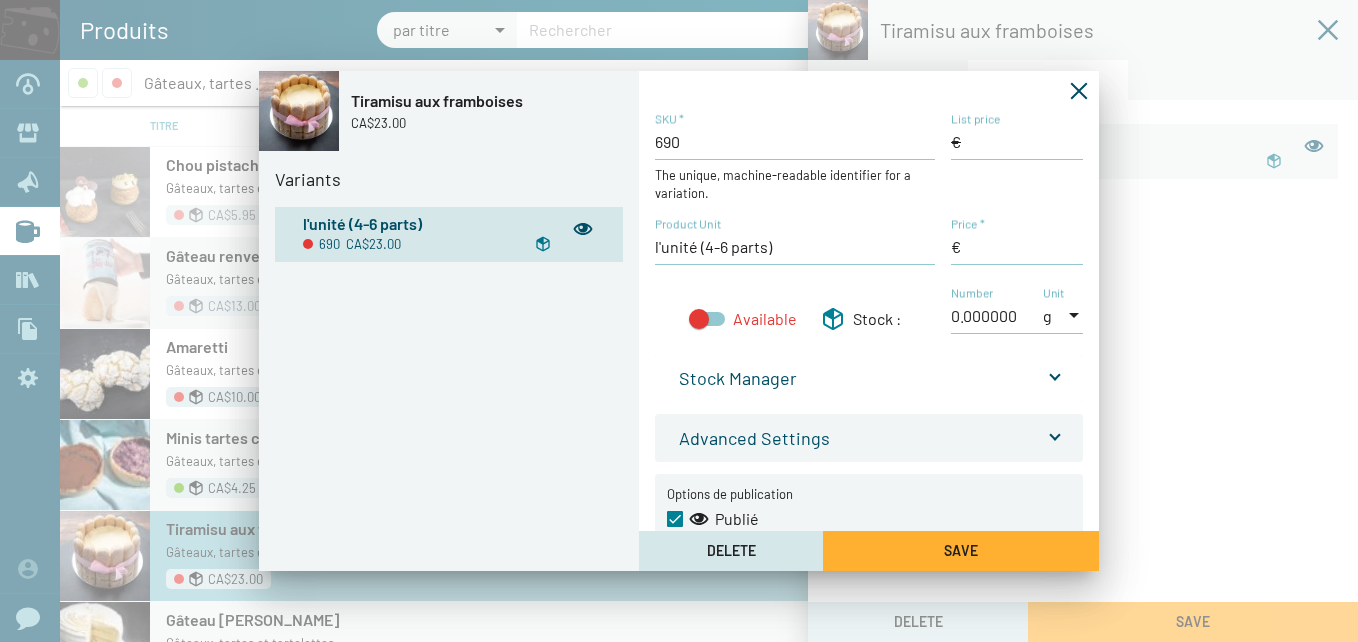 type on "23,00 $CA" 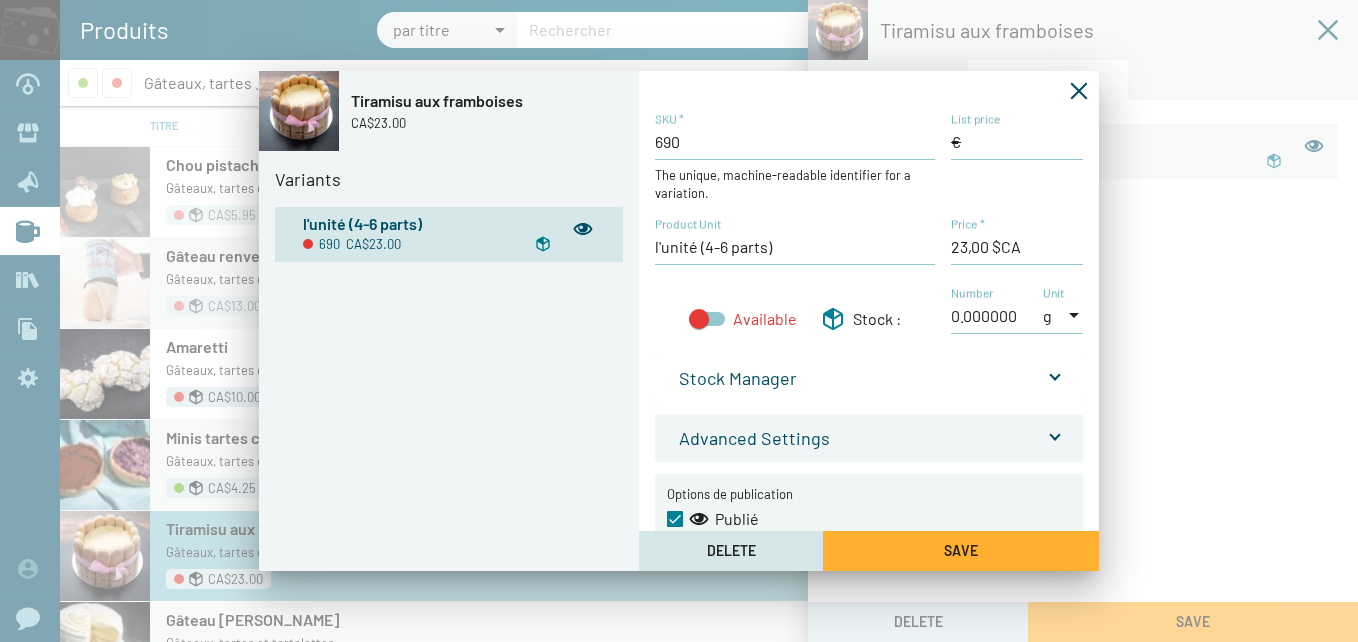 scroll, scrollTop: 43, scrollLeft: 0, axis: vertical 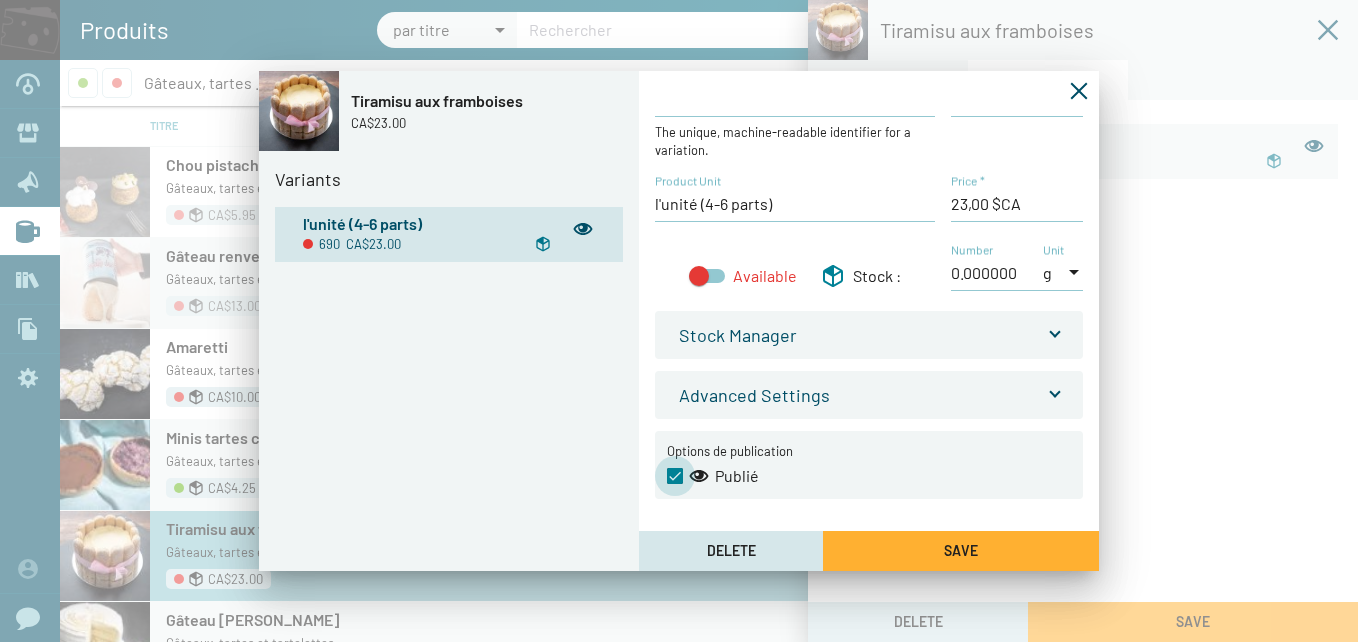 click at bounding box center [675, 476] 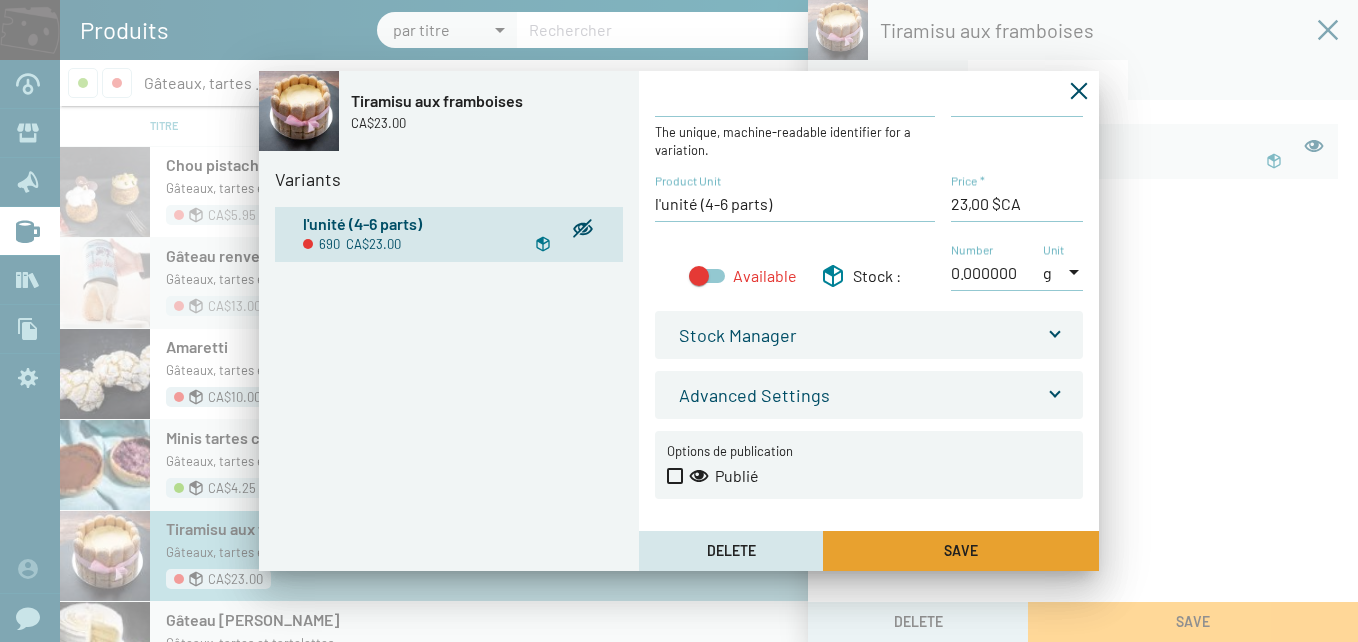 click on "Save" 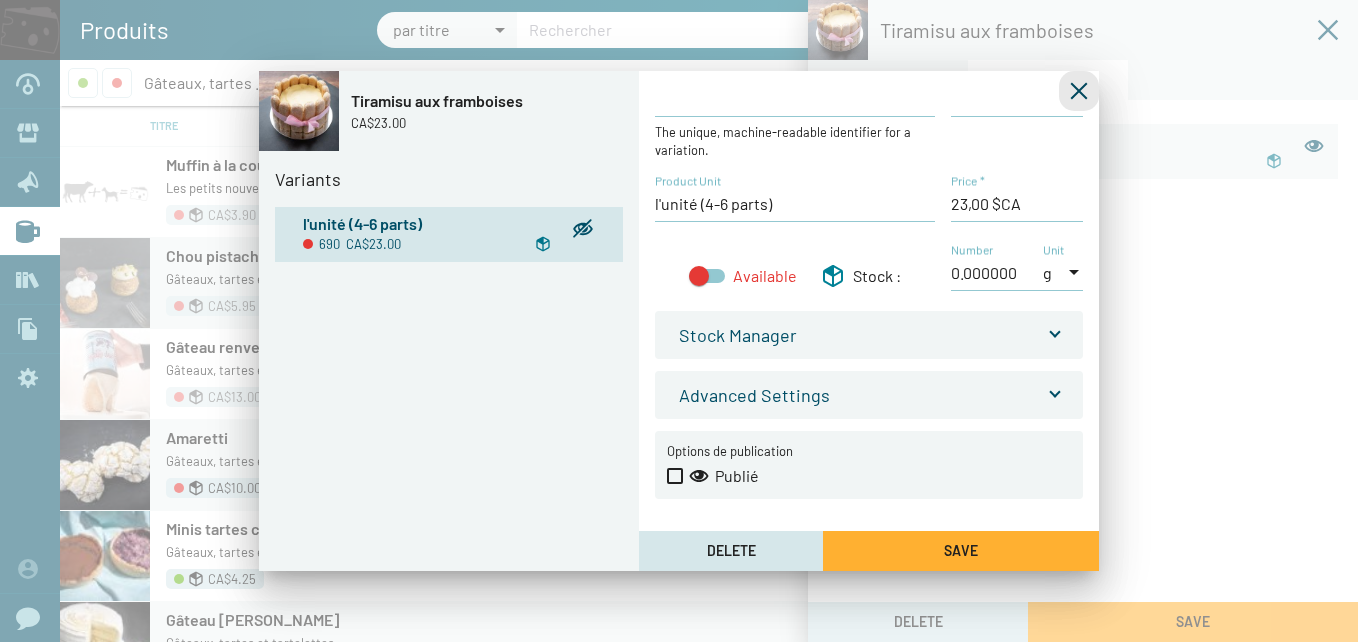 click 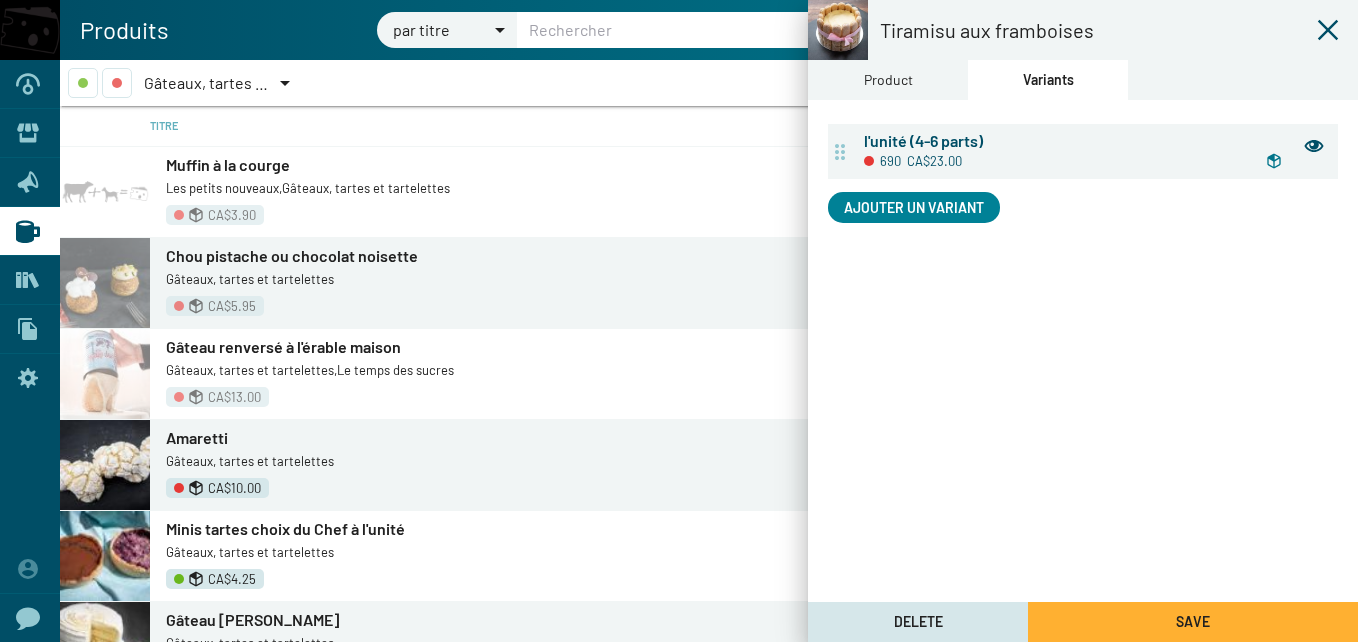 click on "Save" 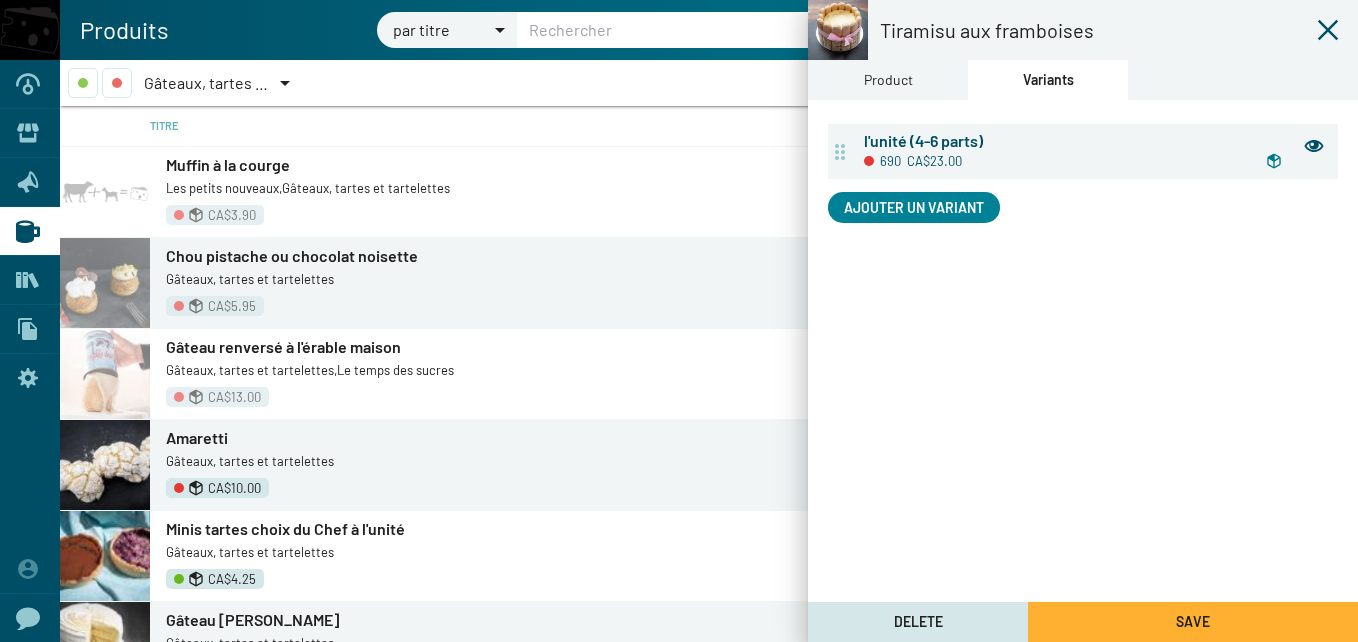 click 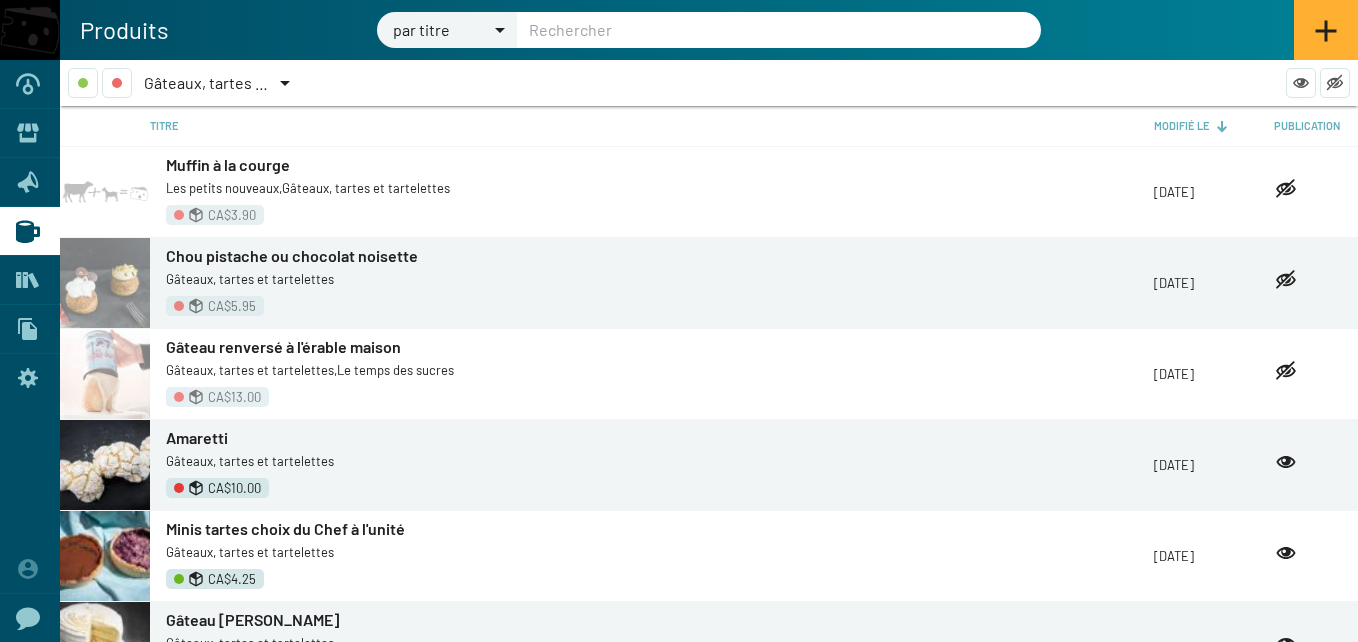 click 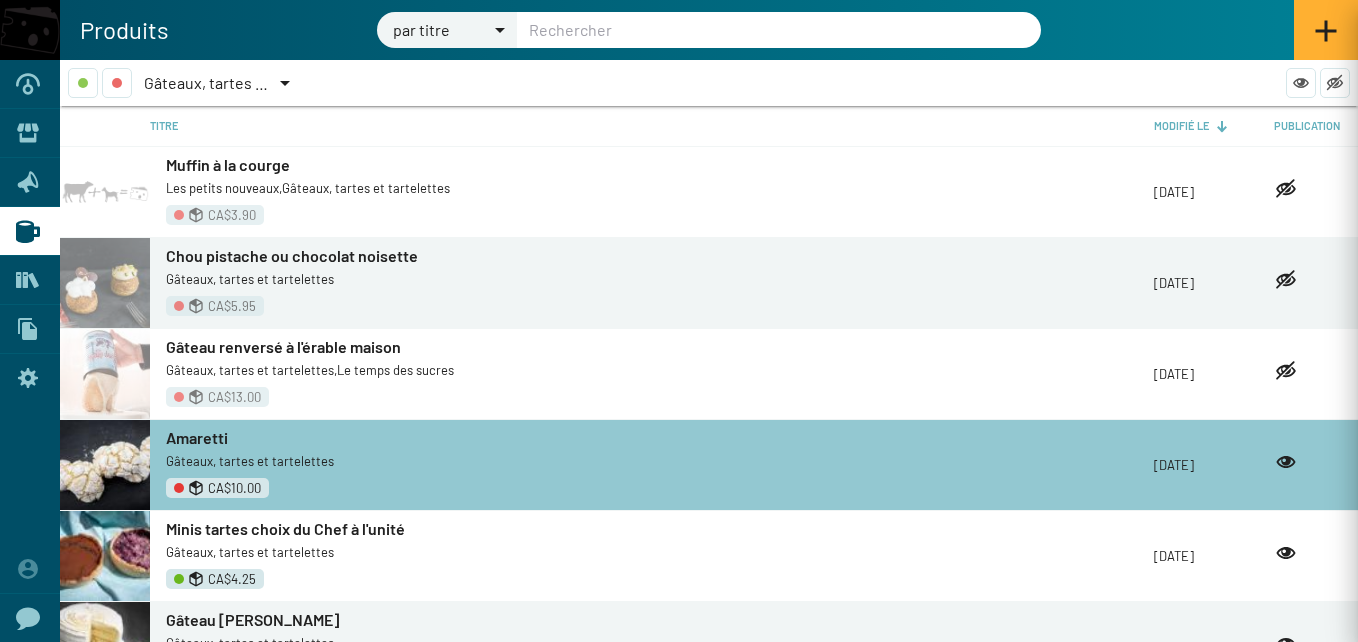 type on "Amaretti" 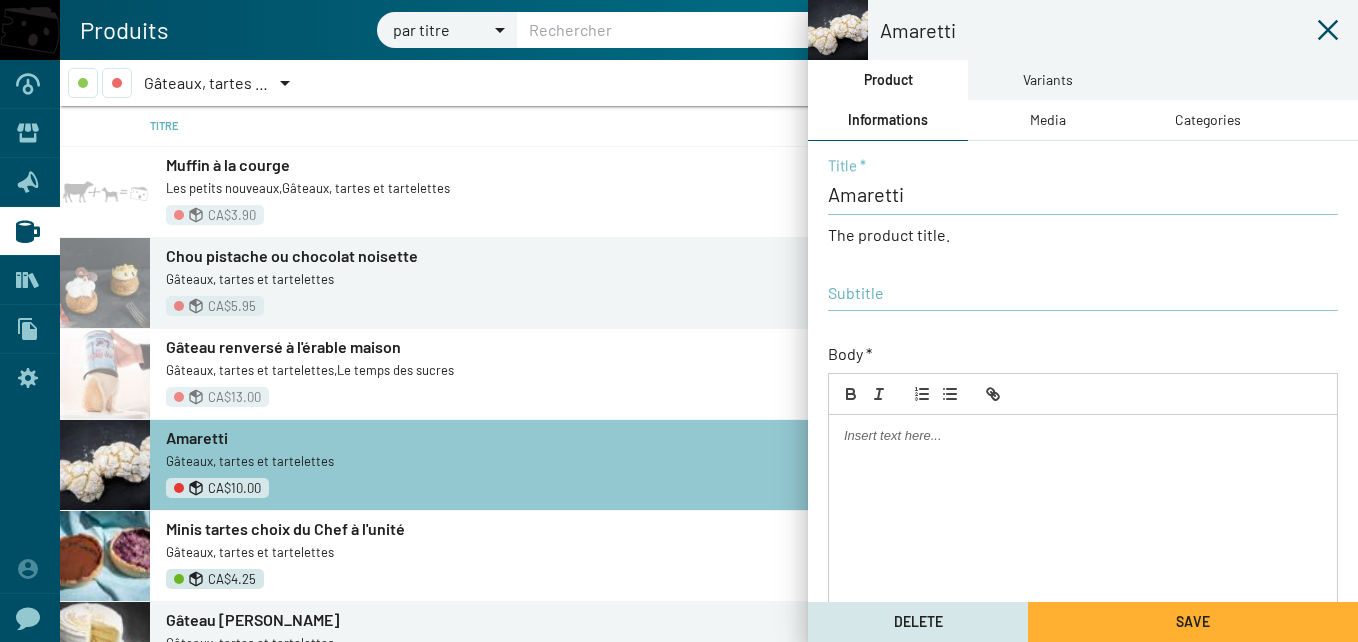 scroll, scrollTop: 429, scrollLeft: 0, axis: vertical 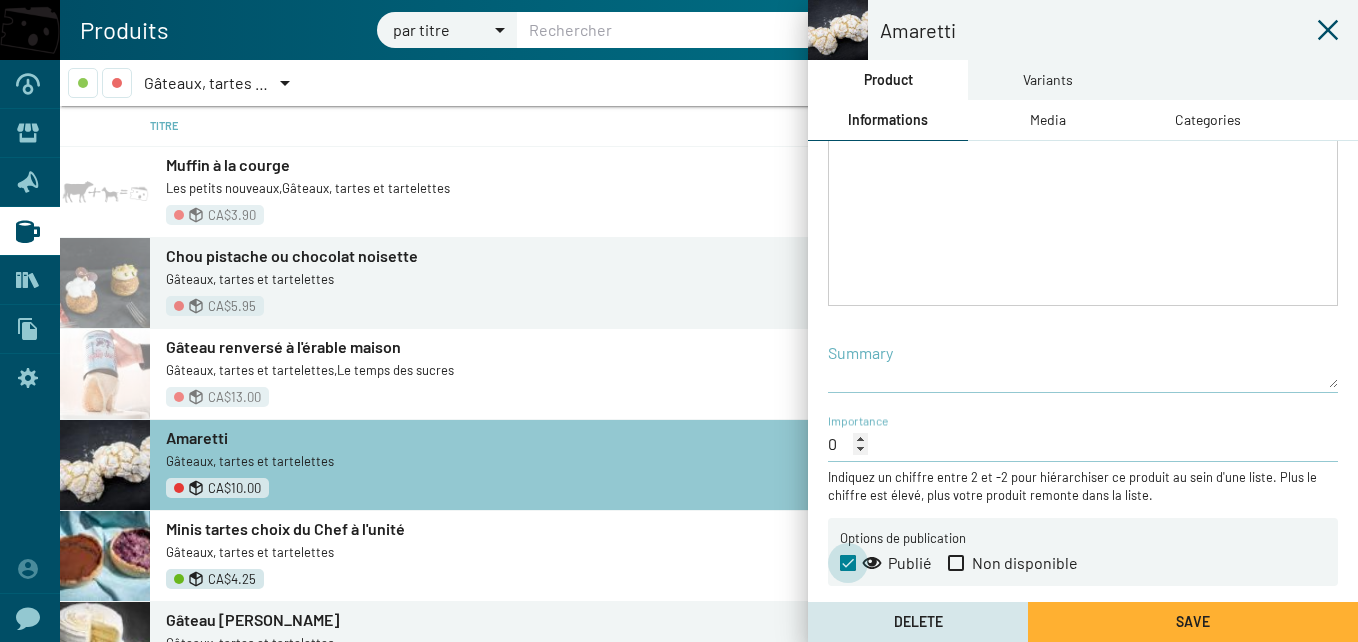 click at bounding box center (848, 563) 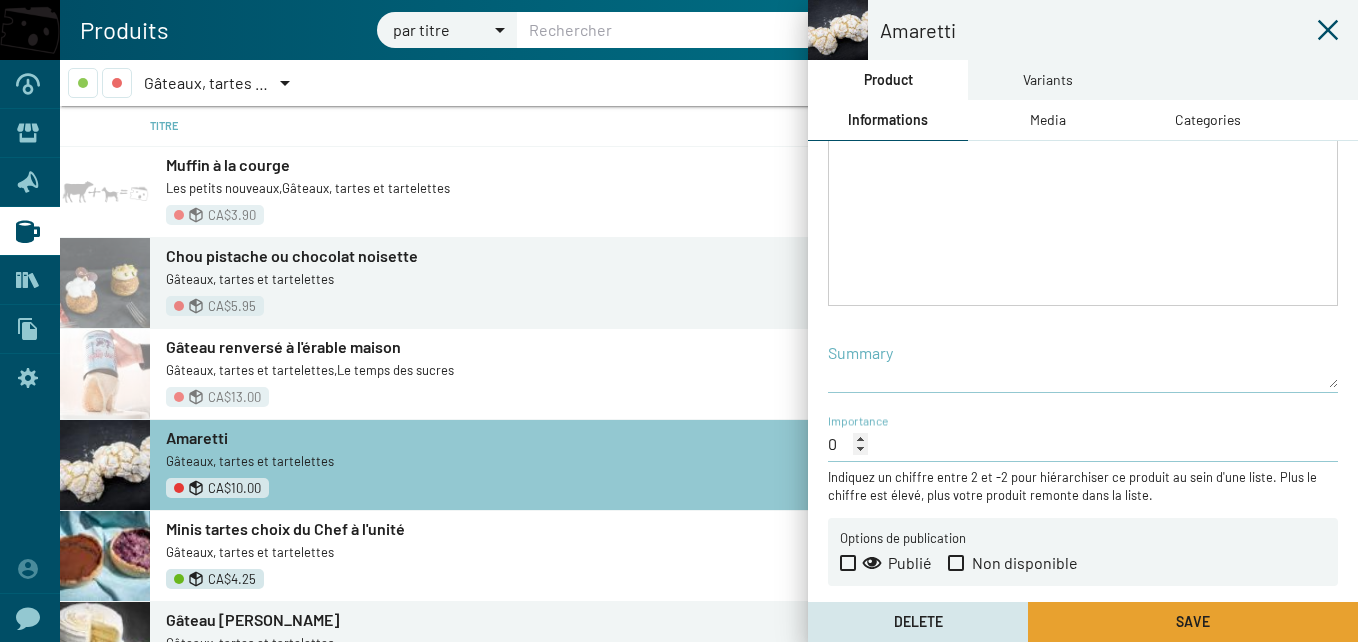 click on "Save" 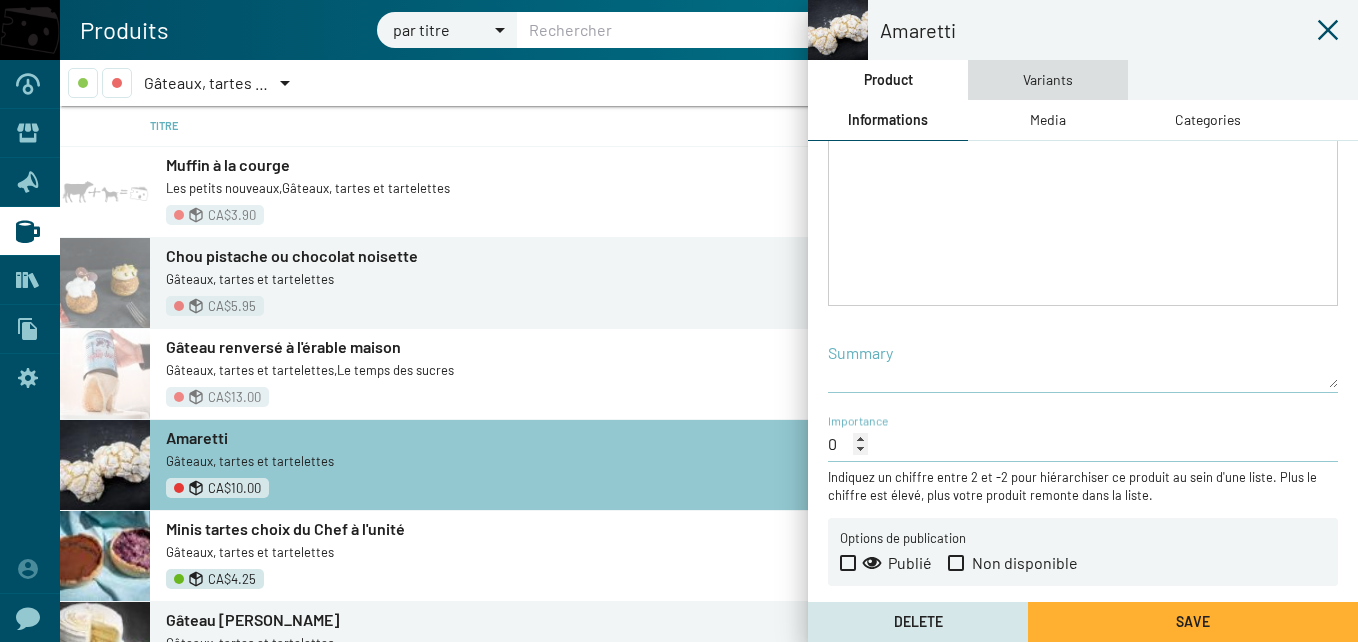 click on "Variants" at bounding box center [1048, 80] 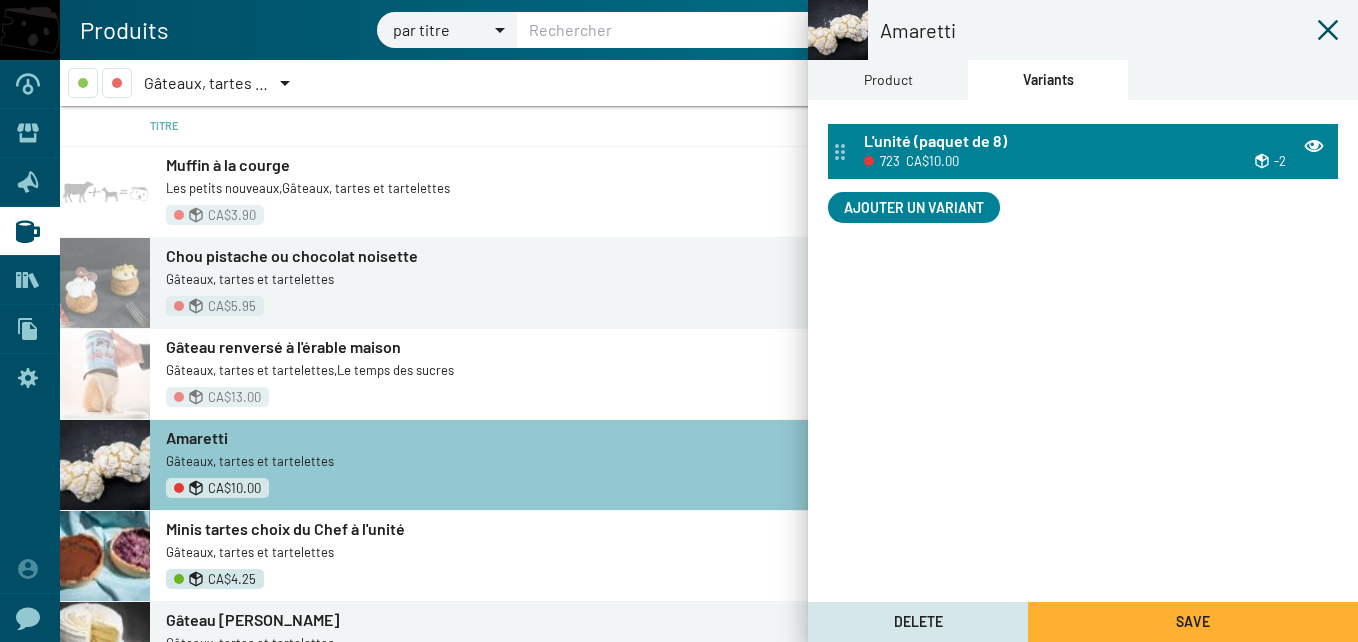 click on "-2" 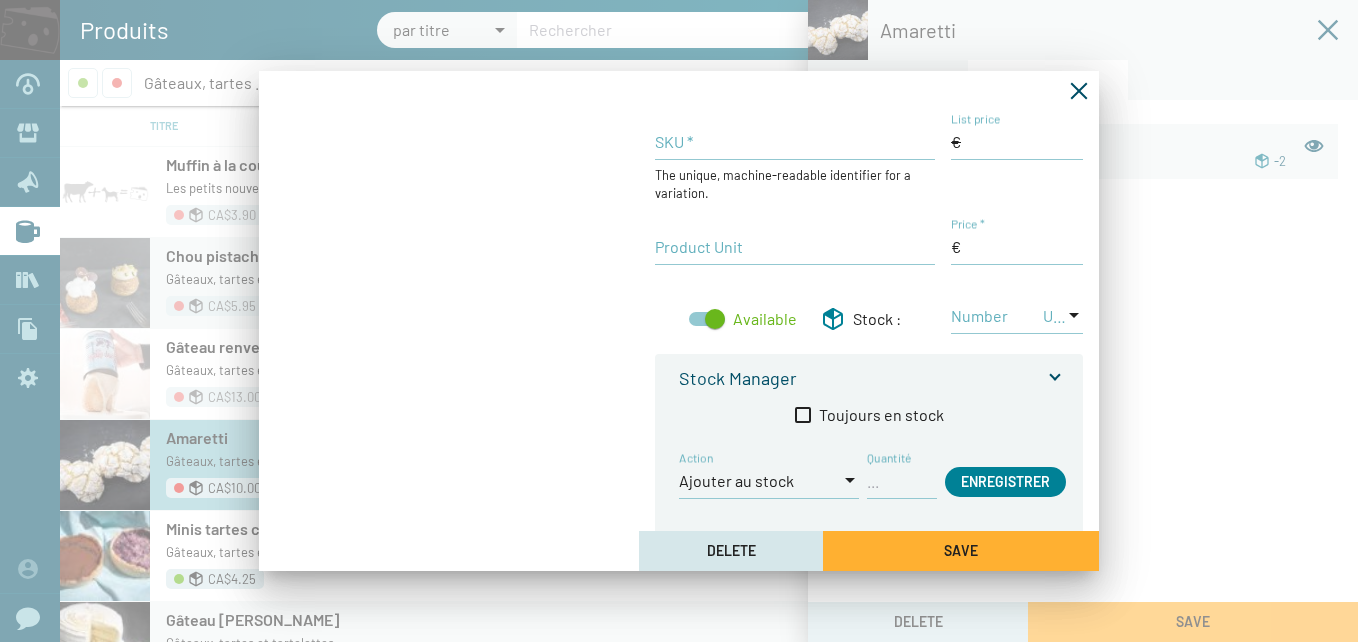type on "723" 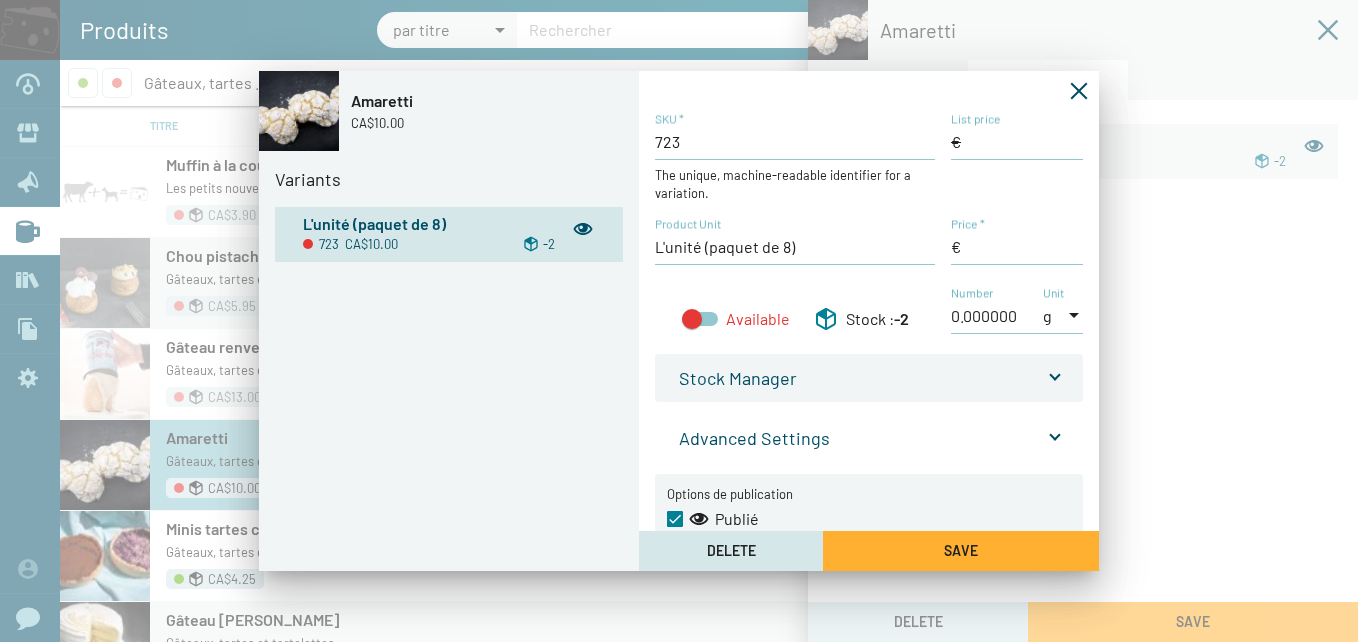 type on "10,00 $CA" 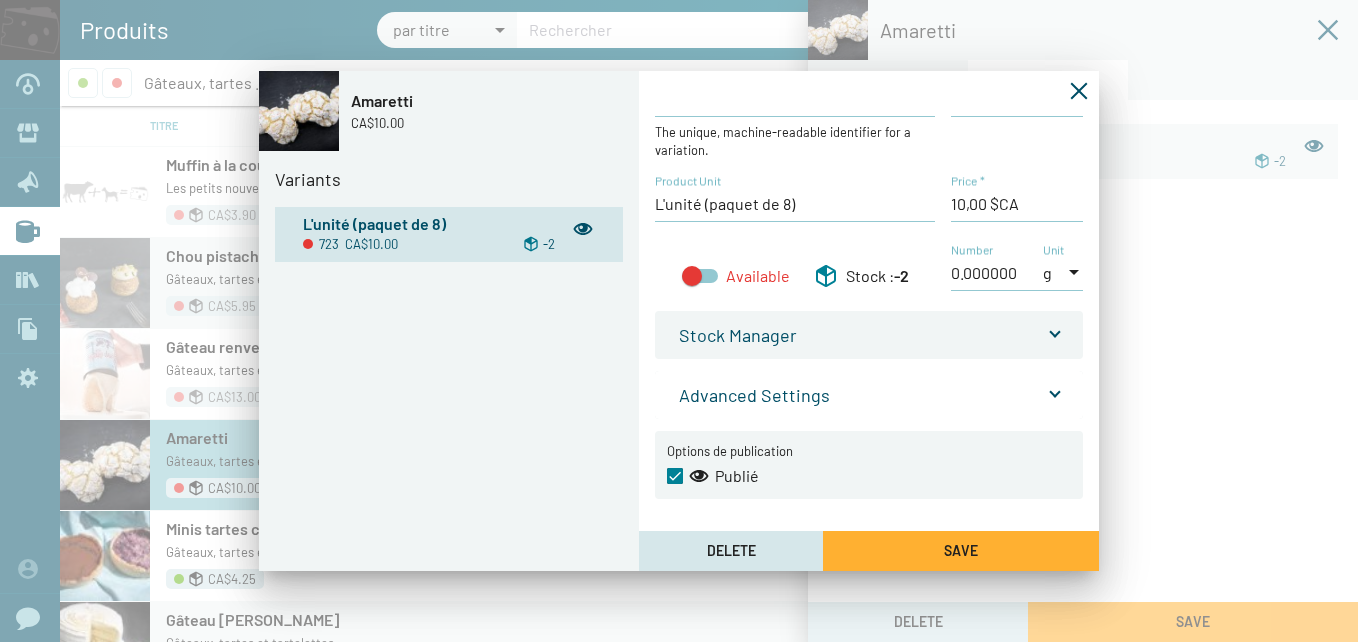 scroll, scrollTop: 41, scrollLeft: 0, axis: vertical 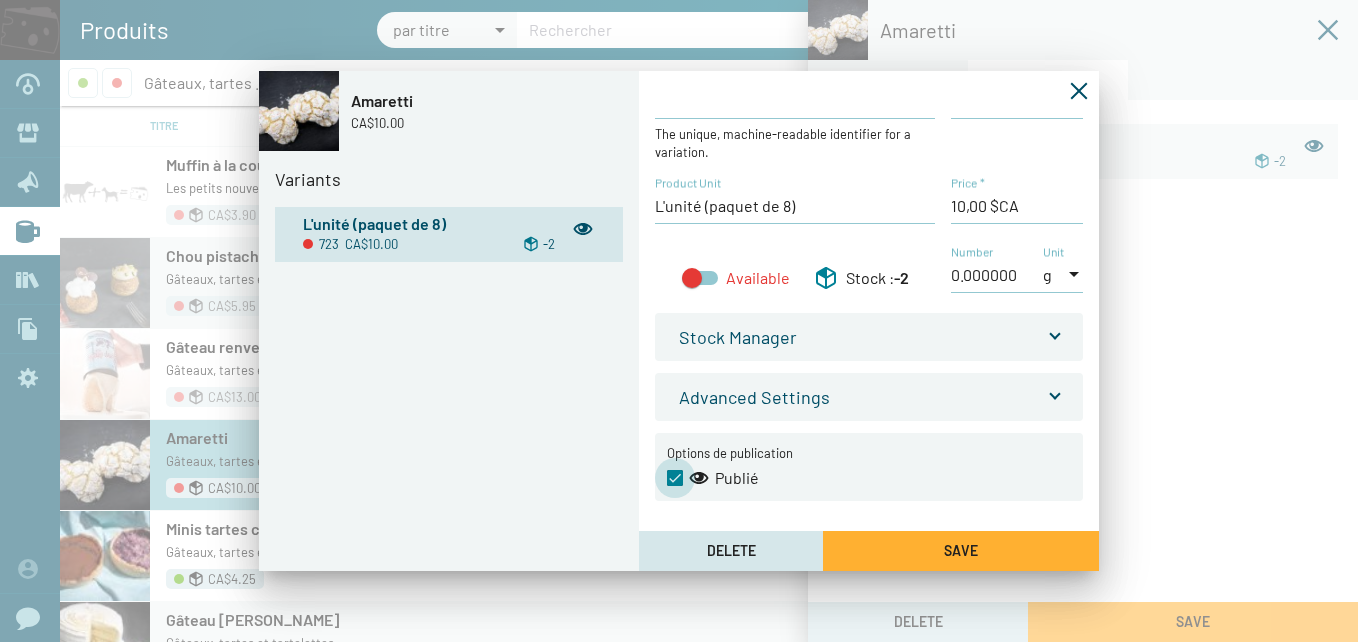 click at bounding box center (675, 478) 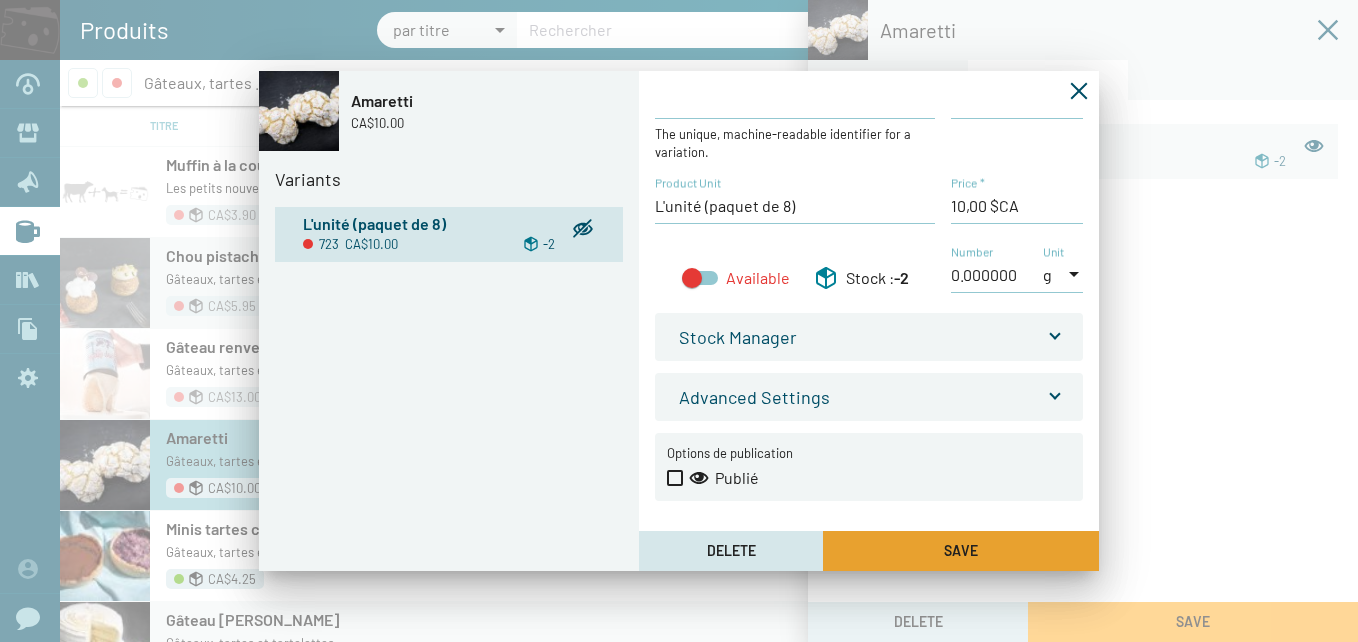 click on "Save" 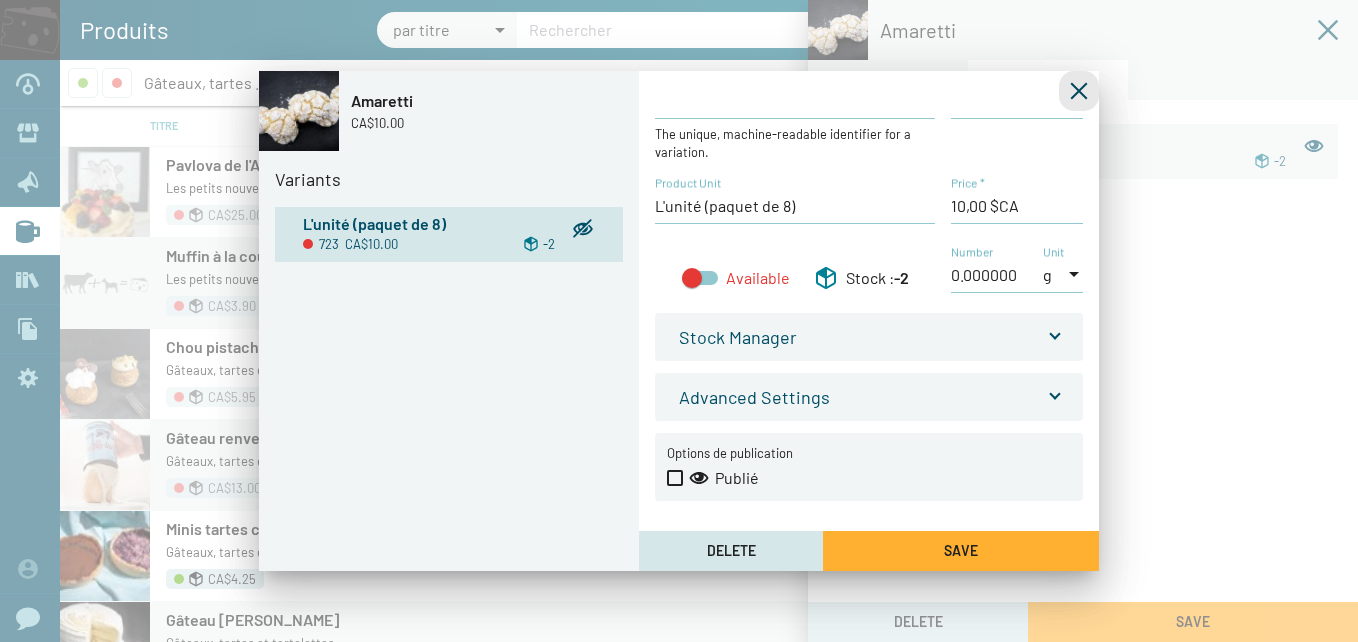 click 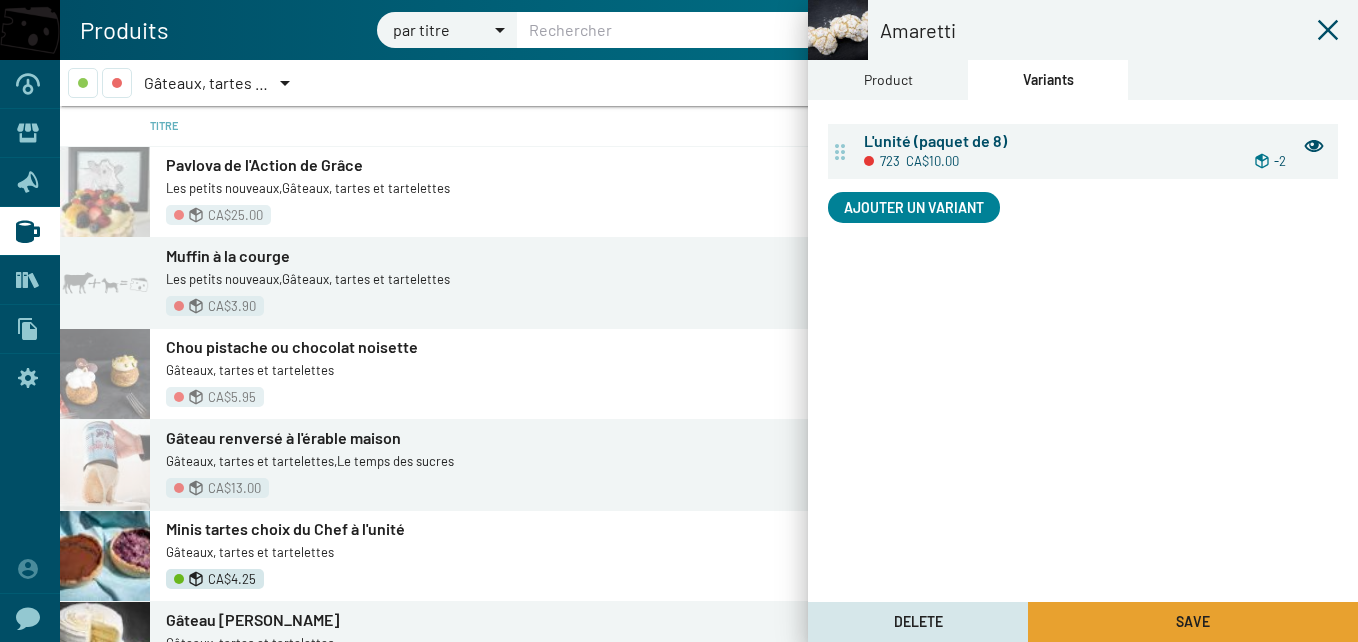 click on "Save" 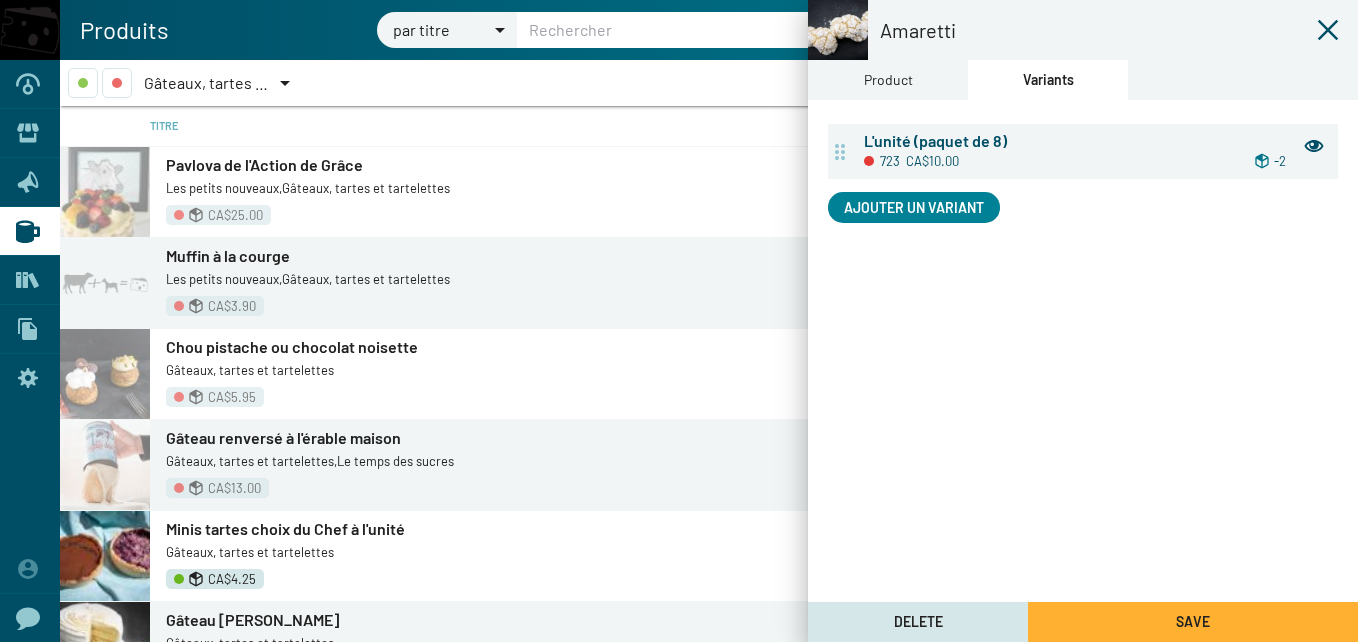 click 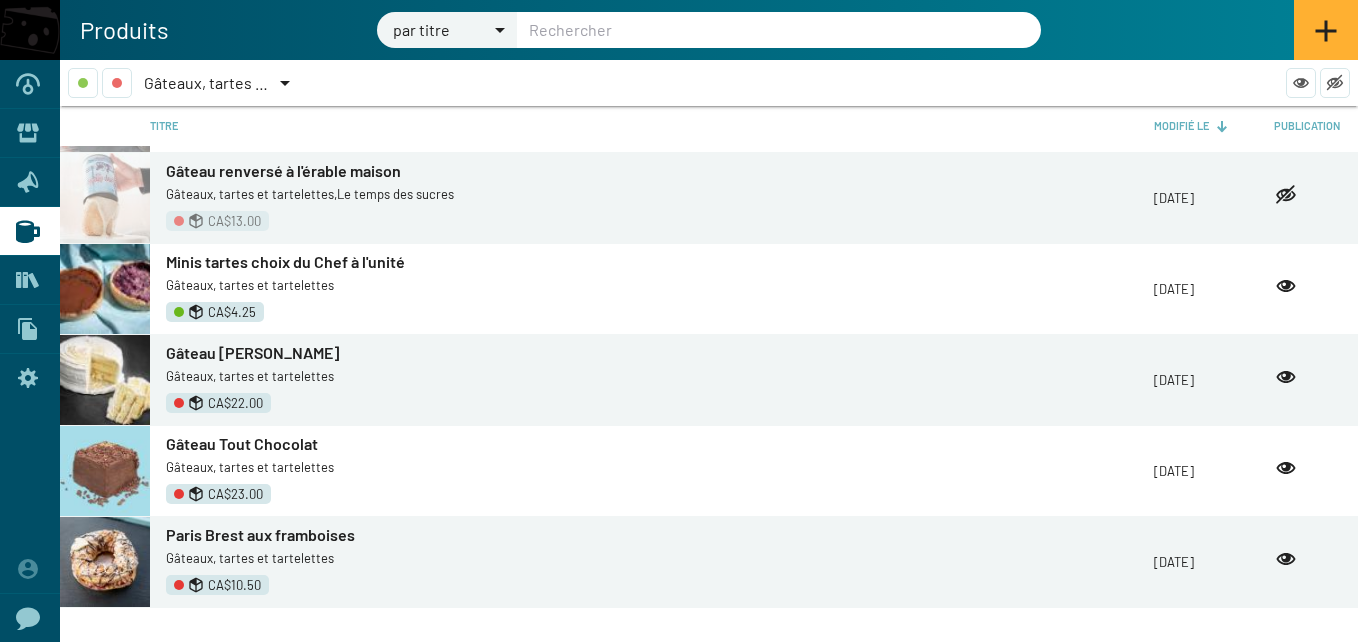 scroll, scrollTop: 266, scrollLeft: 0, axis: vertical 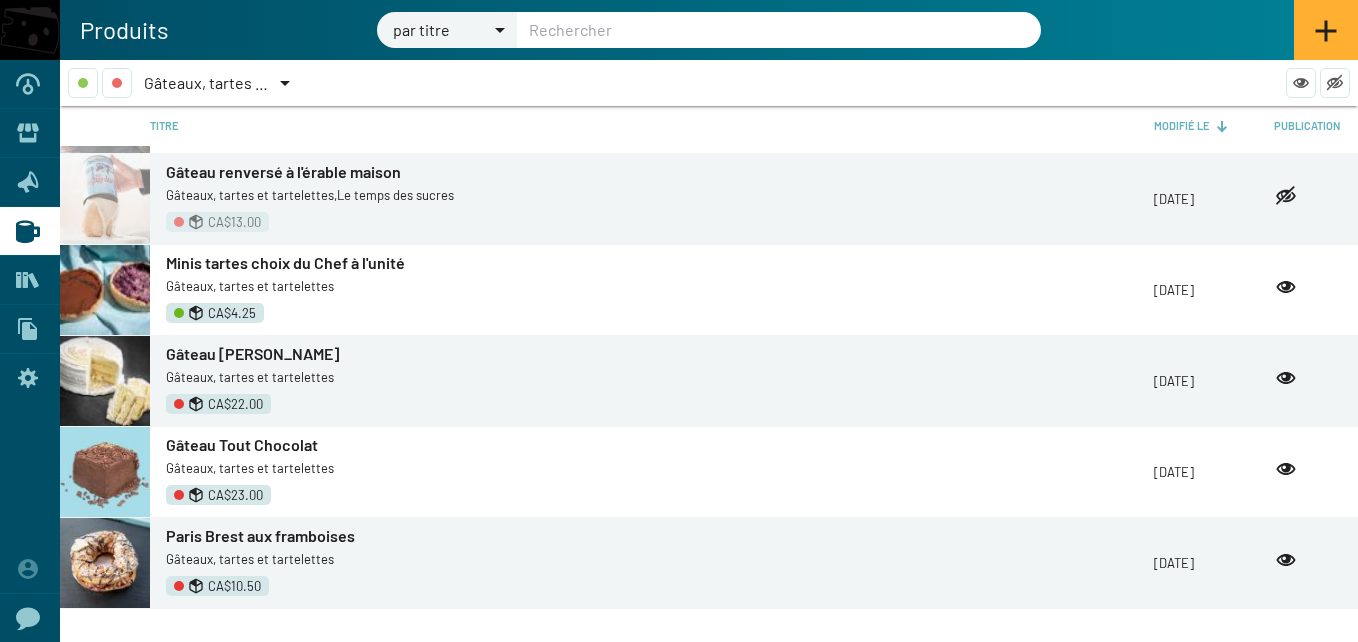 click 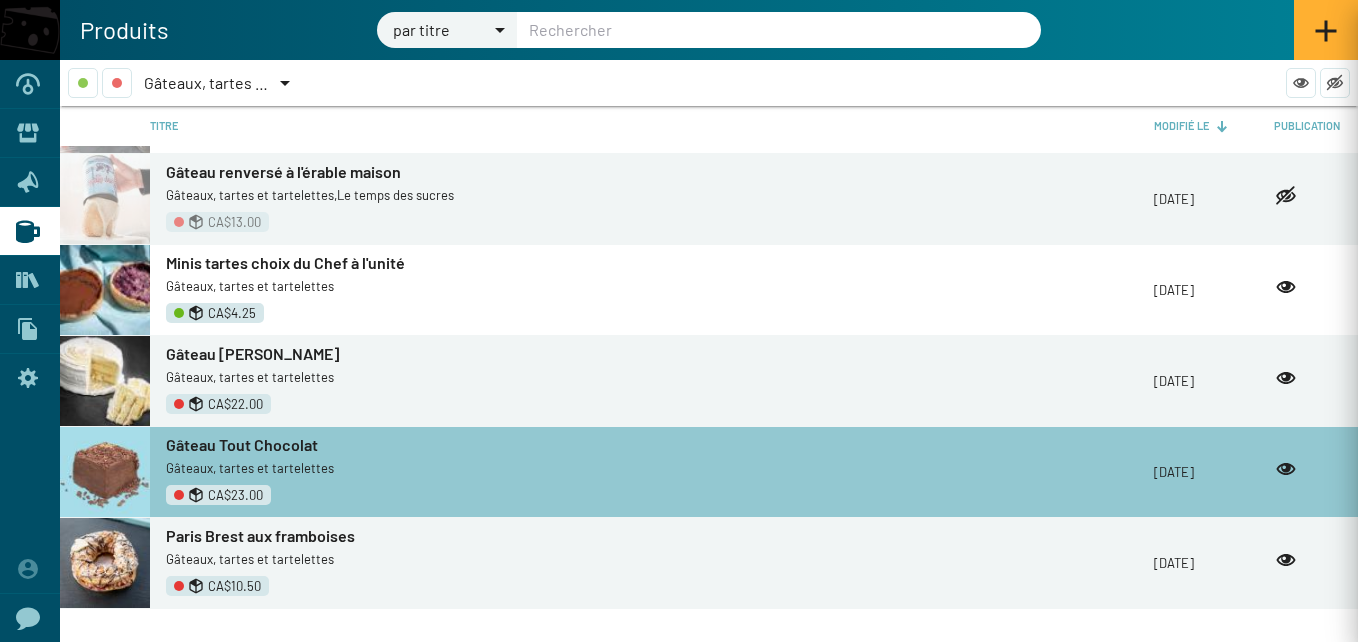 type on "Gâteau Tout Chocolat" 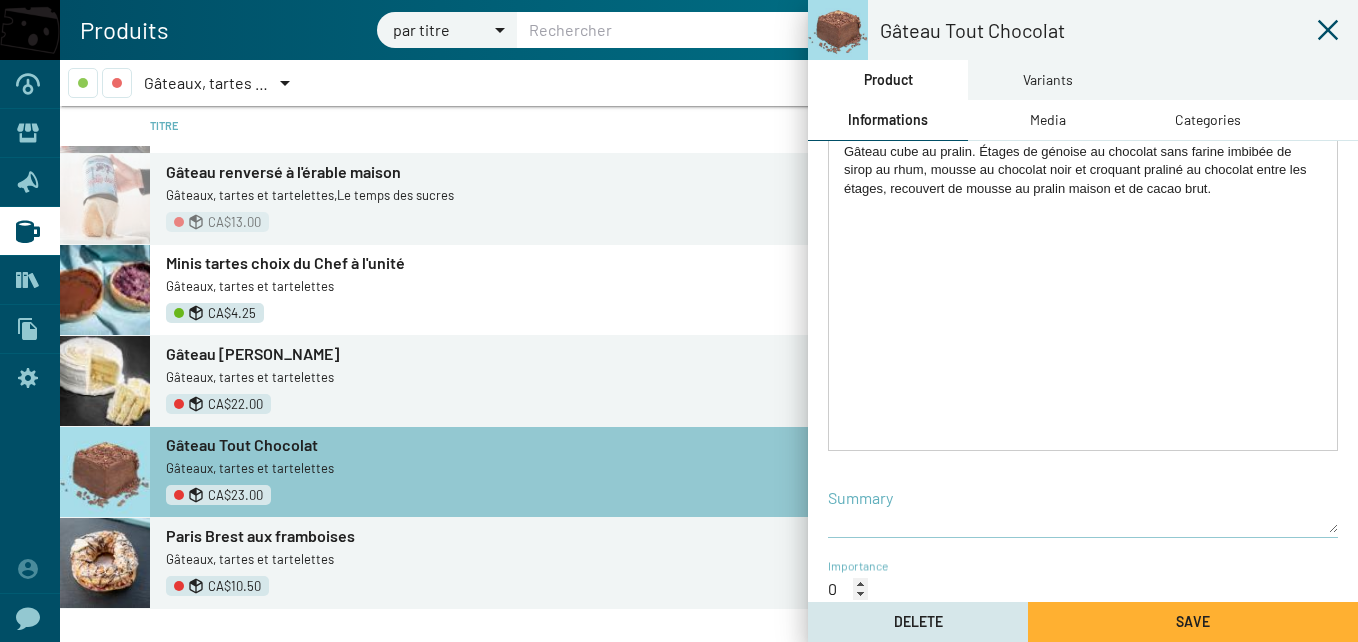 click on "Summary" at bounding box center (1083, 502) 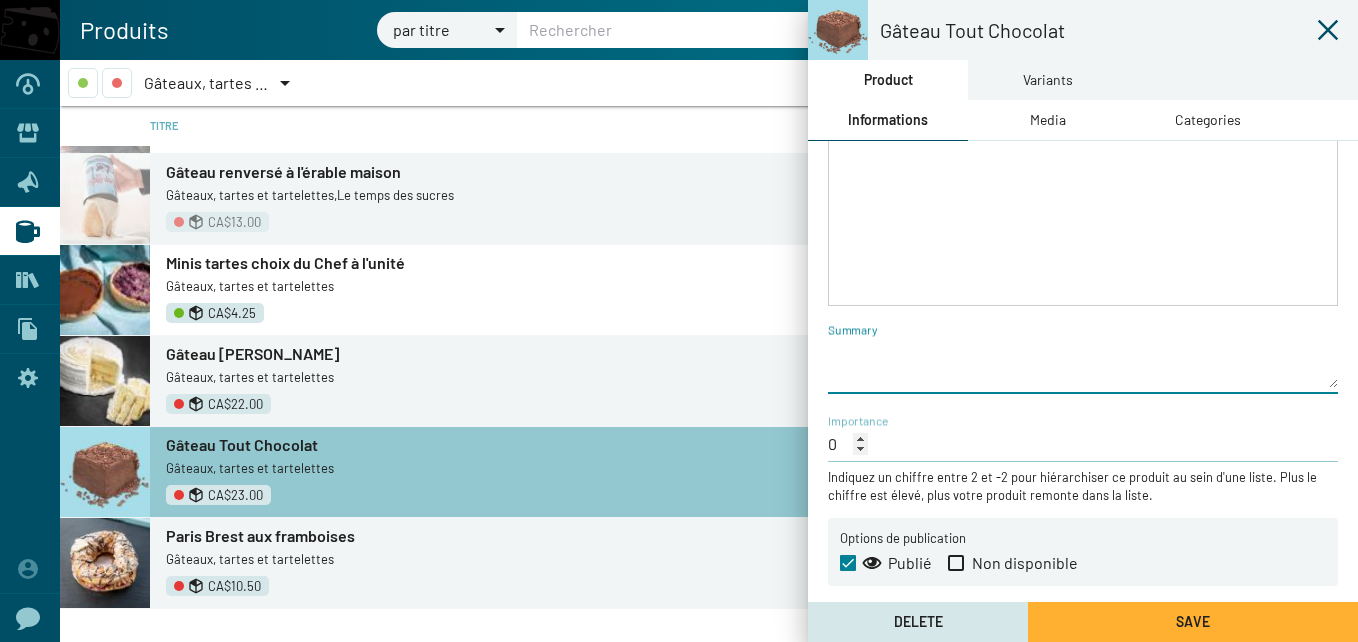 scroll, scrollTop: 428, scrollLeft: 0, axis: vertical 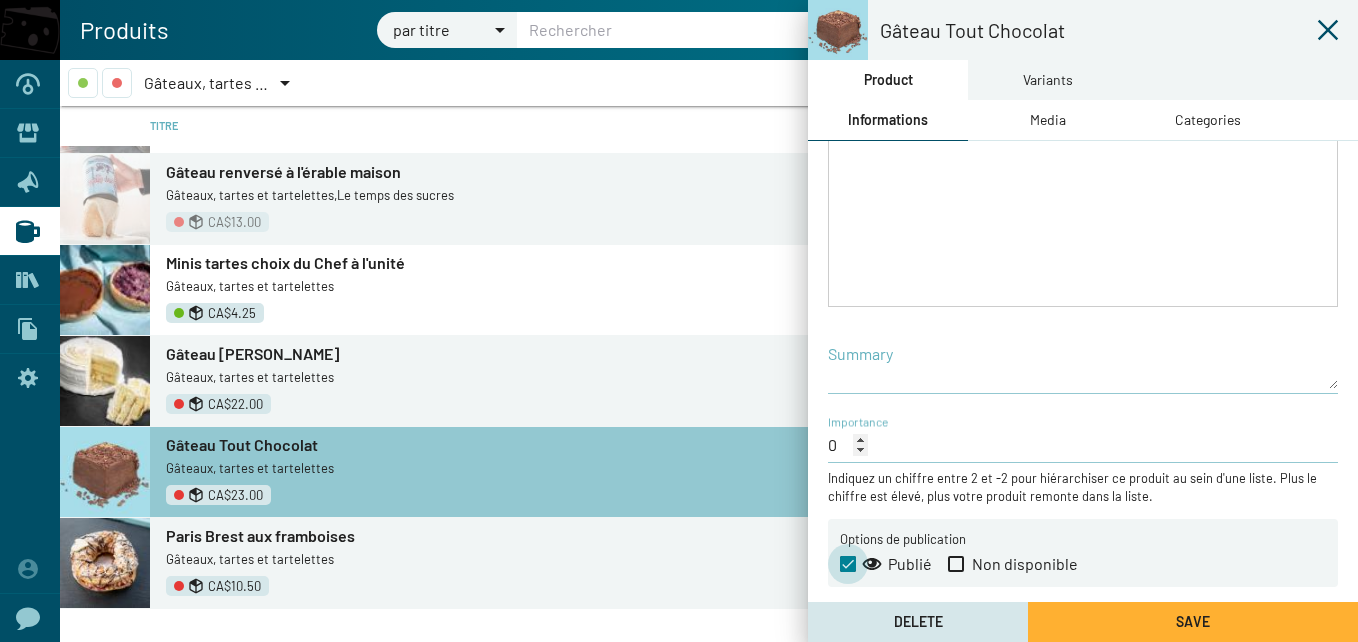 click at bounding box center [848, 564] 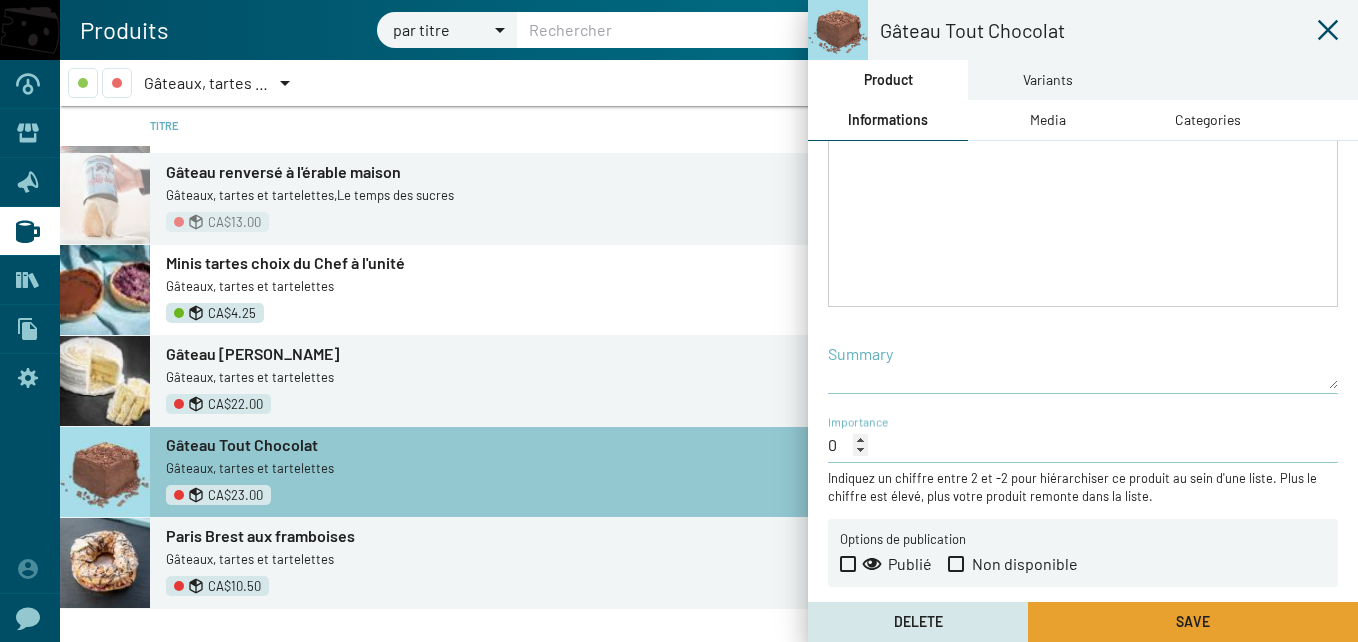 click on "Save" 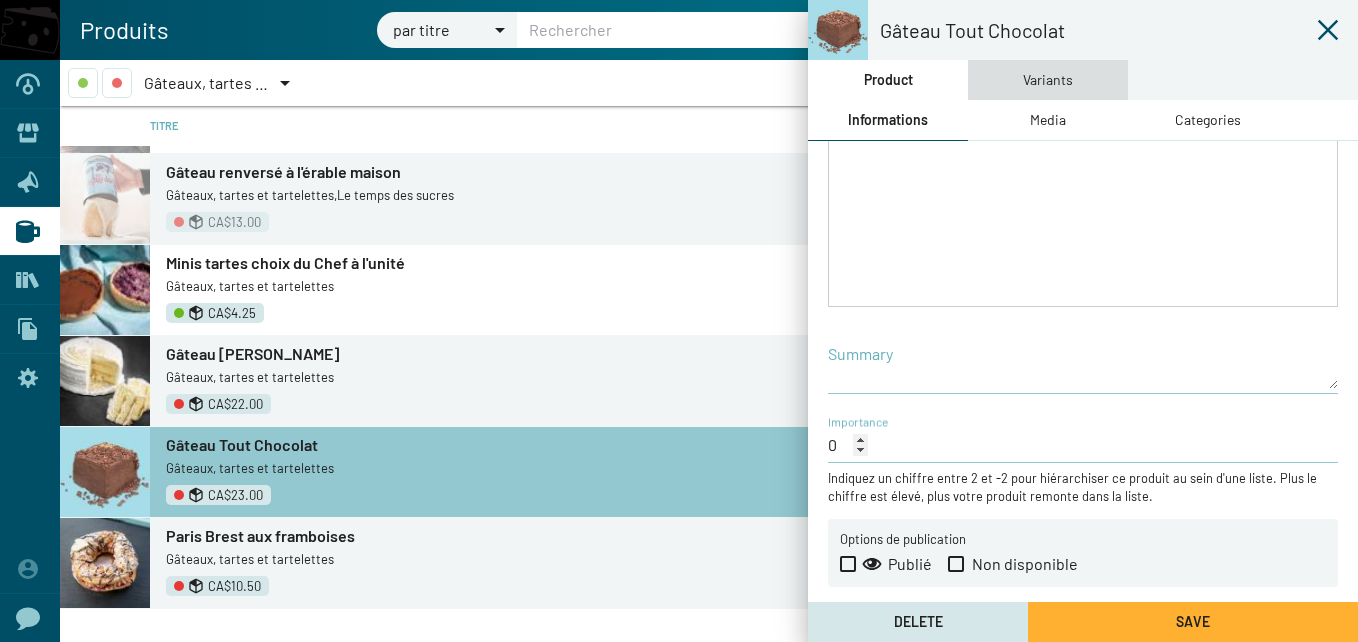 click on "Variants" at bounding box center (1048, 80) 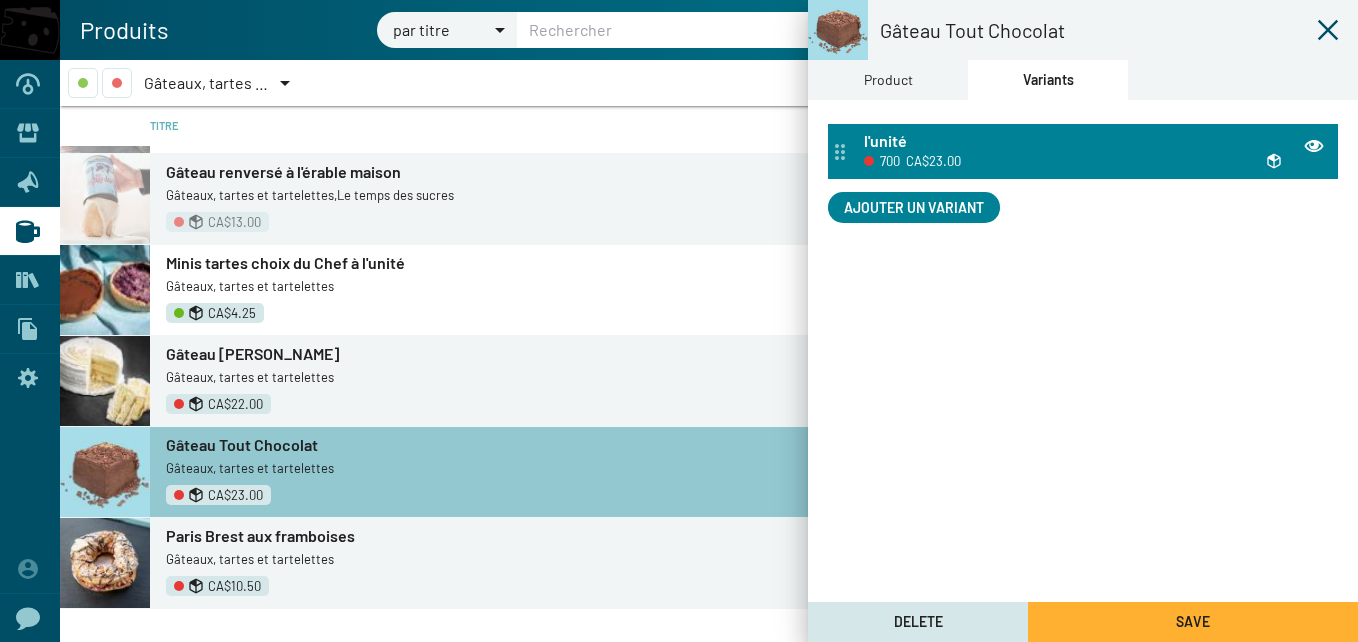 click on "l'unité" 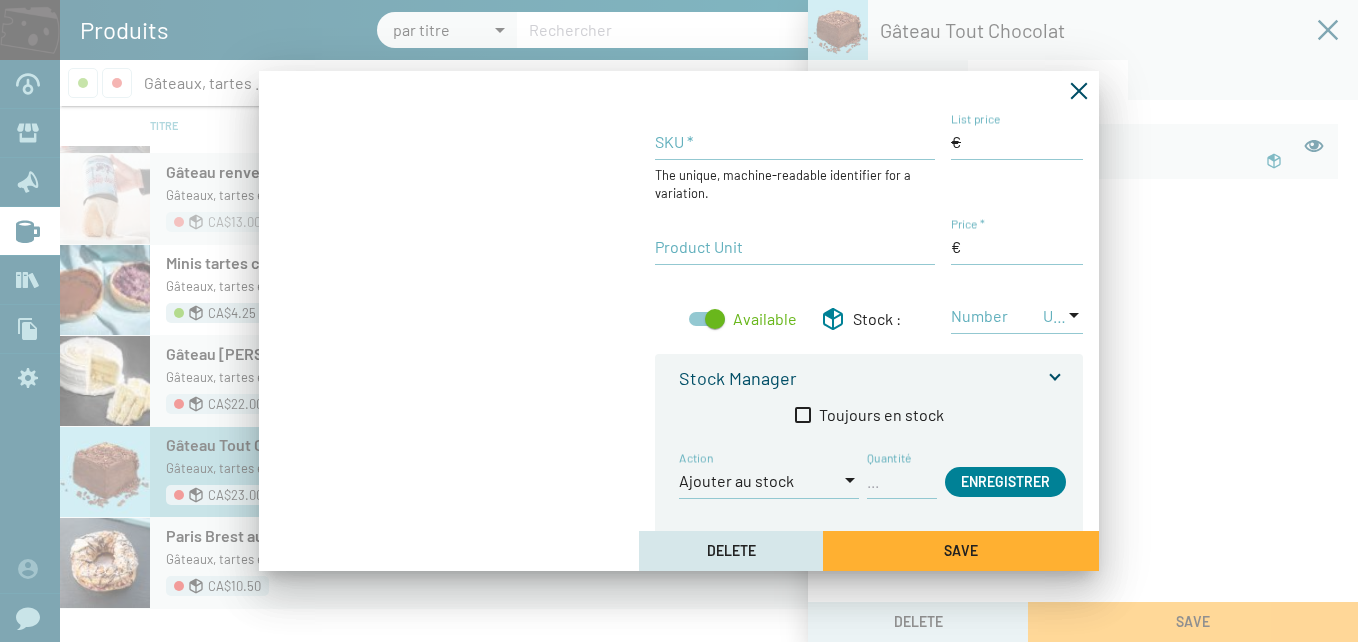 type on "700" 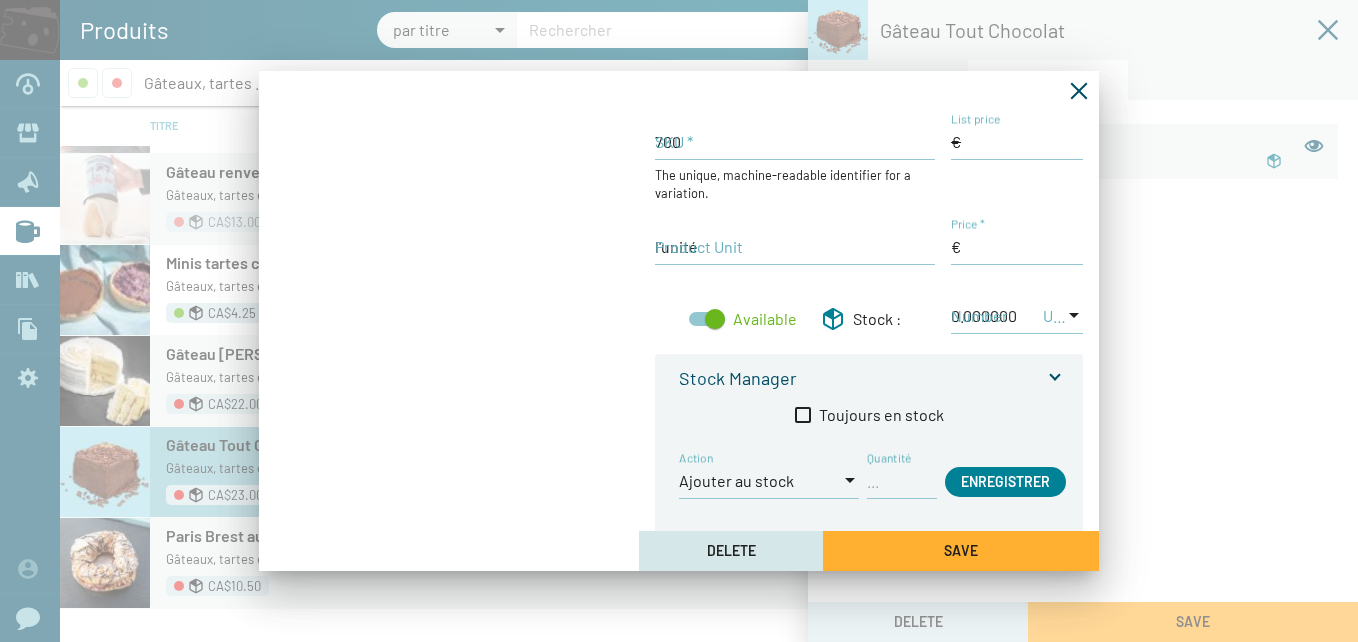 type on "23,00 $CA" 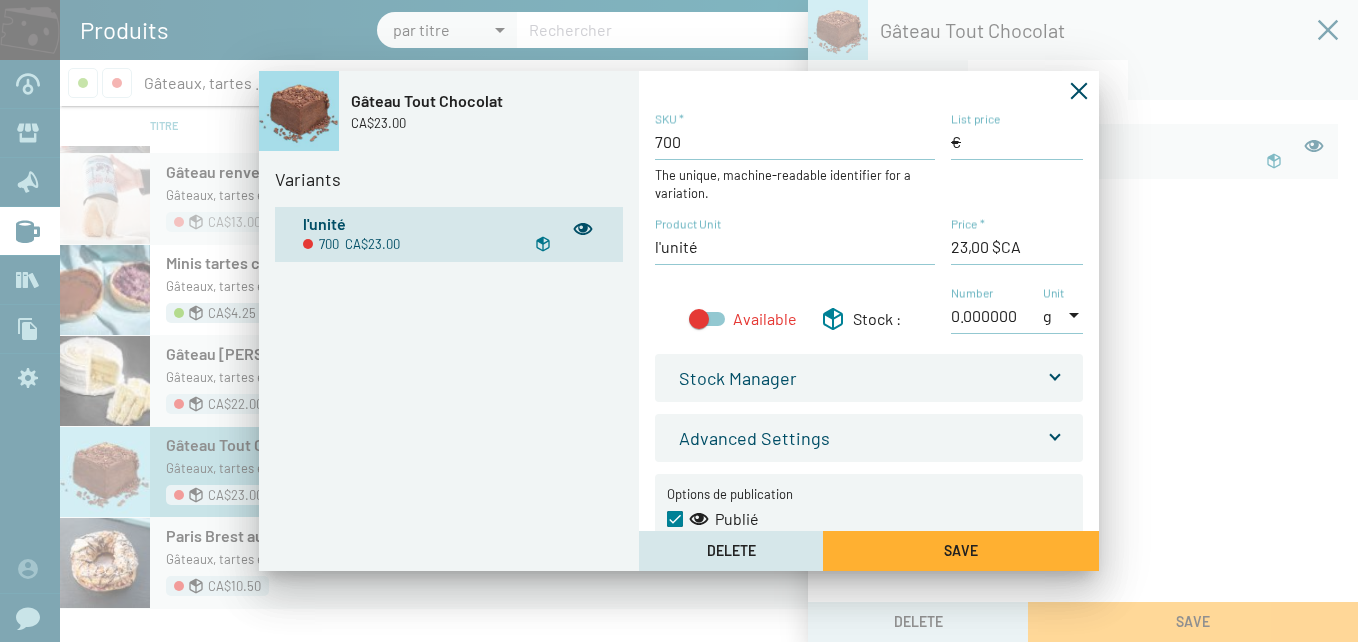 scroll, scrollTop: 43, scrollLeft: 0, axis: vertical 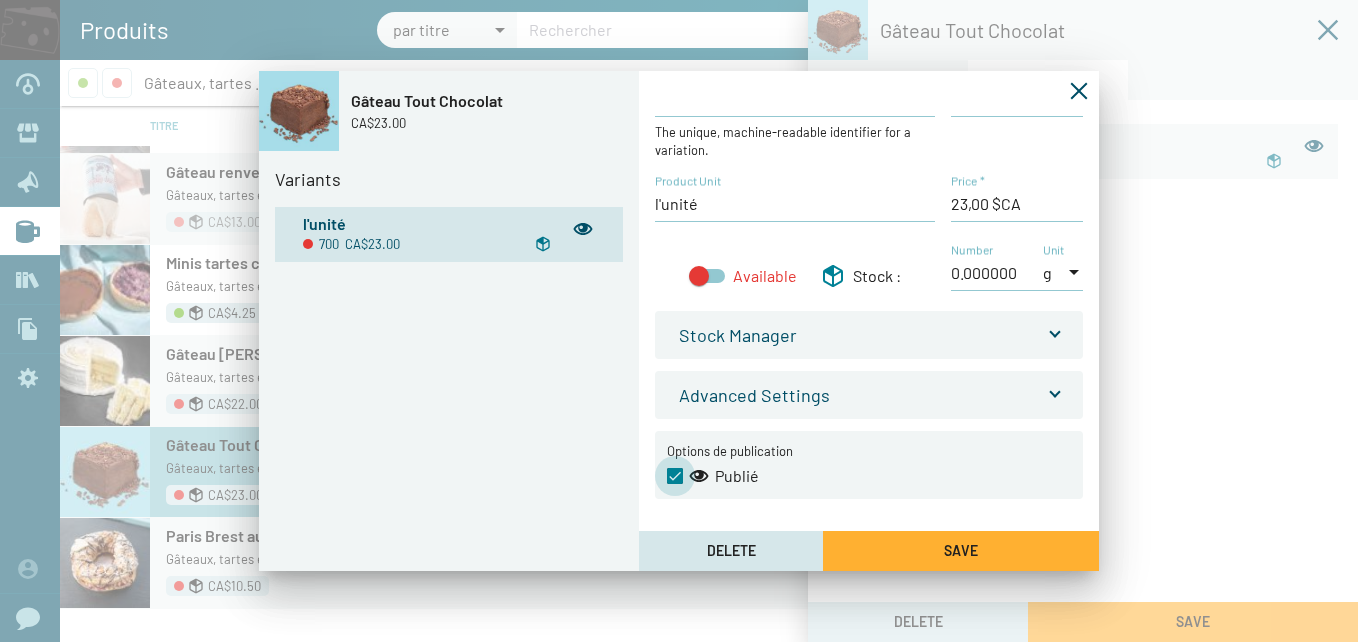 click at bounding box center (675, 476) 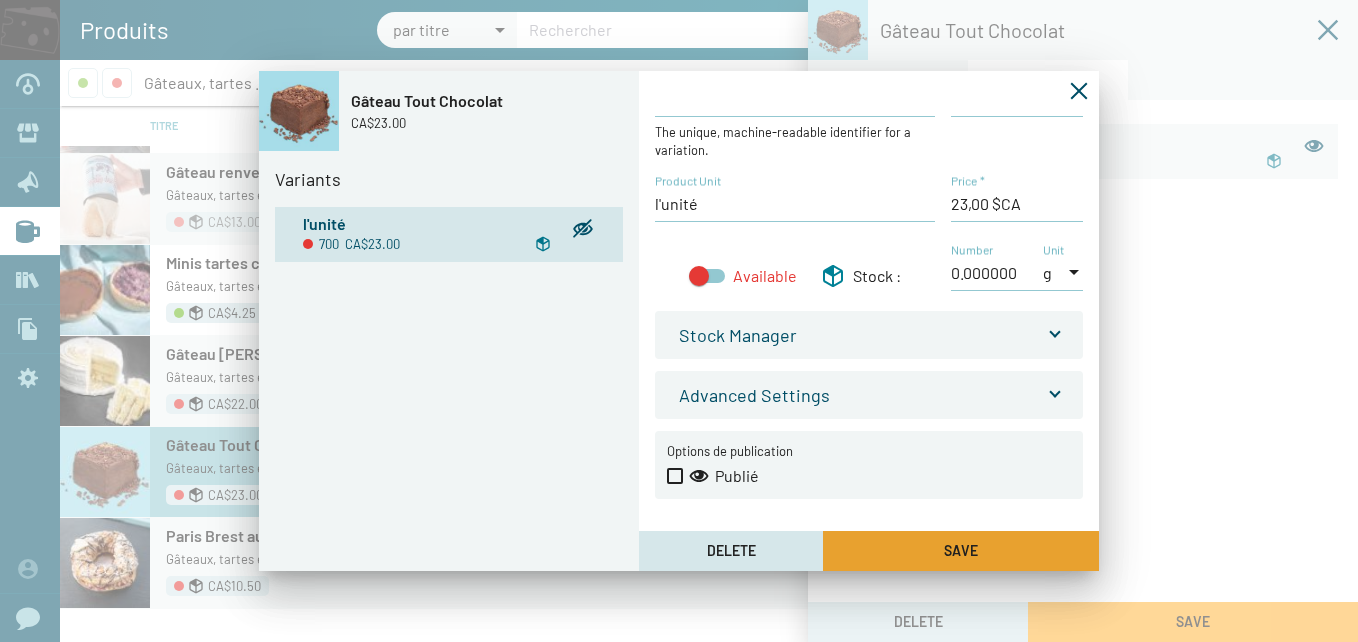 click on "Save" 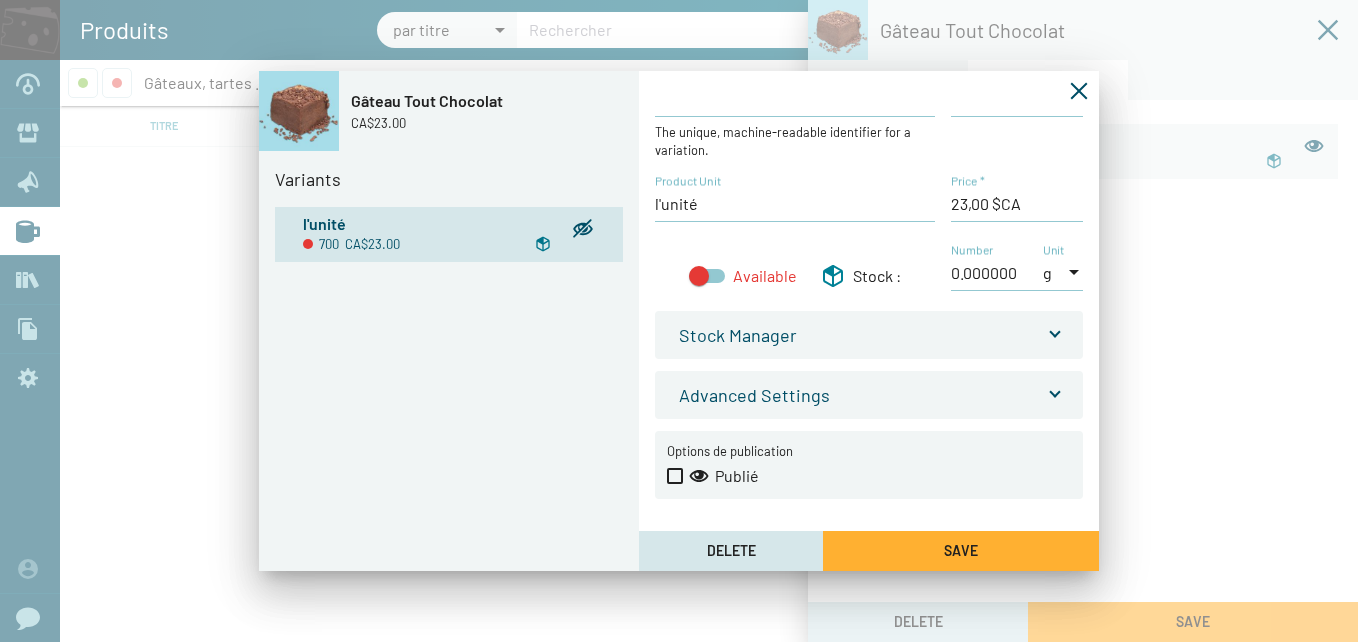 scroll, scrollTop: 0, scrollLeft: 0, axis: both 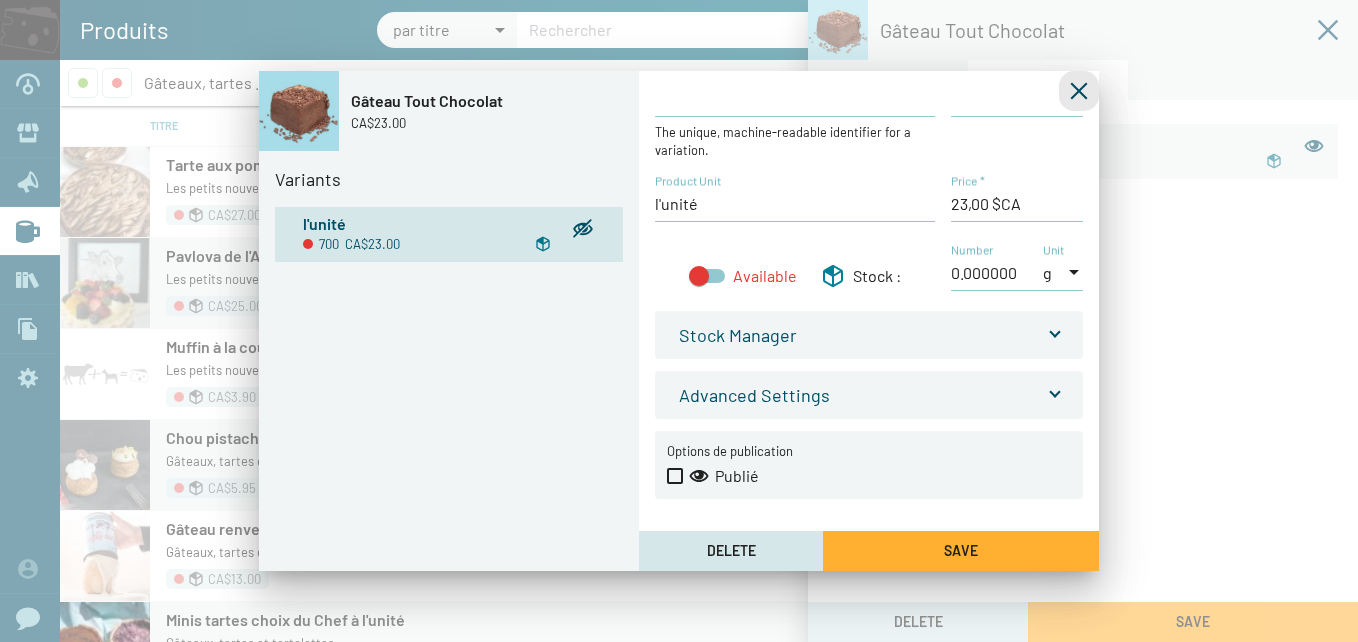 click 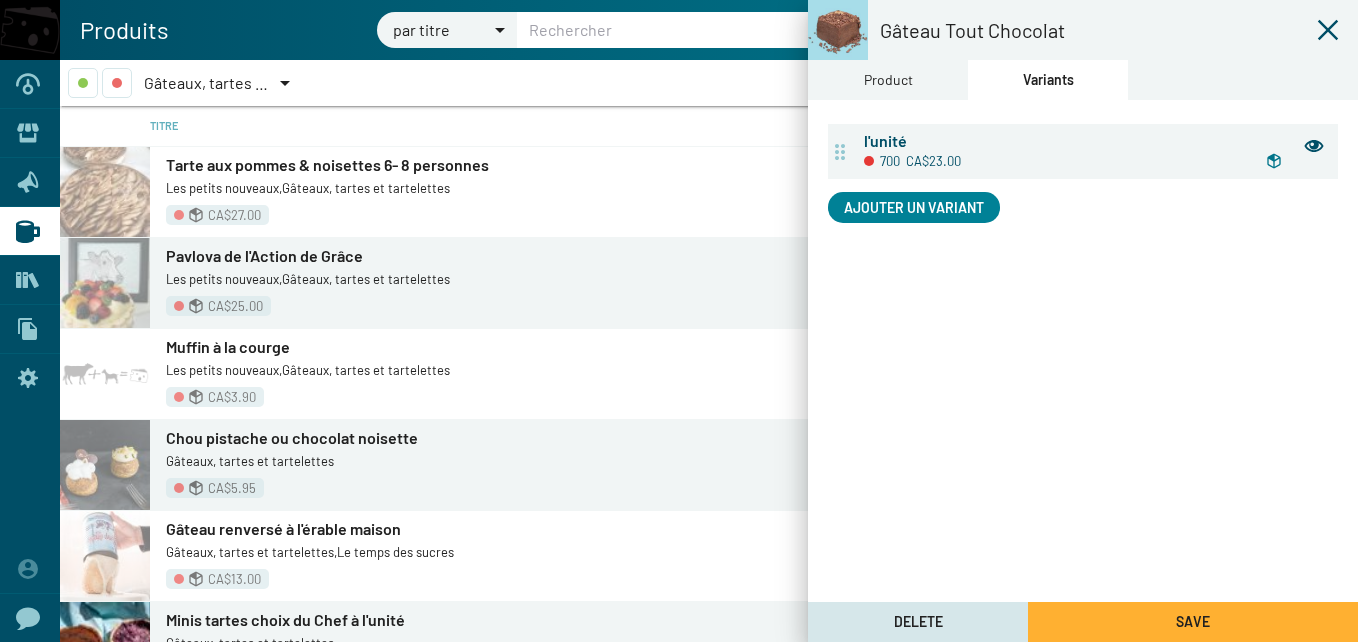 click 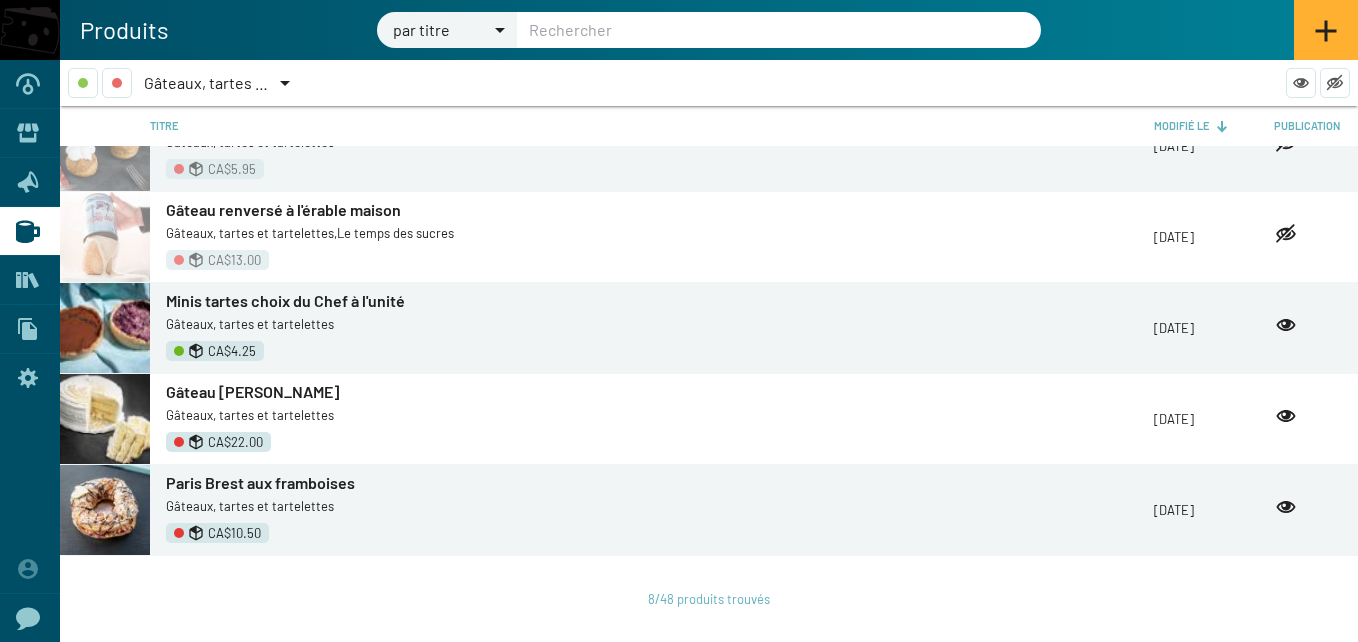 scroll, scrollTop: 318, scrollLeft: 0, axis: vertical 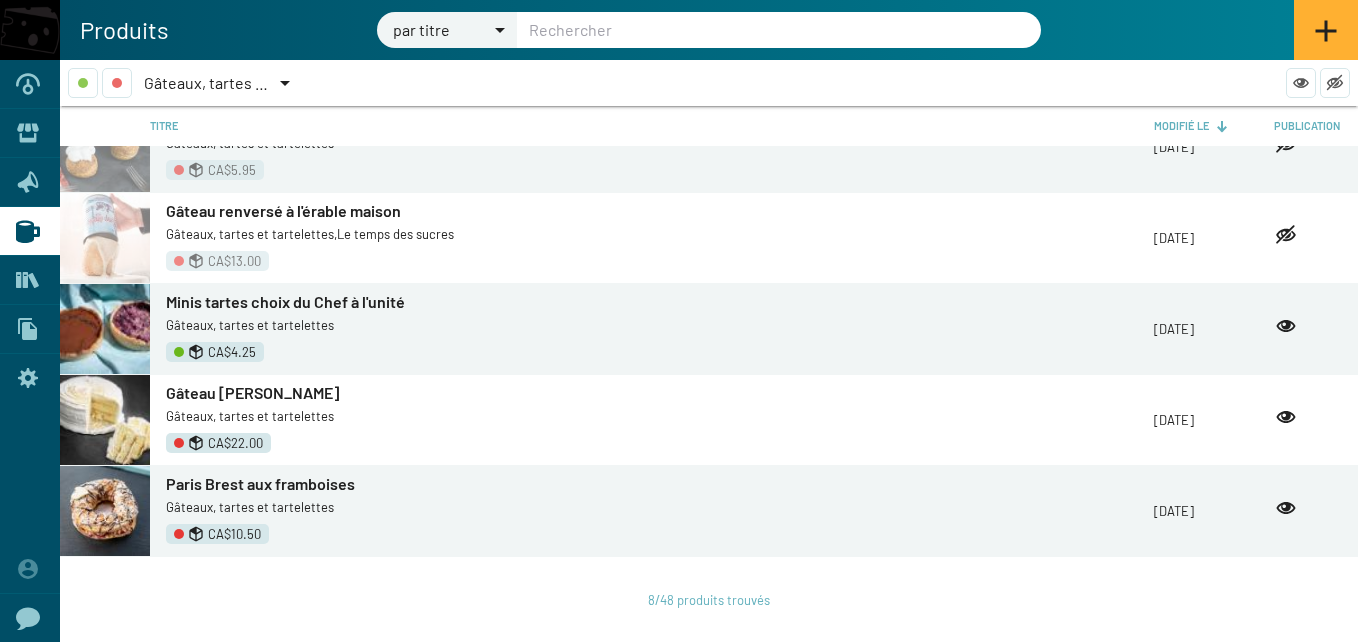 click 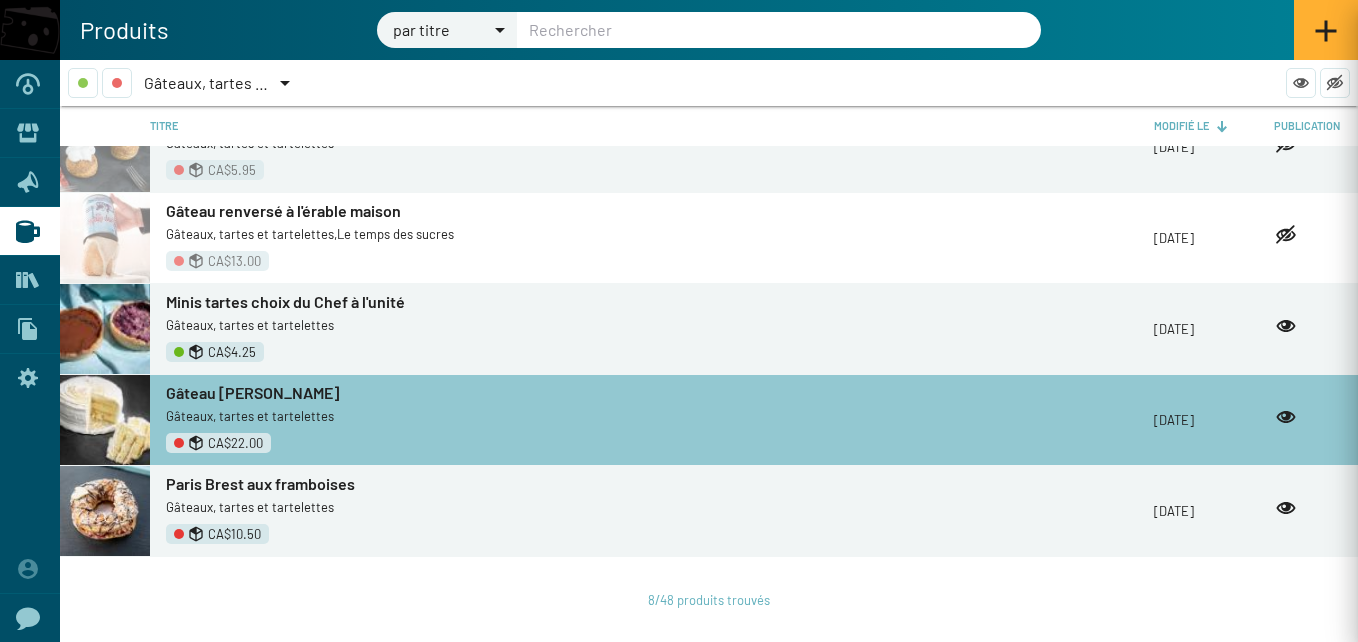 type on "Gâteau [PERSON_NAME]" 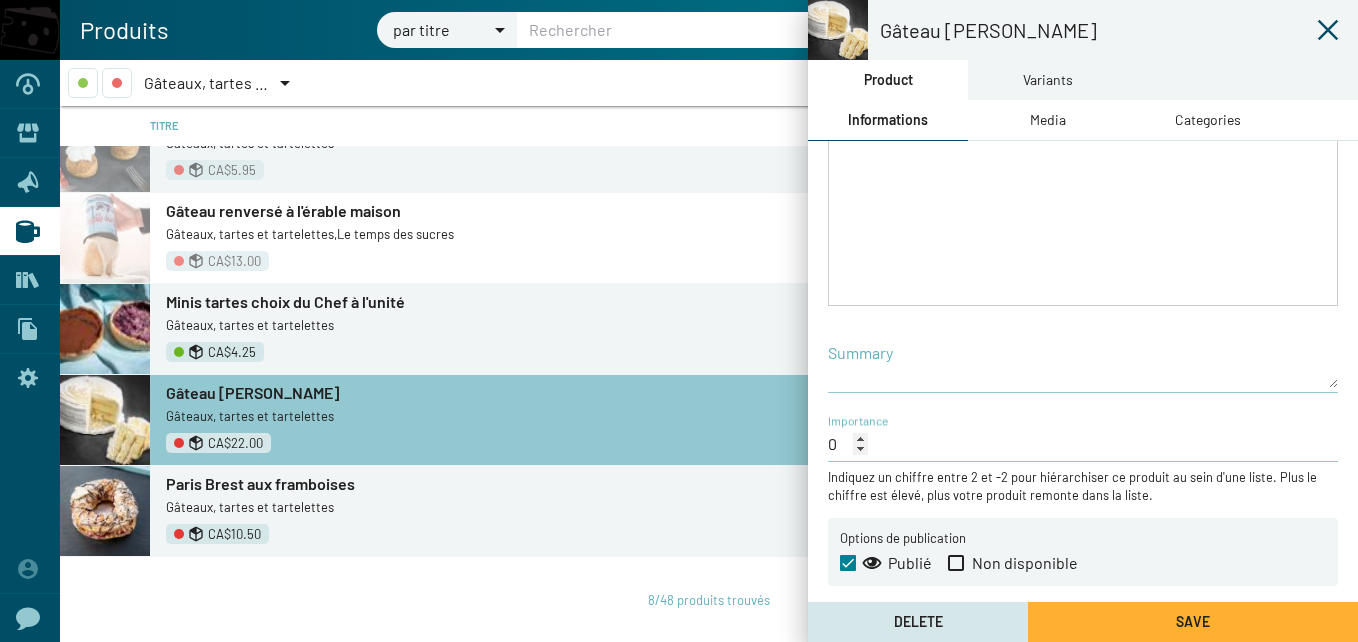 scroll, scrollTop: 428, scrollLeft: 0, axis: vertical 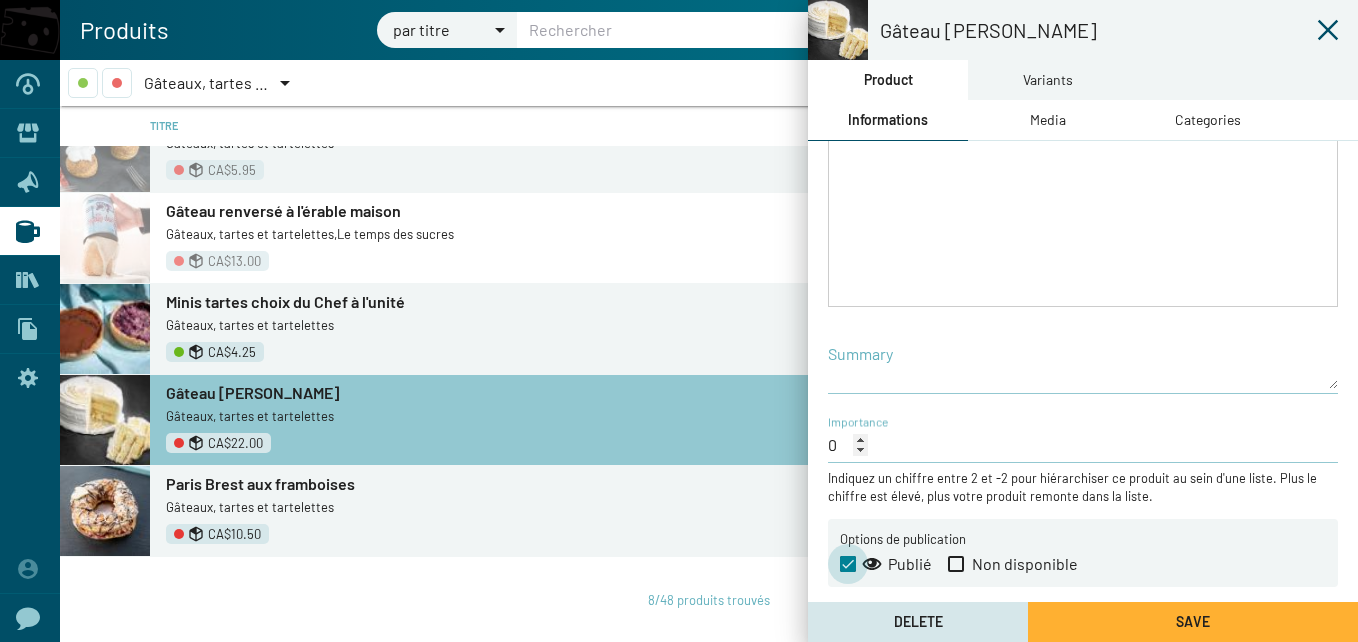 click at bounding box center [848, 564] 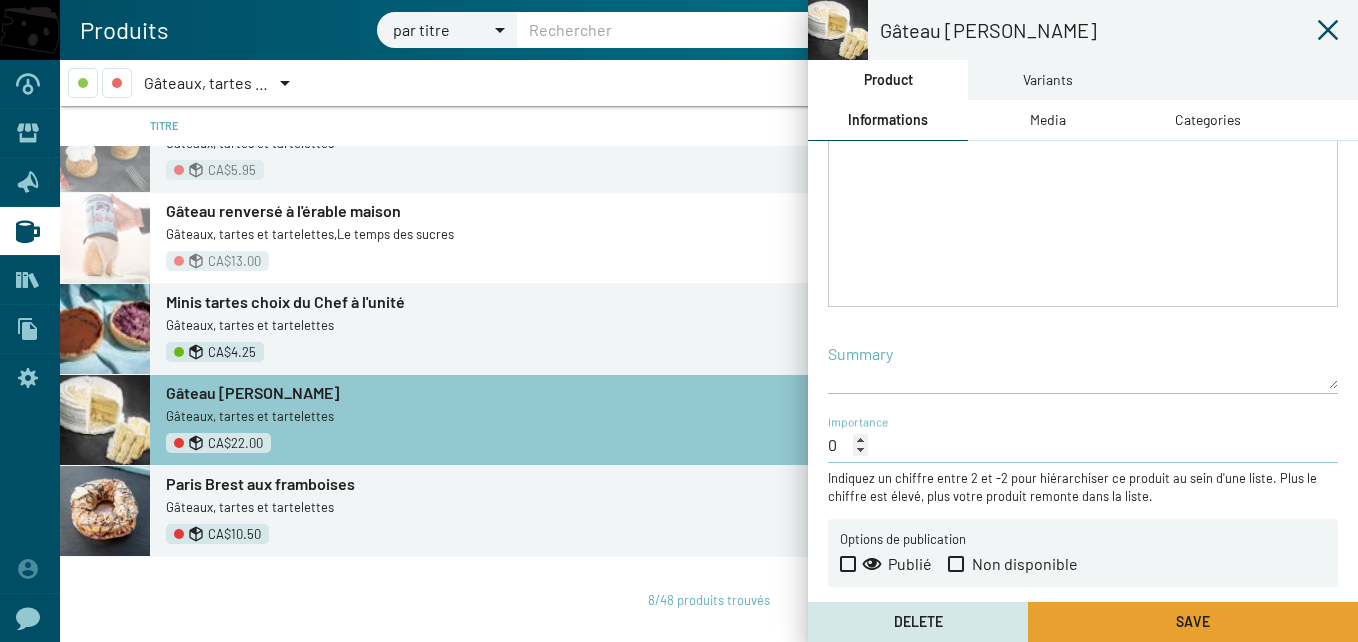 click on "Save" 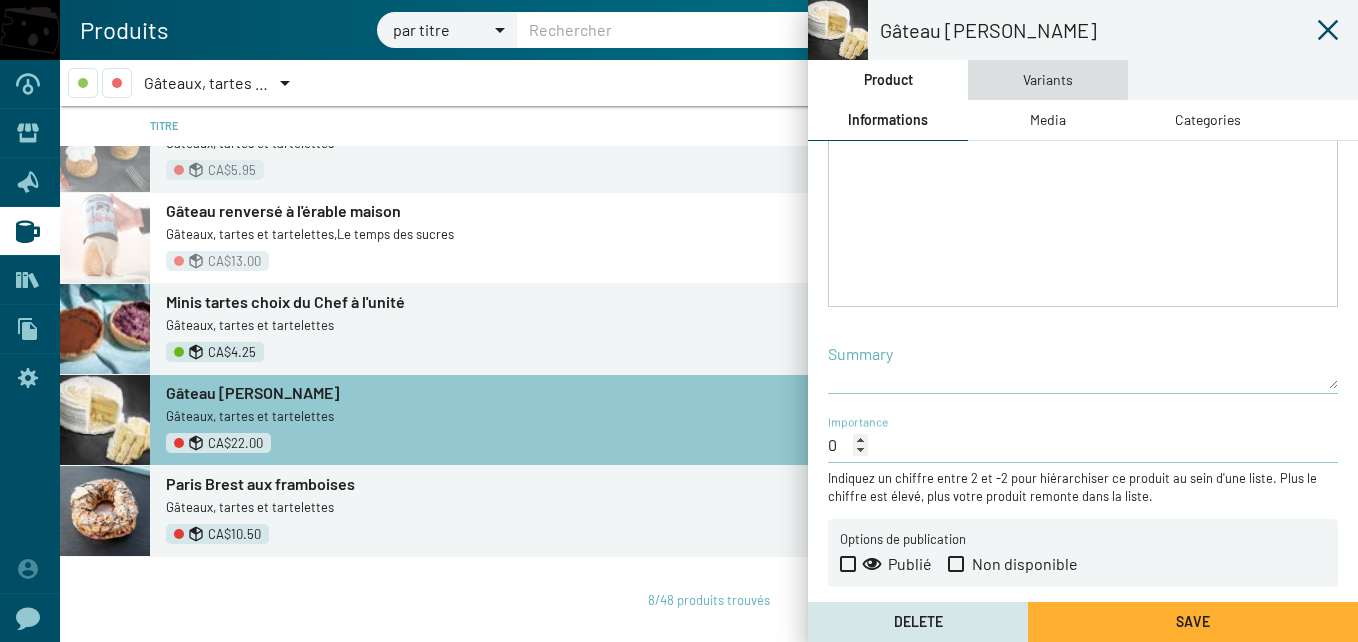 click on "Variants" at bounding box center [1048, 80] 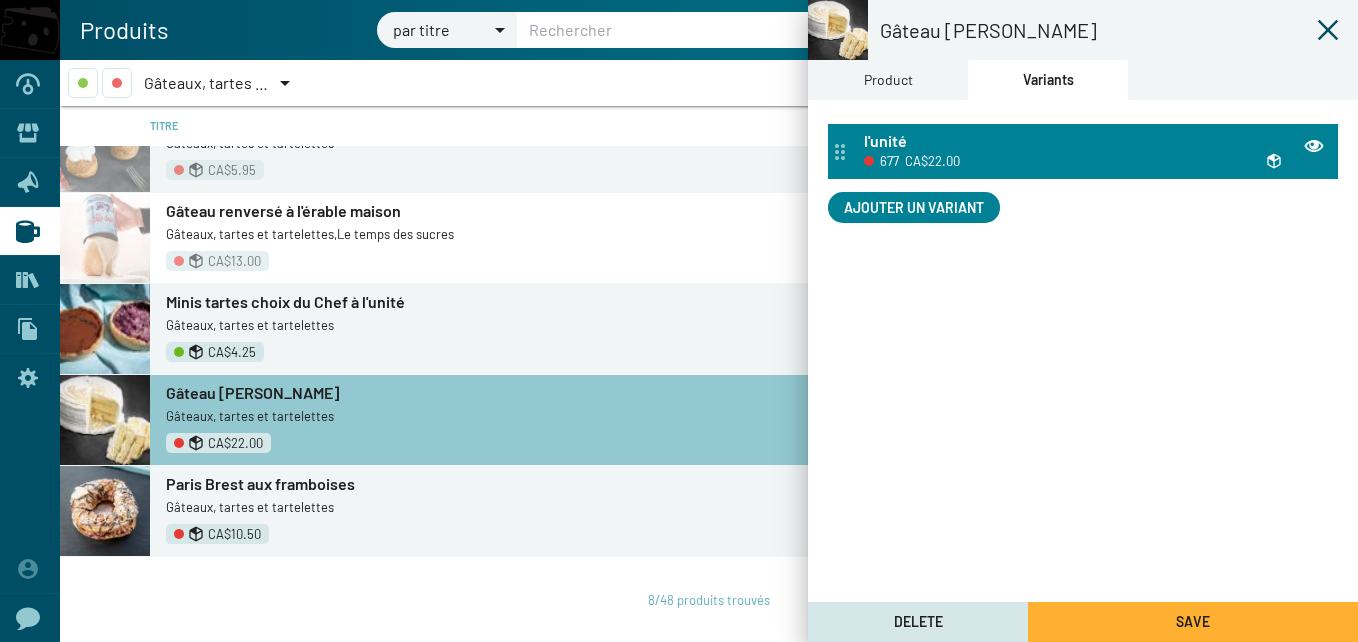 click on "677 CA$22.00" 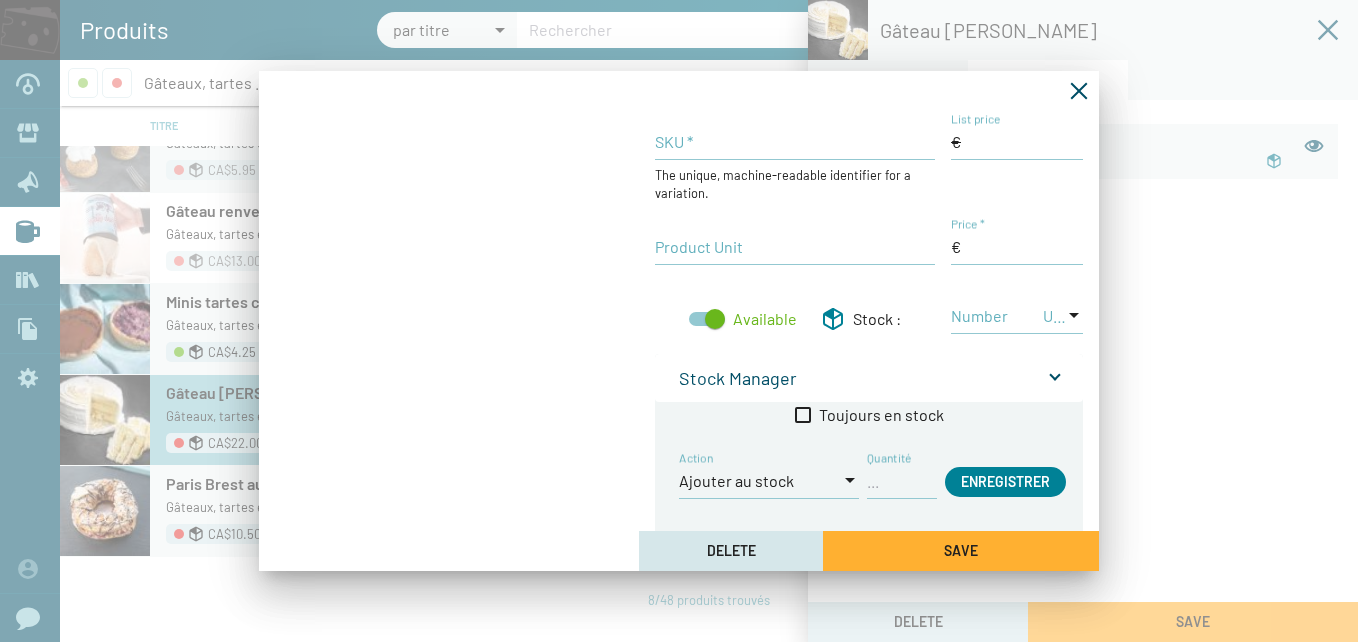 type on "677" 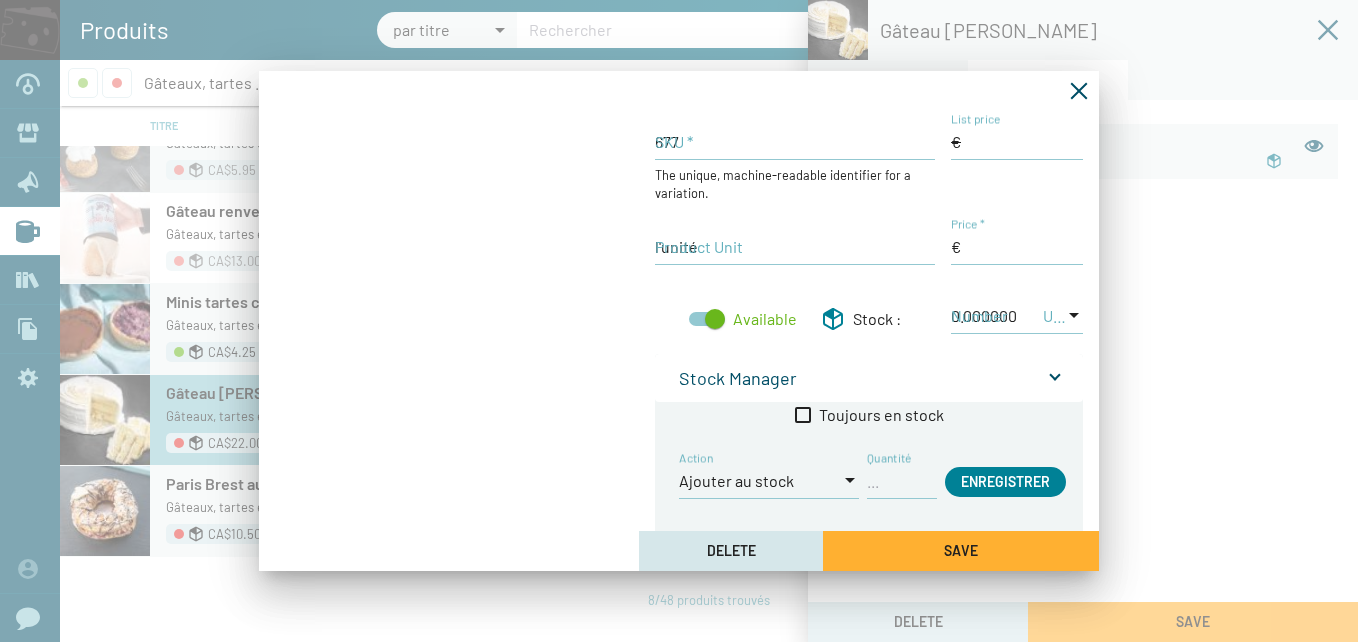 type on "22,00 $CA" 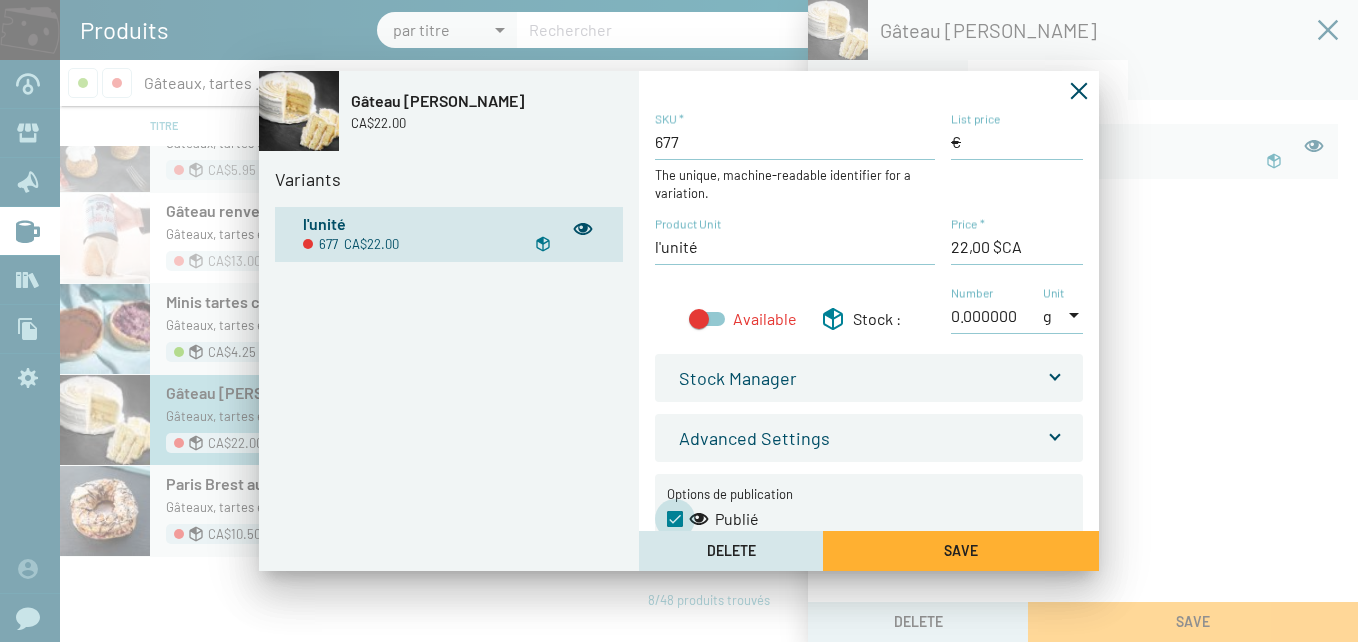 click at bounding box center (675, 519) 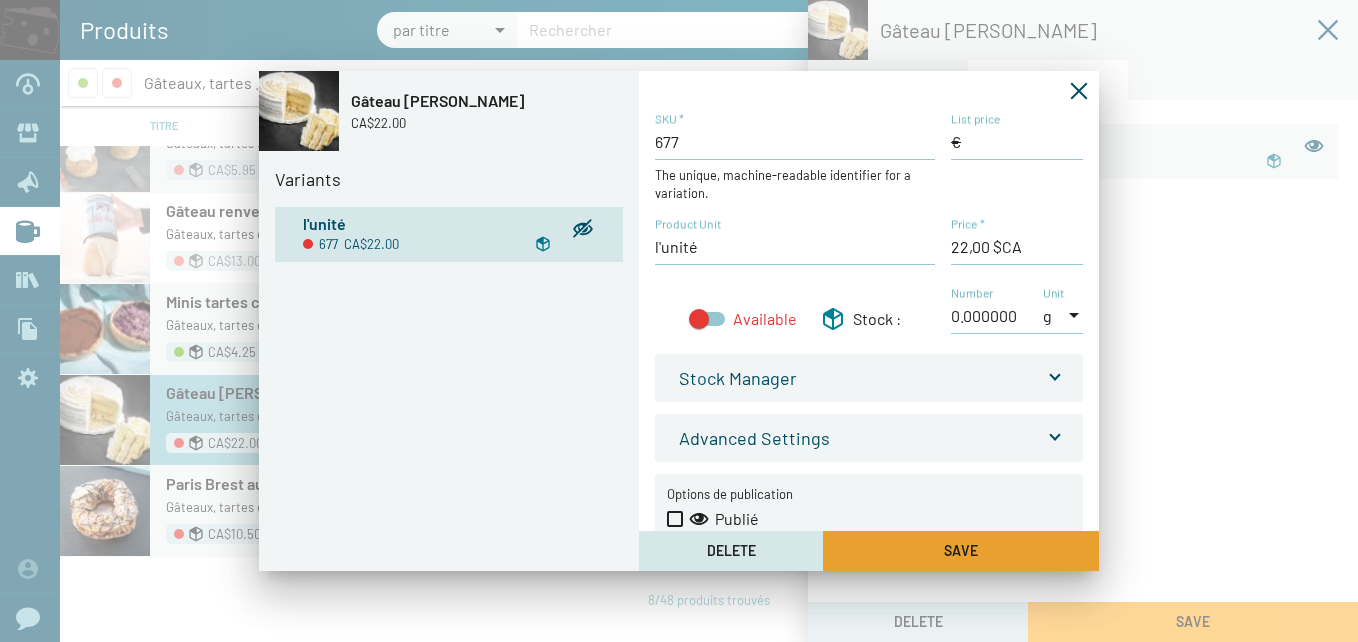 click on "Save" 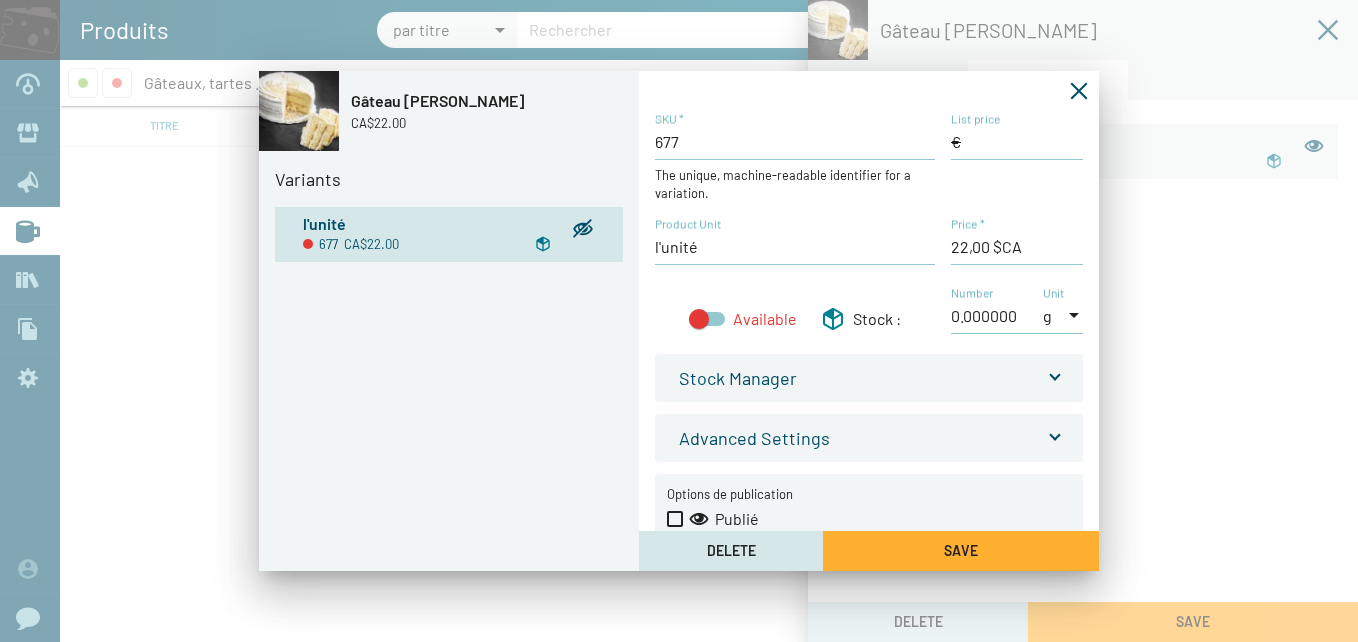 scroll, scrollTop: 0, scrollLeft: 0, axis: both 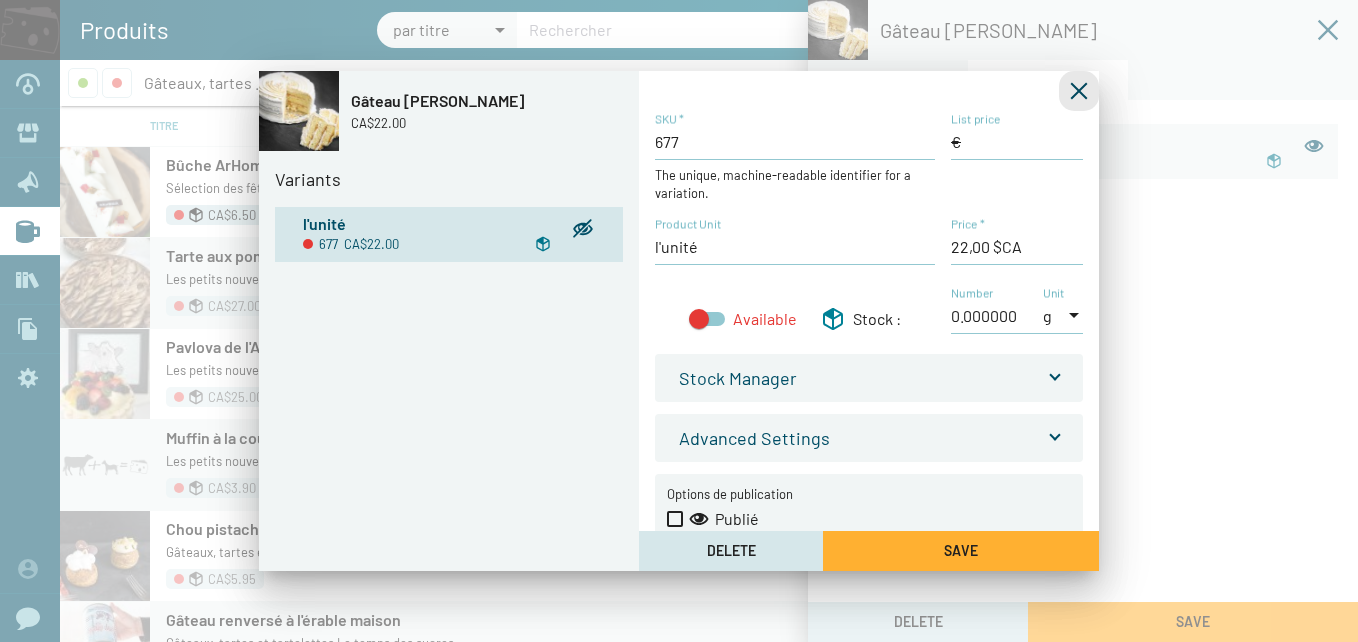 click 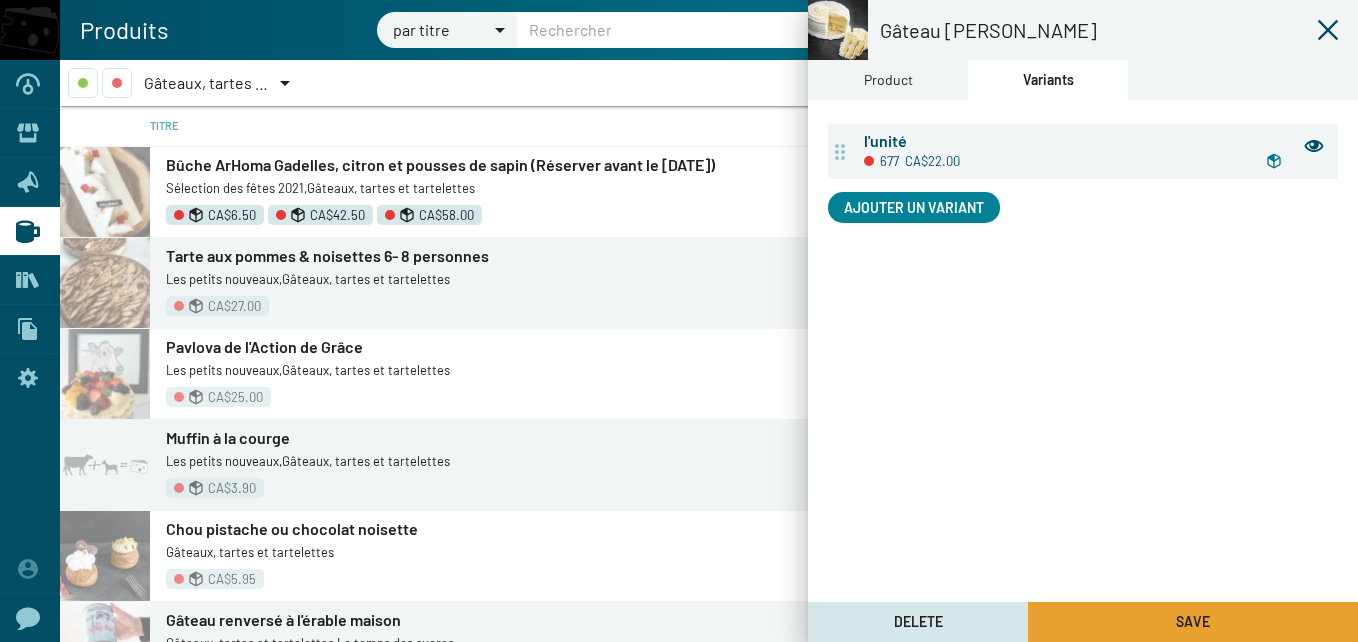 click on "Save" 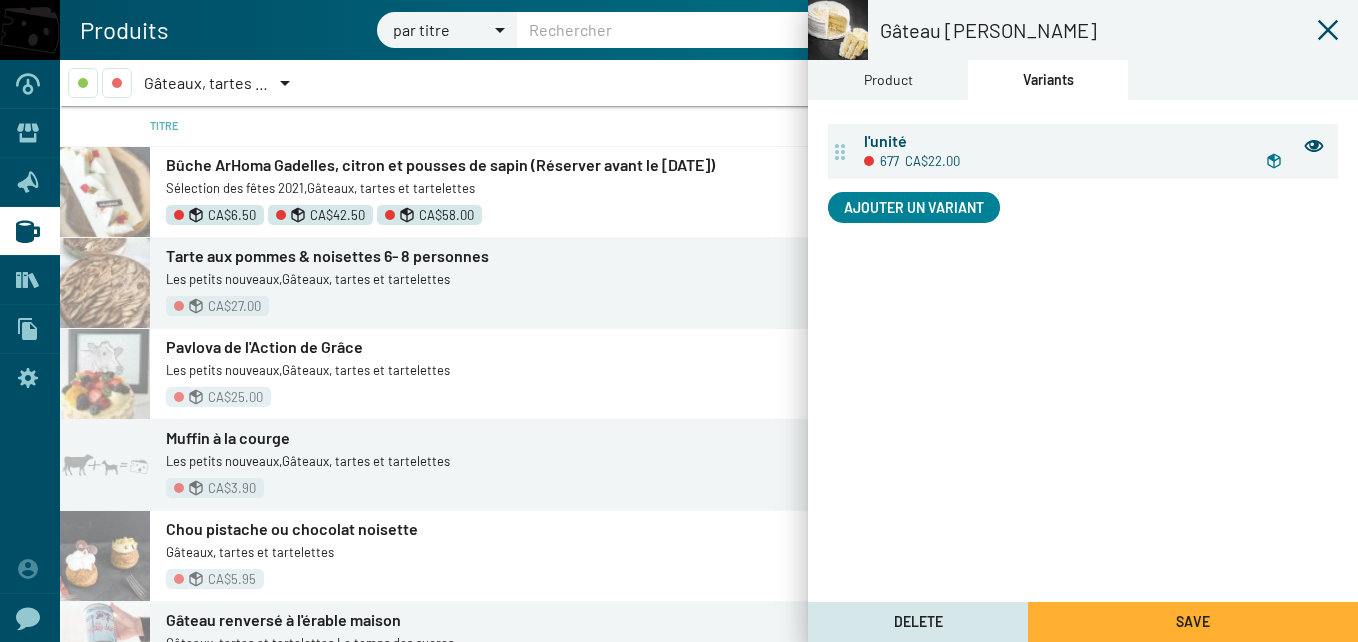 click 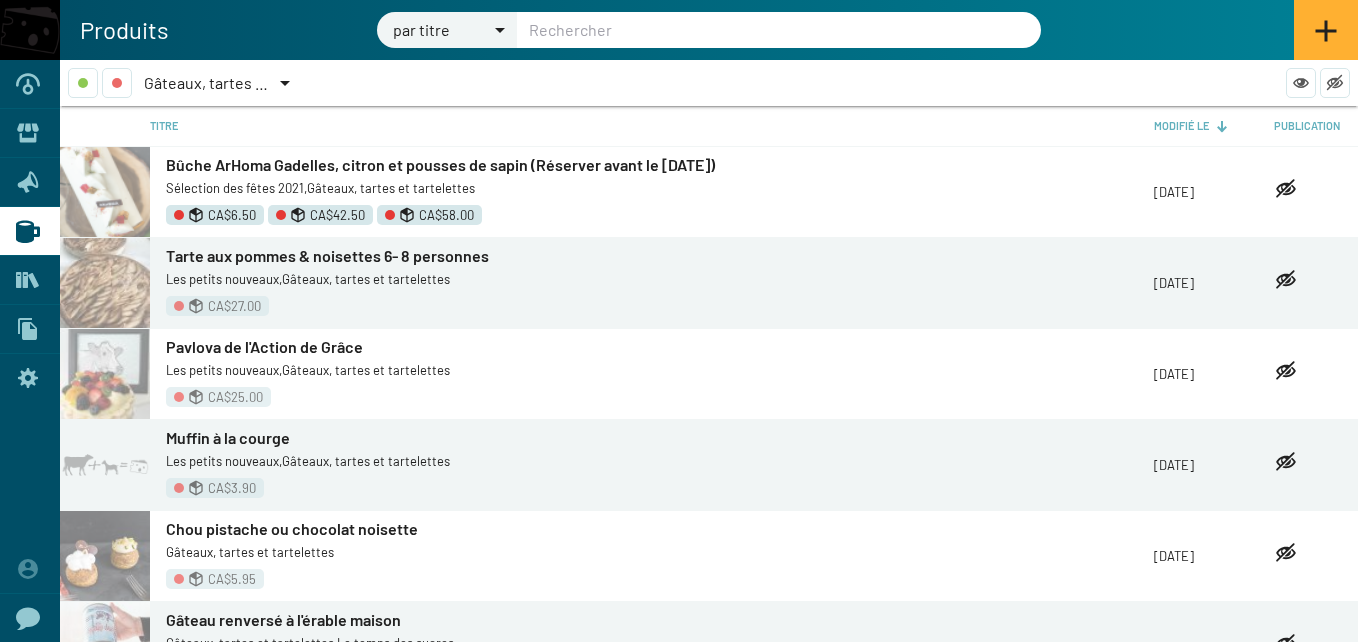 scroll, scrollTop: 319, scrollLeft: 0, axis: vertical 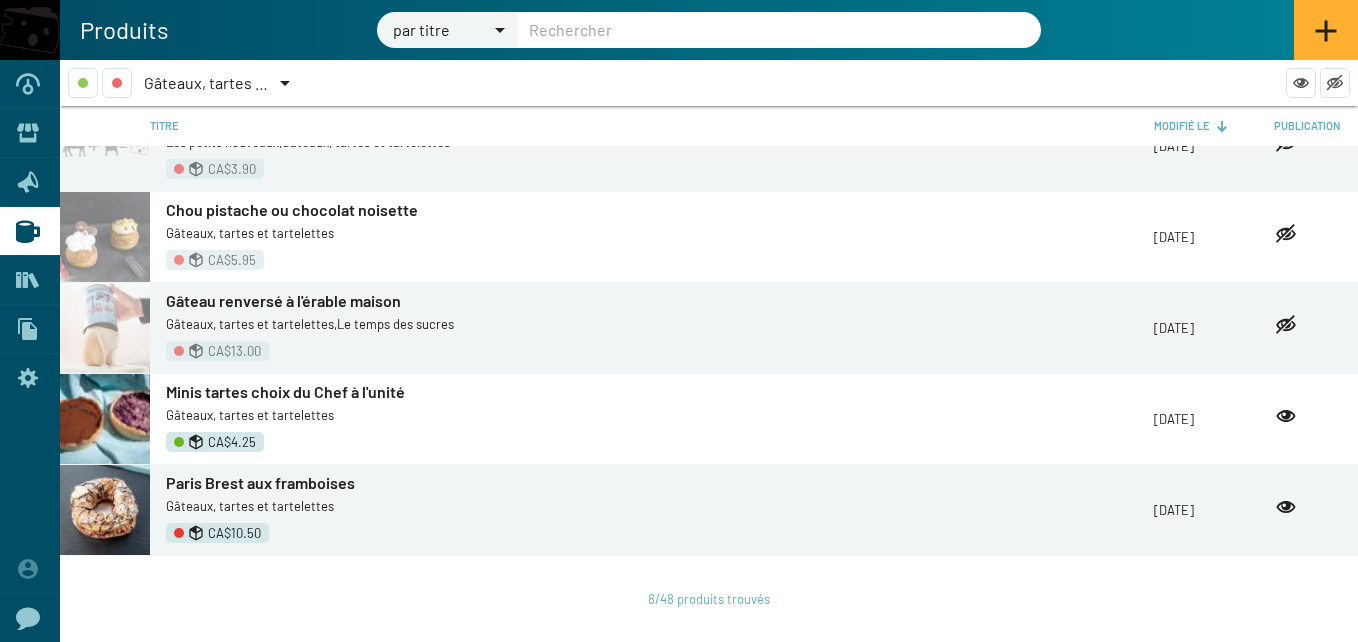 click 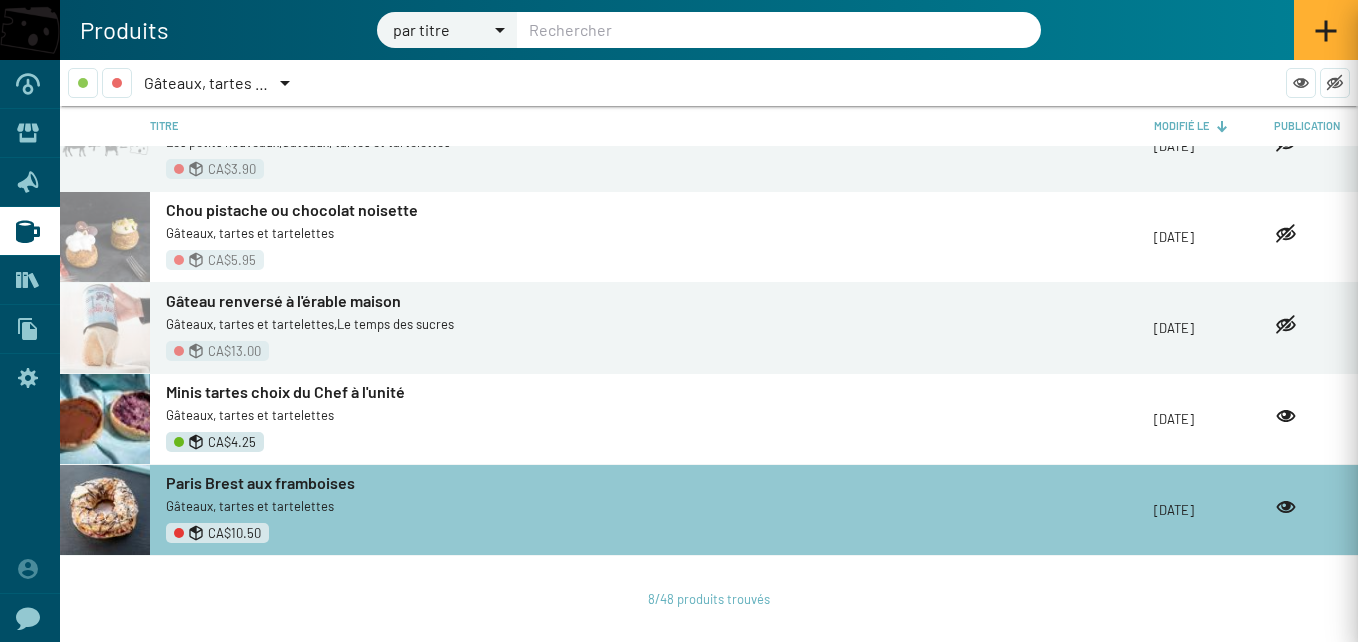 type on "Paris Brest aux framboises" 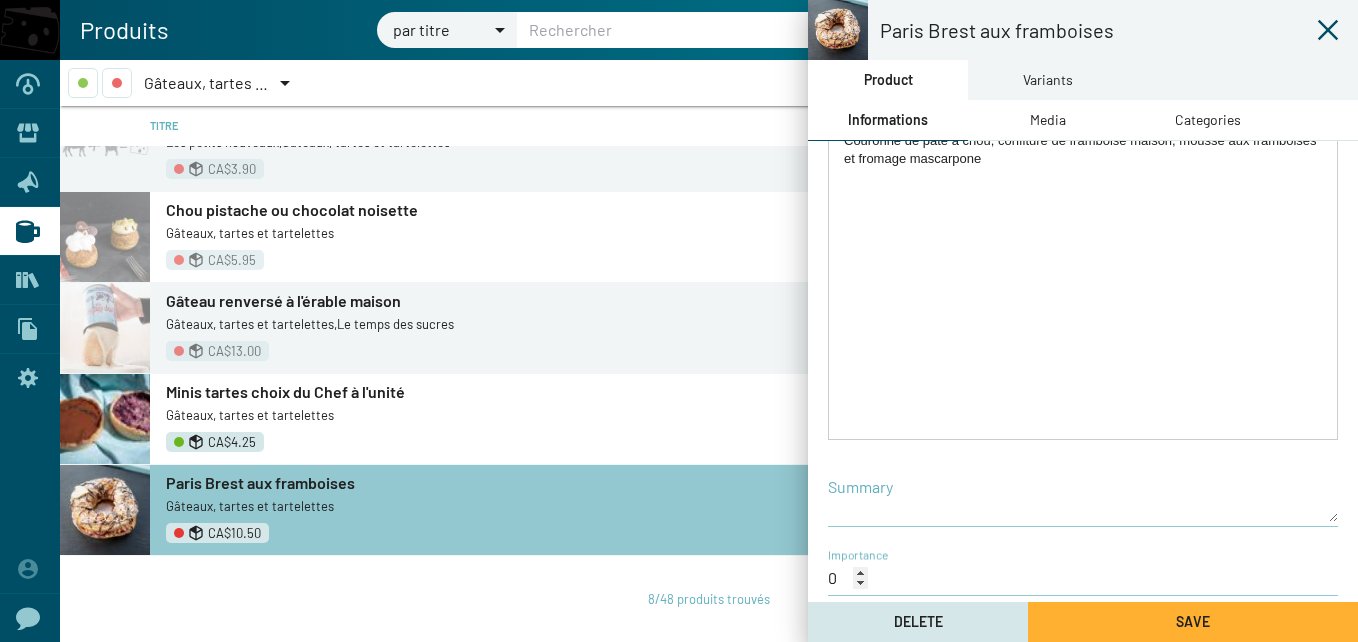 scroll, scrollTop: 429, scrollLeft: 0, axis: vertical 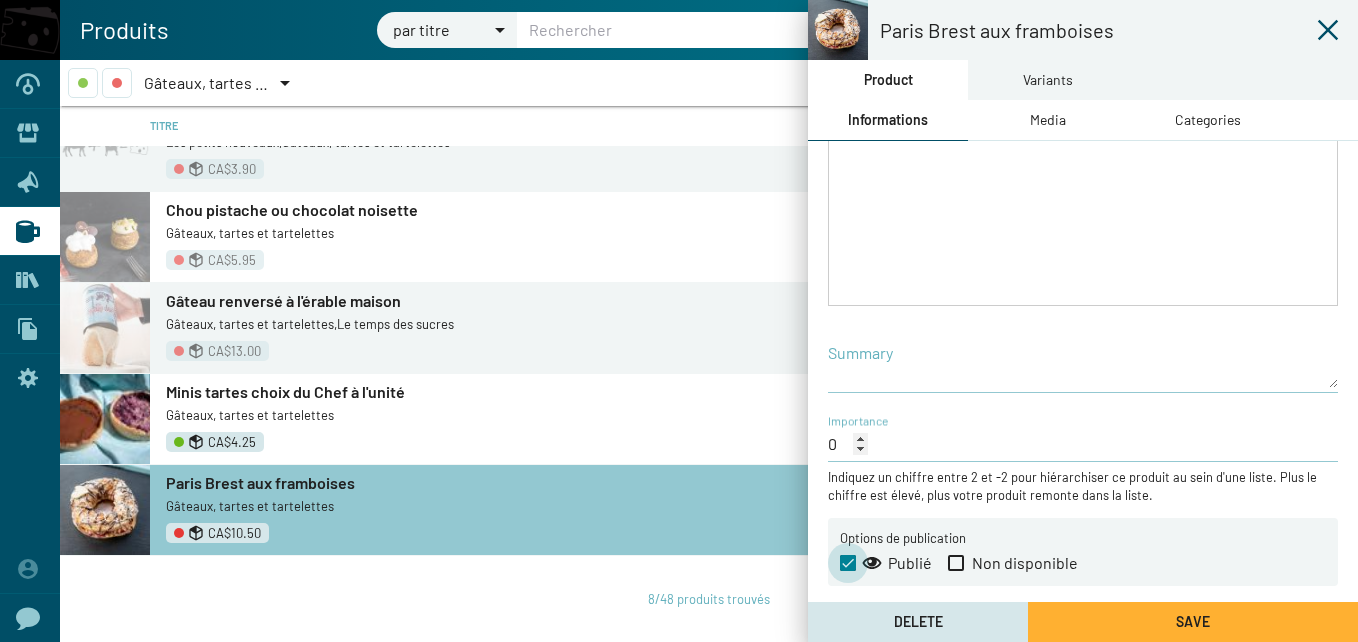 click at bounding box center [848, 563] 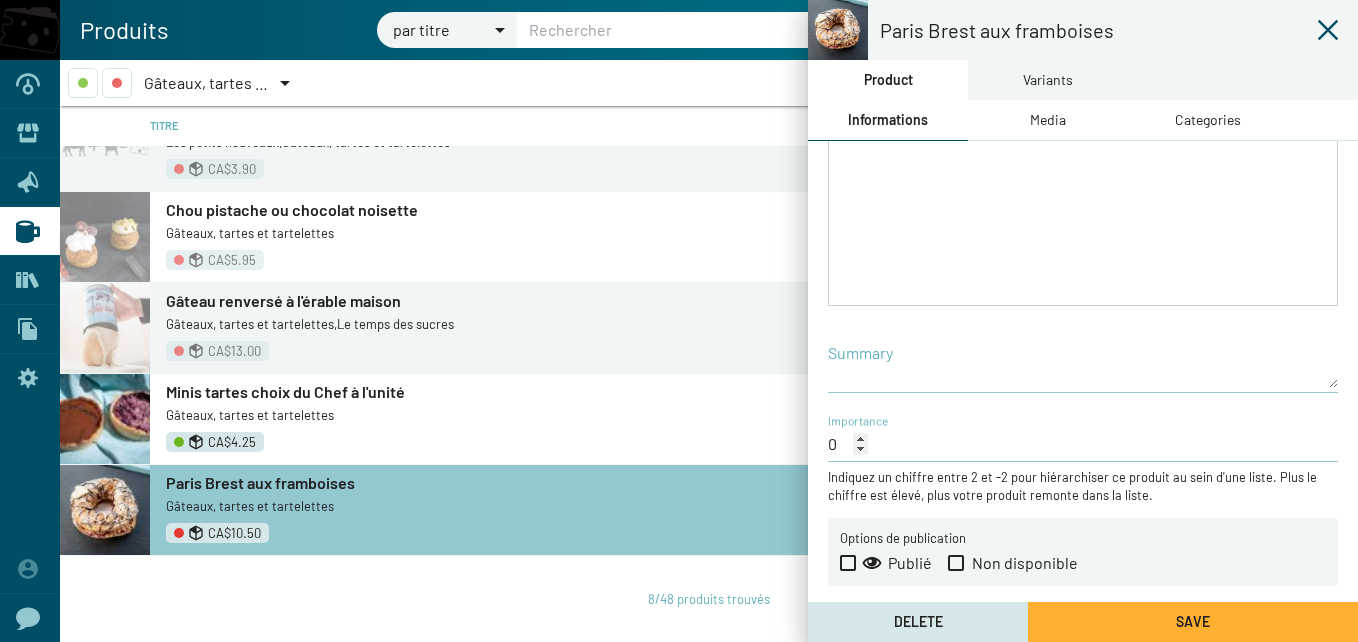 click on "Save" 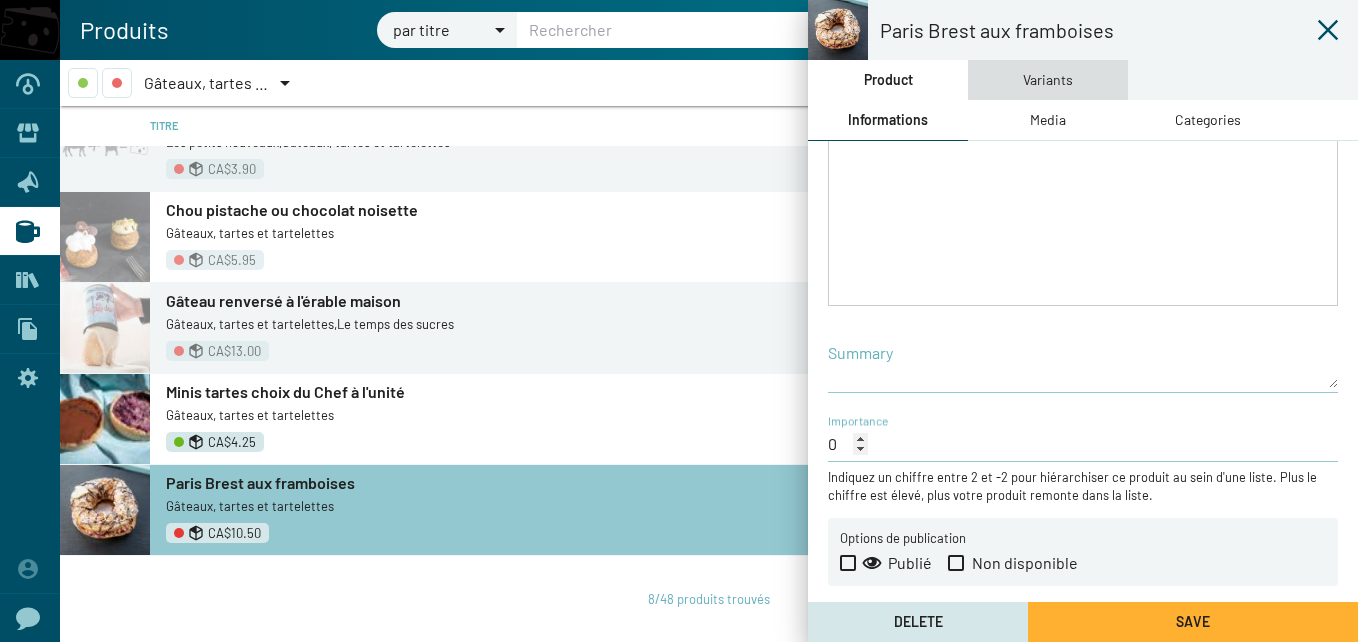 click on "Variants" at bounding box center [1048, 80] 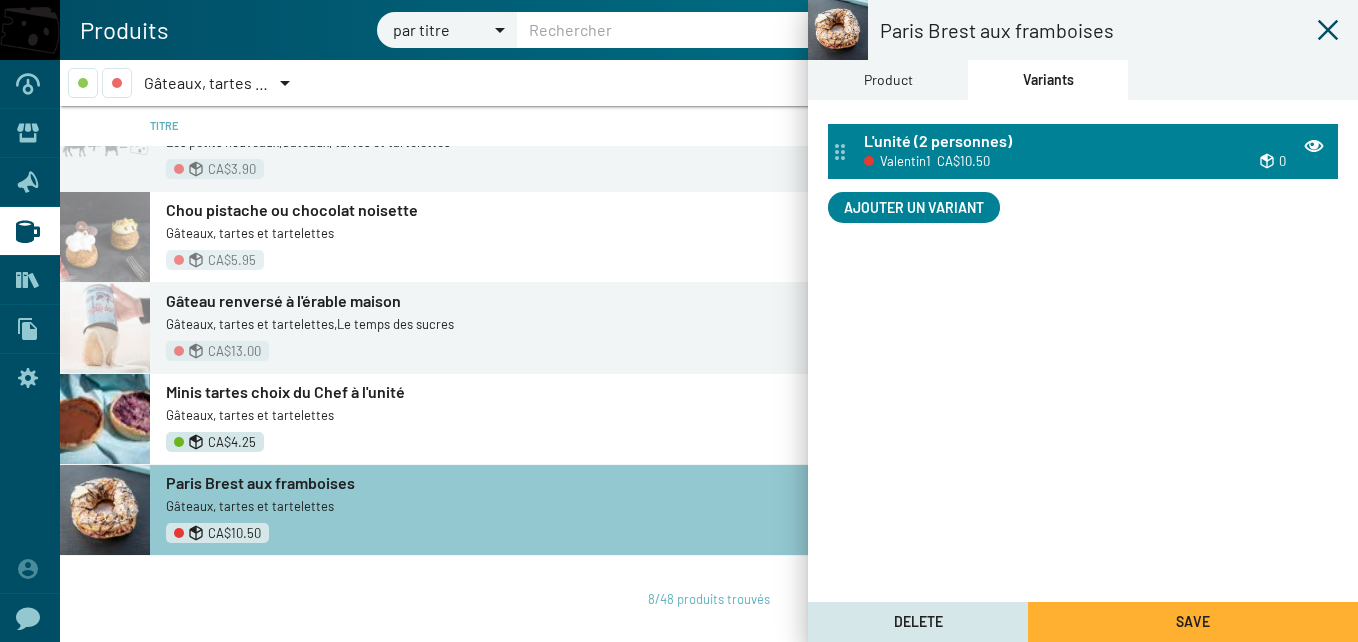 click on "L'unité (2 personnes)" 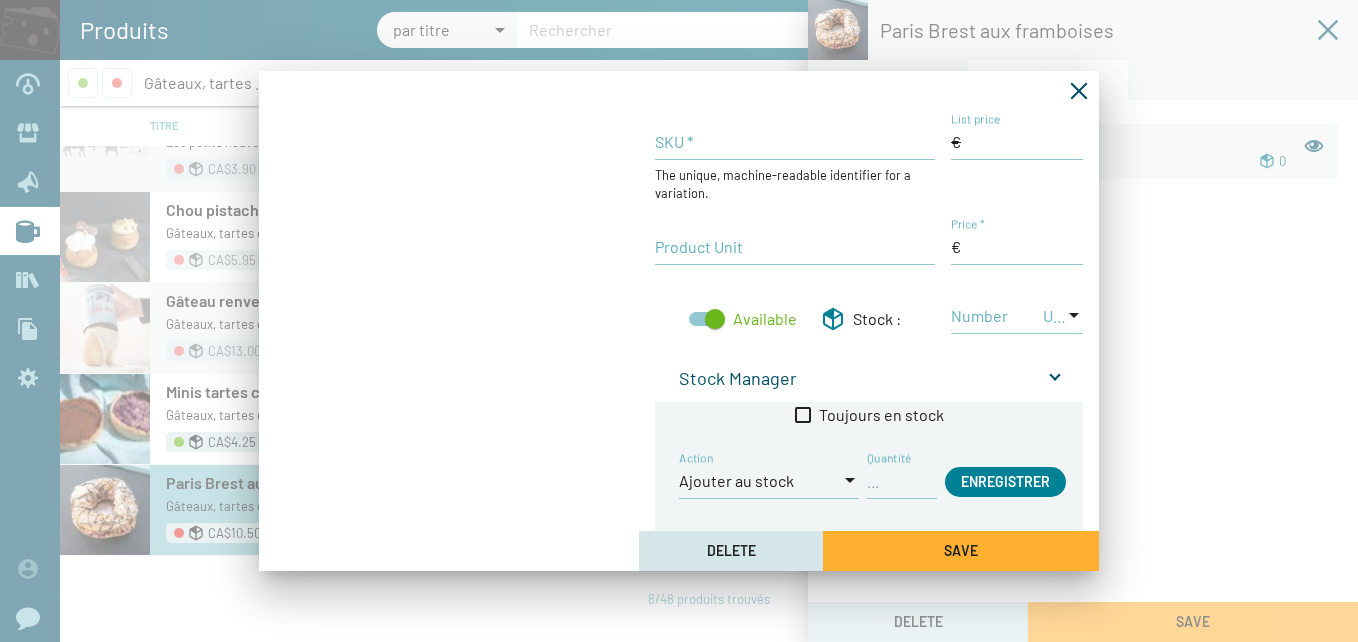 type on "Valentin1" 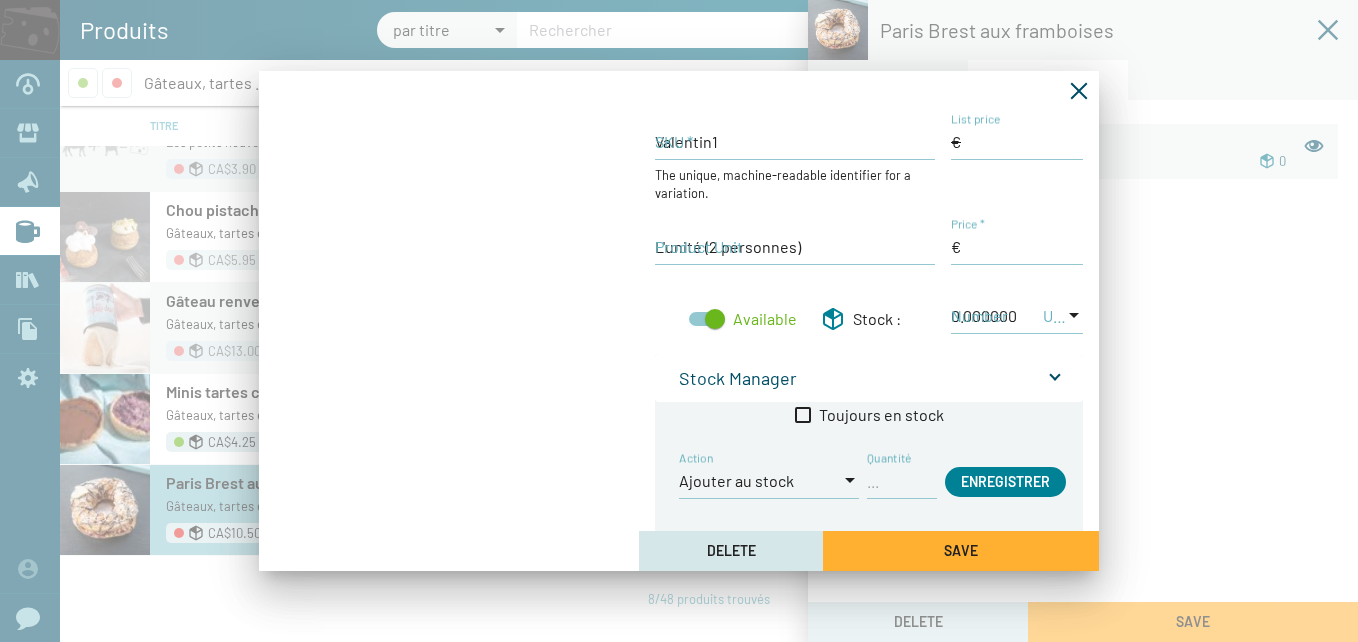 type on "10,50 $CA" 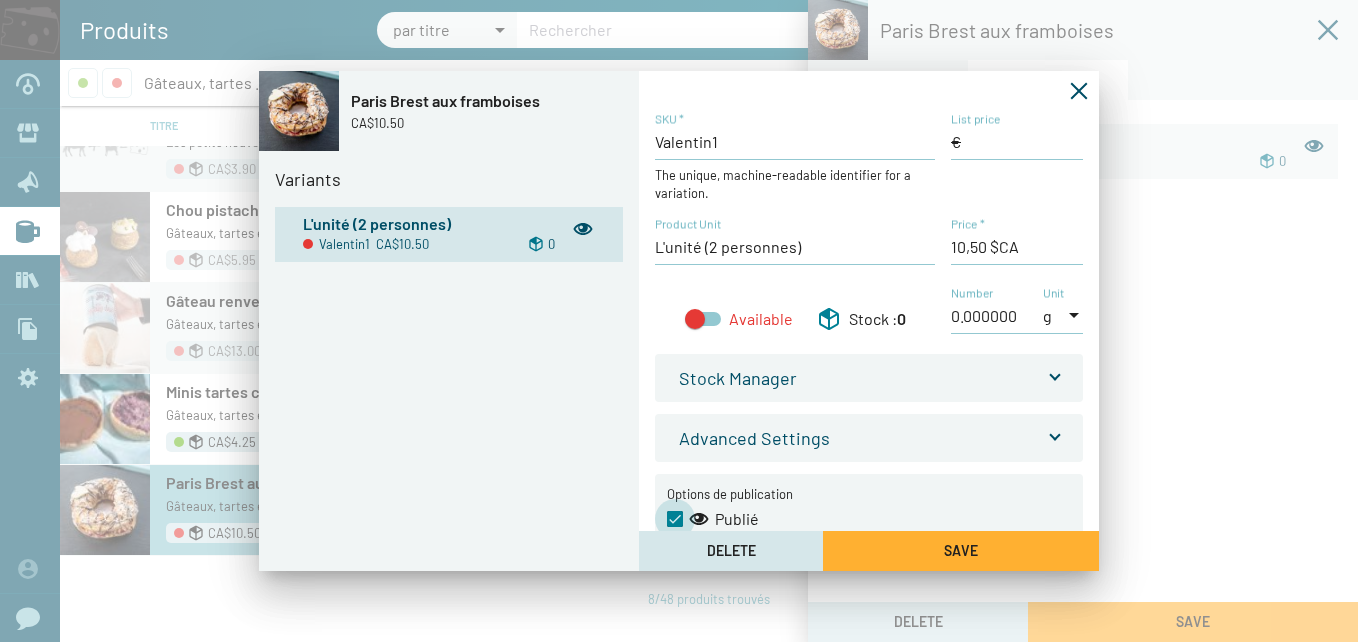 click at bounding box center (675, 519) 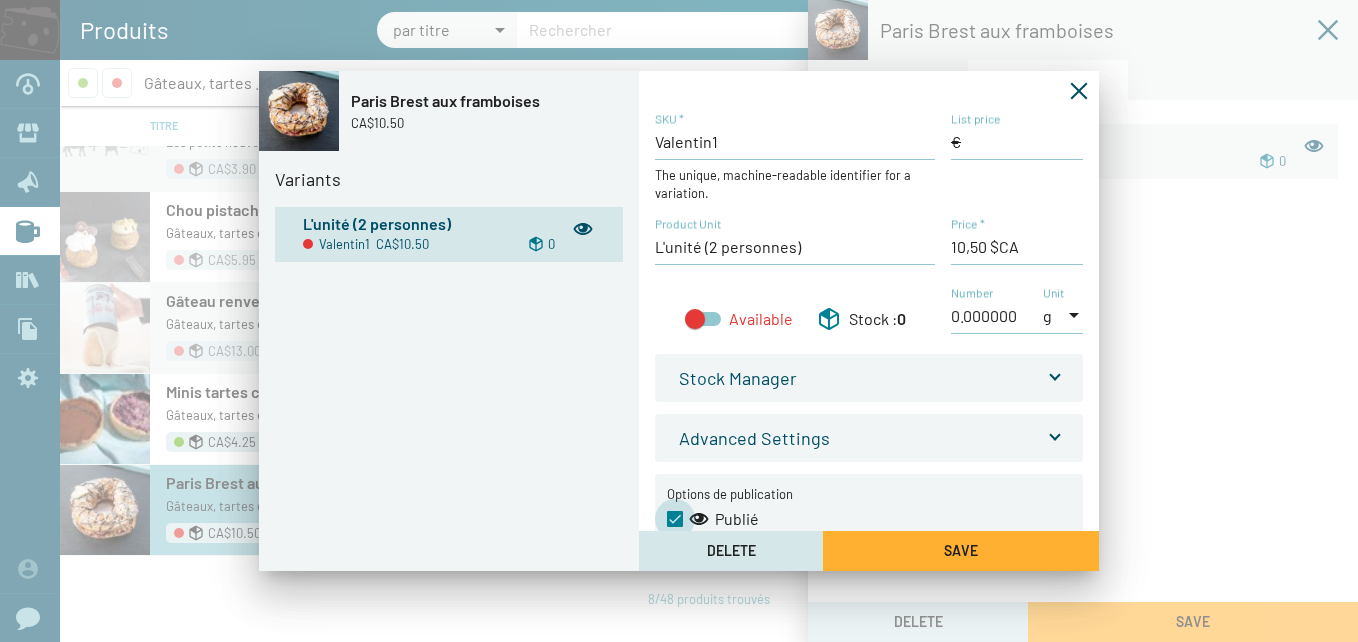click on "Publié" at bounding box center (674, 527) 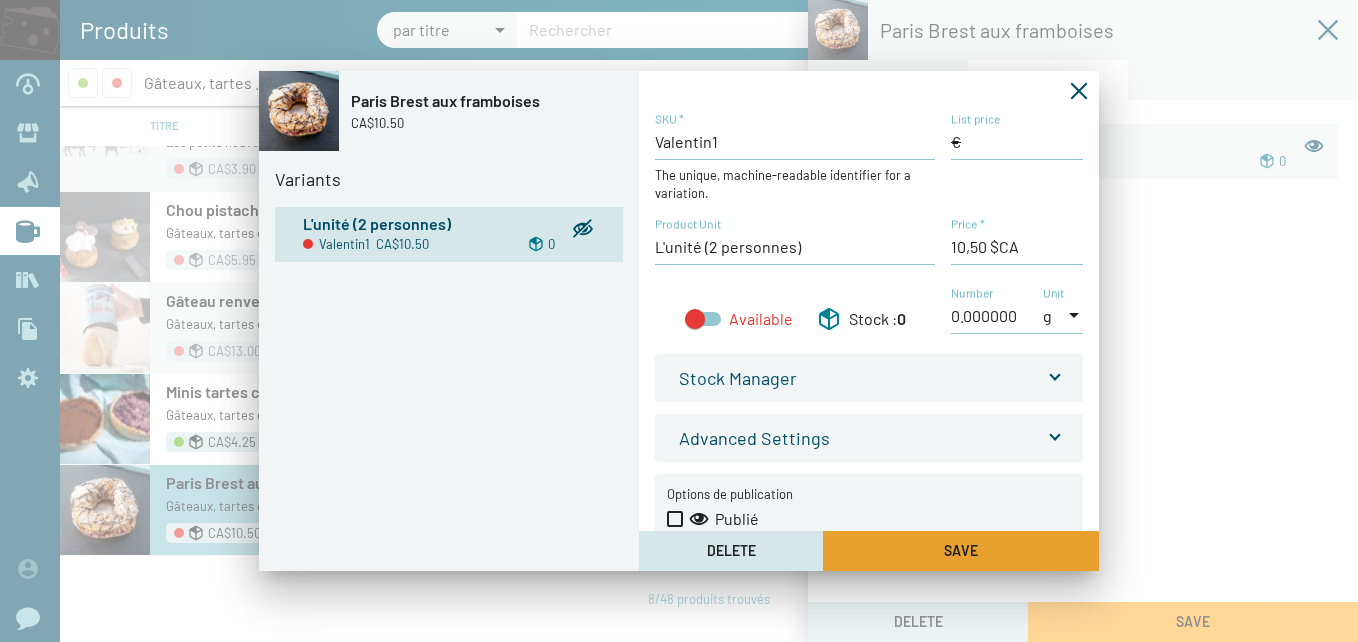 click on "Save" 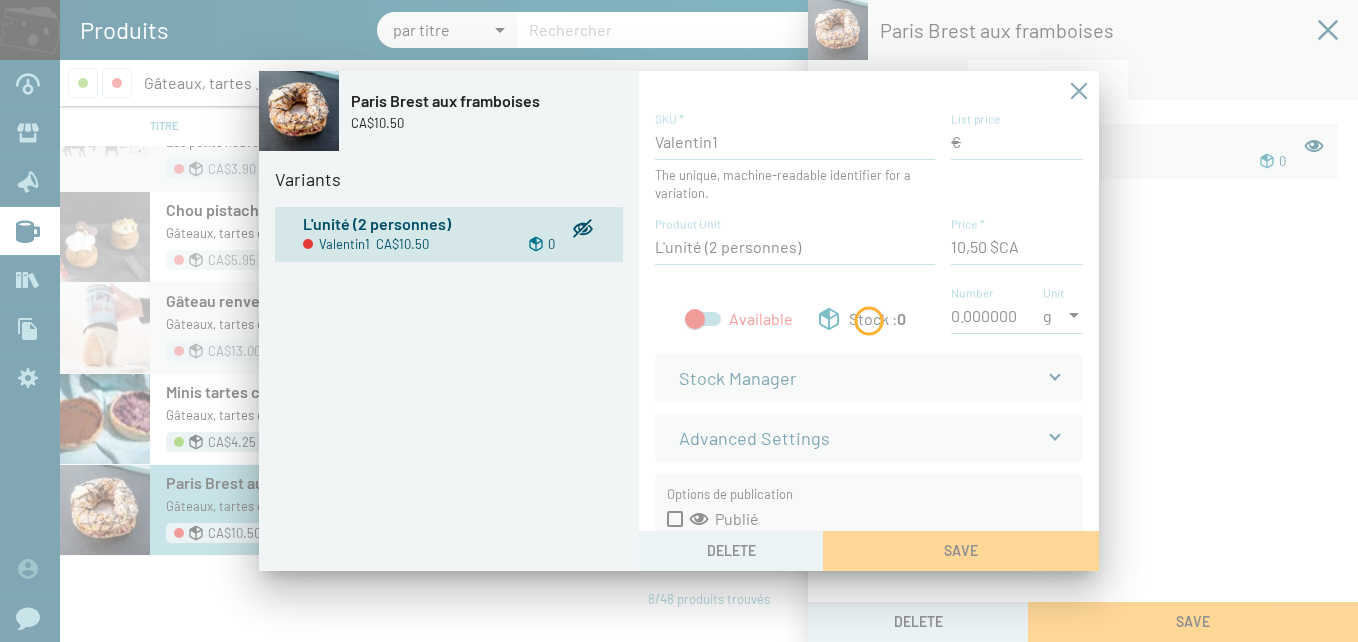 scroll, scrollTop: 0, scrollLeft: 0, axis: both 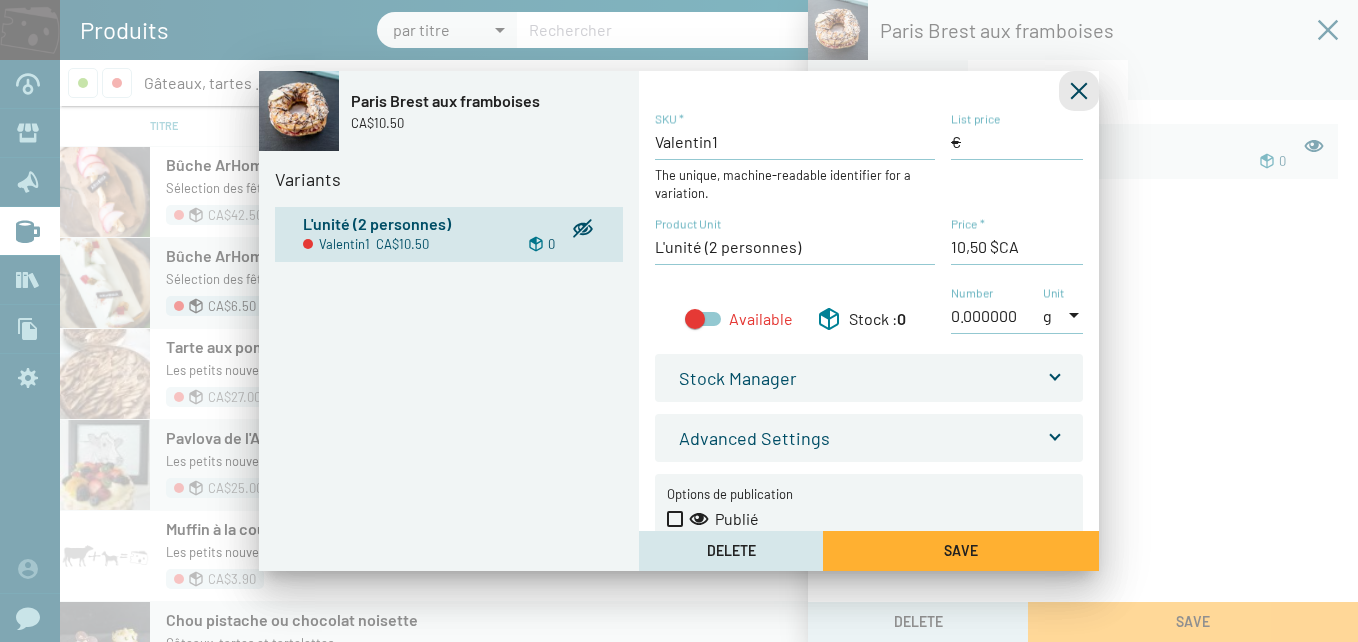 click 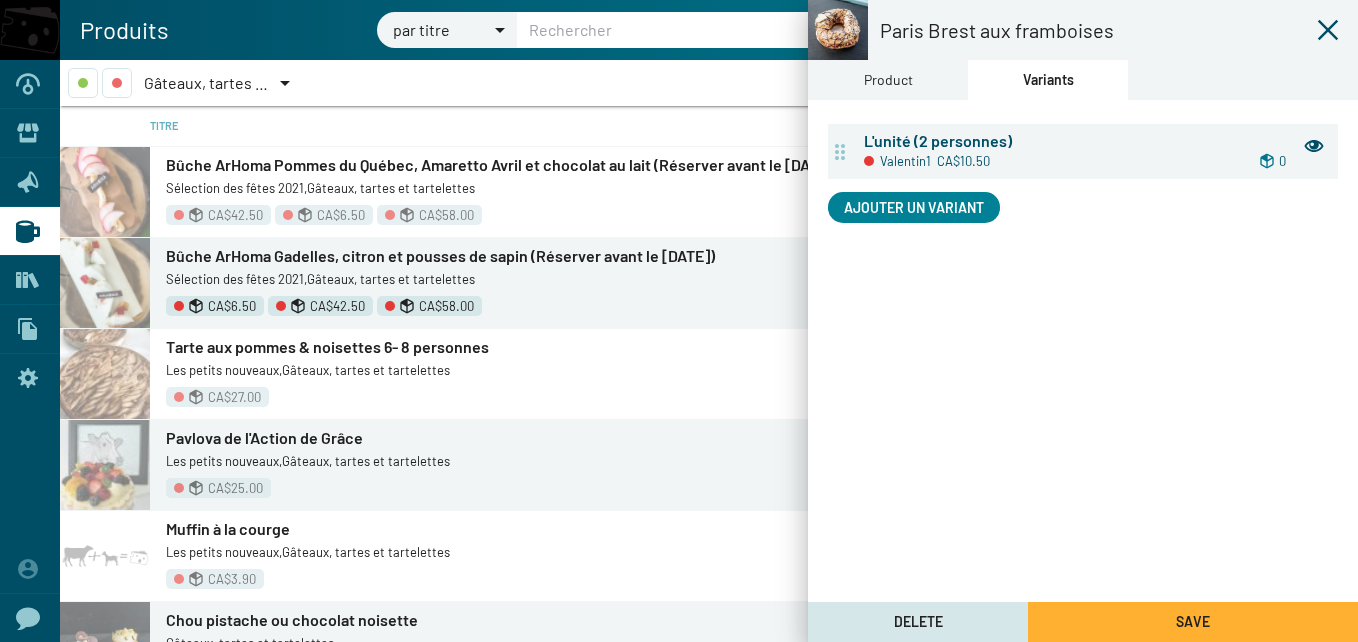 click 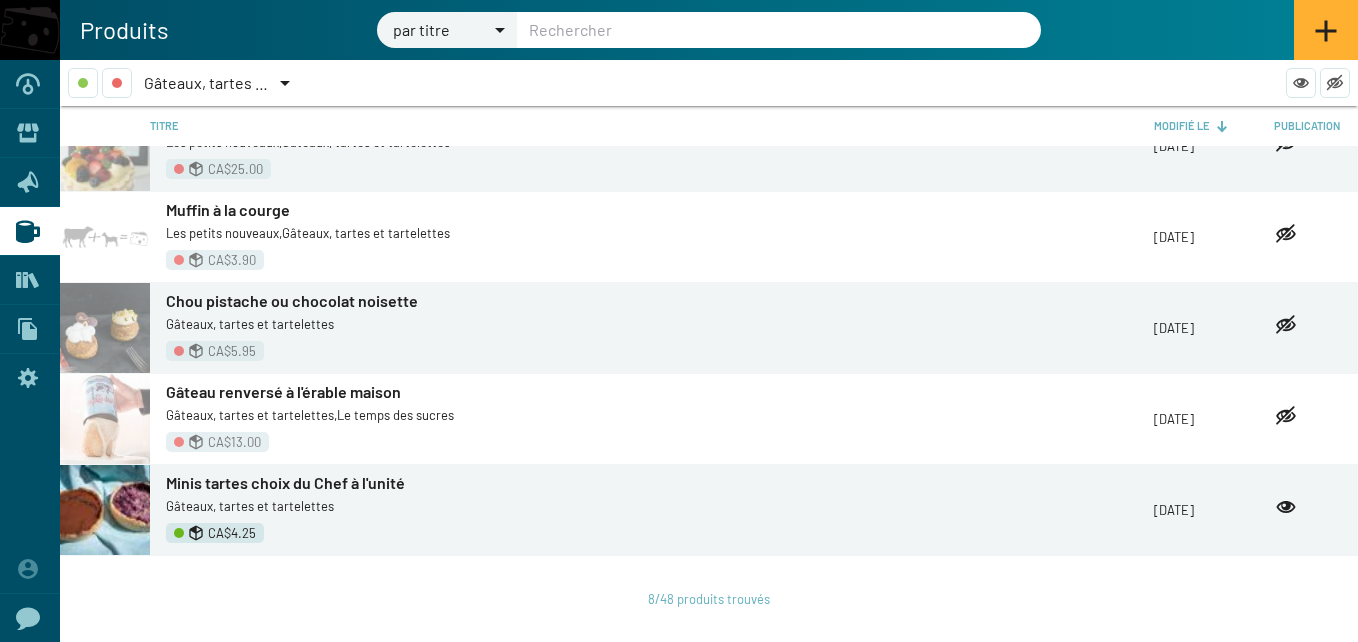 scroll, scrollTop: 319, scrollLeft: 0, axis: vertical 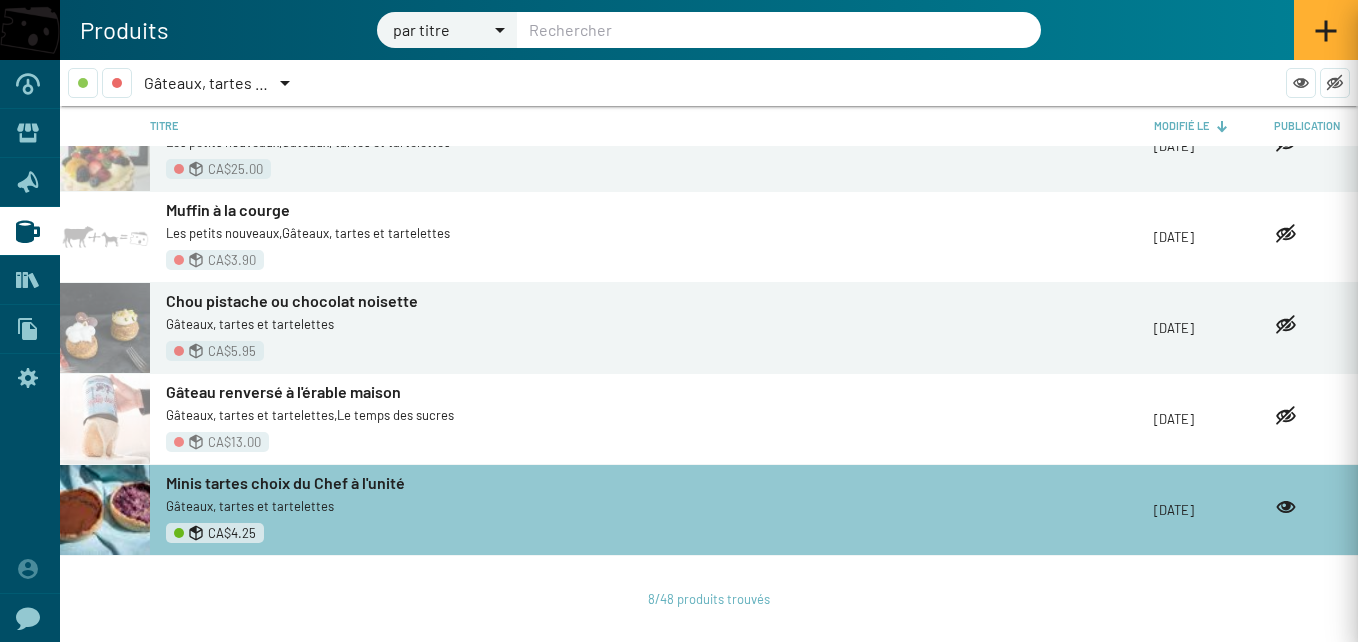 type on "Minis tartes choix du Chef à l'unité" 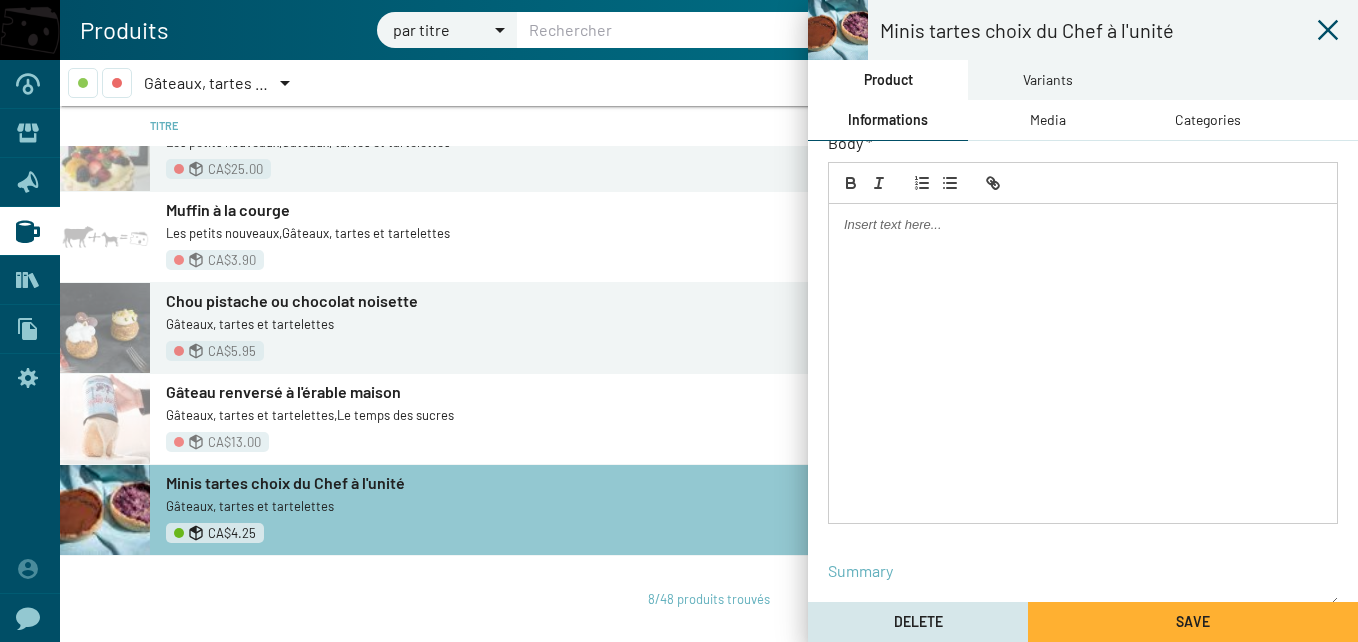 scroll, scrollTop: 429, scrollLeft: 0, axis: vertical 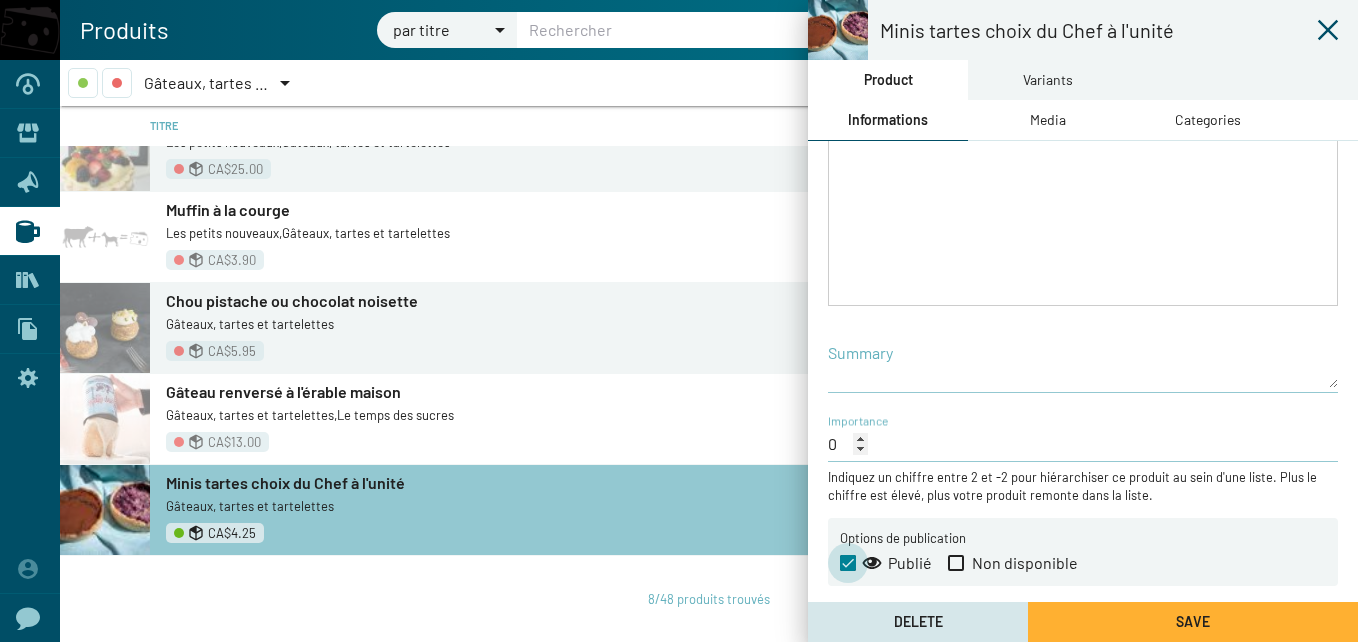 click at bounding box center (848, 563) 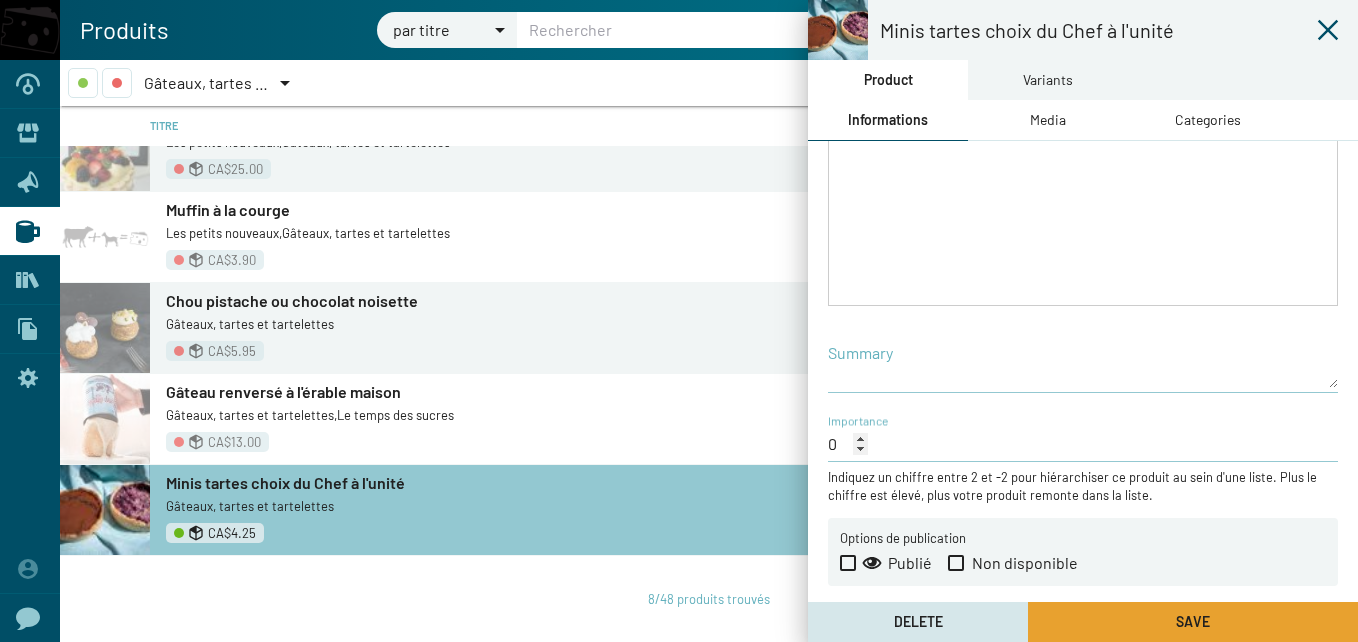 click on "Save" 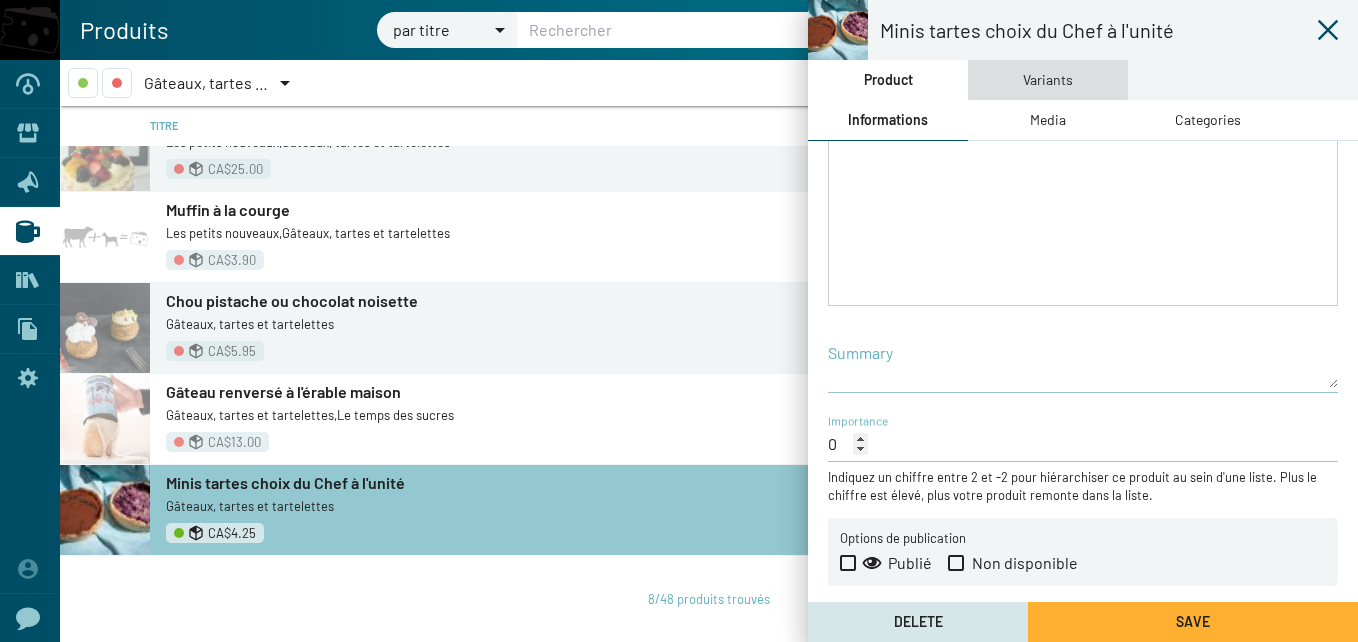 click on "Variants" at bounding box center (1048, 80) 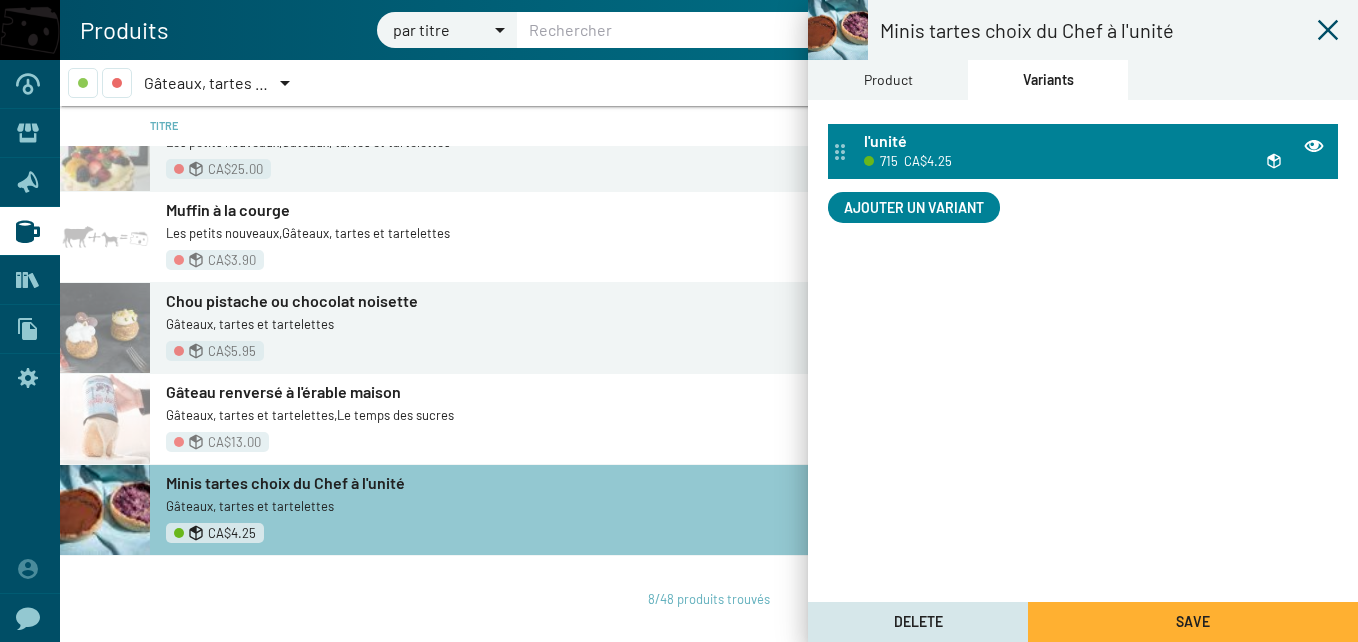 click on "l'unité" 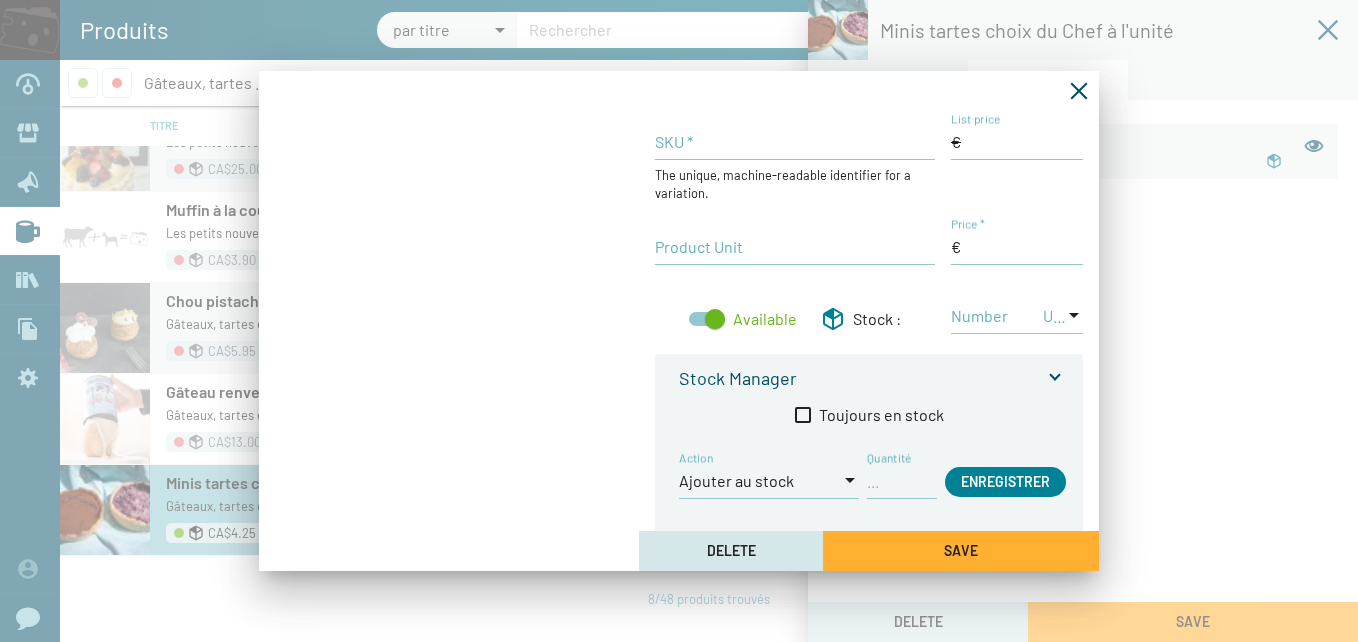 type on "715" 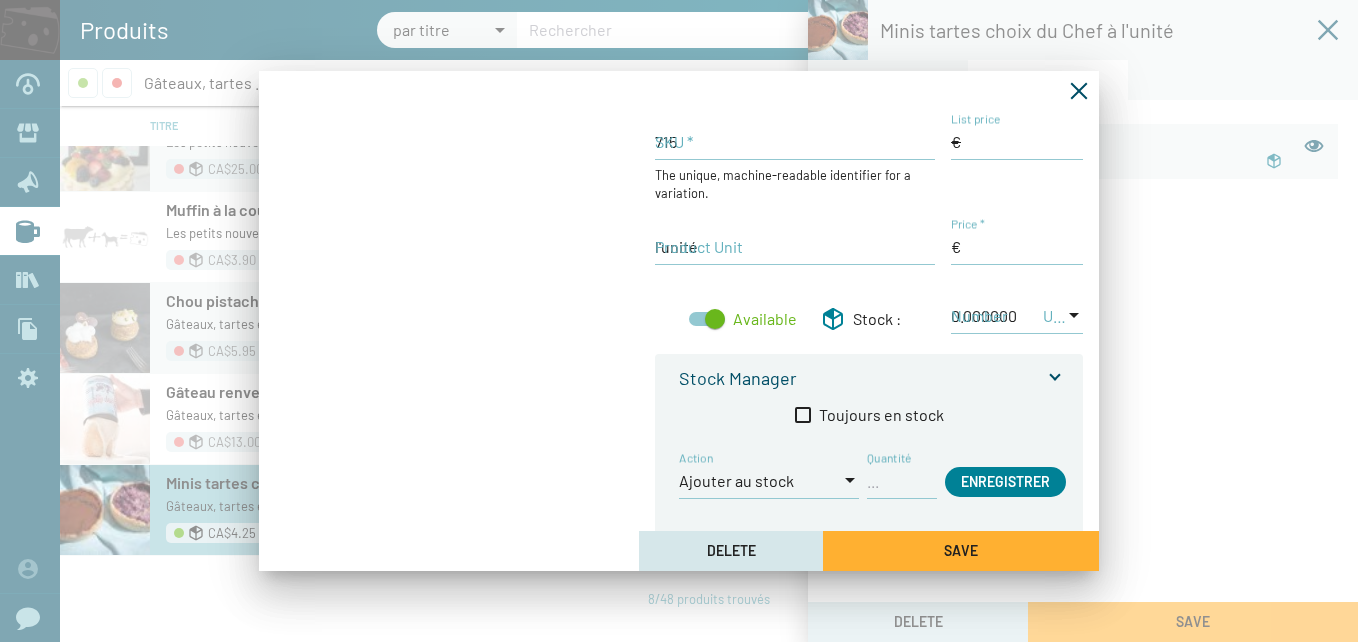 type on "4,25 $CA" 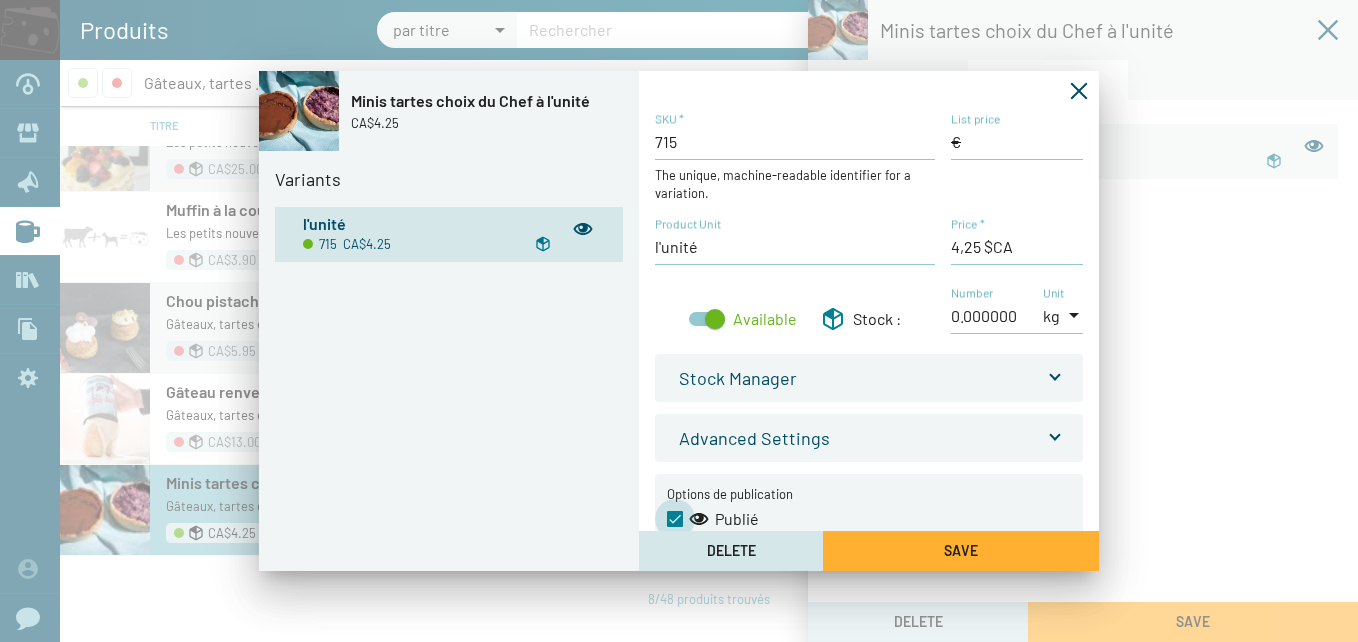 click at bounding box center (675, 519) 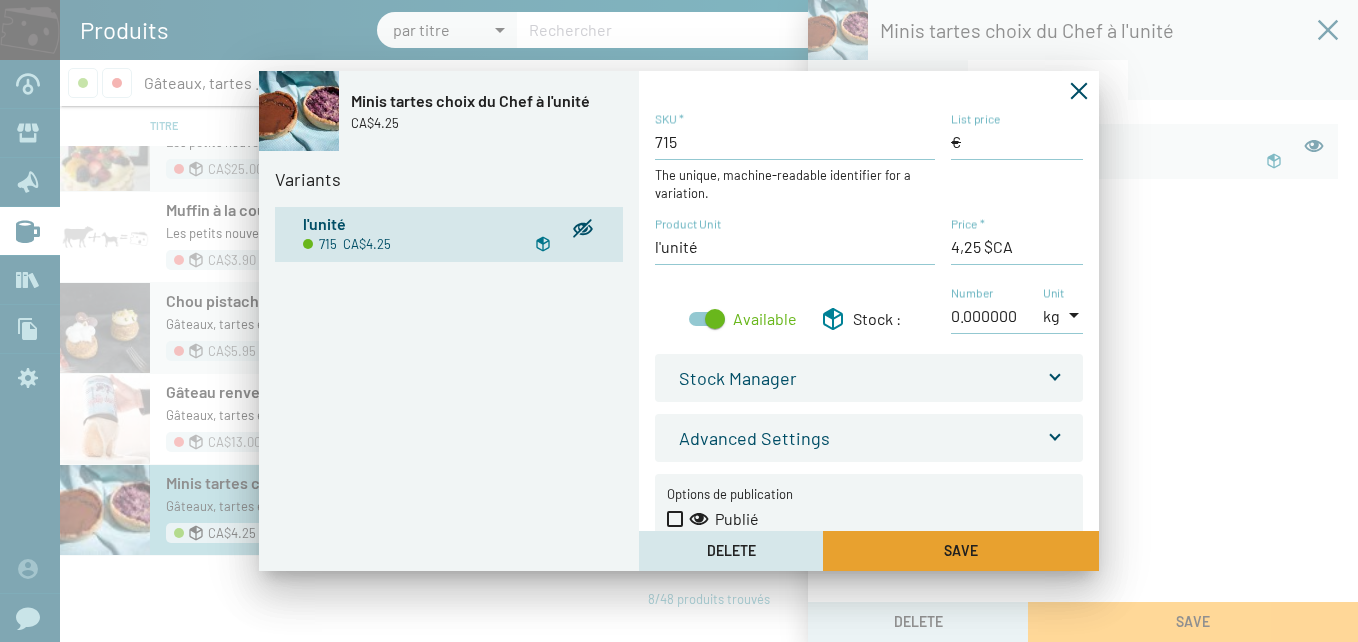 click on "Save" 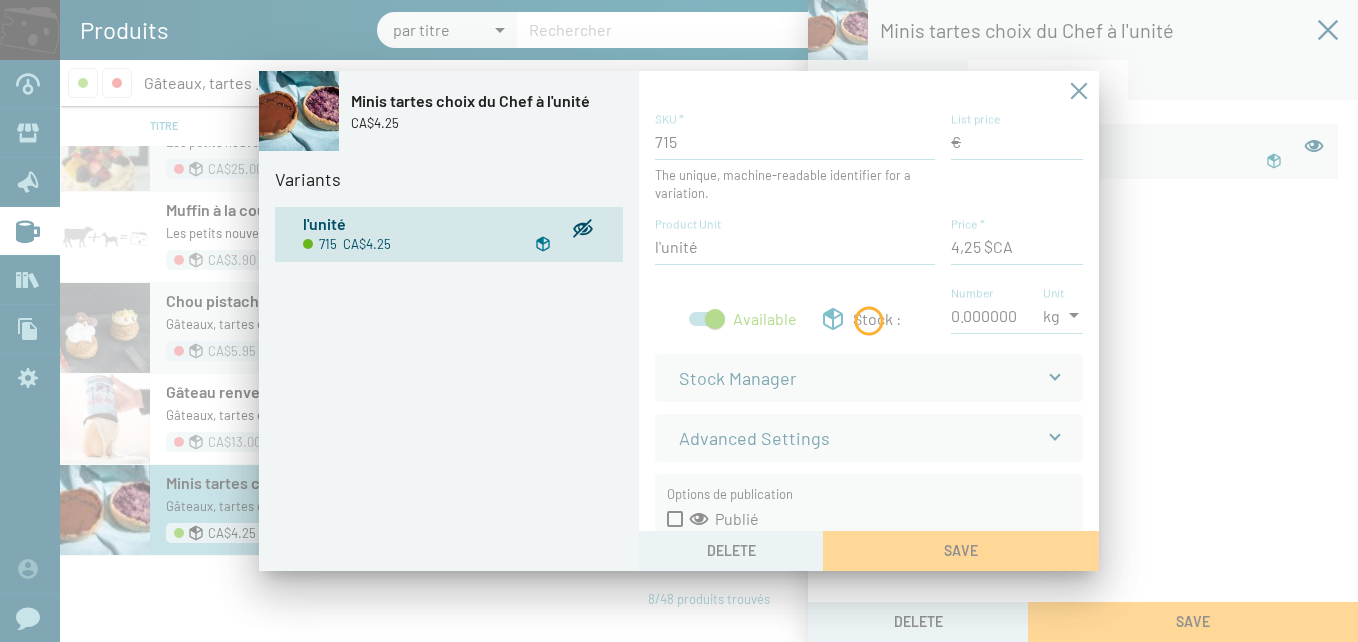 scroll, scrollTop: 0, scrollLeft: 0, axis: both 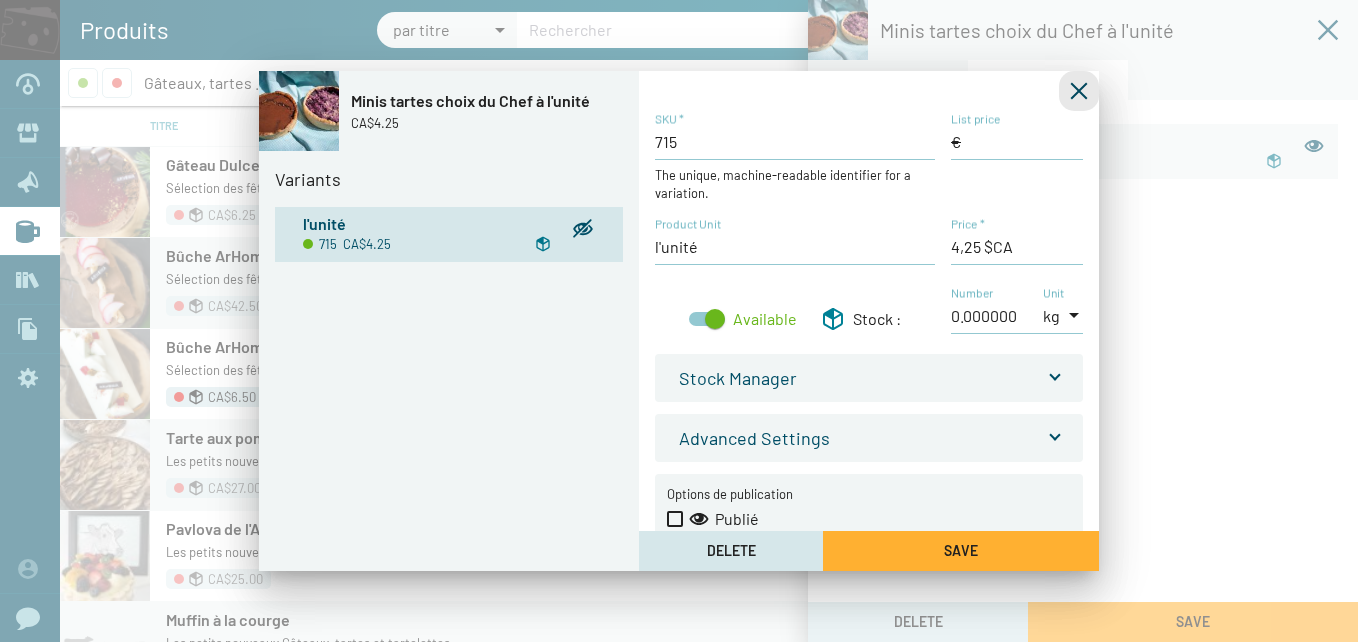 click 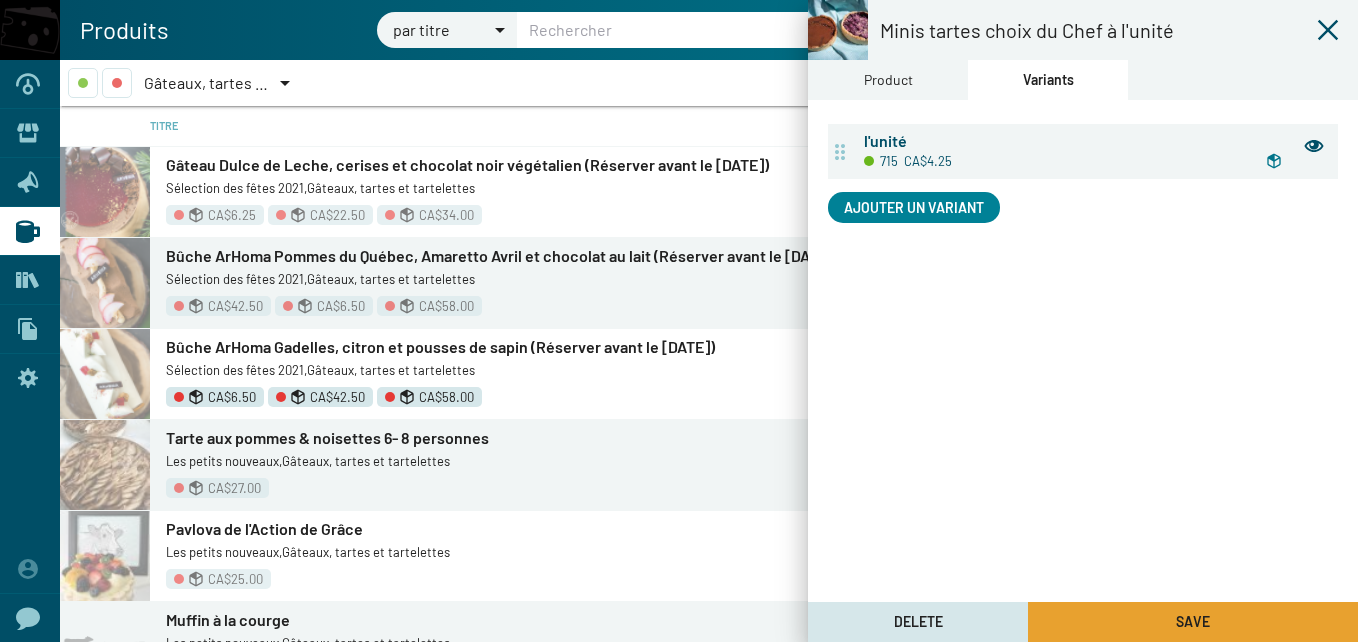 click on "Save" 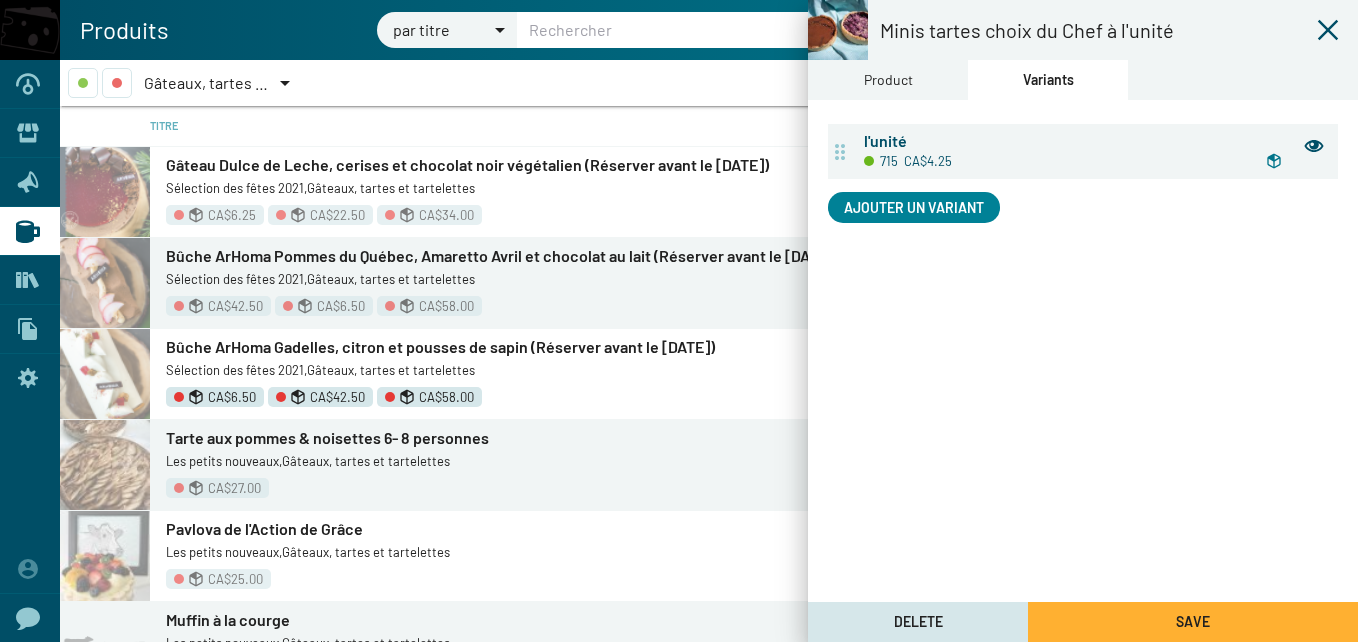 click 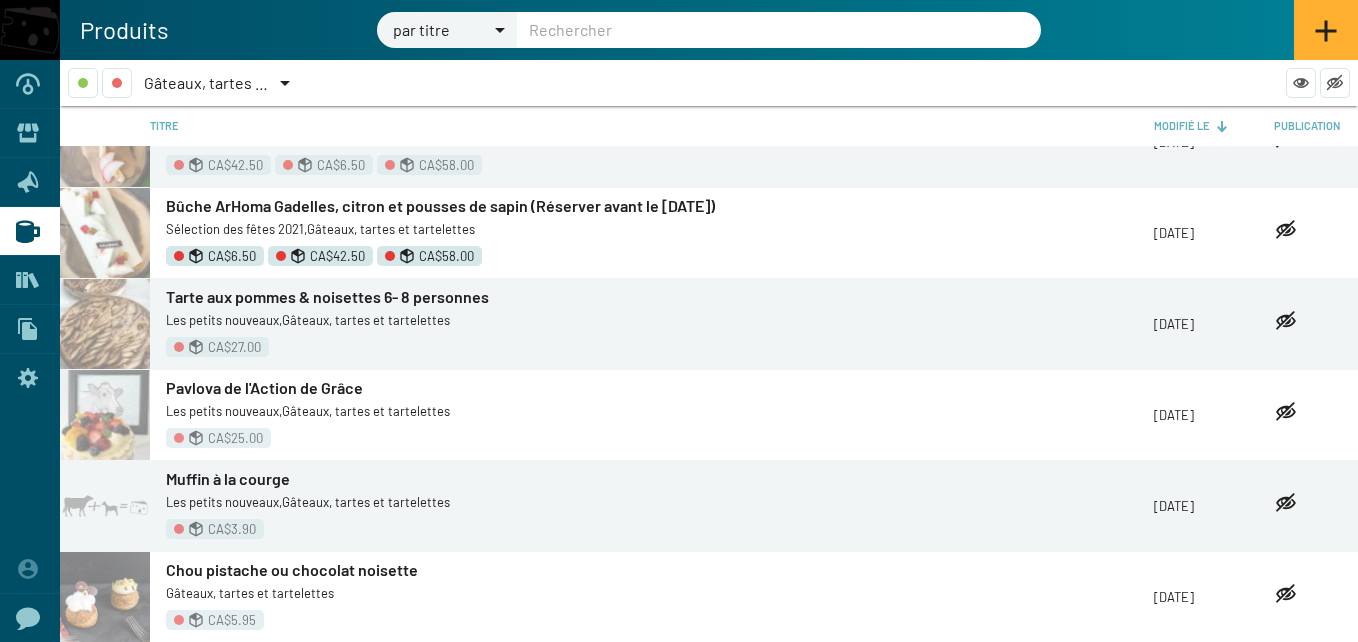 scroll, scrollTop: 45, scrollLeft: 0, axis: vertical 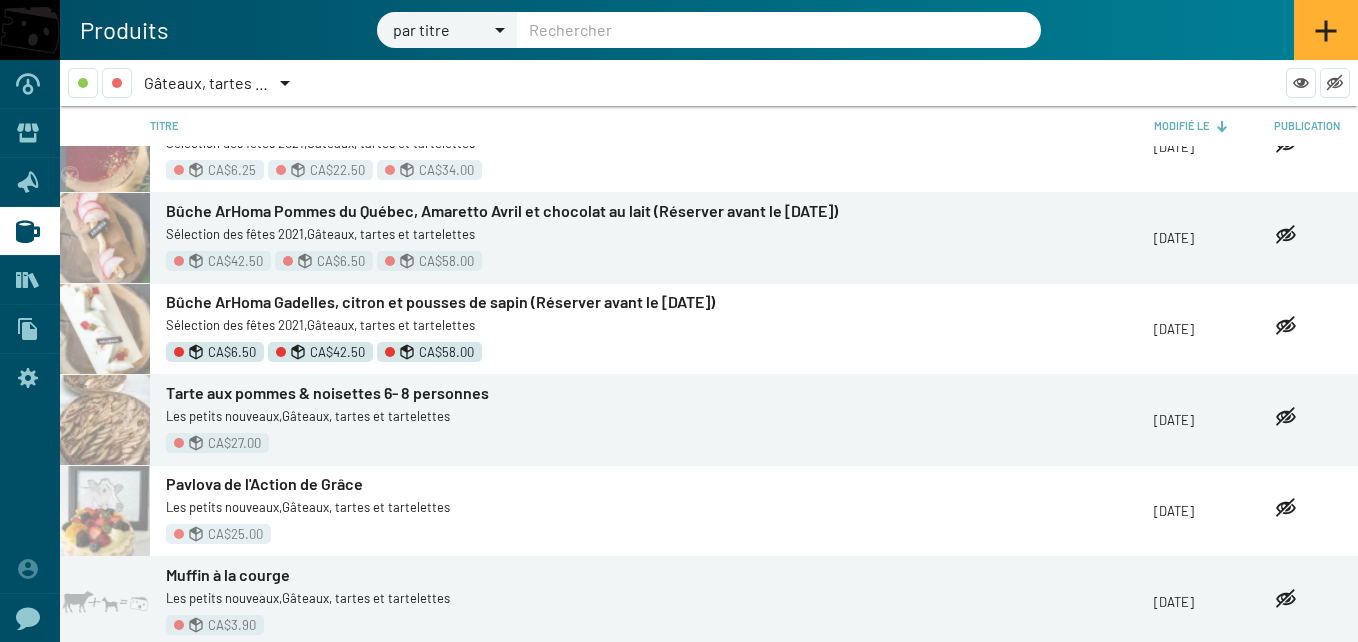 click 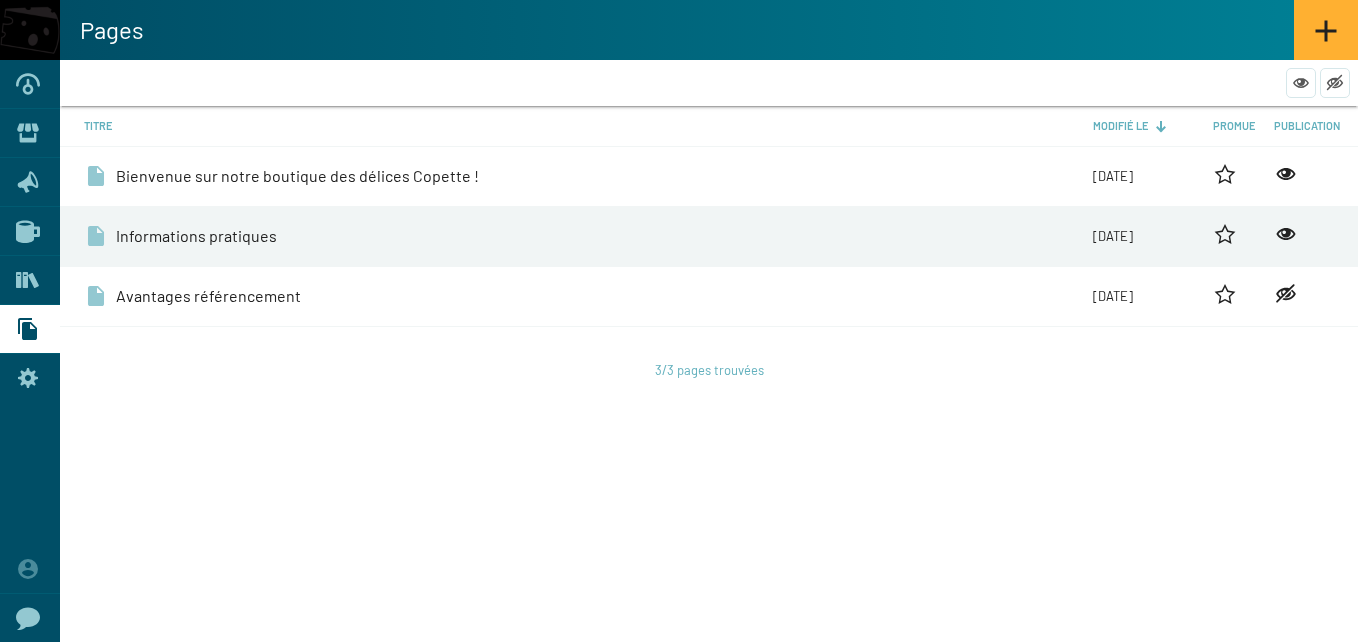 click 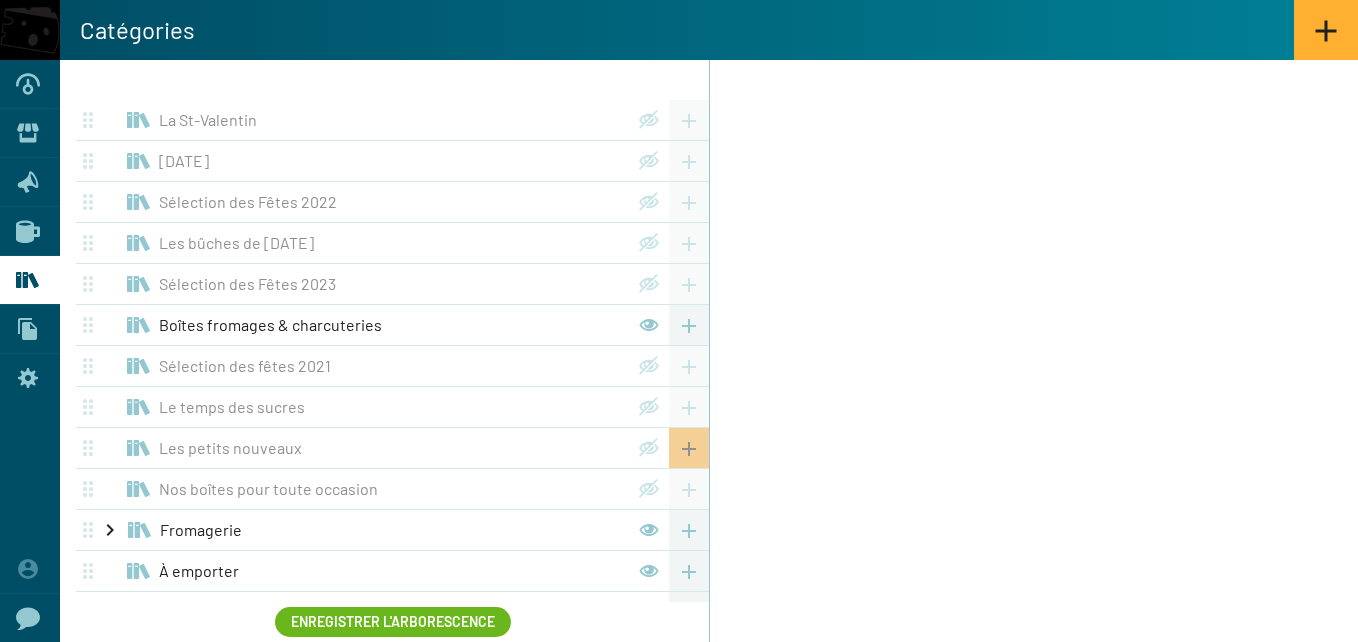 click 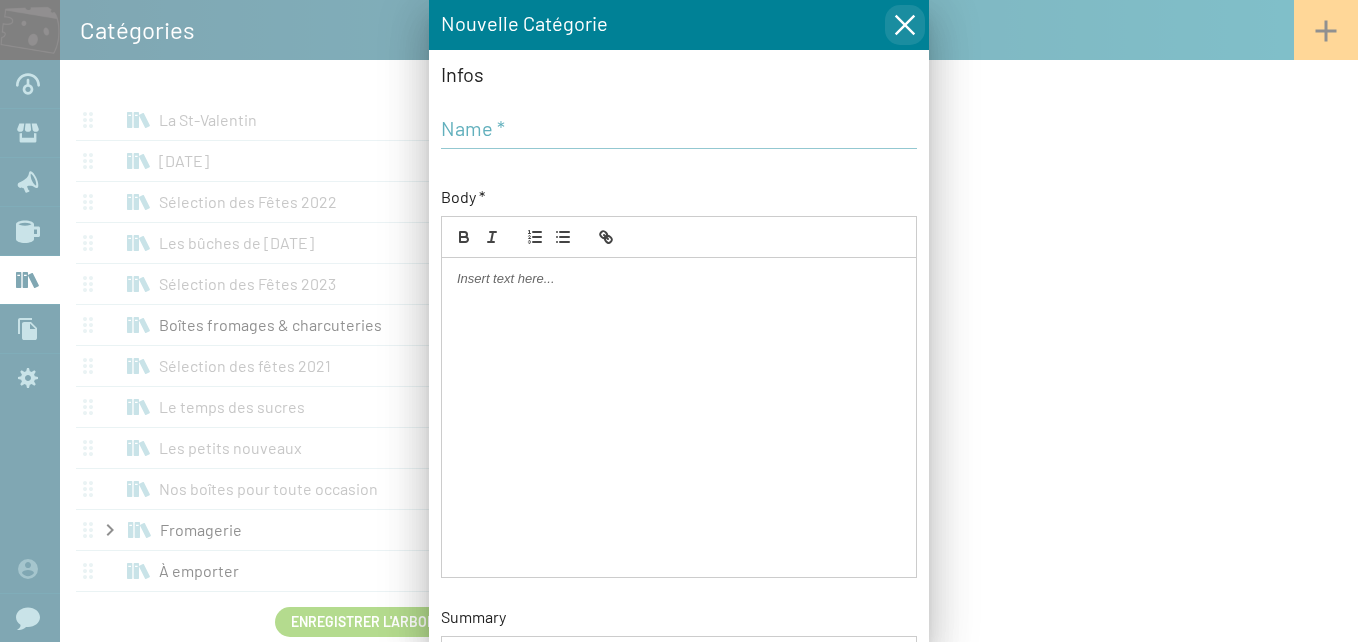 click 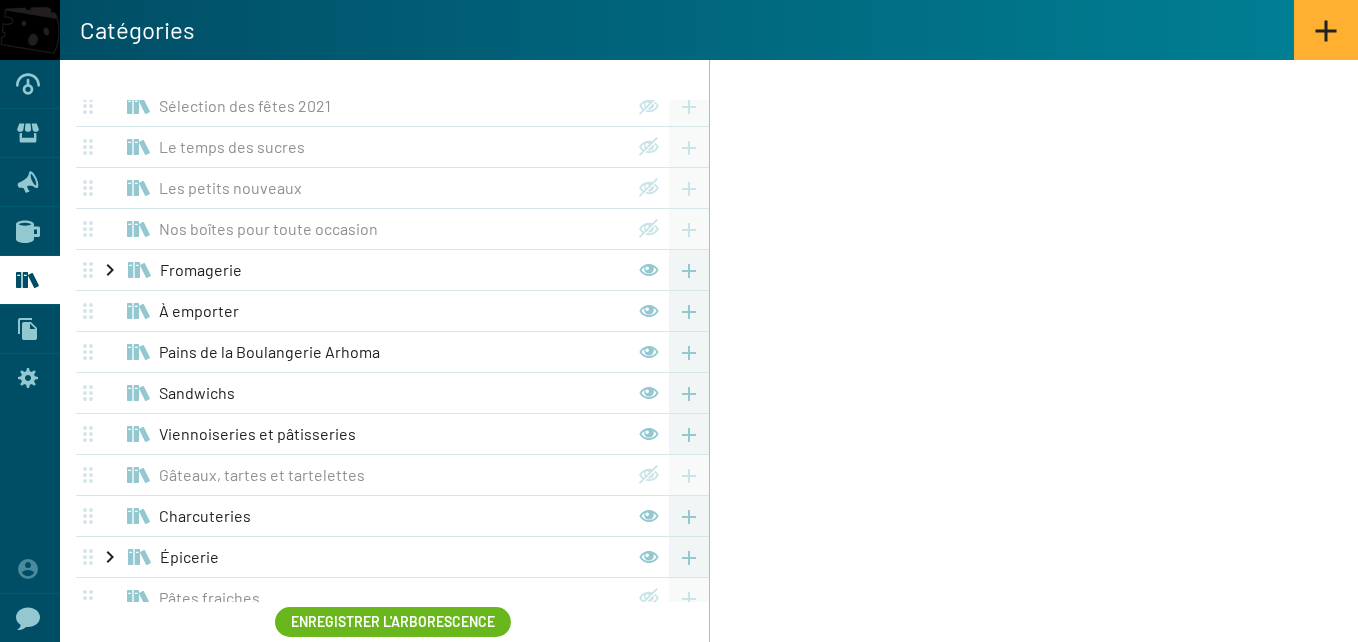 scroll, scrollTop: 261, scrollLeft: 0, axis: vertical 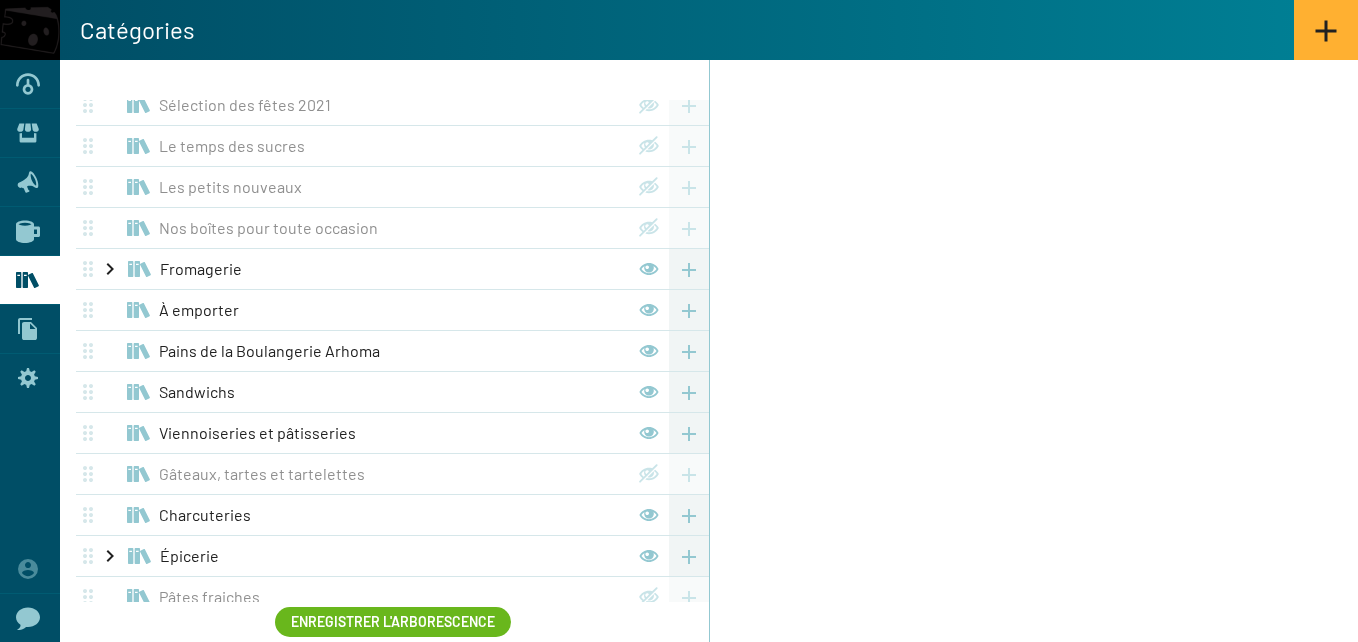 click on "Gâteaux, tartes et tartelettes" 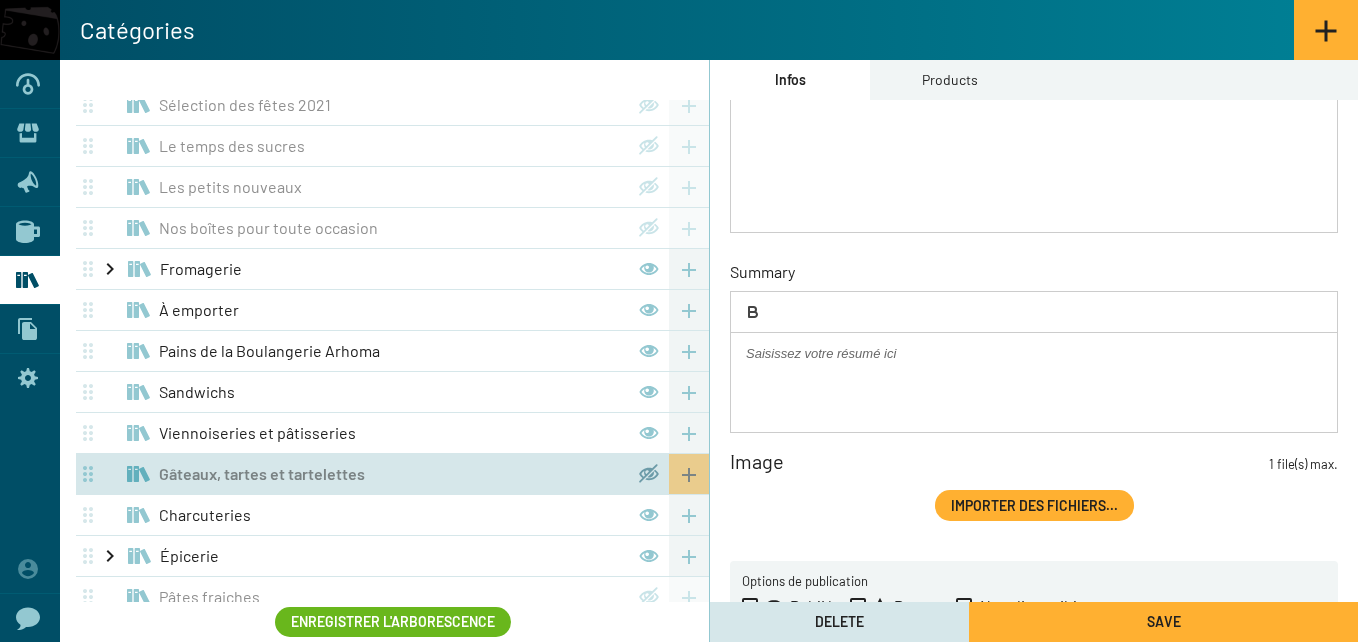 scroll, scrollTop: 421, scrollLeft: 0, axis: vertical 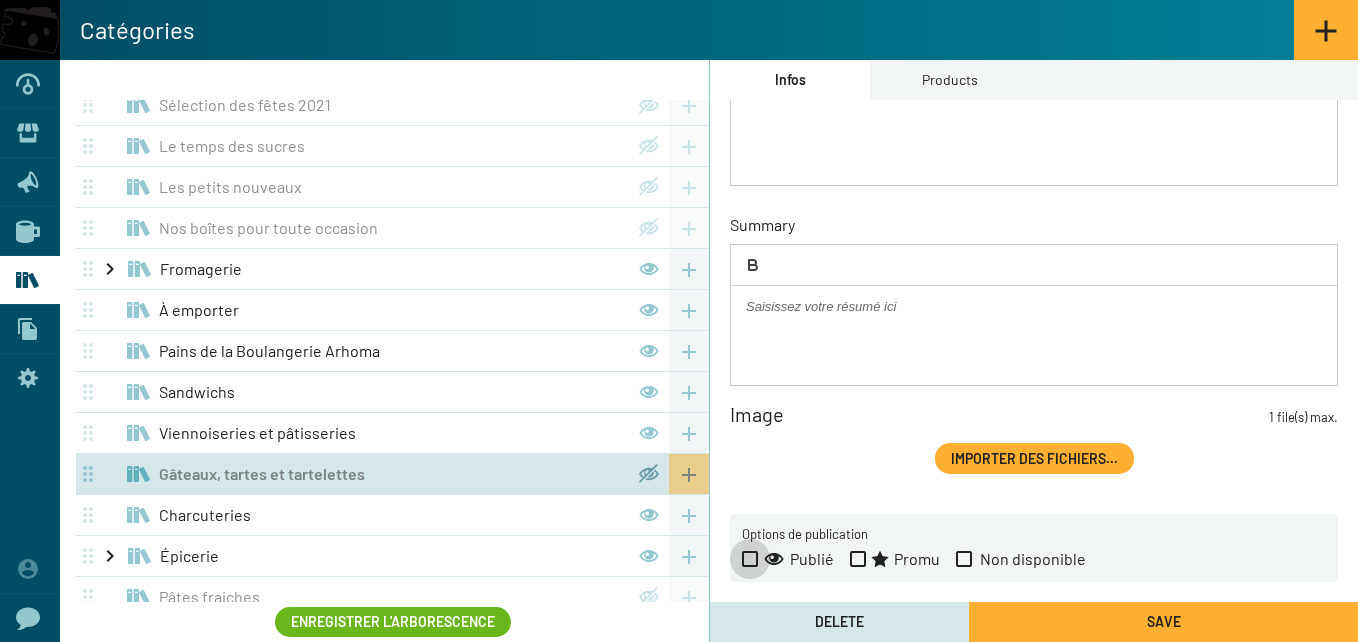 click at bounding box center (750, 559) 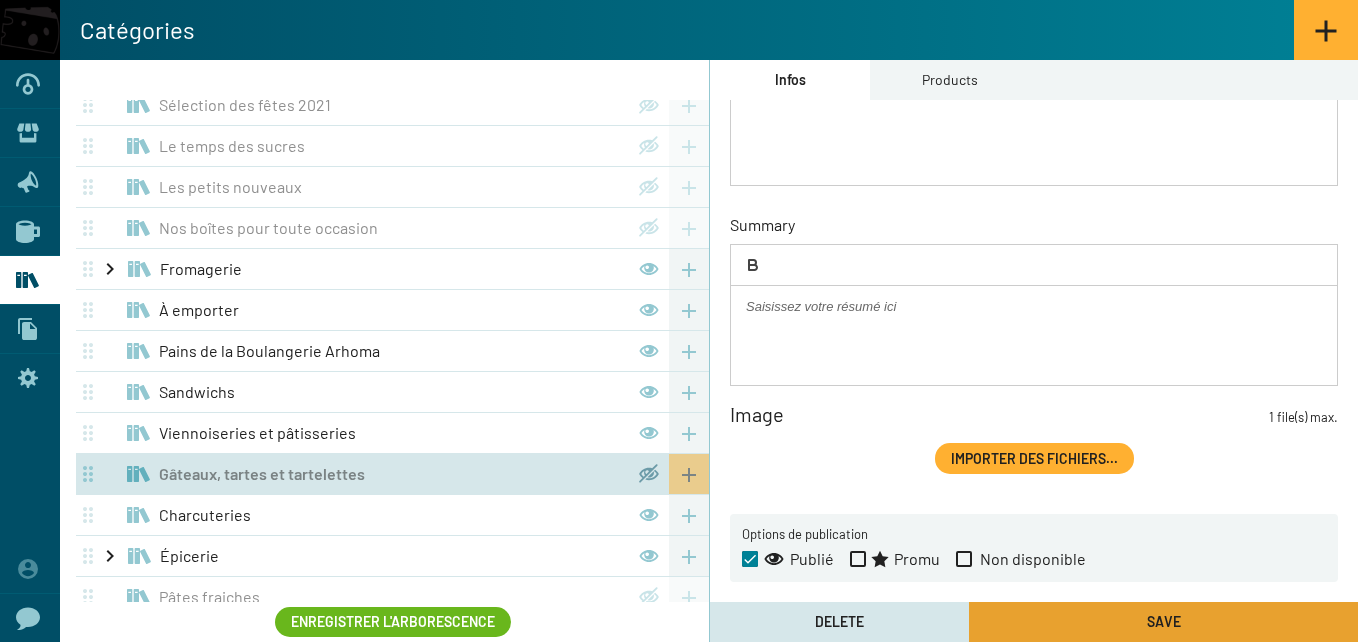 click on "Save" 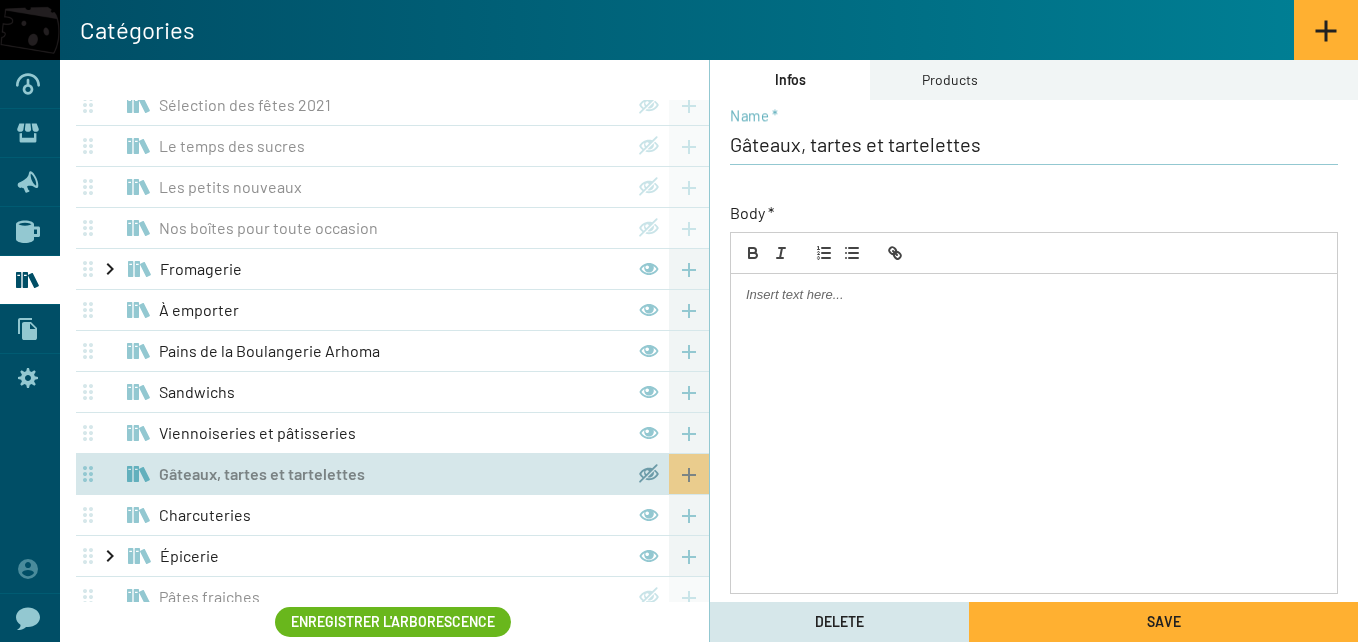 scroll, scrollTop: 11, scrollLeft: 0, axis: vertical 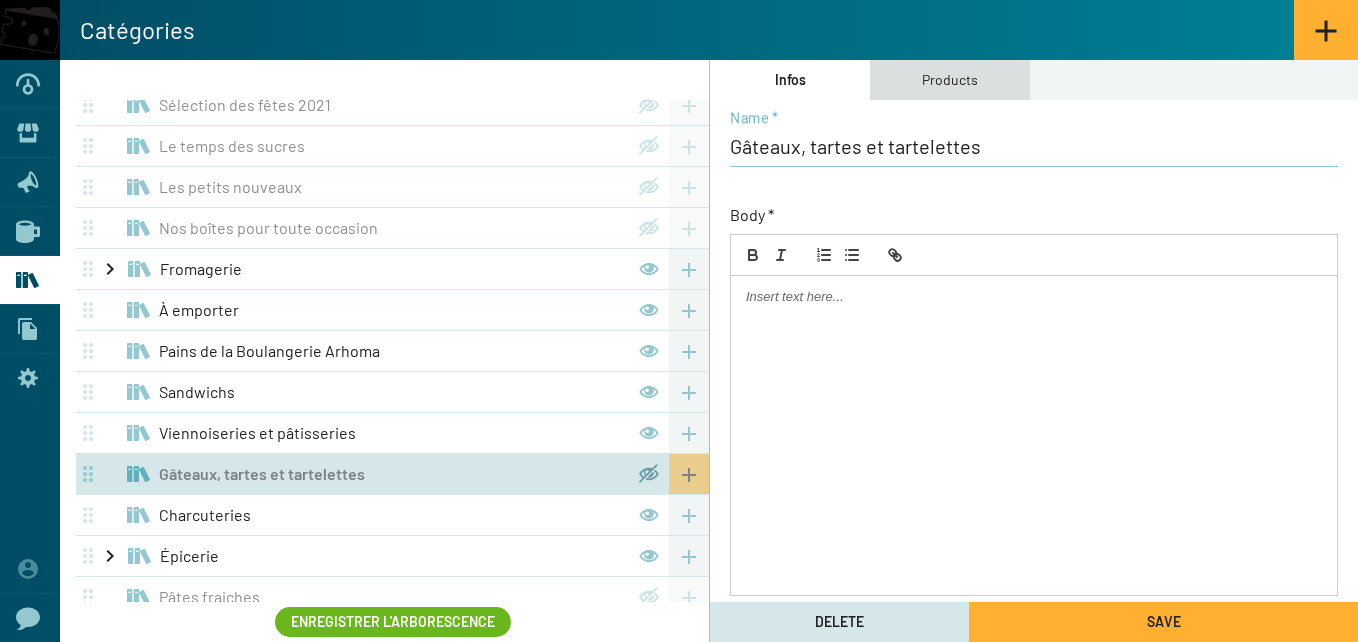 click on "Products" at bounding box center (950, 80) 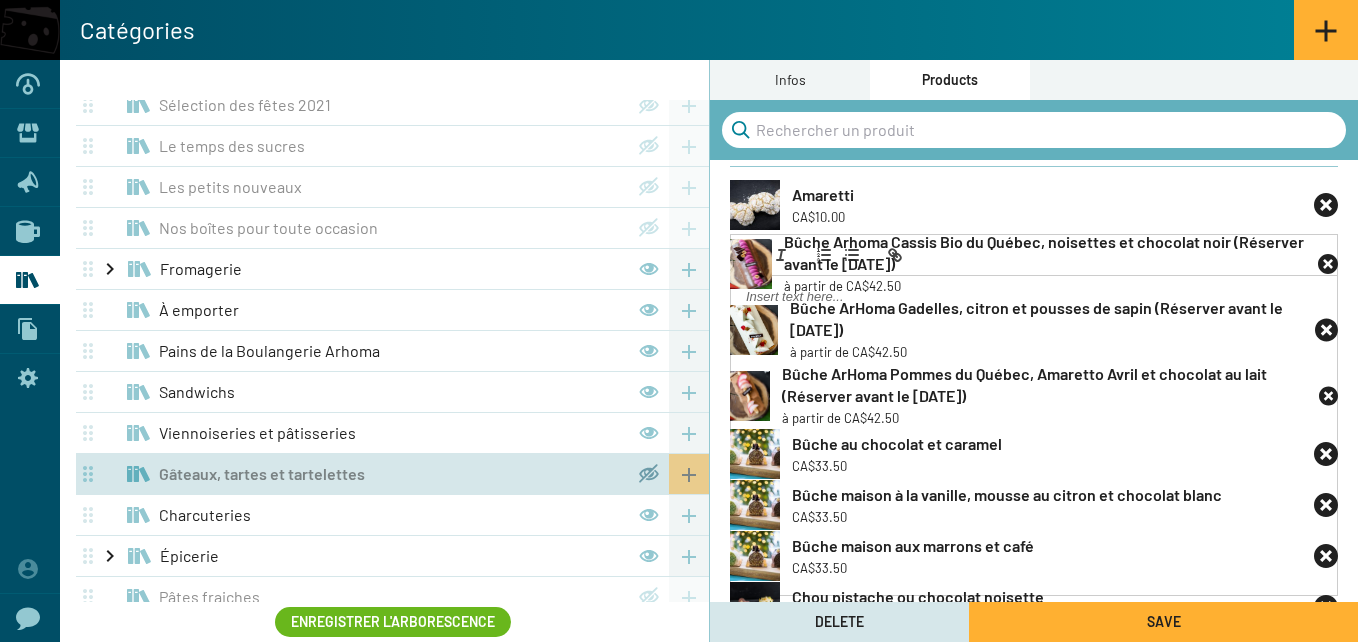 scroll, scrollTop: 0, scrollLeft: 0, axis: both 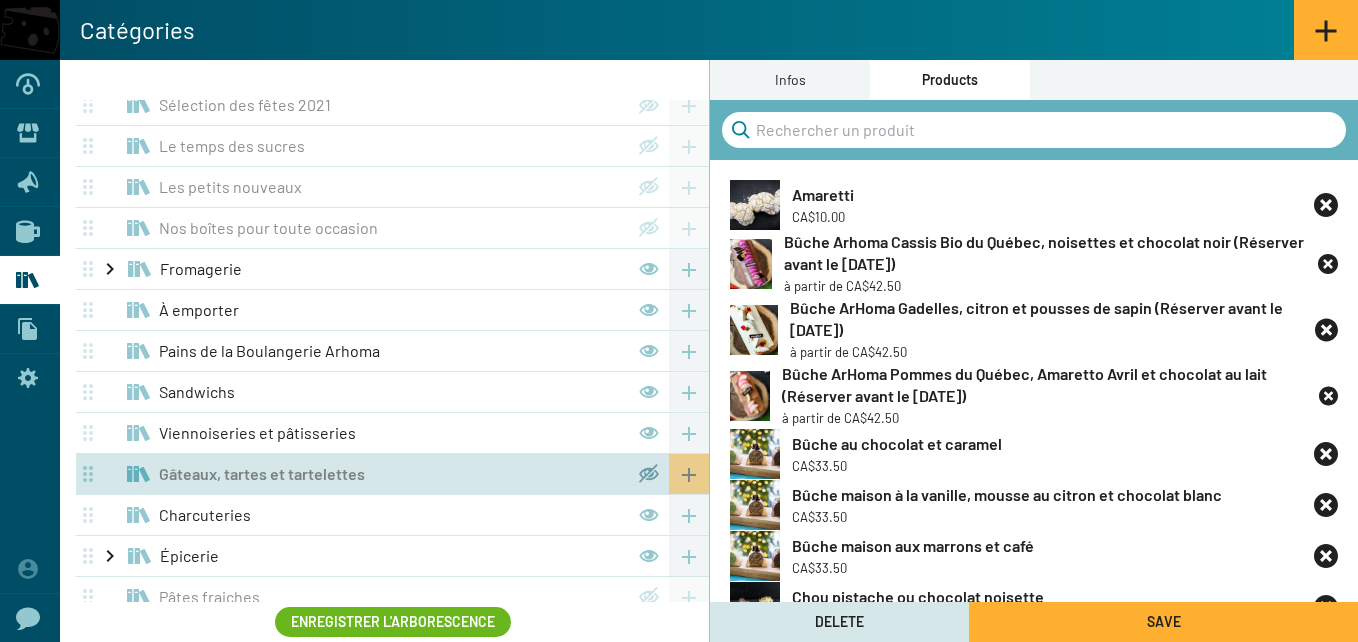 click 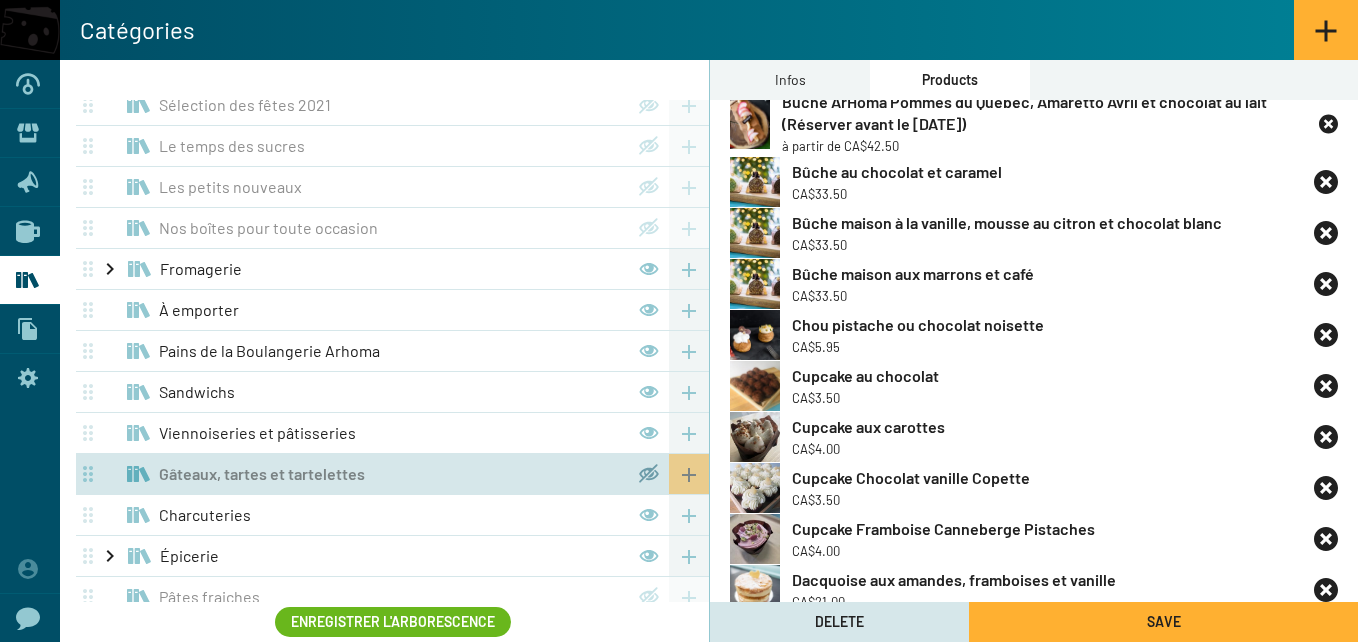 scroll, scrollTop: 221, scrollLeft: 0, axis: vertical 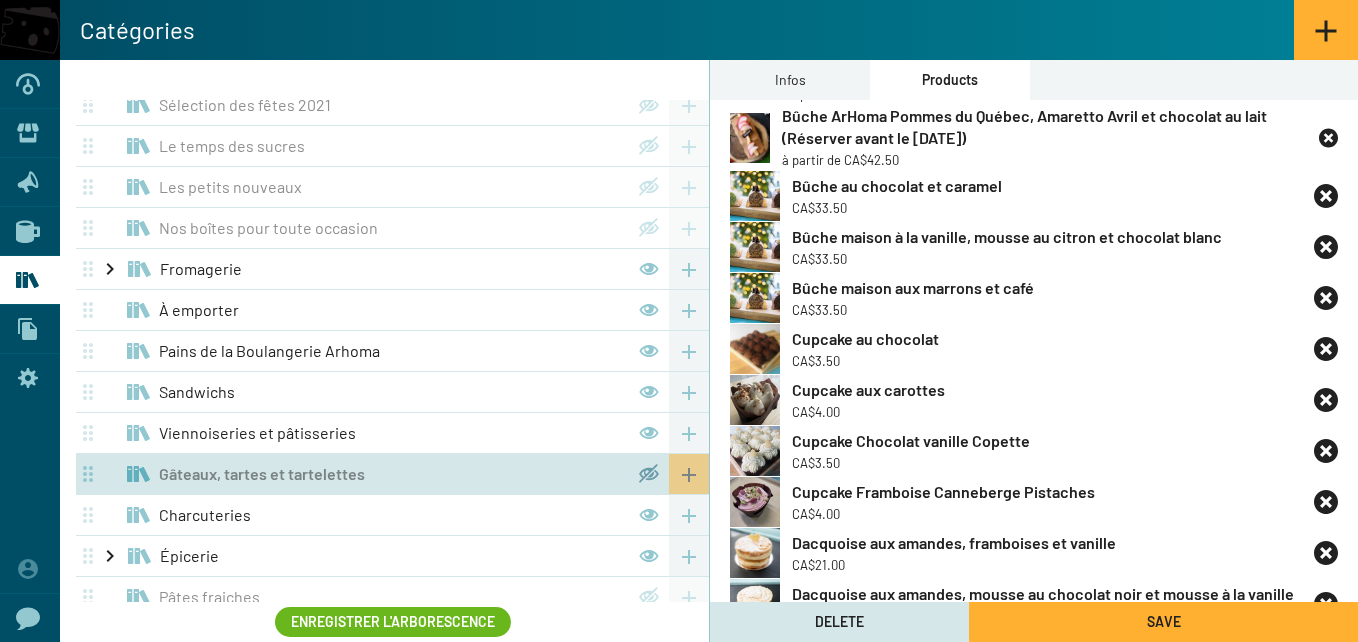 click 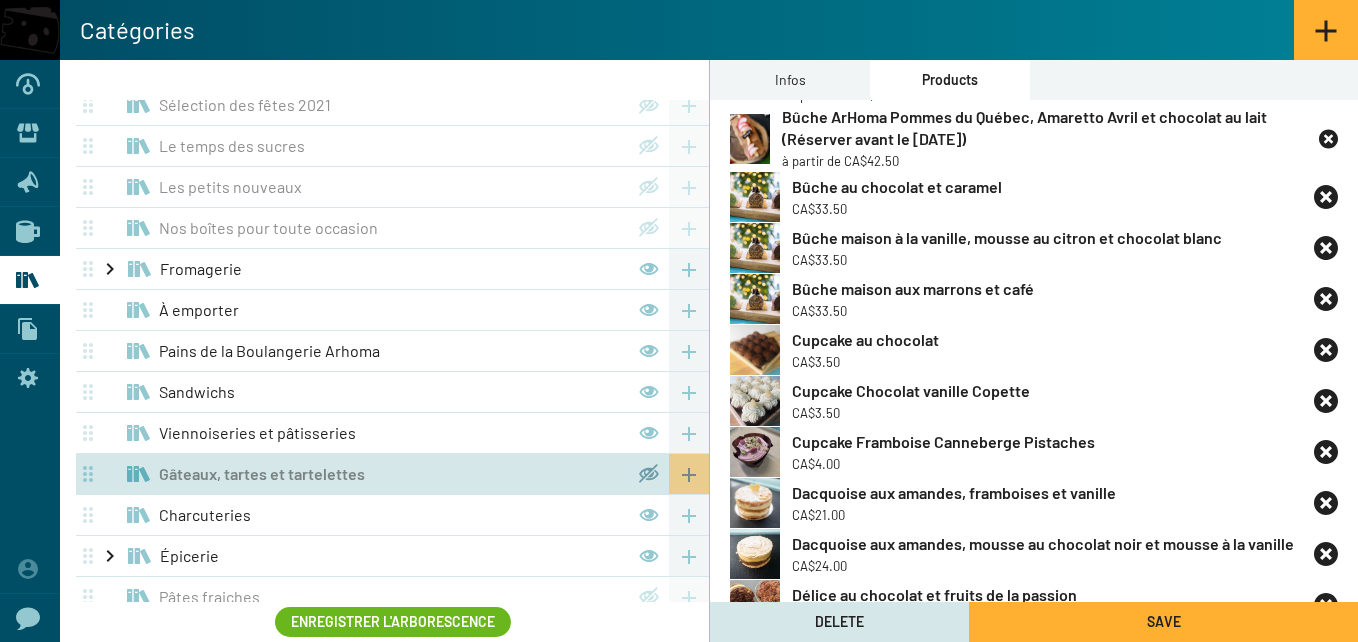 scroll, scrollTop: 206, scrollLeft: 0, axis: vertical 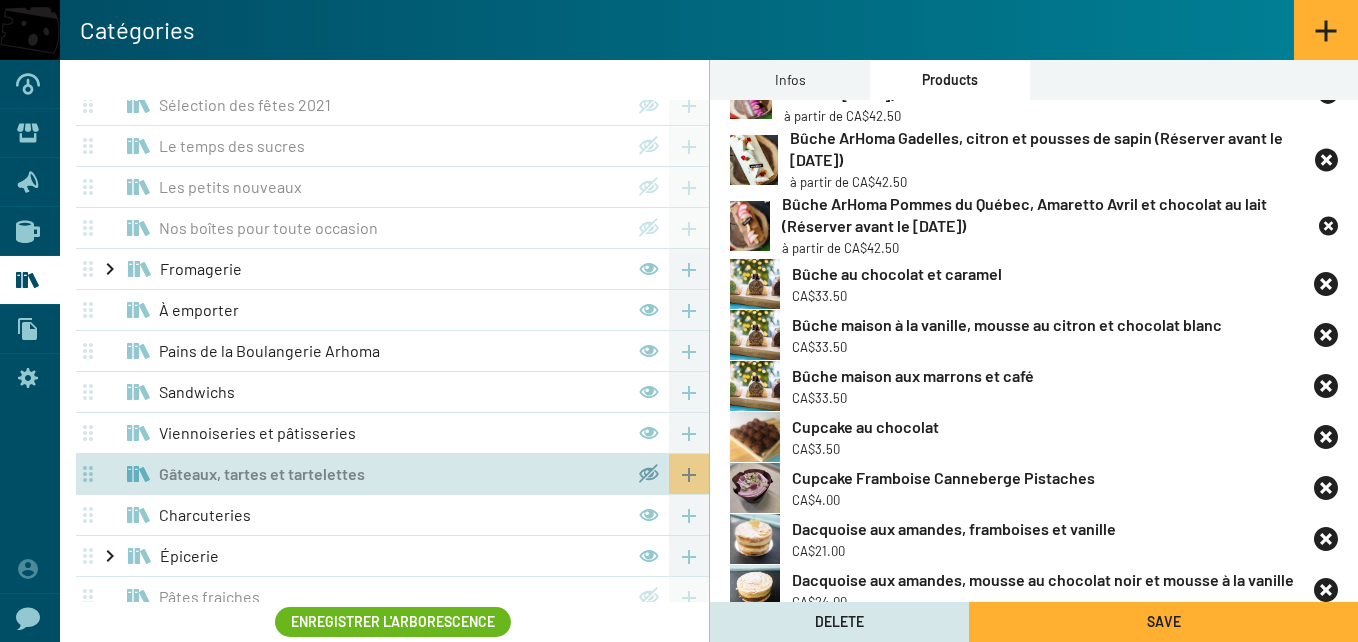 click 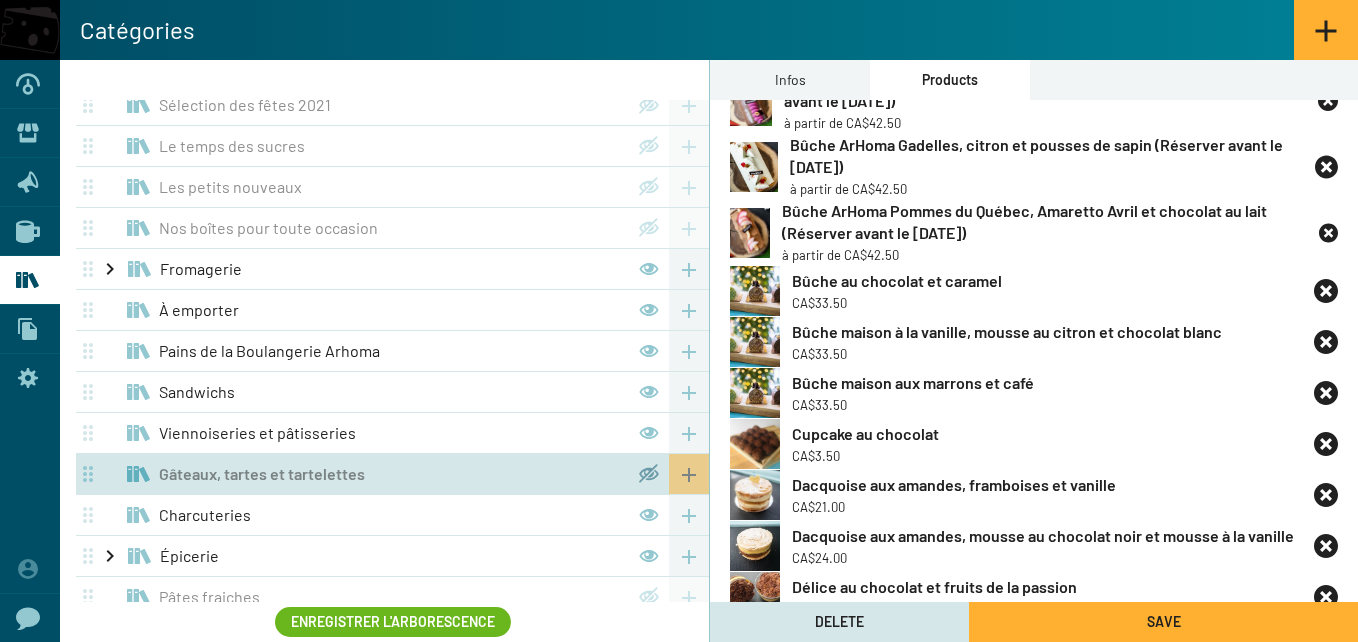 scroll, scrollTop: 112, scrollLeft: 0, axis: vertical 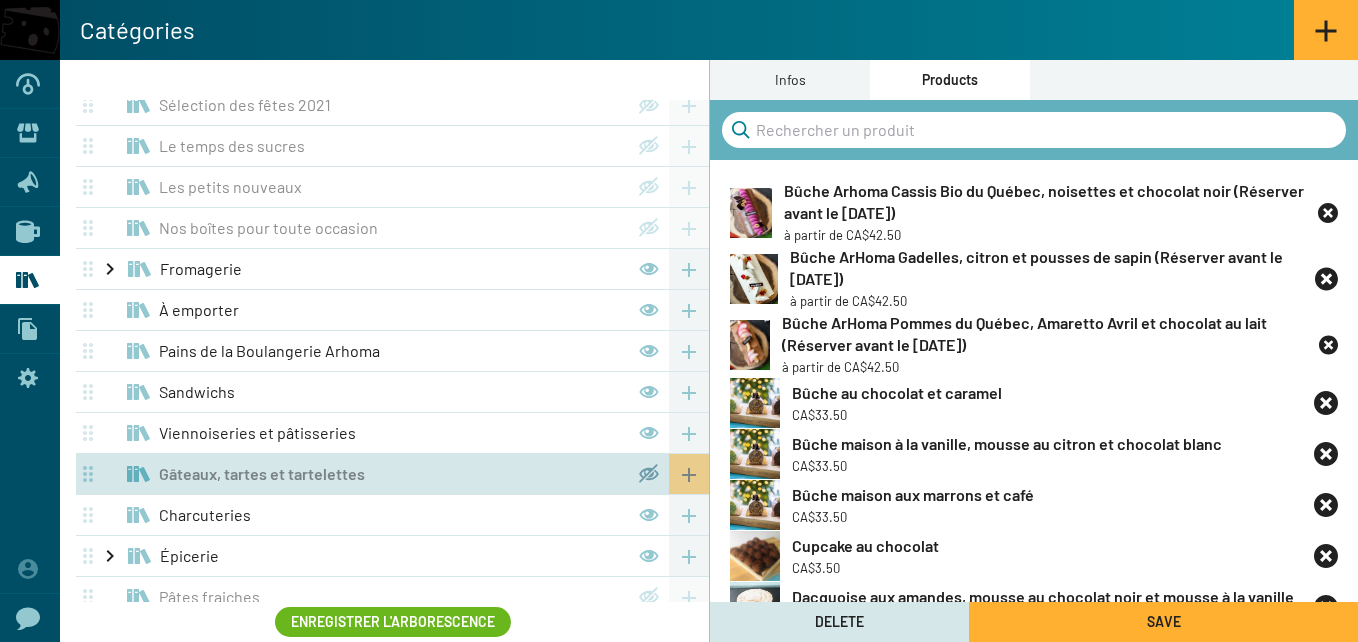 click 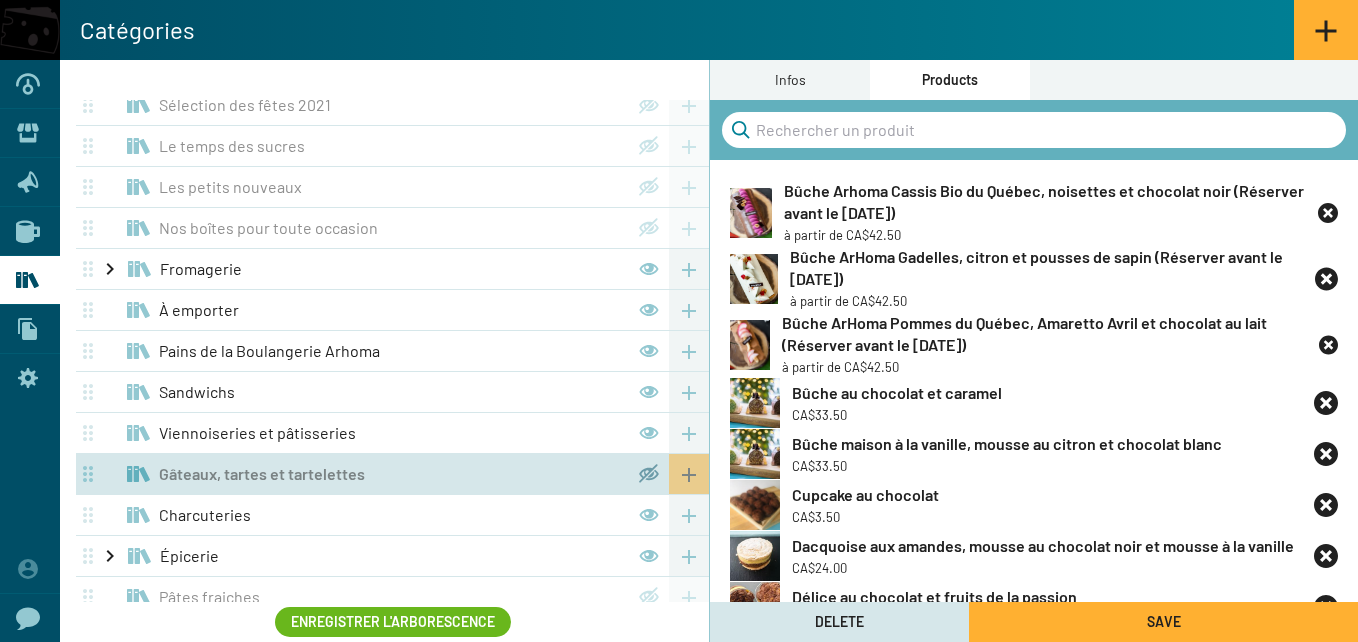 click 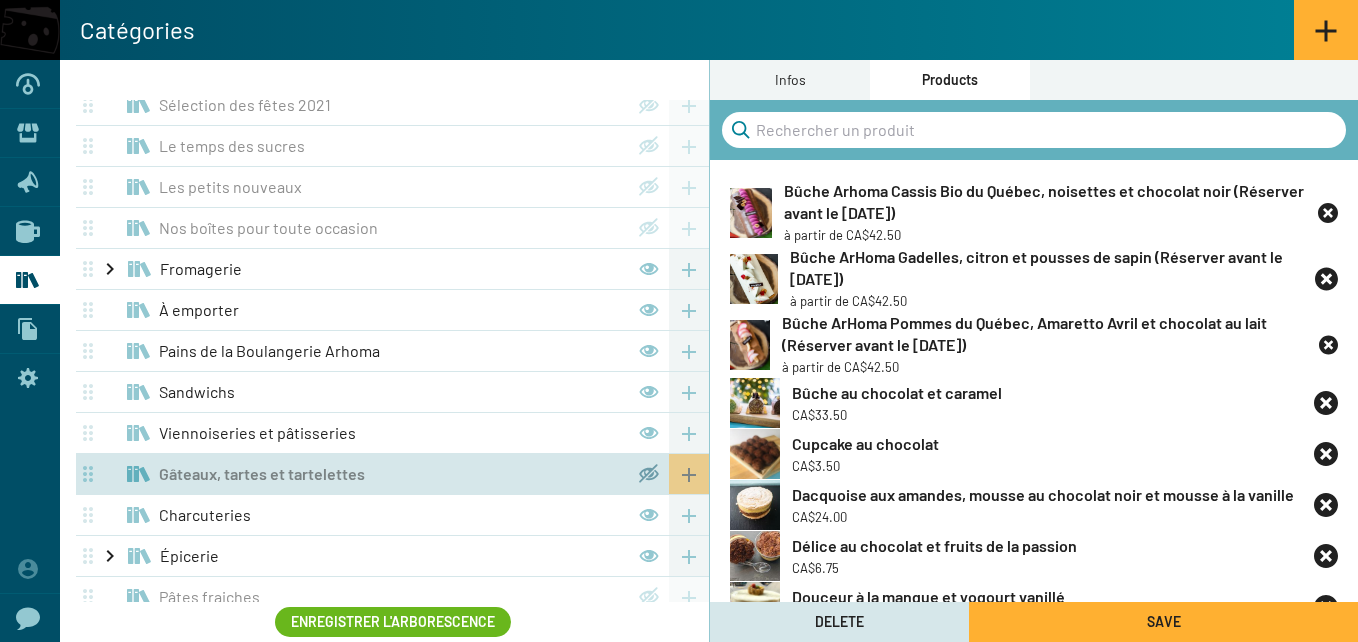 click 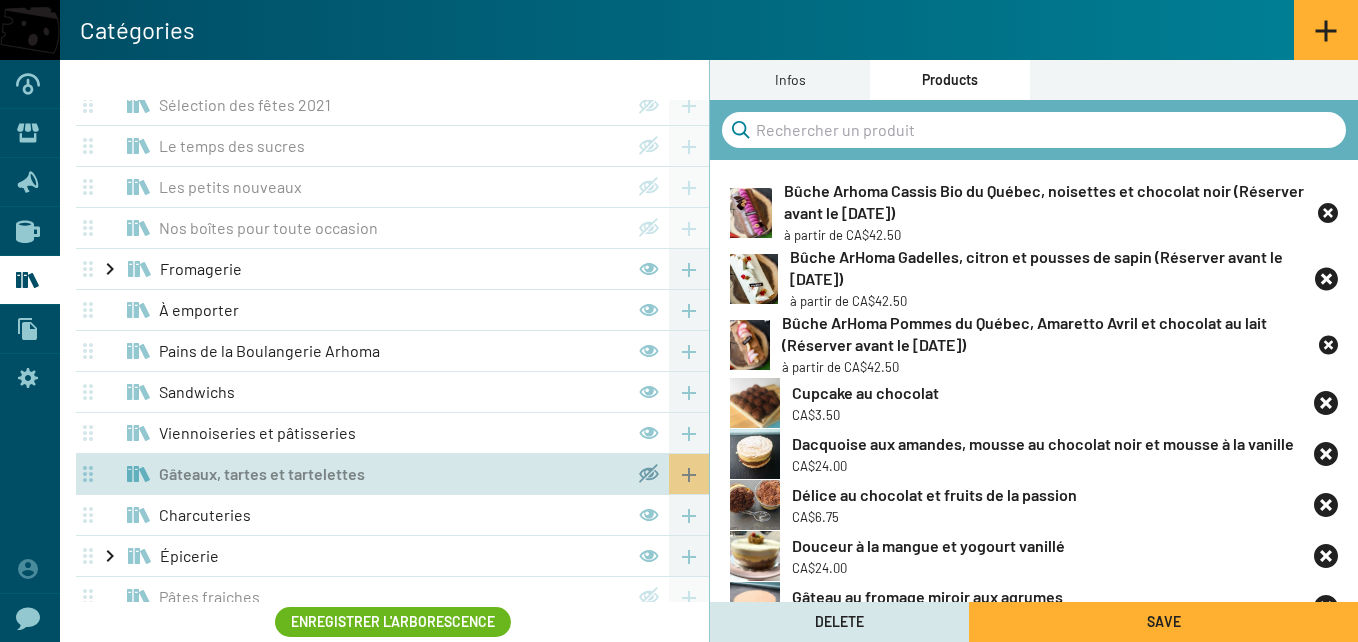 click 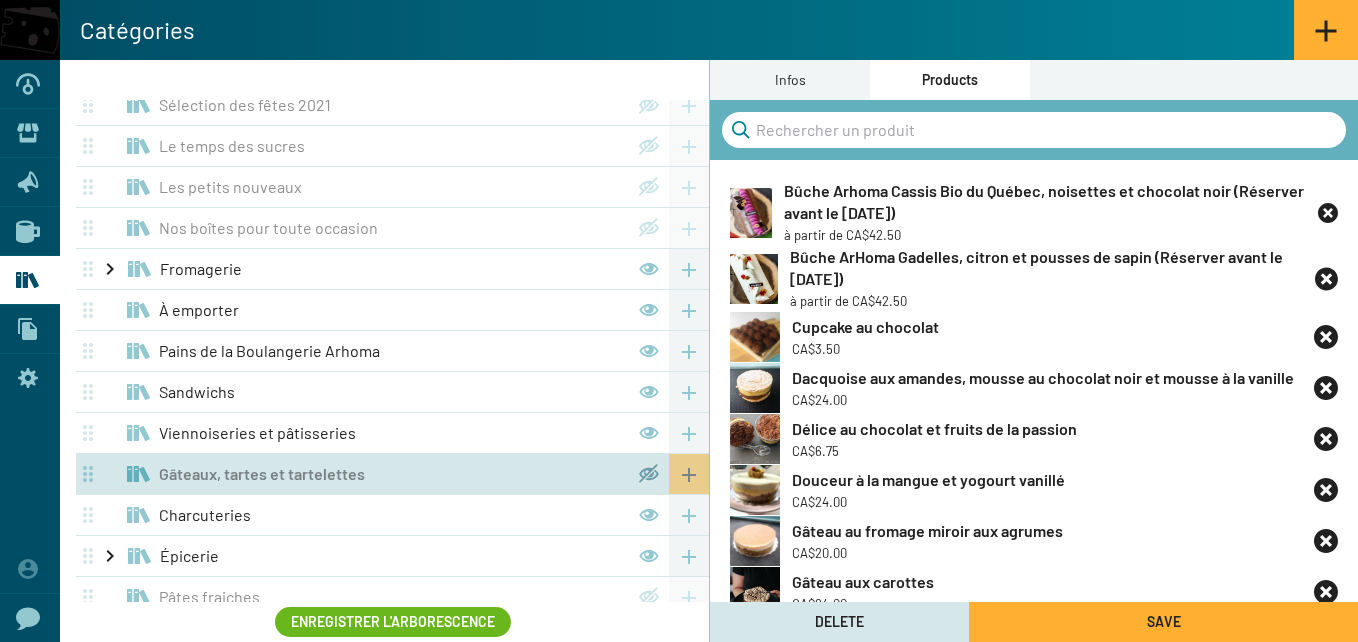 click on "Bûche ArHoma Gadelles, citron et pousses de sapin  (Réserver avant le [DATE]) à partir de CA$42.50" at bounding box center [1034, 278] 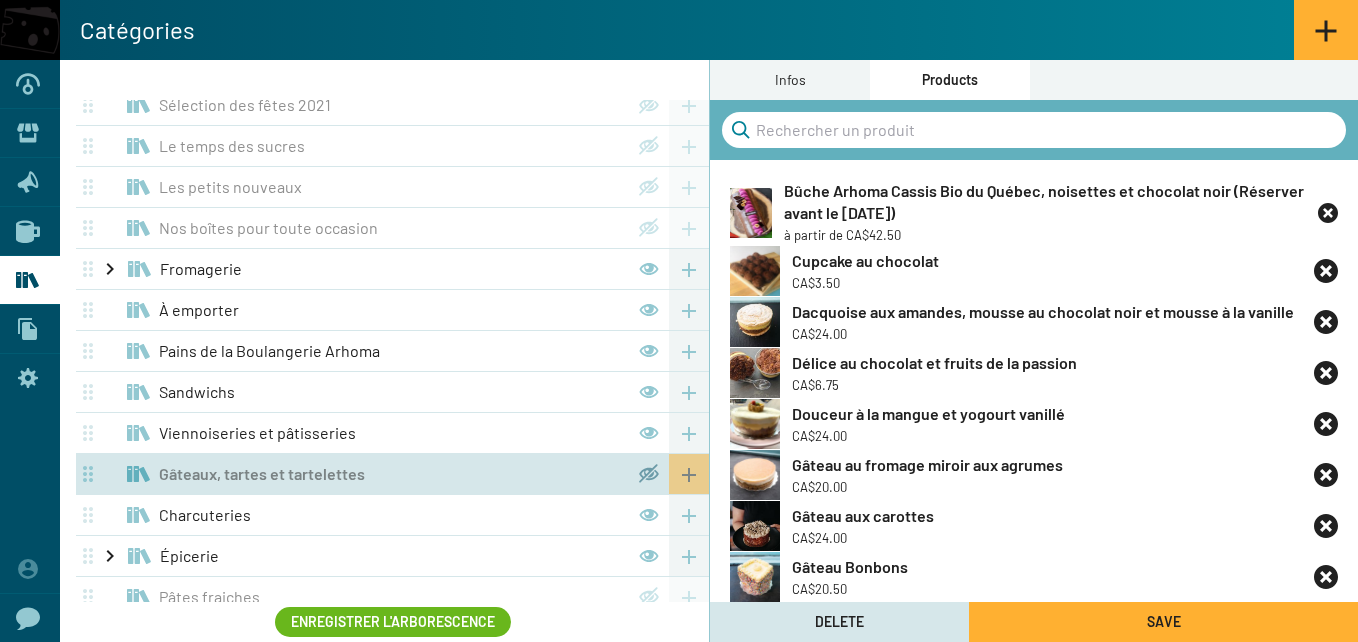 click 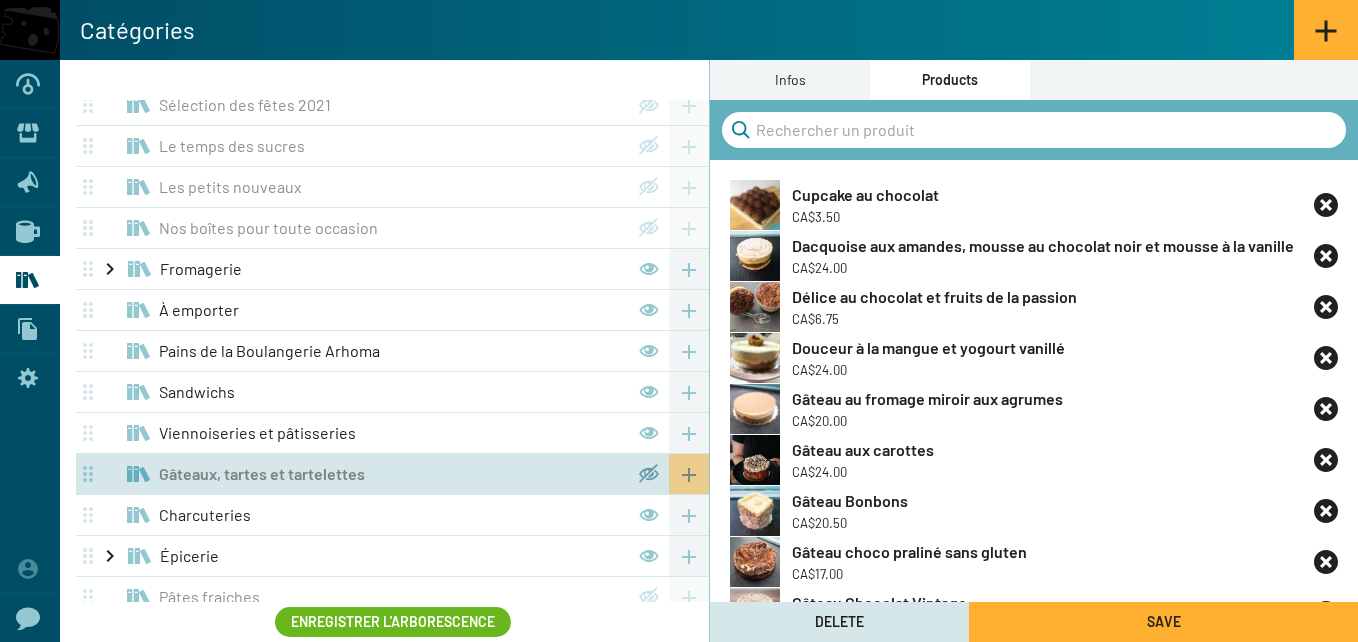 click 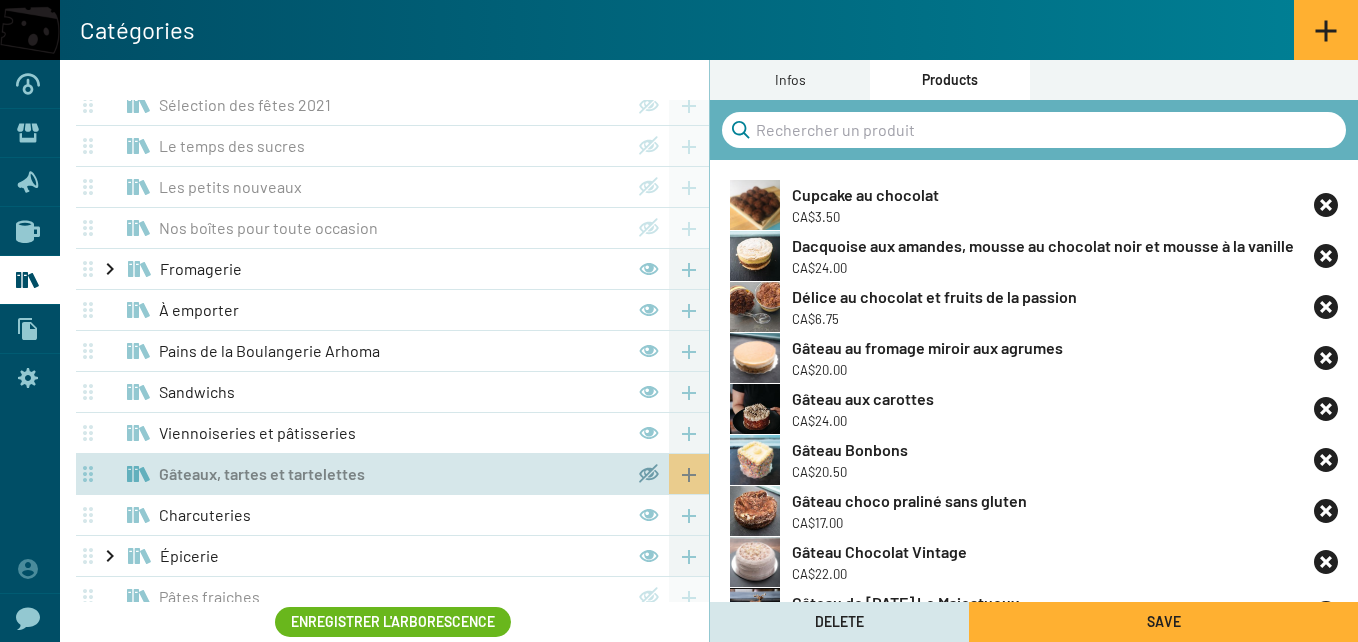 click 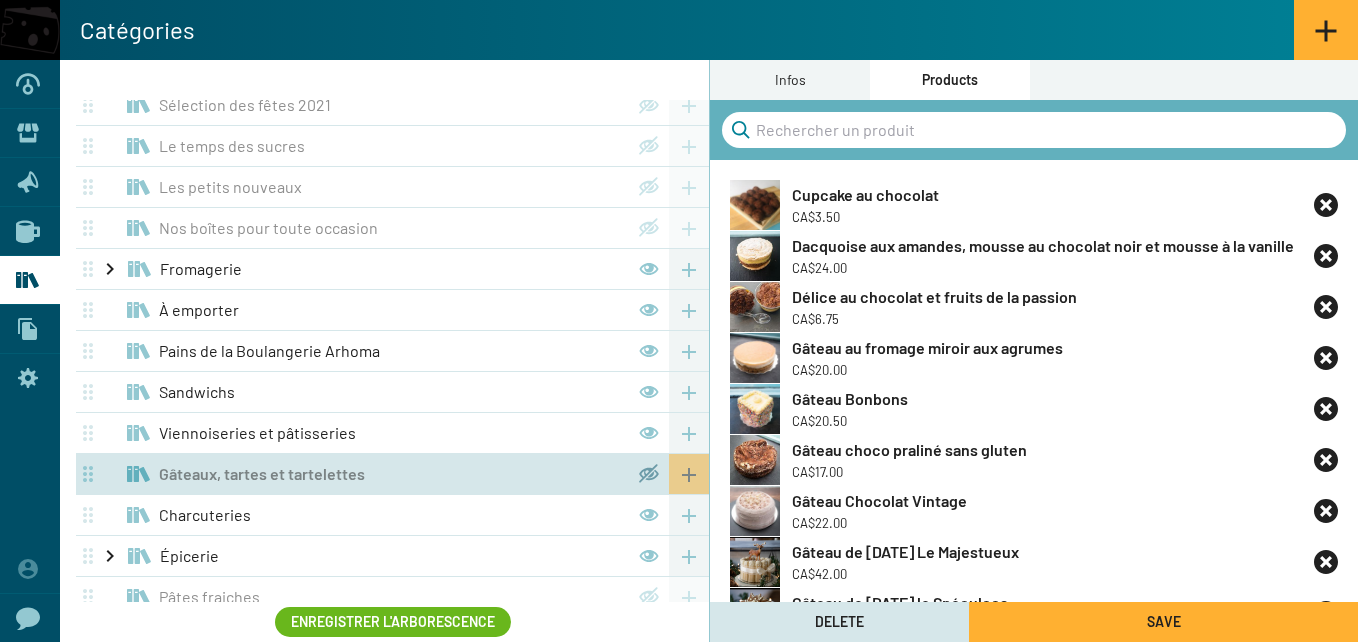 click 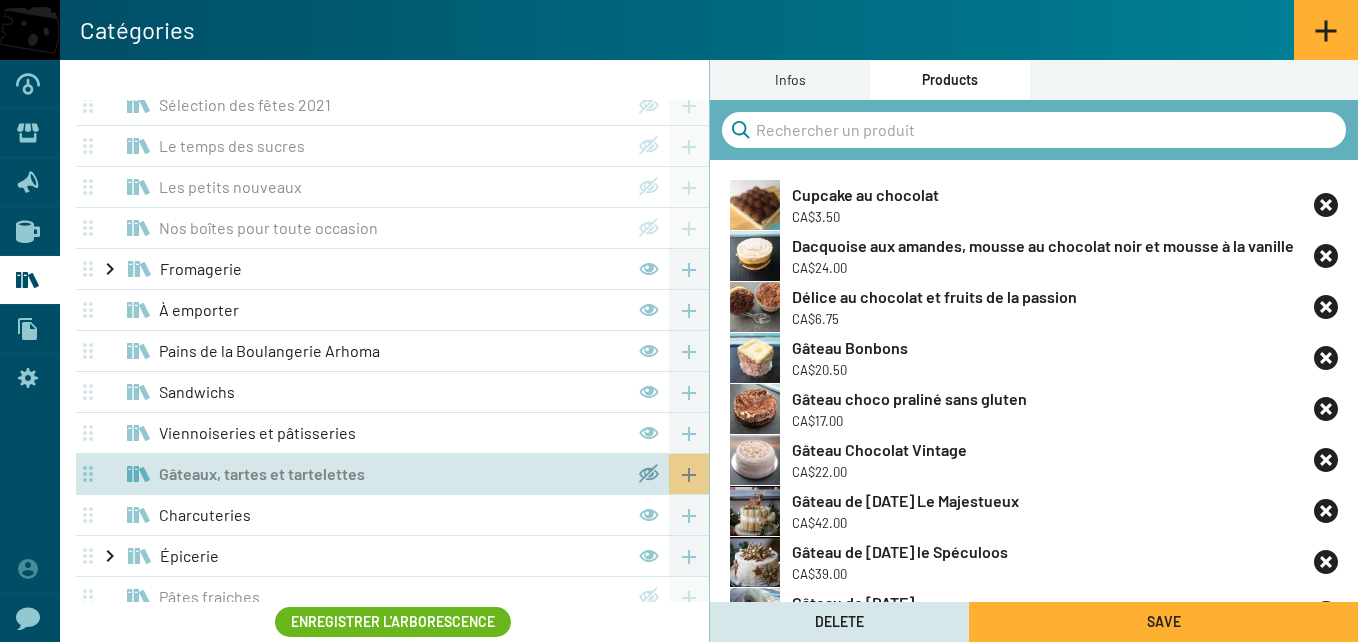 click on "Gâteau Bonbons  CA$20.50" at bounding box center (1034, 358) 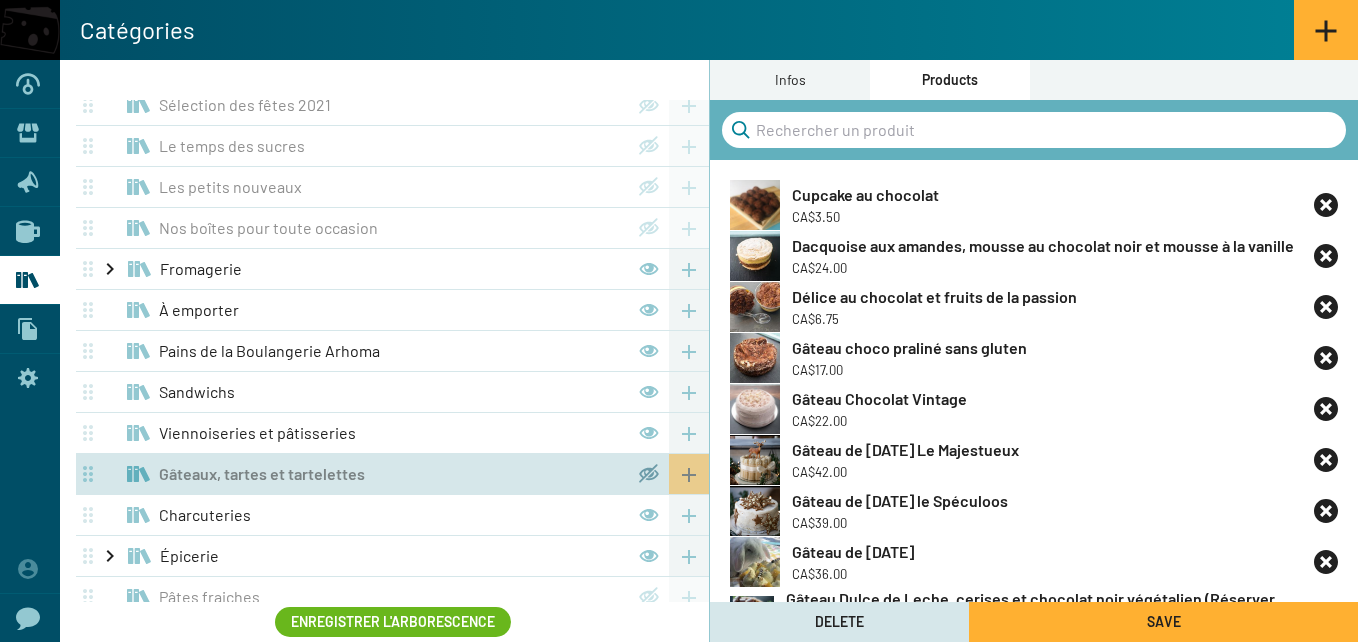 click 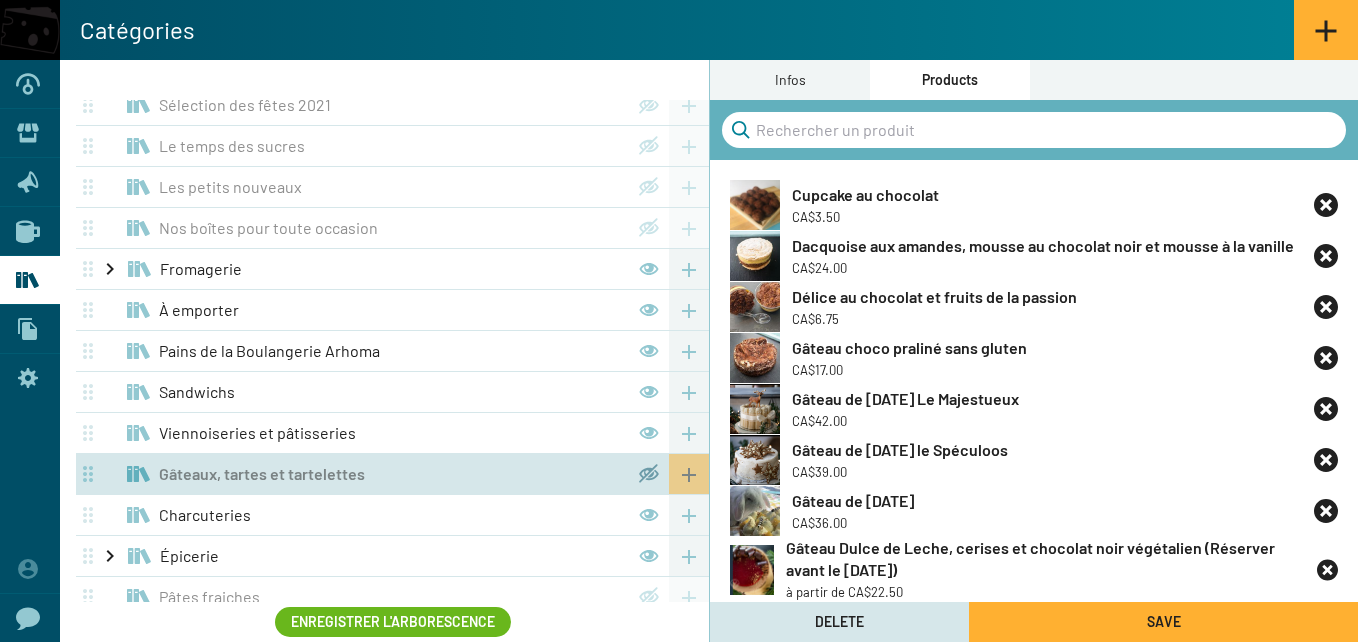 click 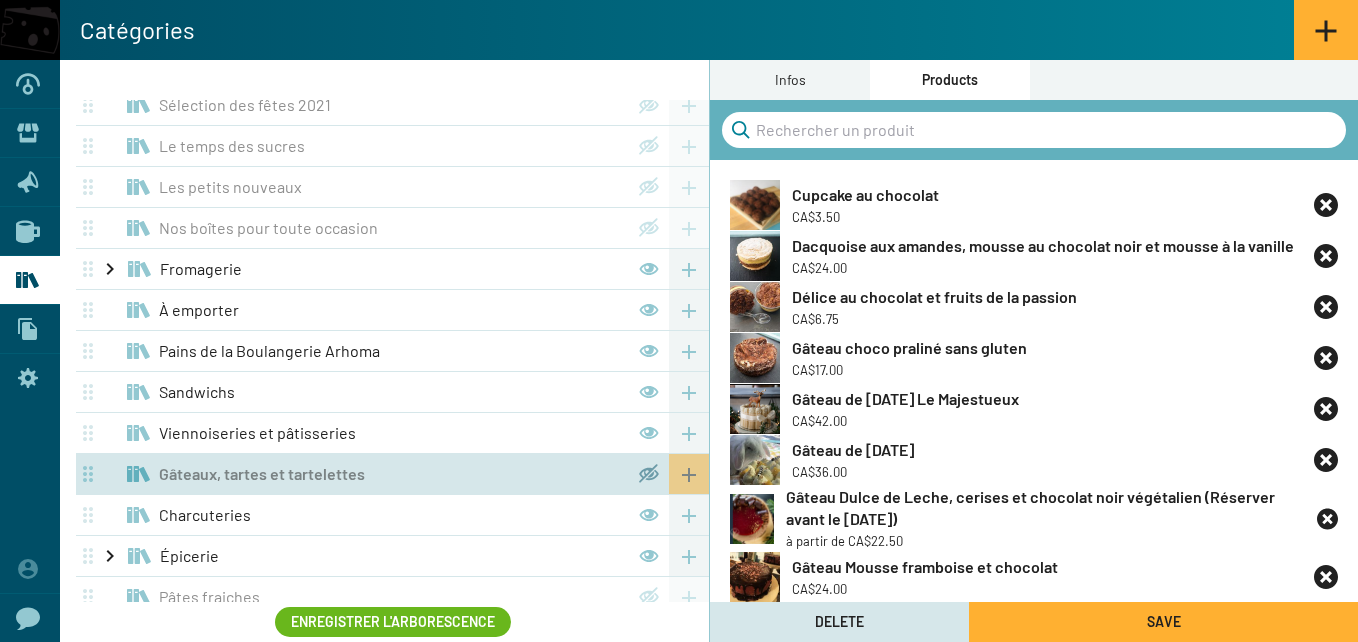 click 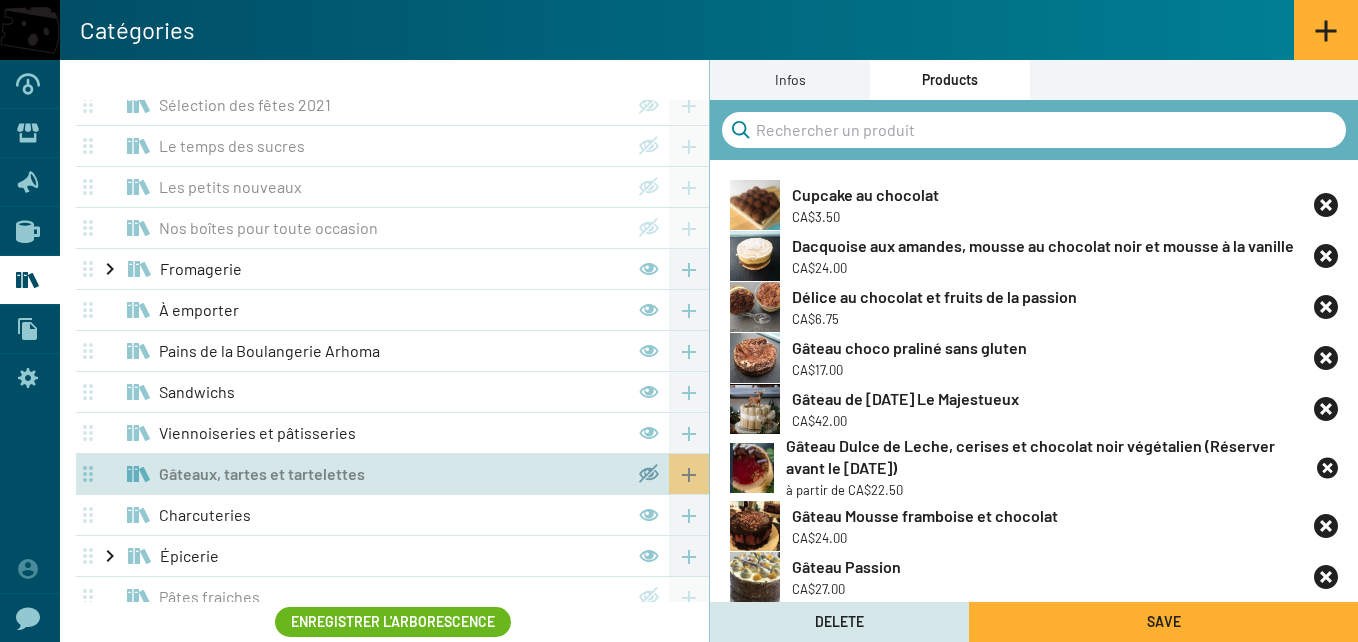 click 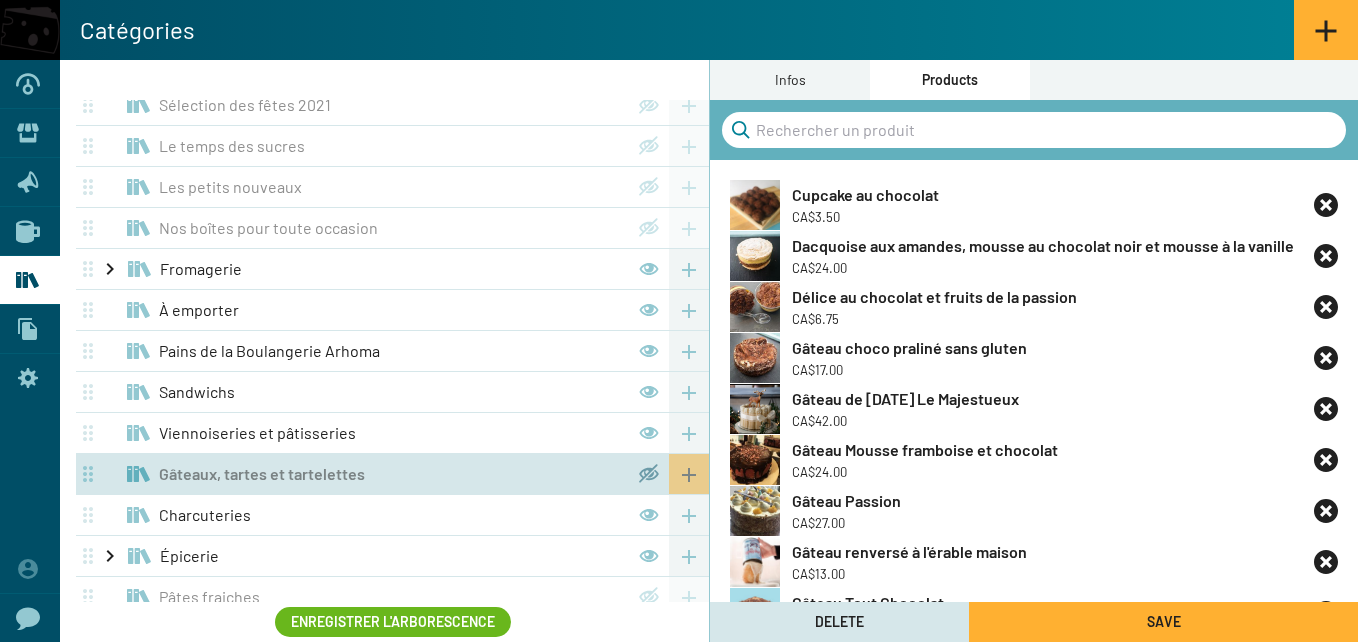 click 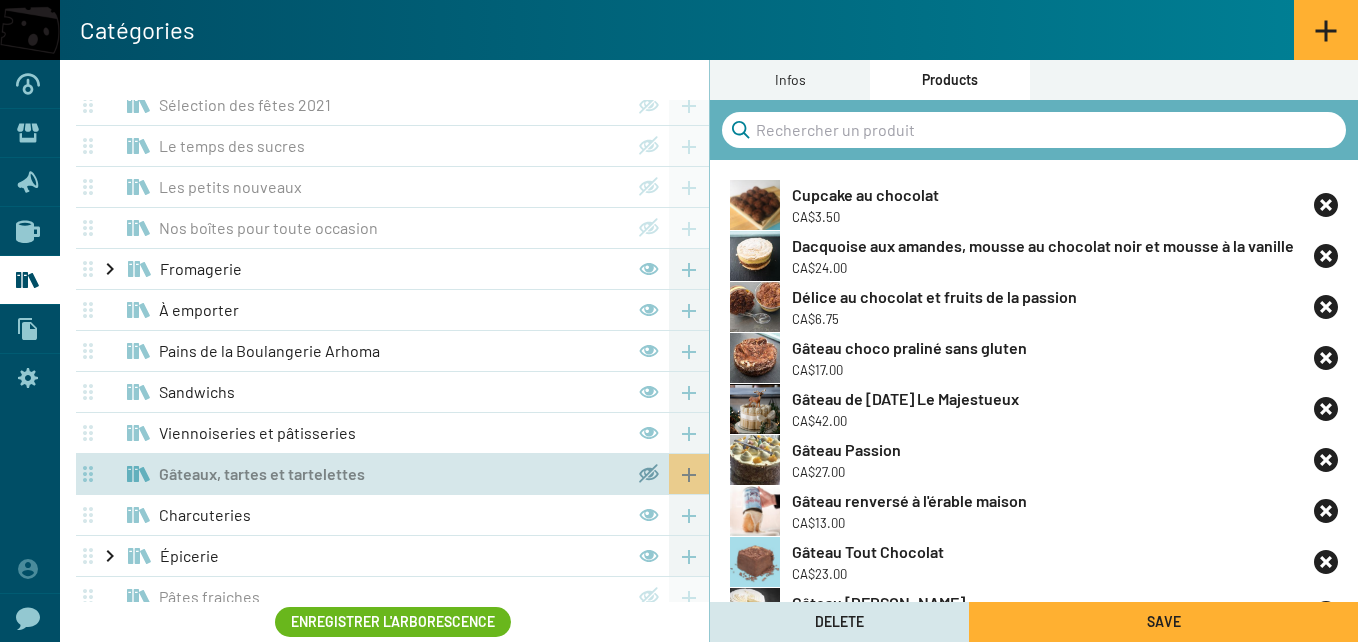 click 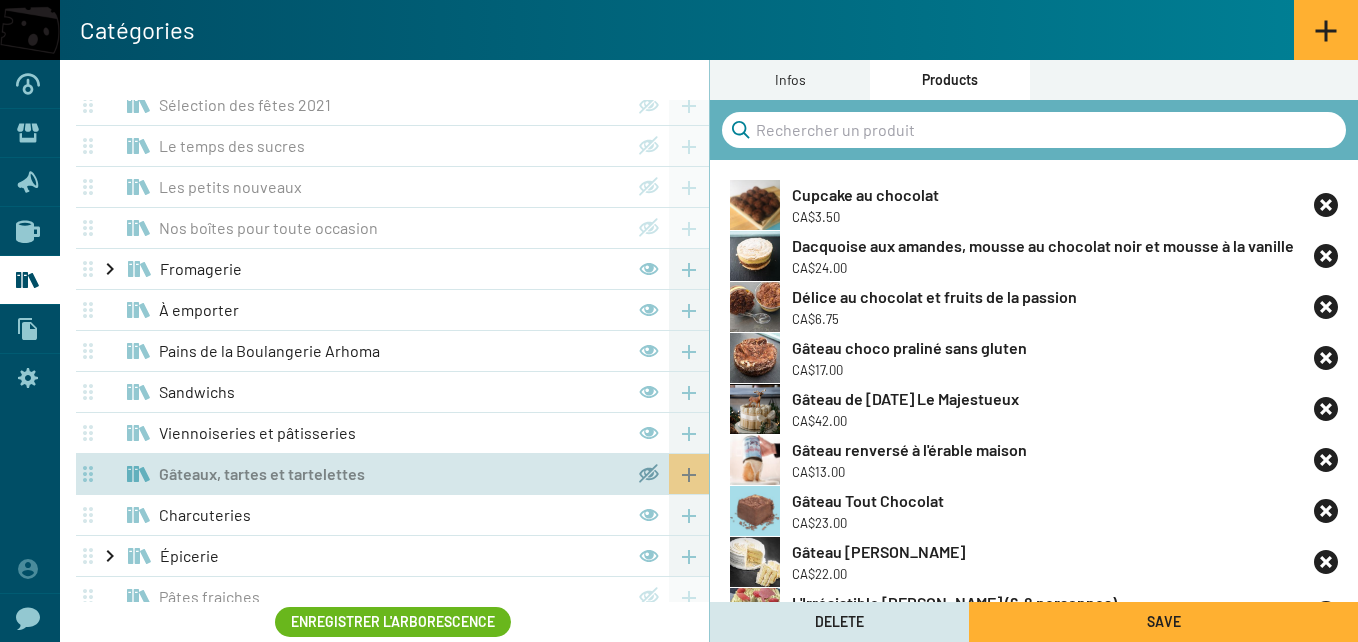 click 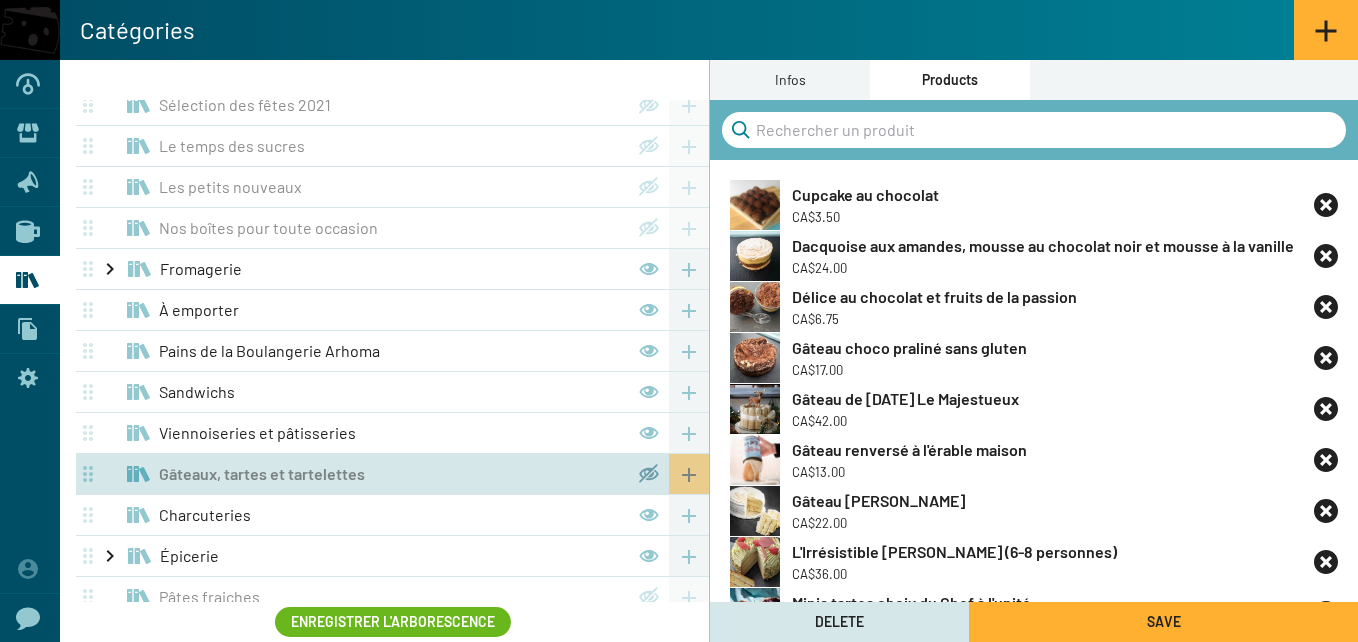 click 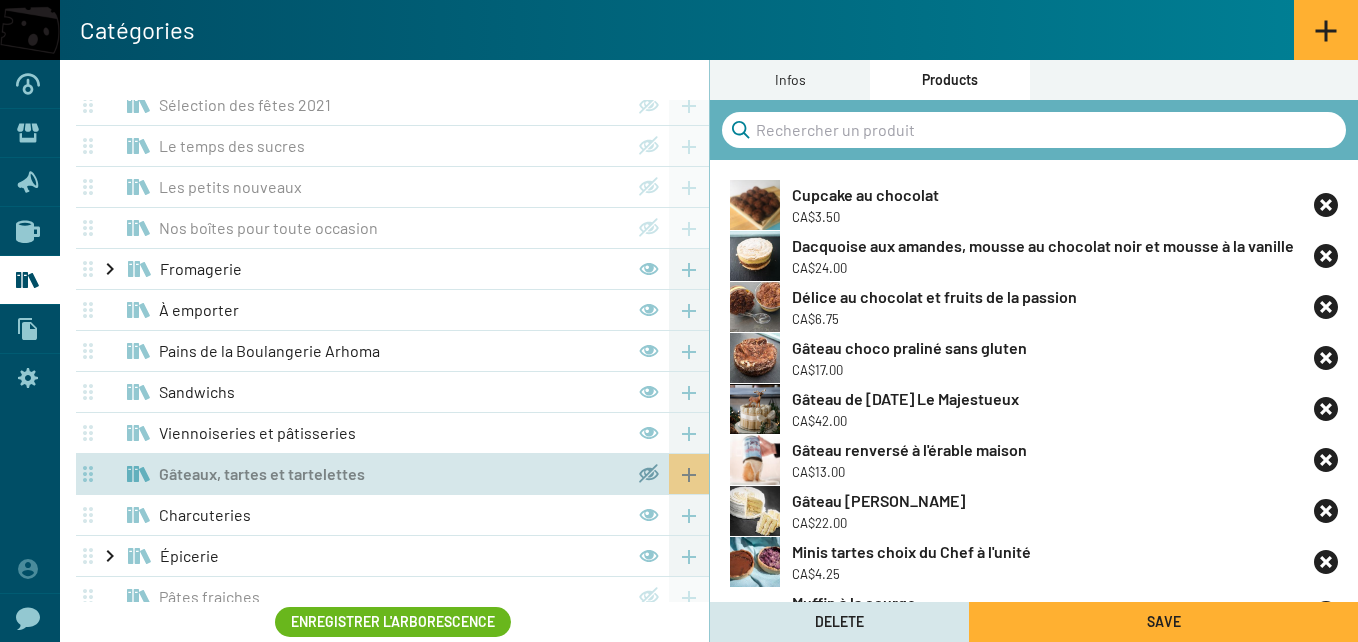 click 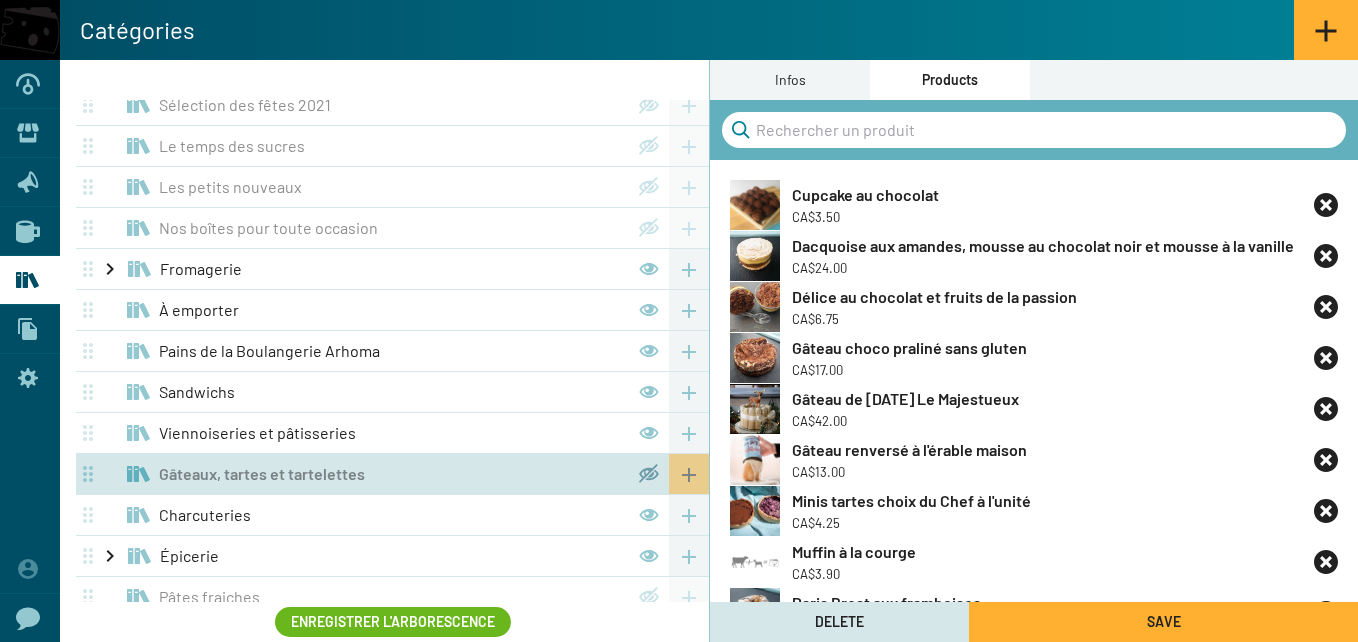 click 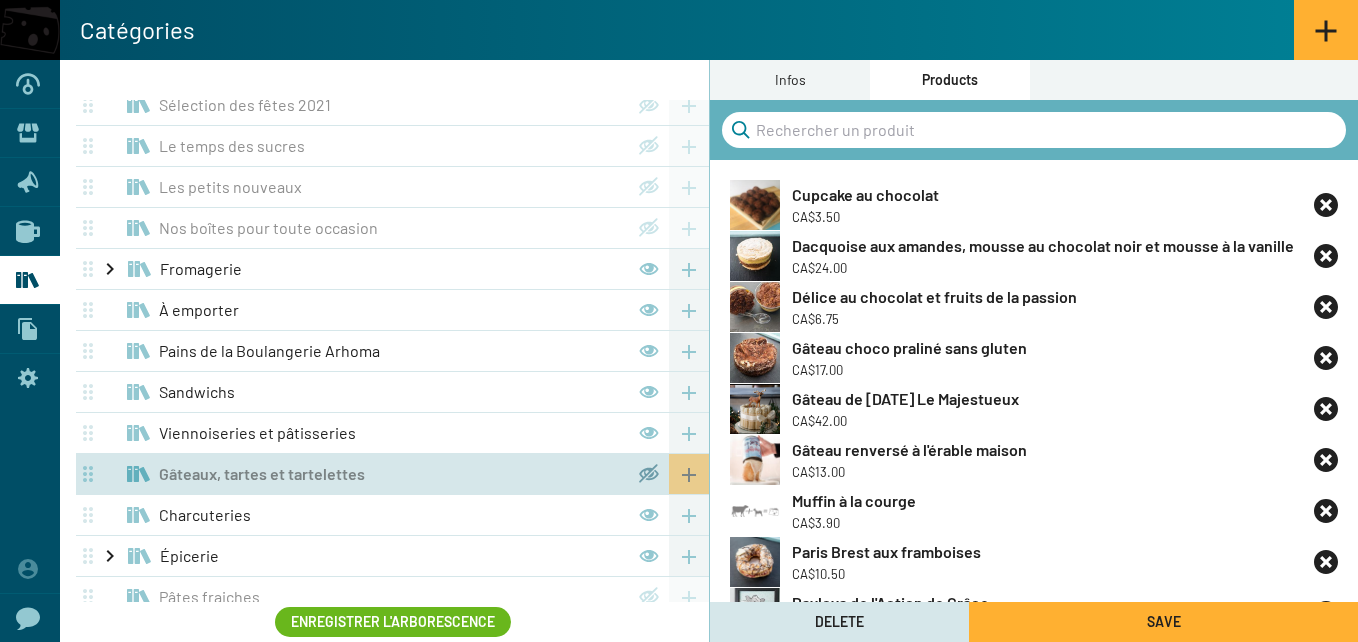 click 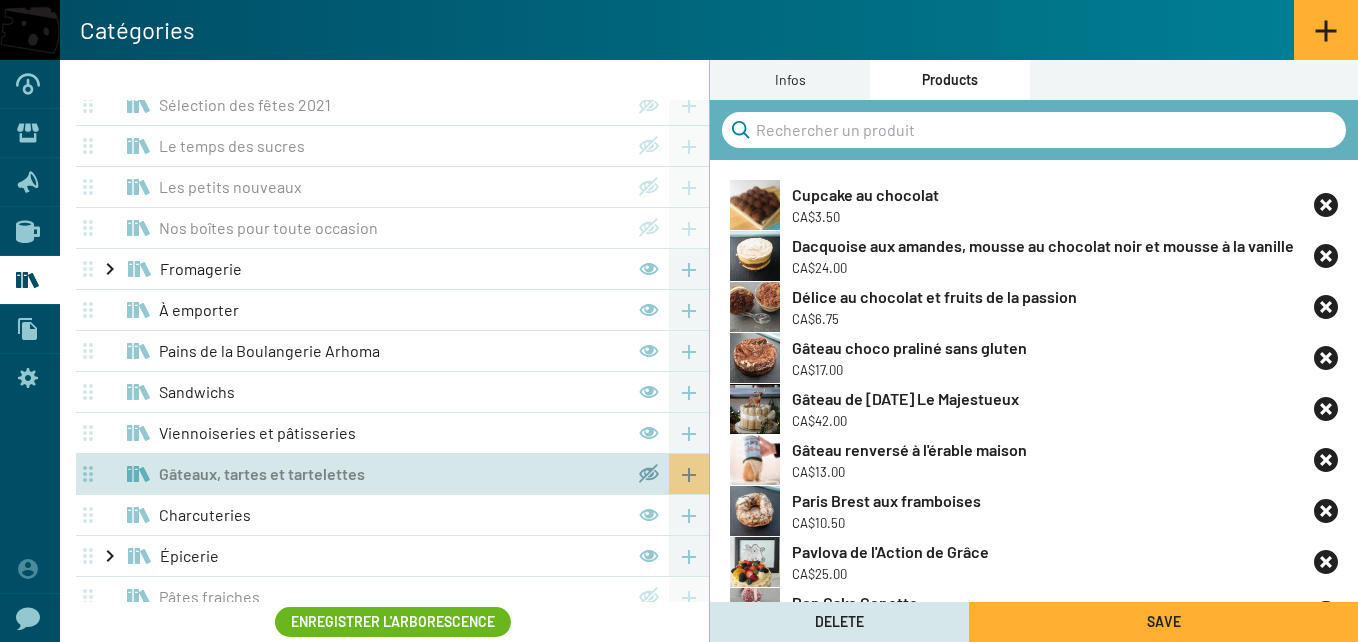 click 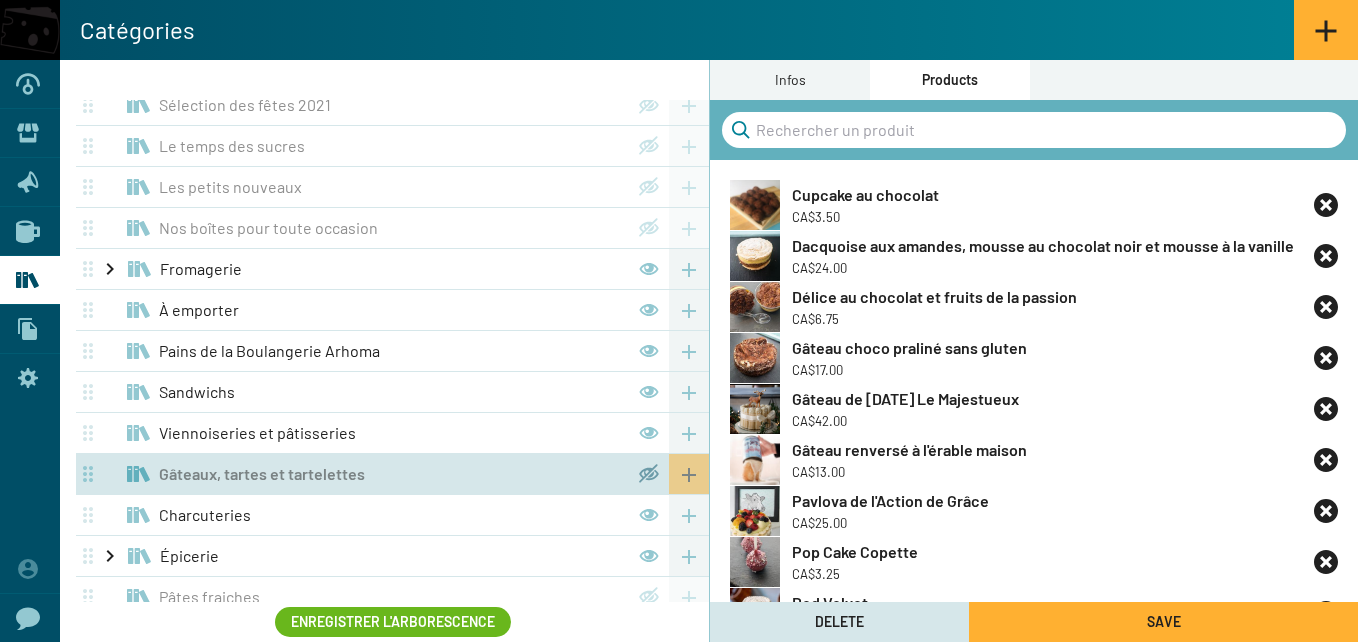 click 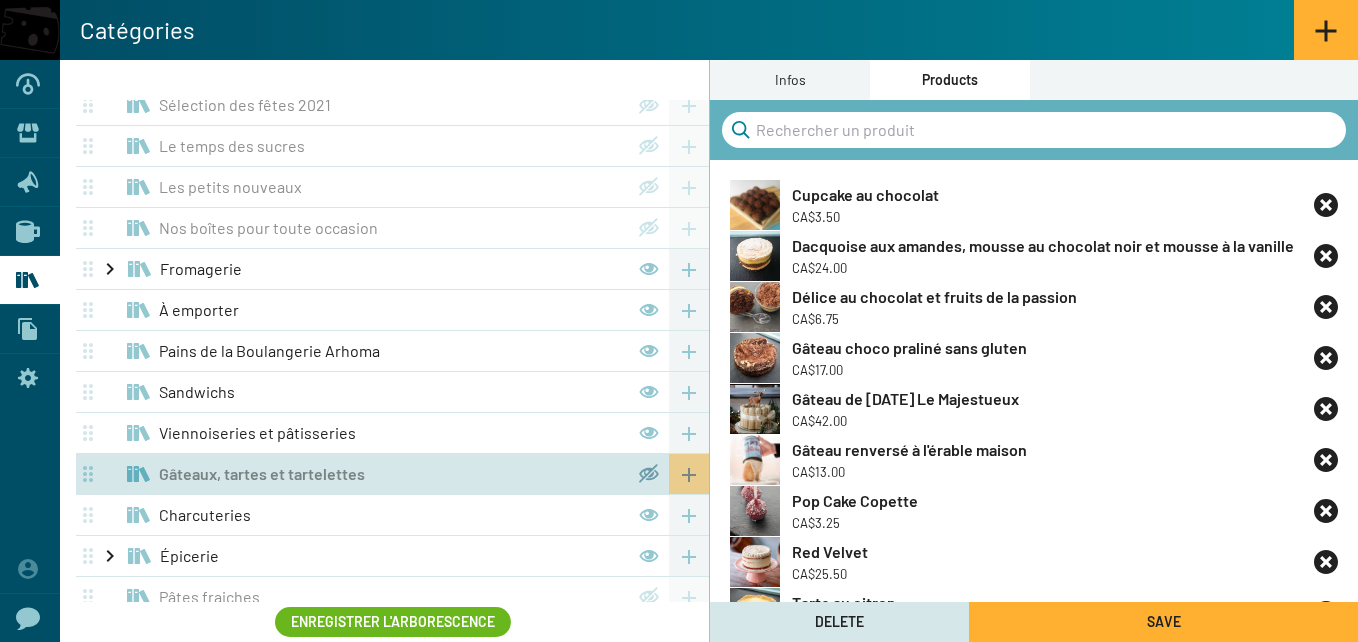click 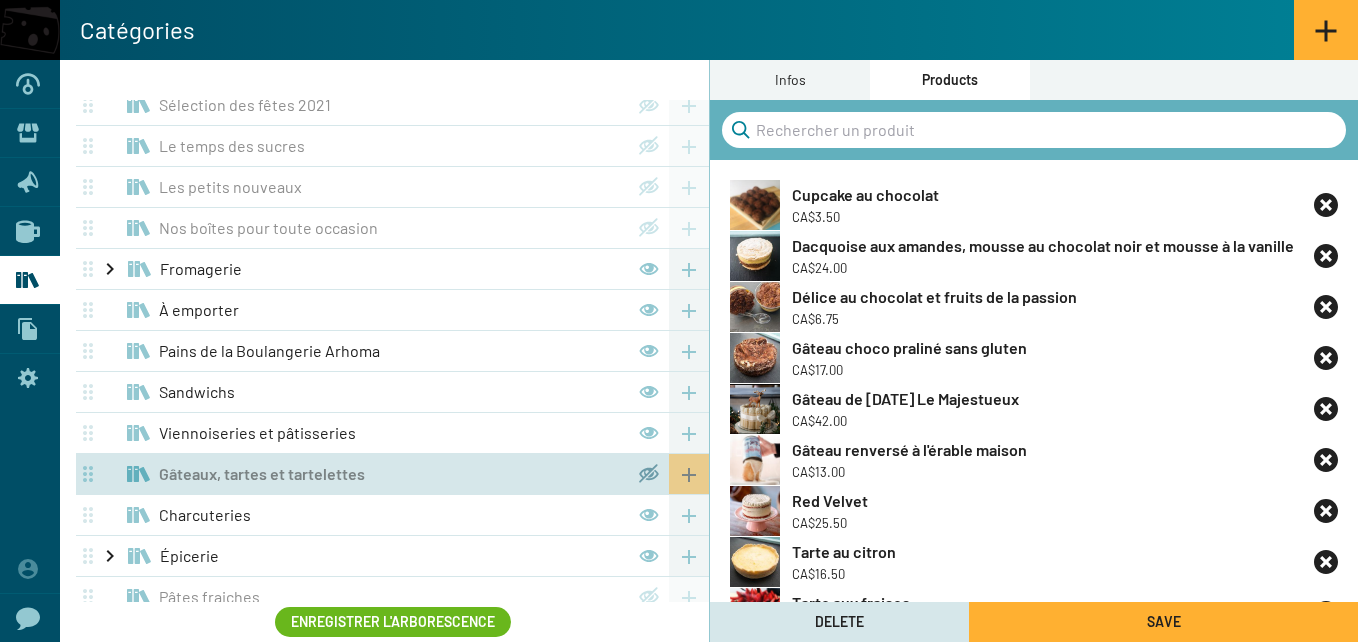 click 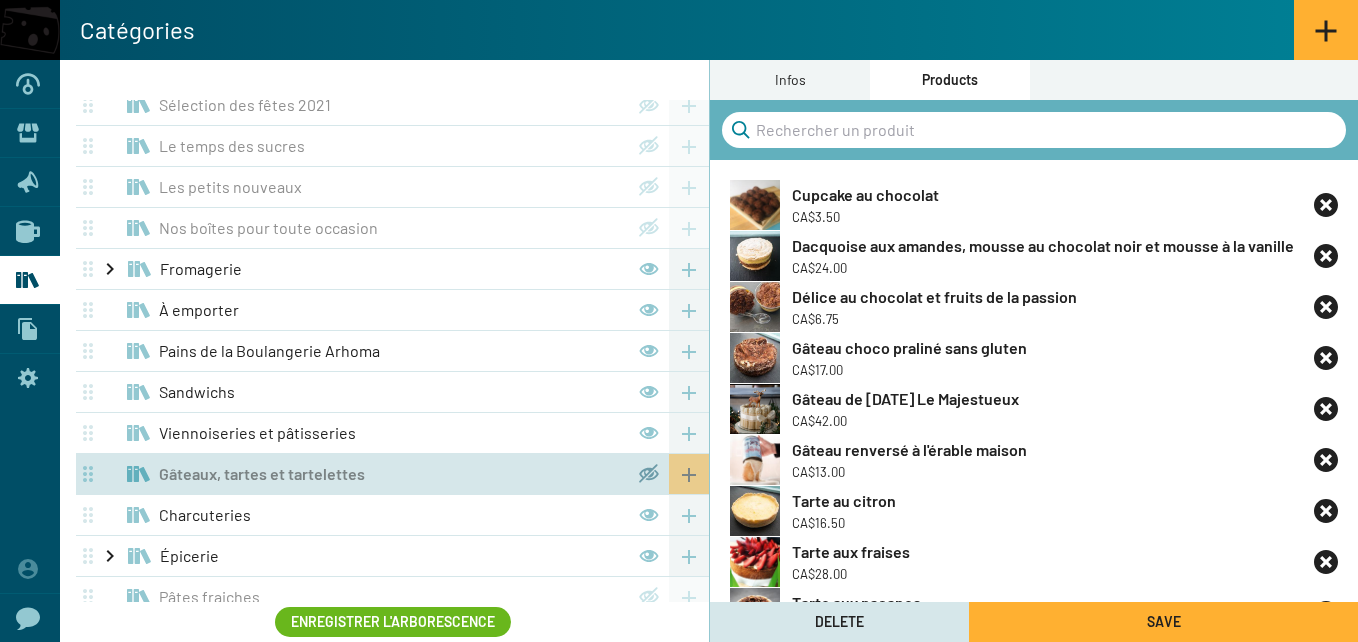 click 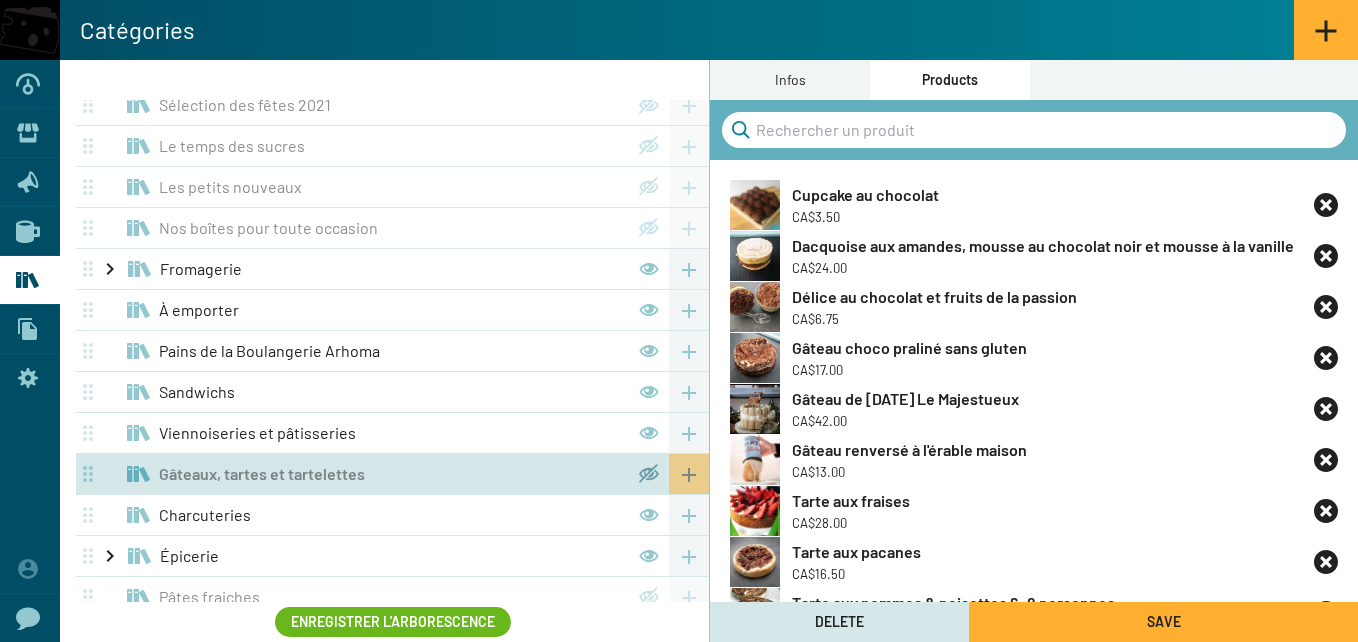 click 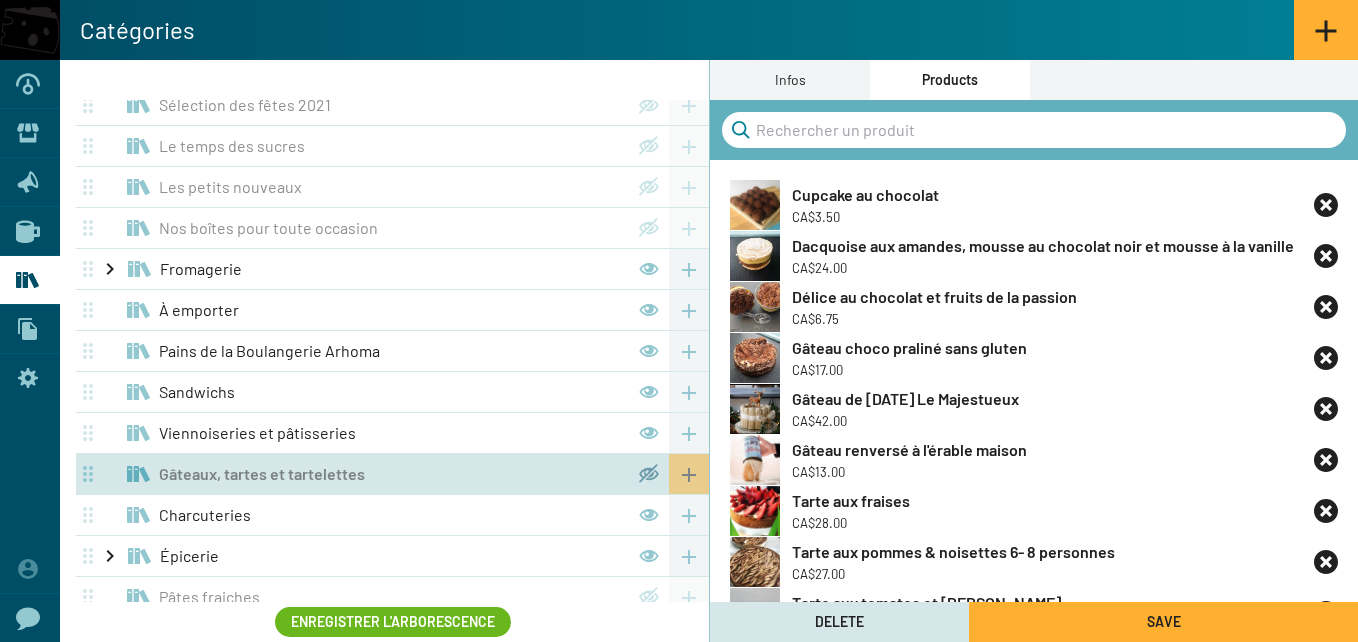 click 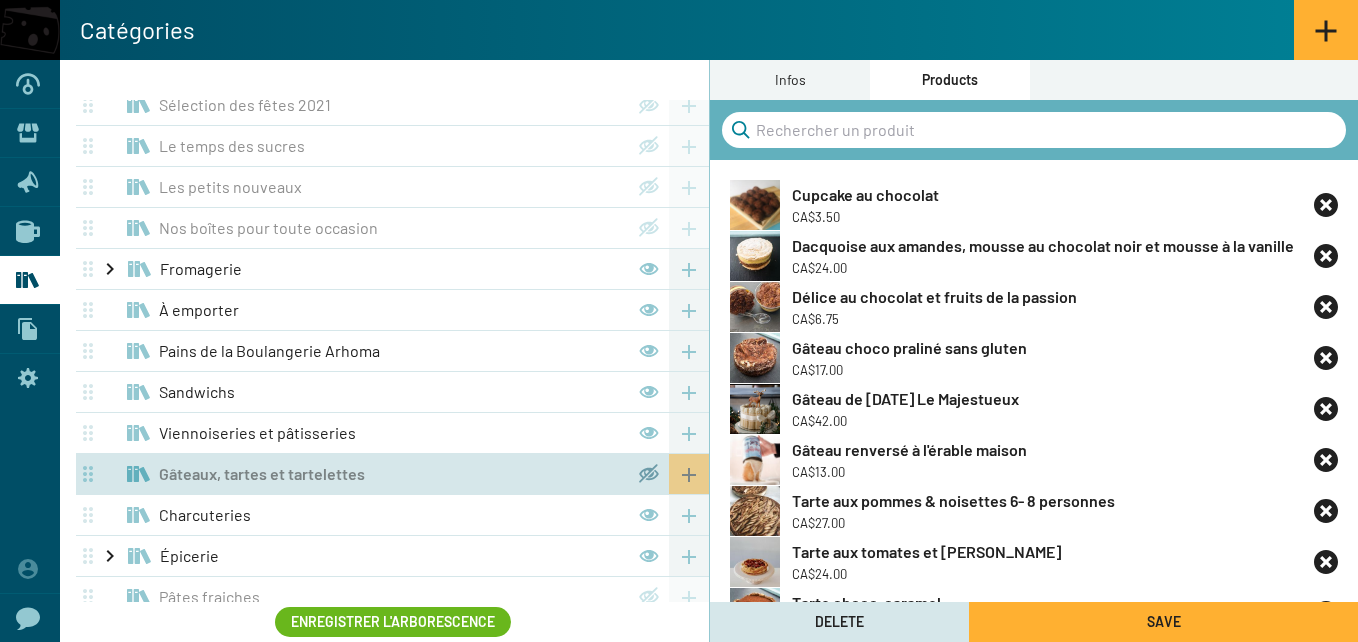 click 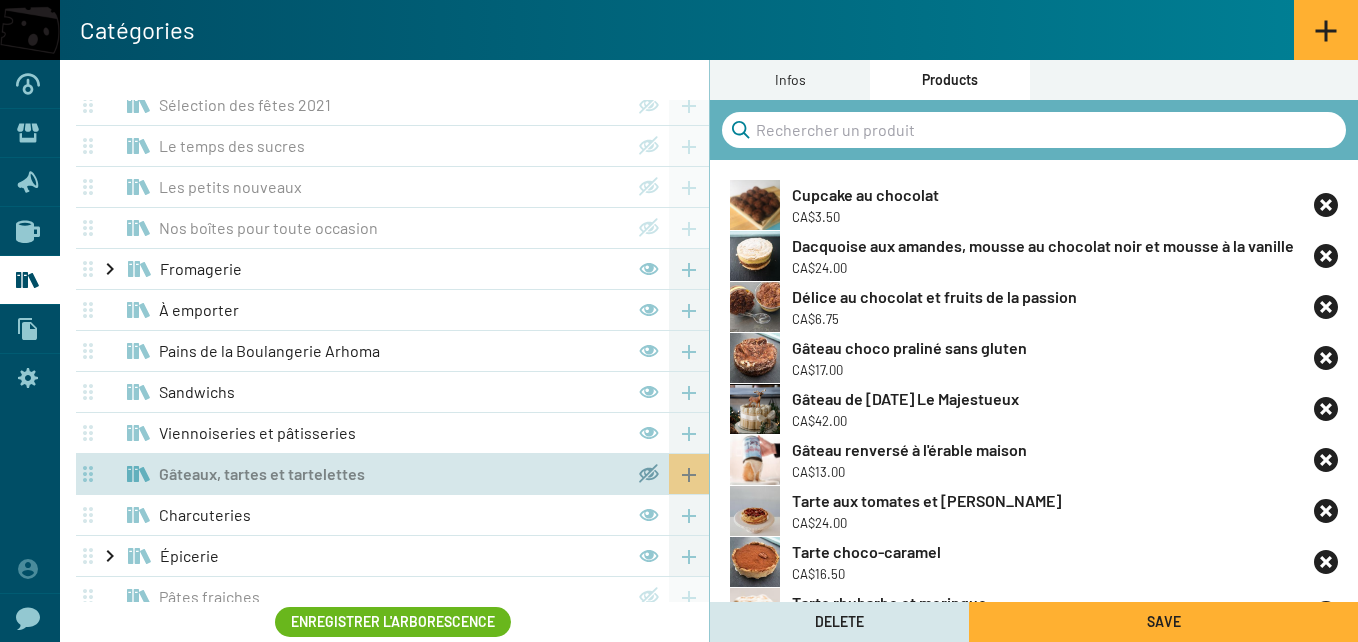 click 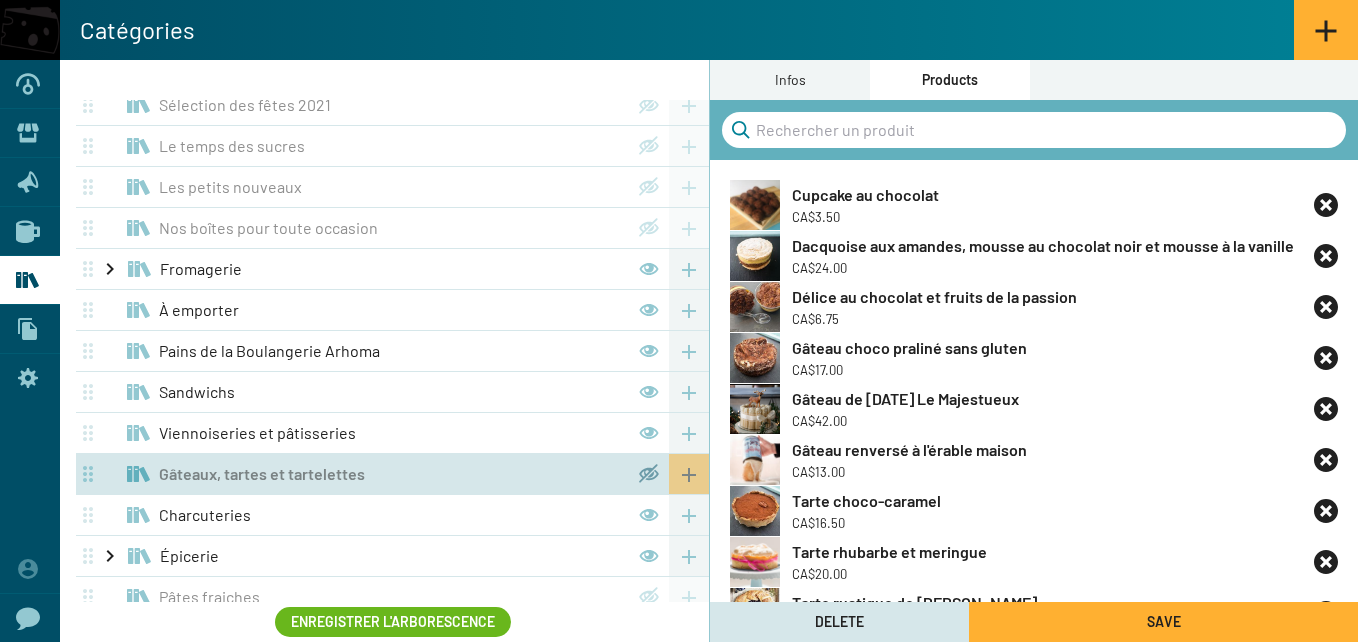 click 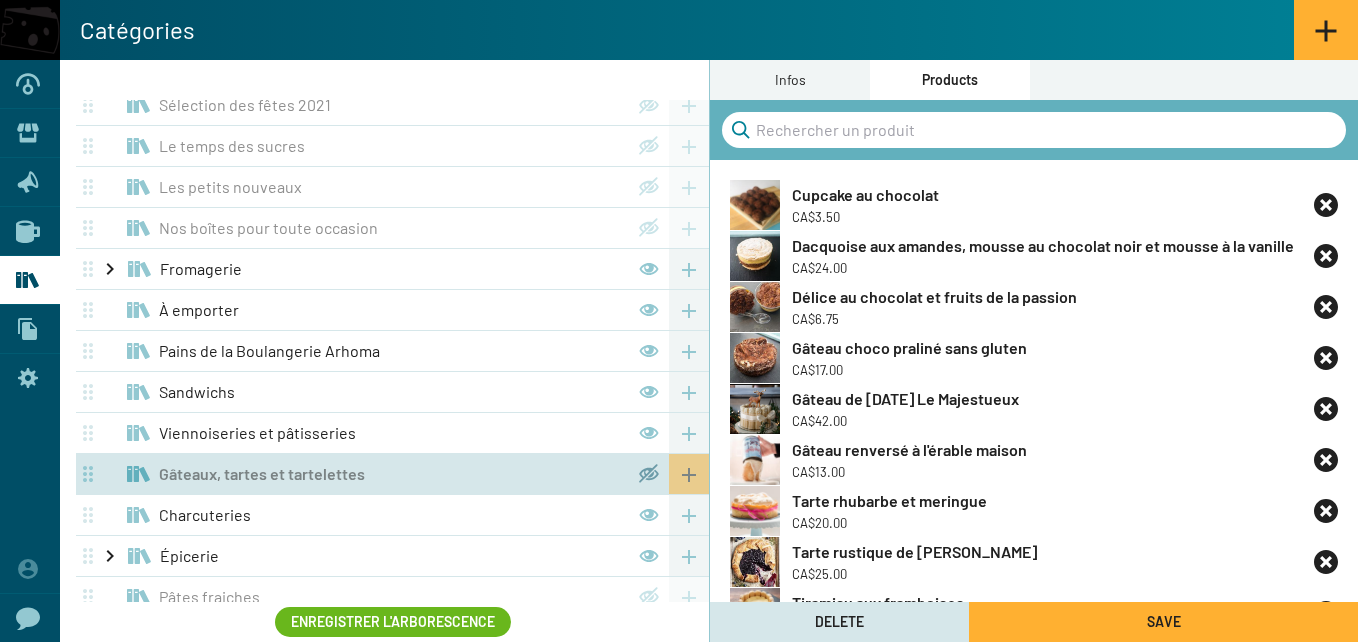 click 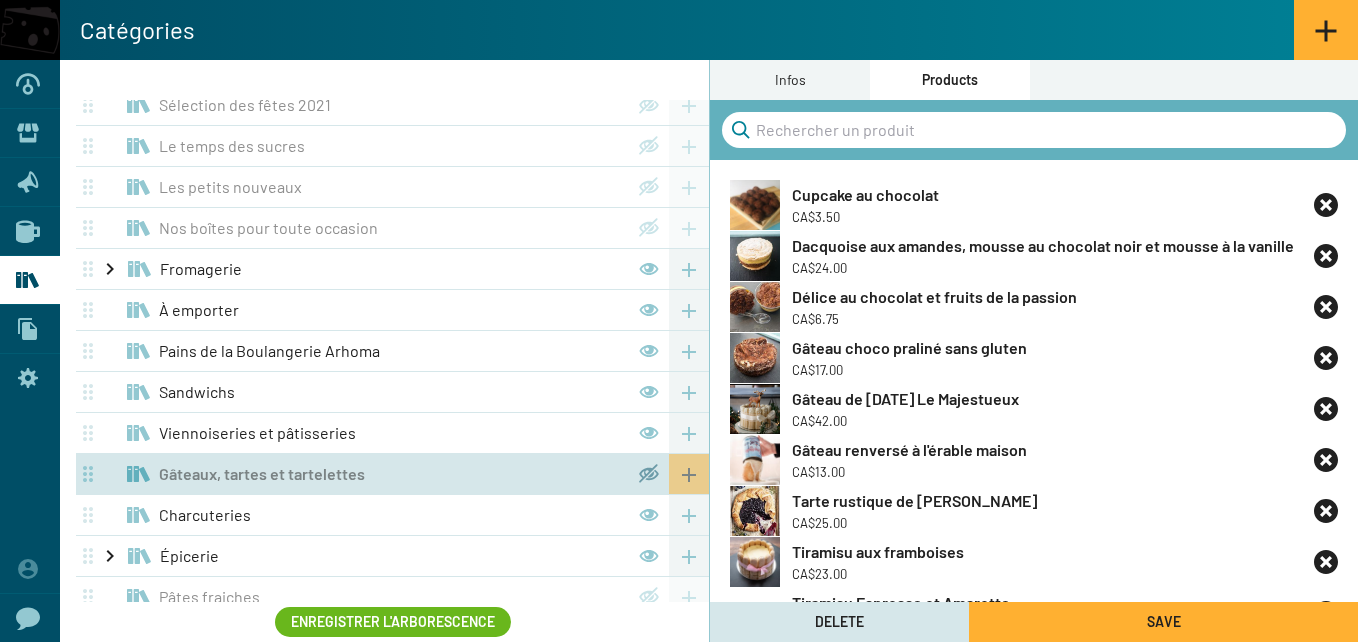 click 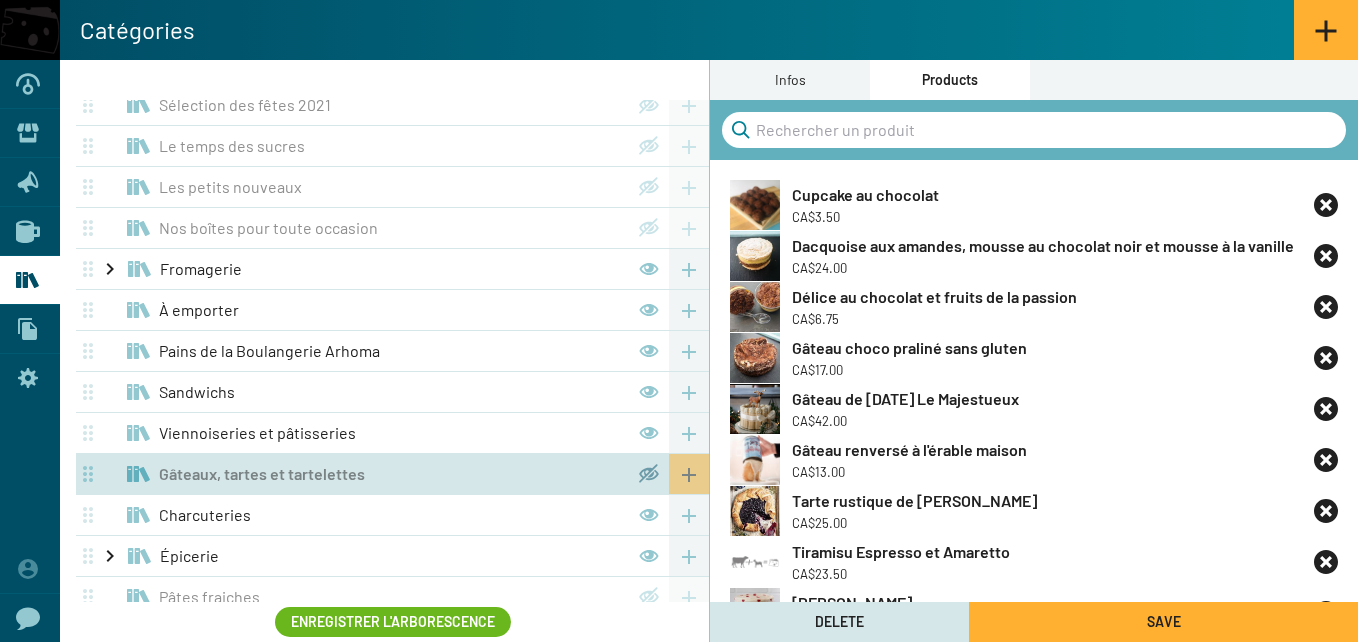 click 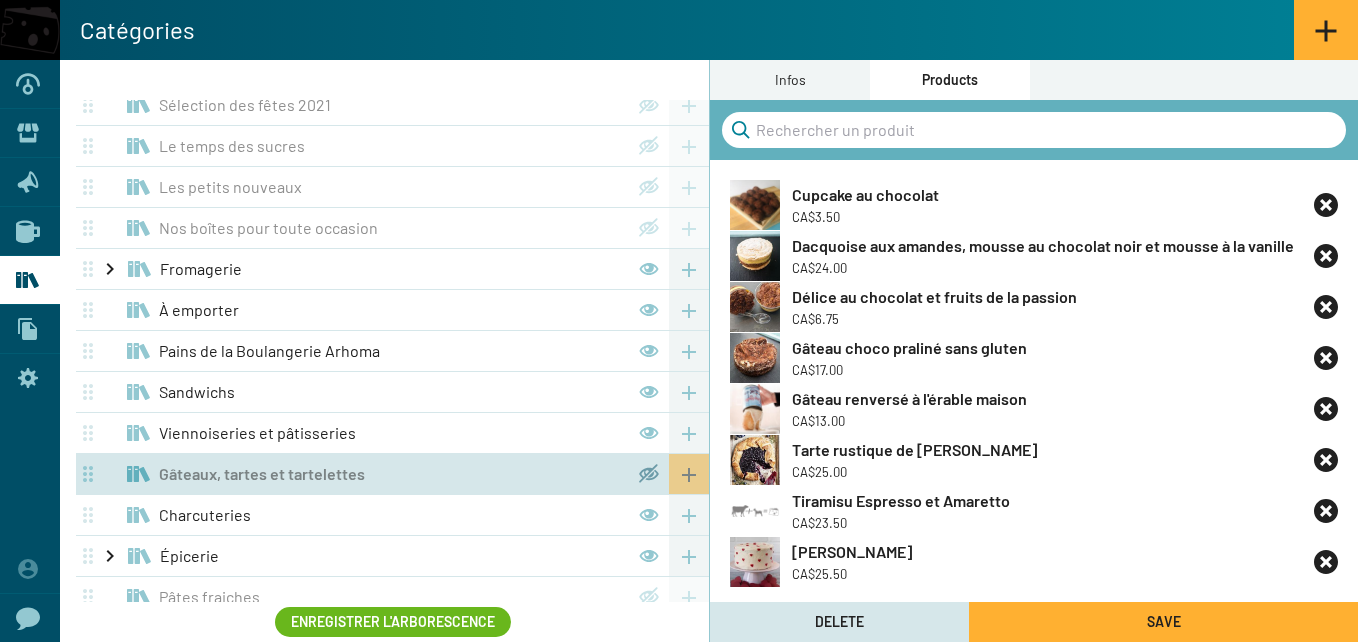 click 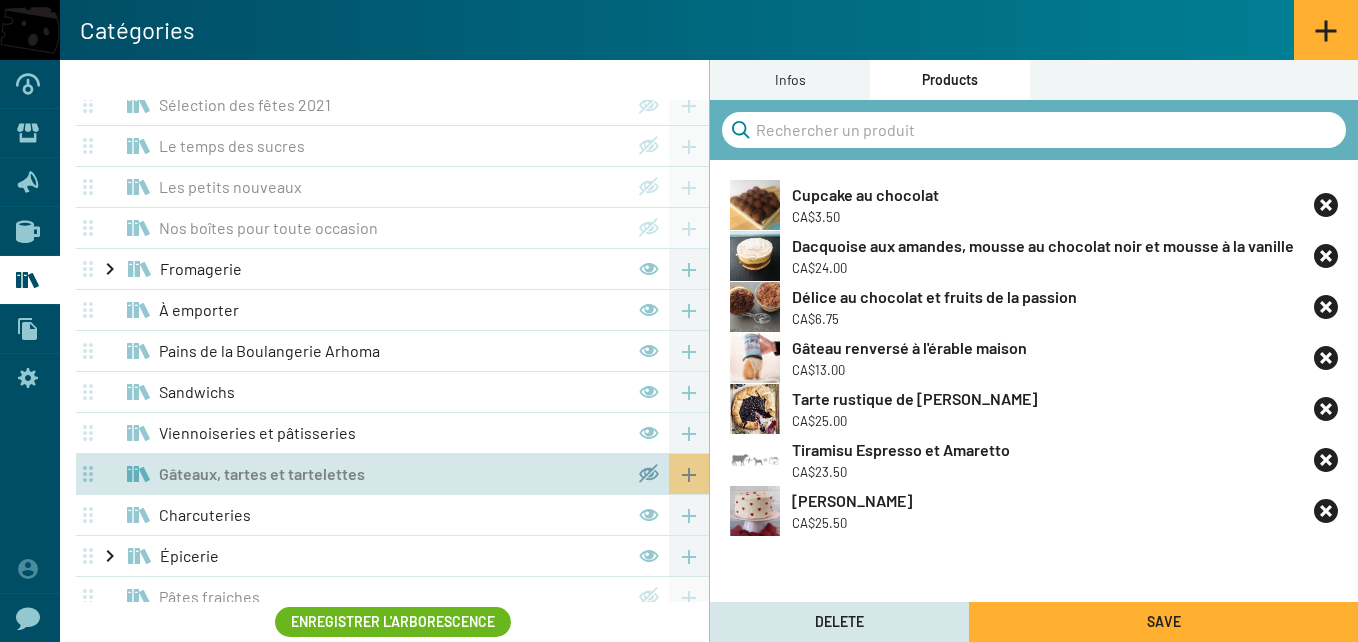 click 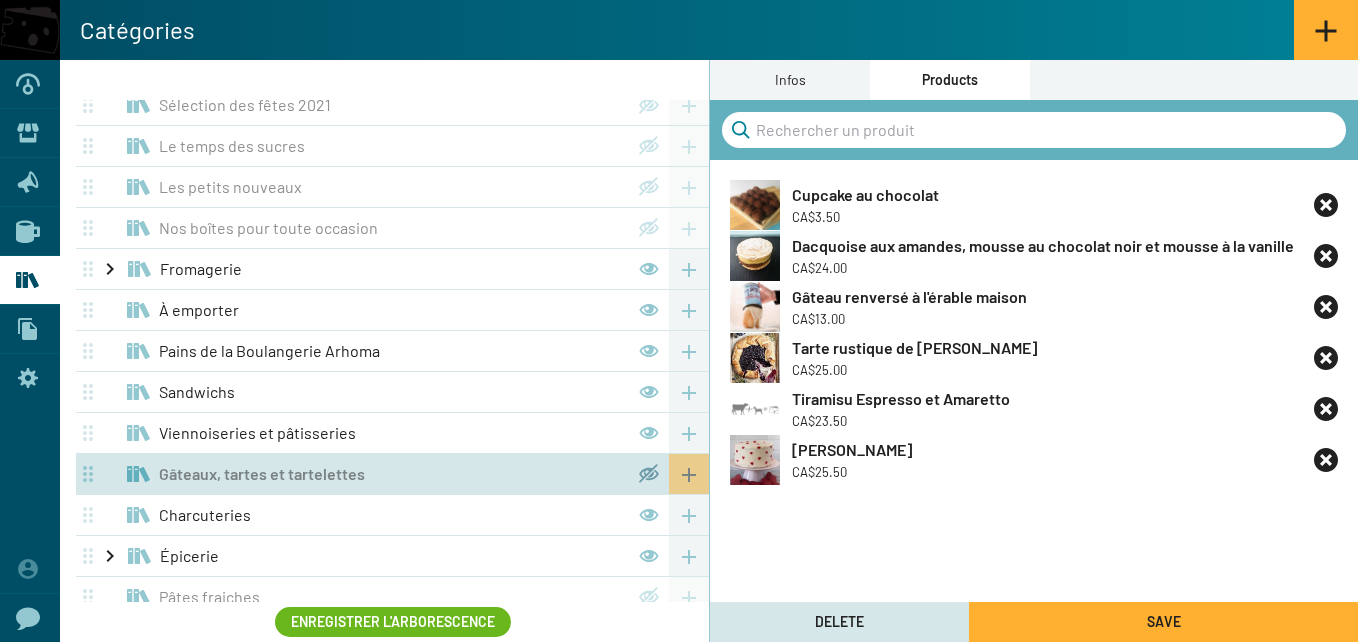 click 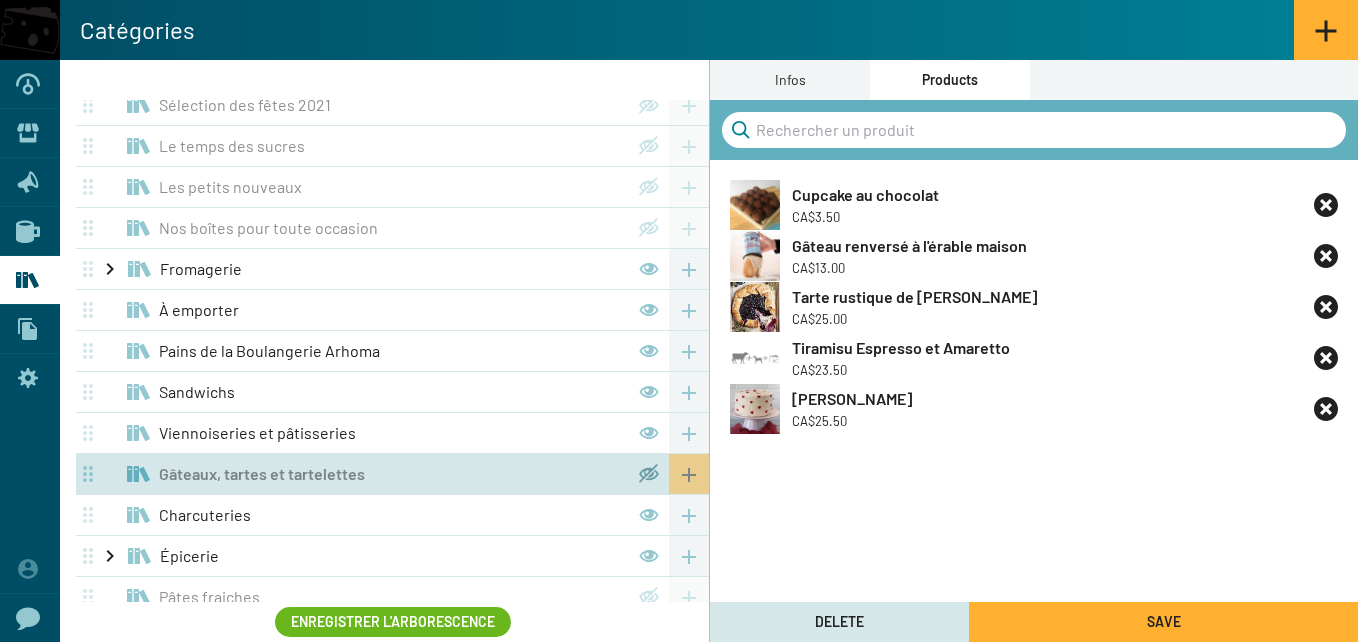 click 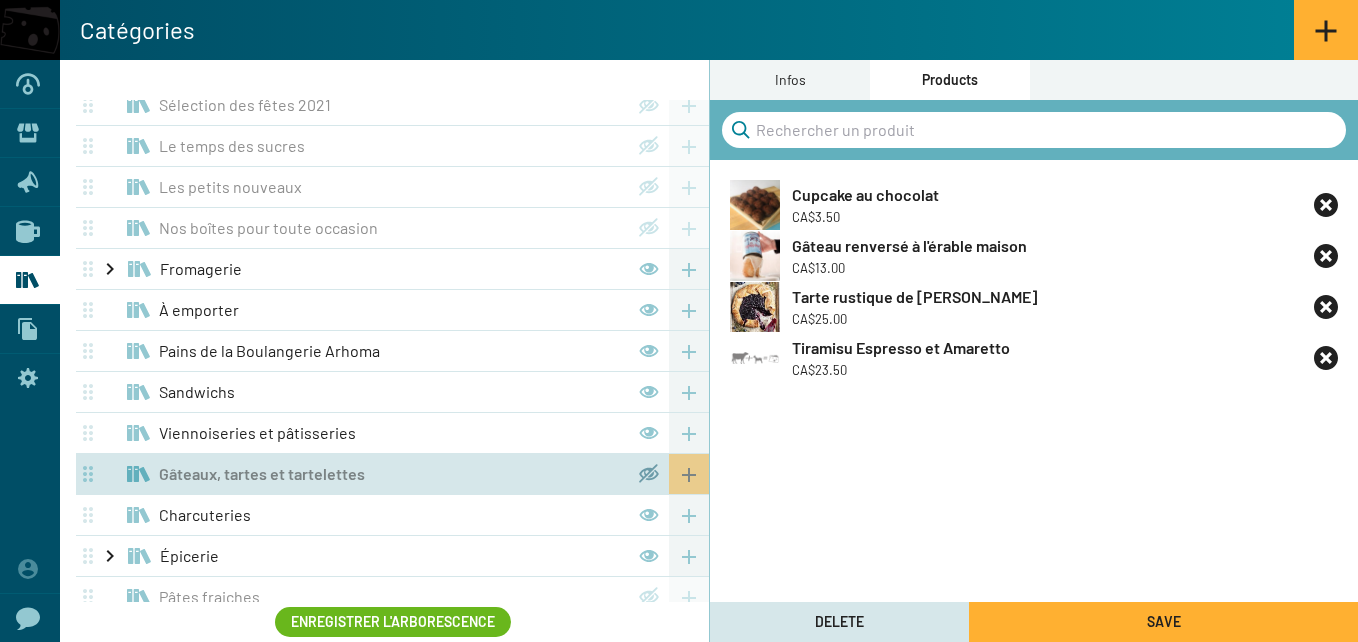 click 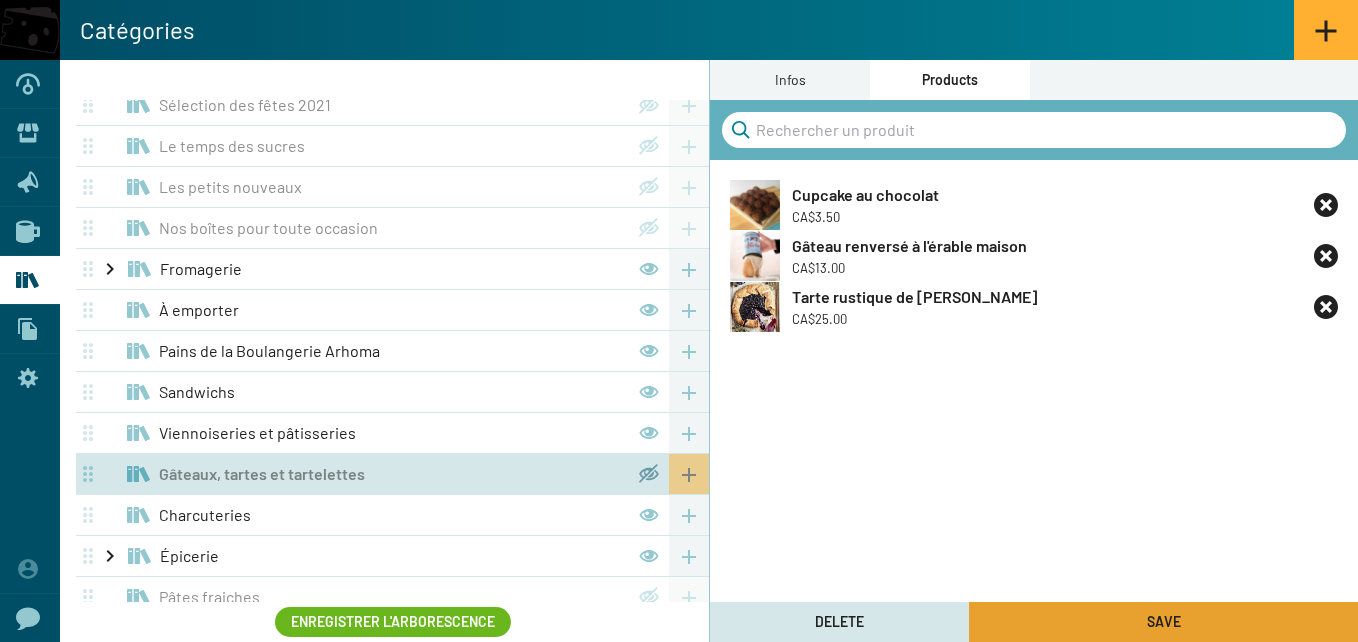click on "Save" 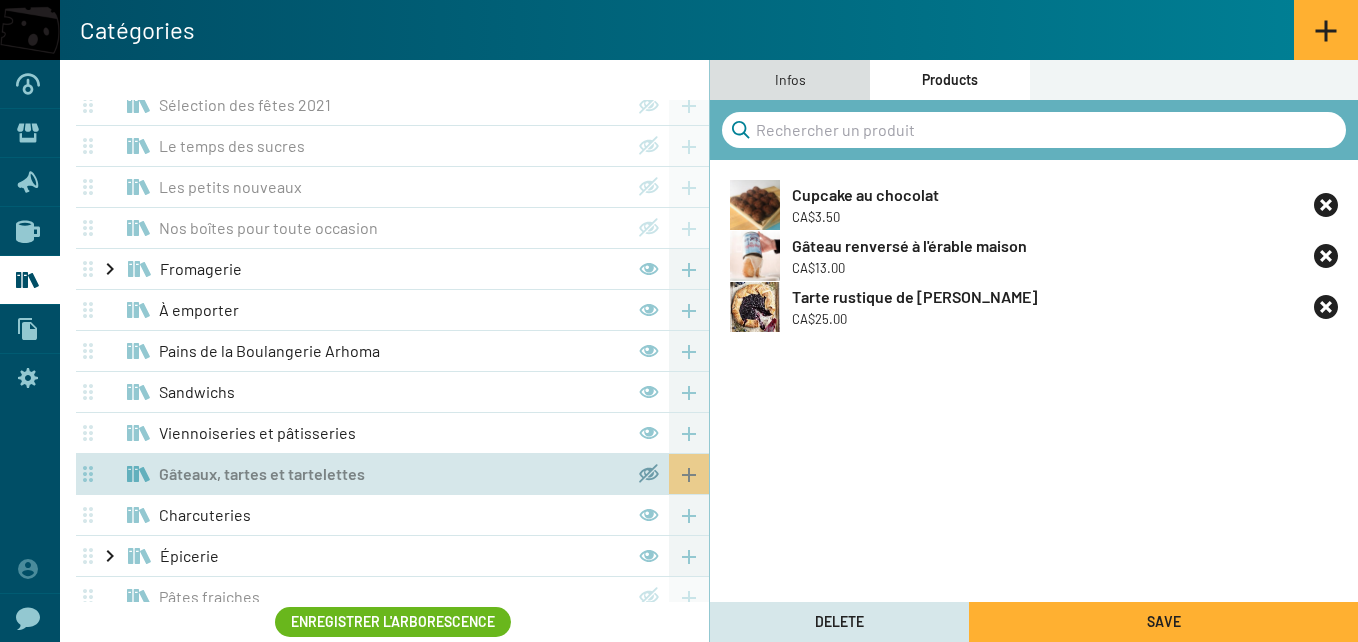 click on "Infos" at bounding box center (790, 80) 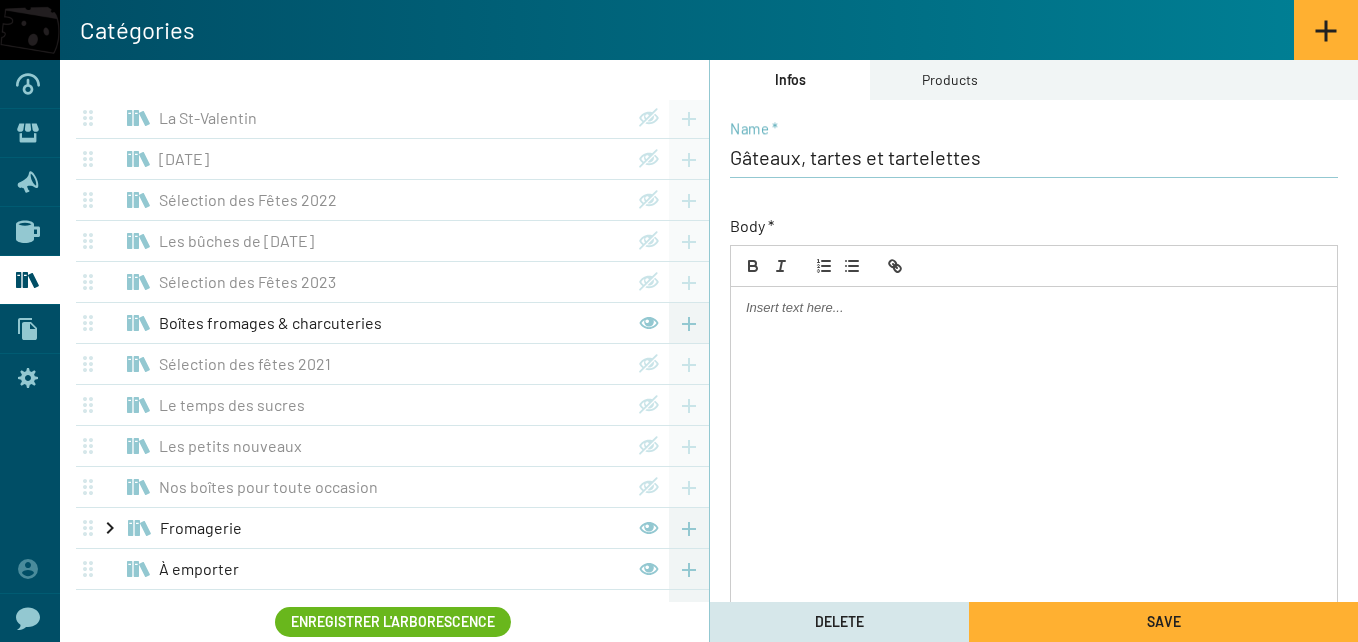scroll, scrollTop: 0, scrollLeft: 0, axis: both 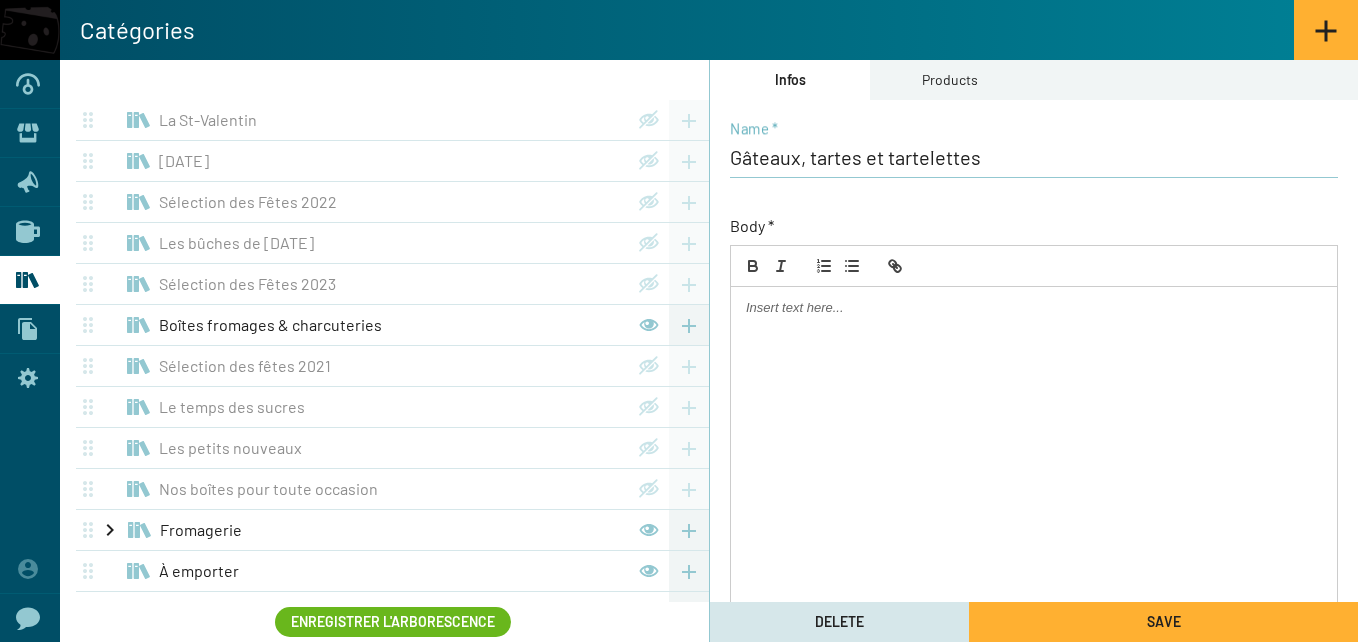 click 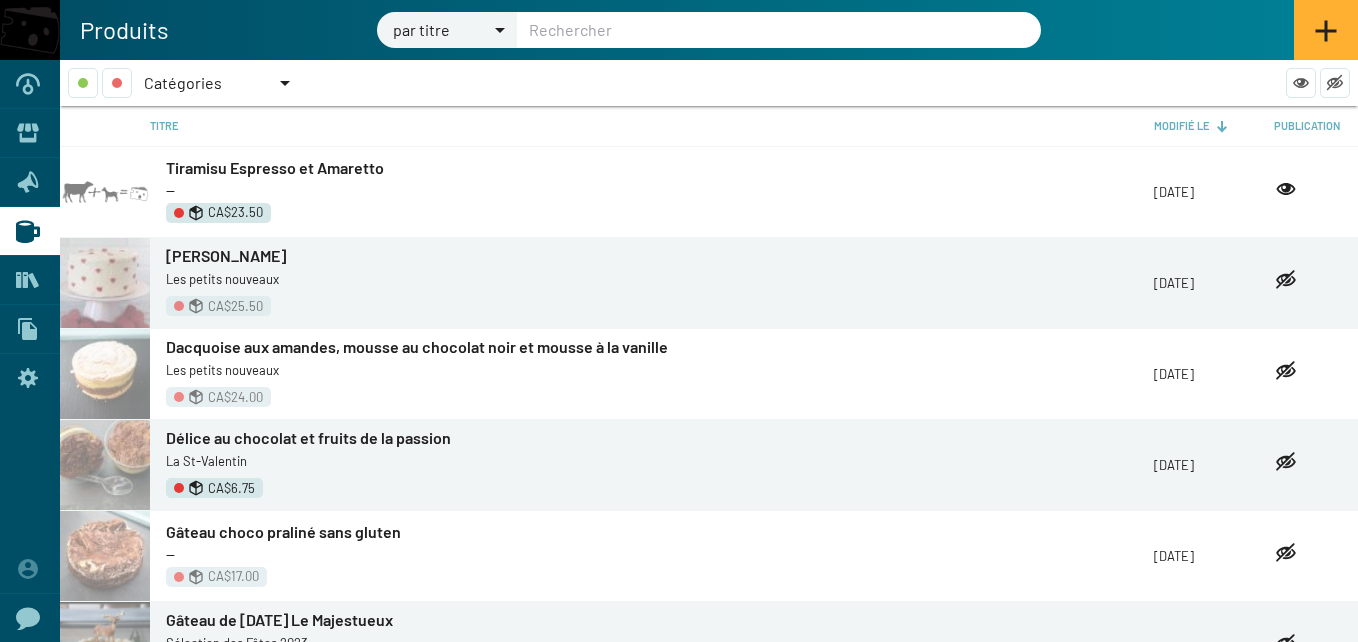 click on "Catégories" at bounding box center [210, 83] 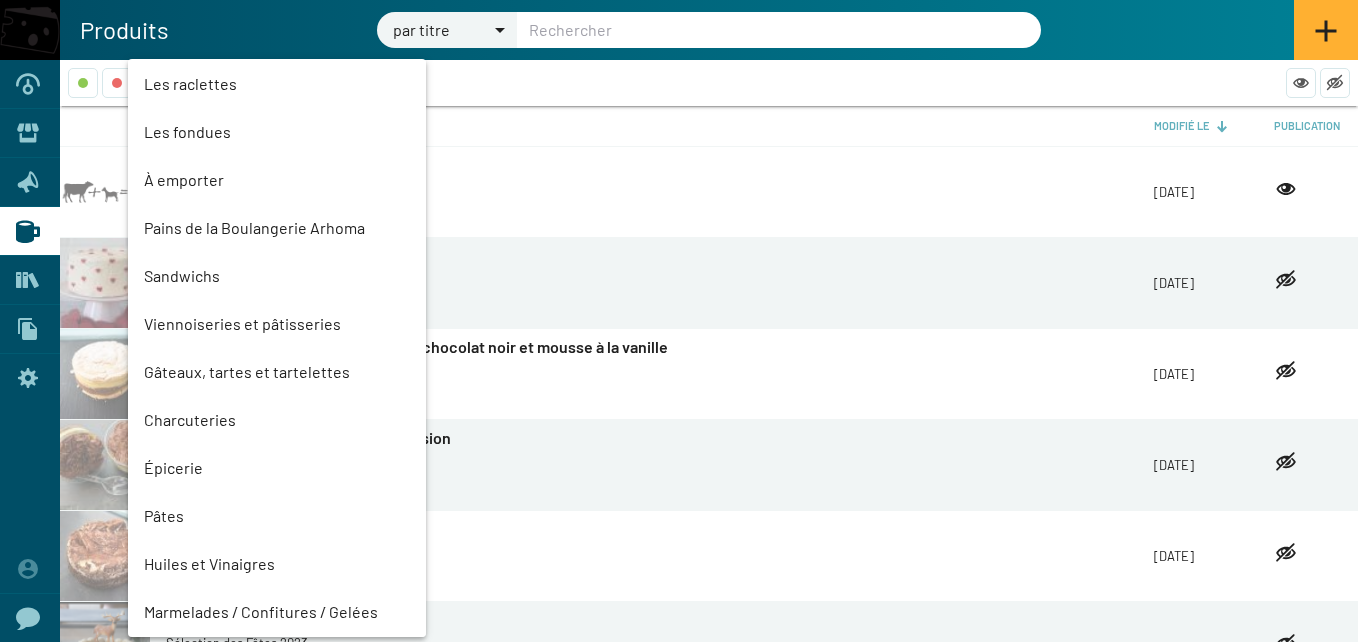 scroll, scrollTop: 959, scrollLeft: 0, axis: vertical 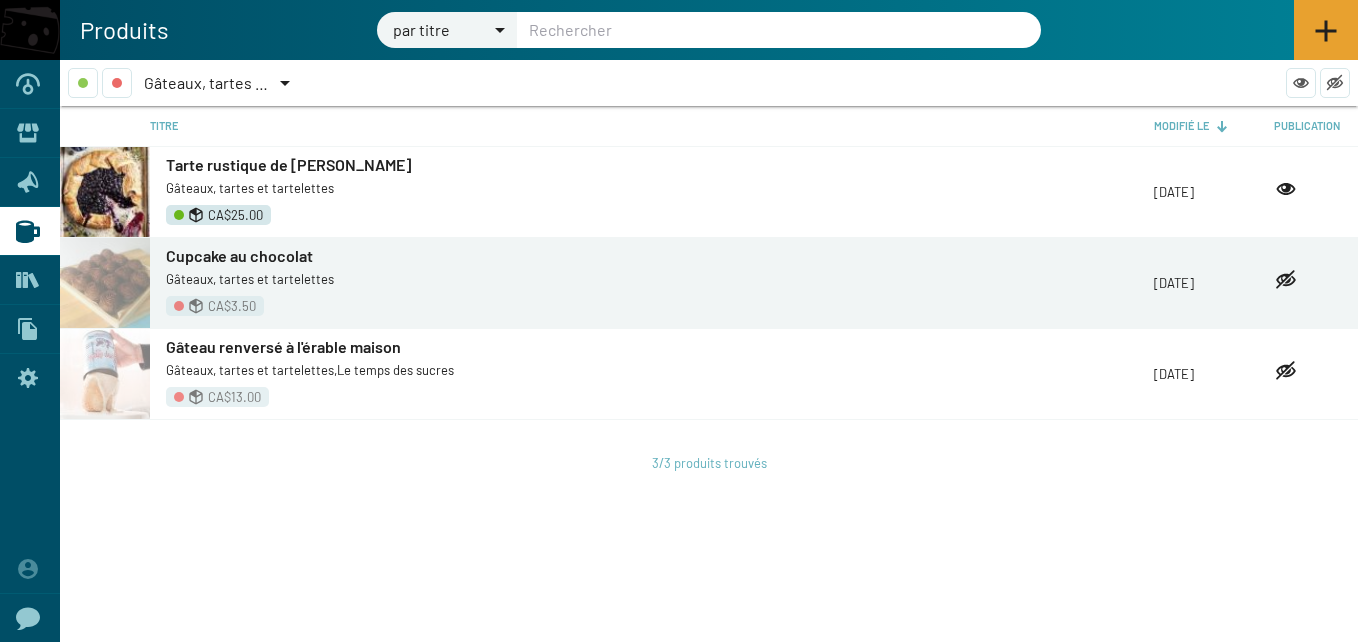 click 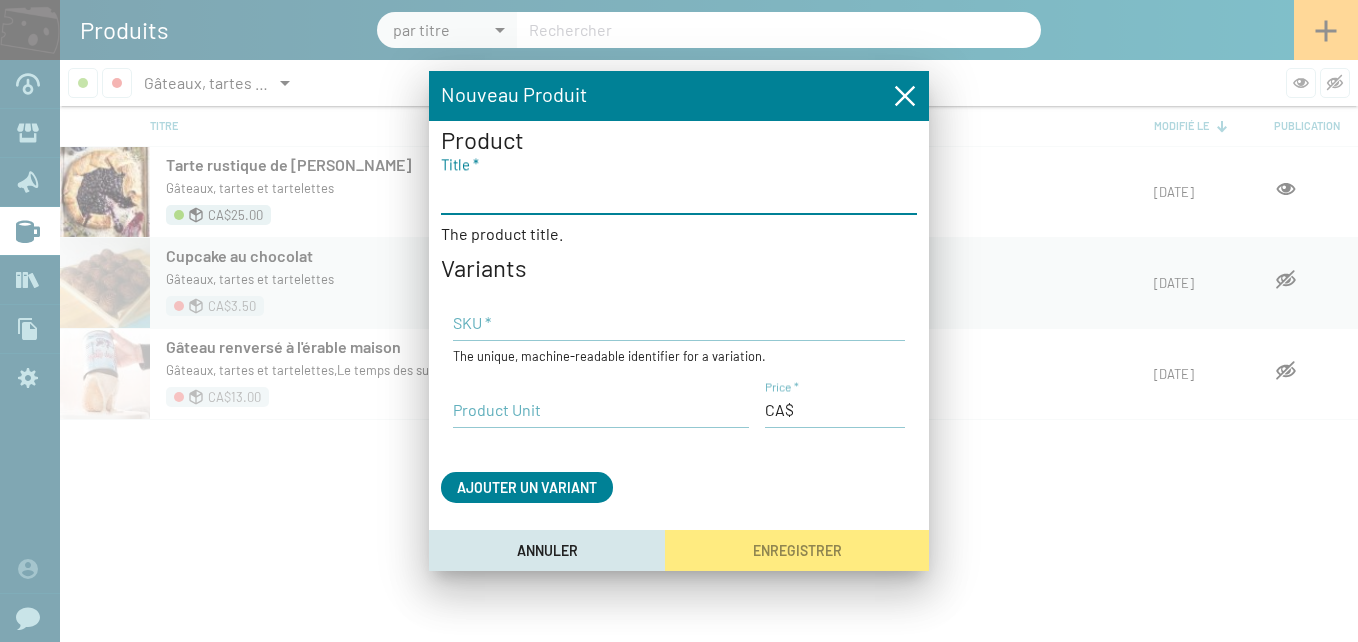 click on "Title *" at bounding box center [679, 193] 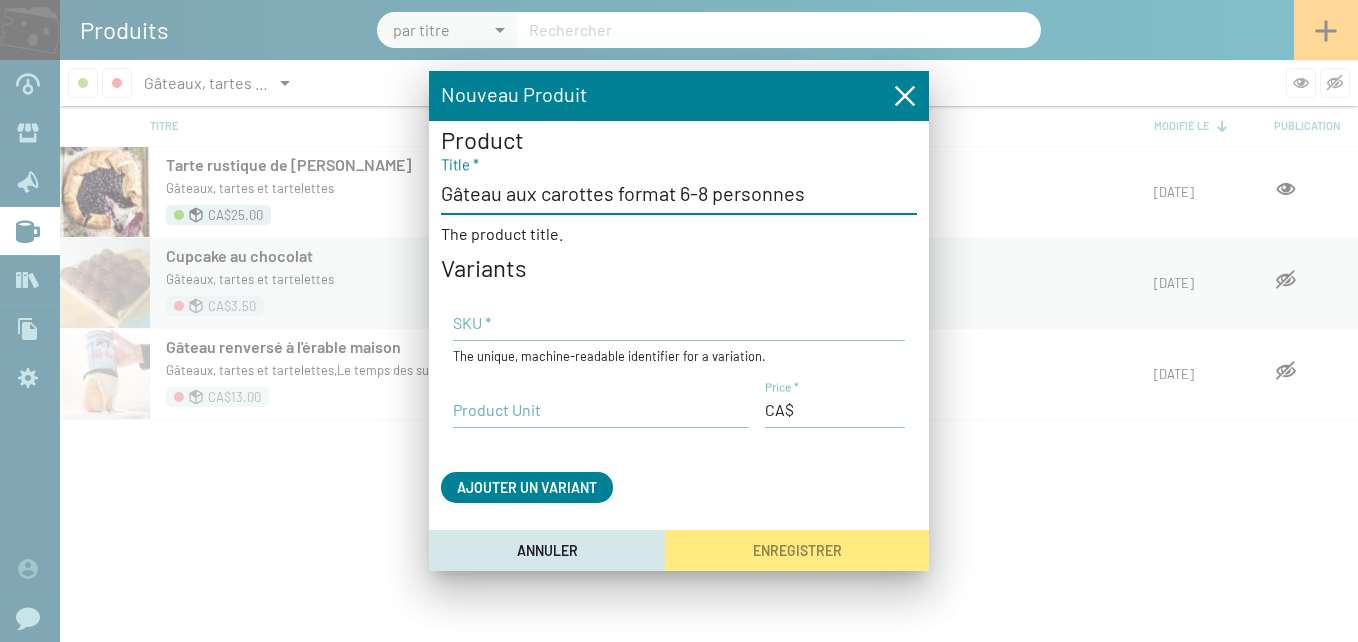type on "Gâteau aux carottes format 6-8 personnes" 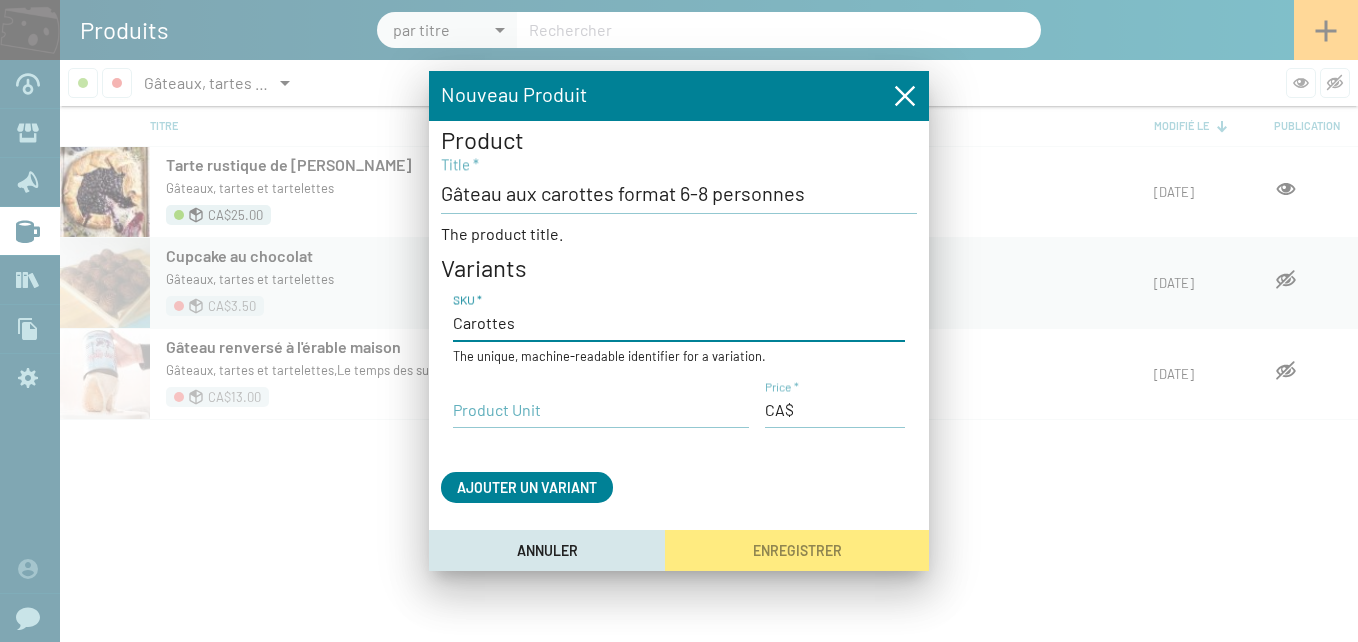 type on "Carottes" 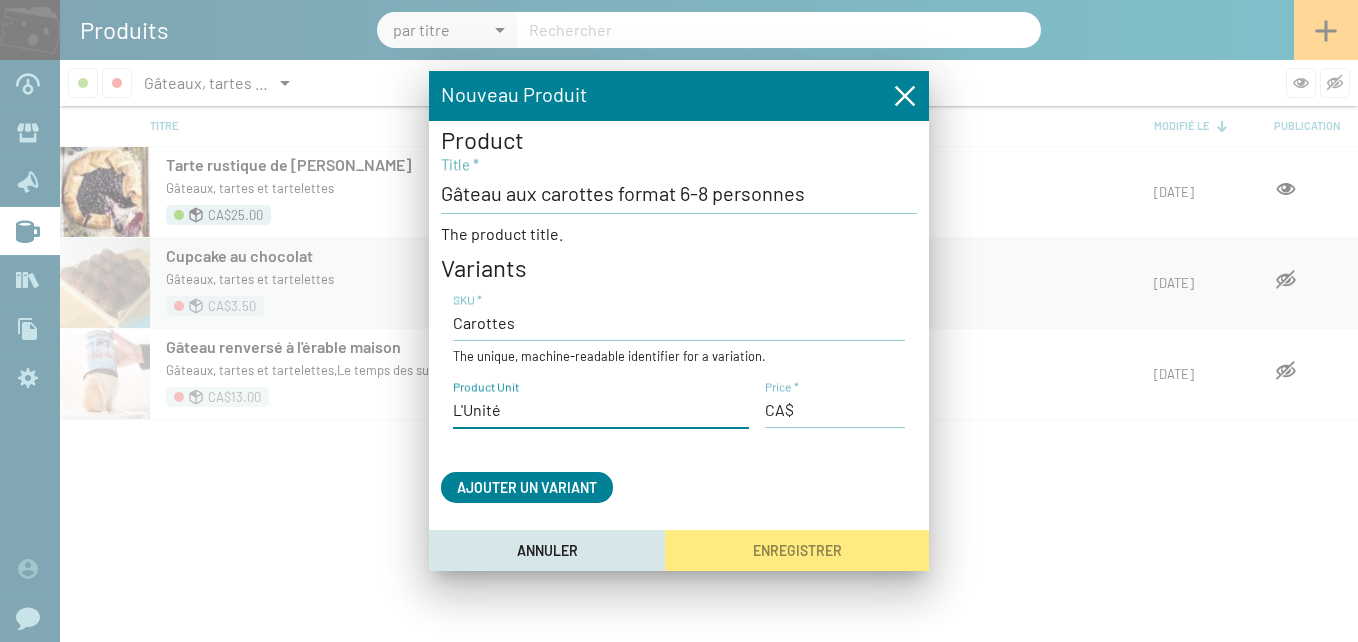 type on "L'Unité" 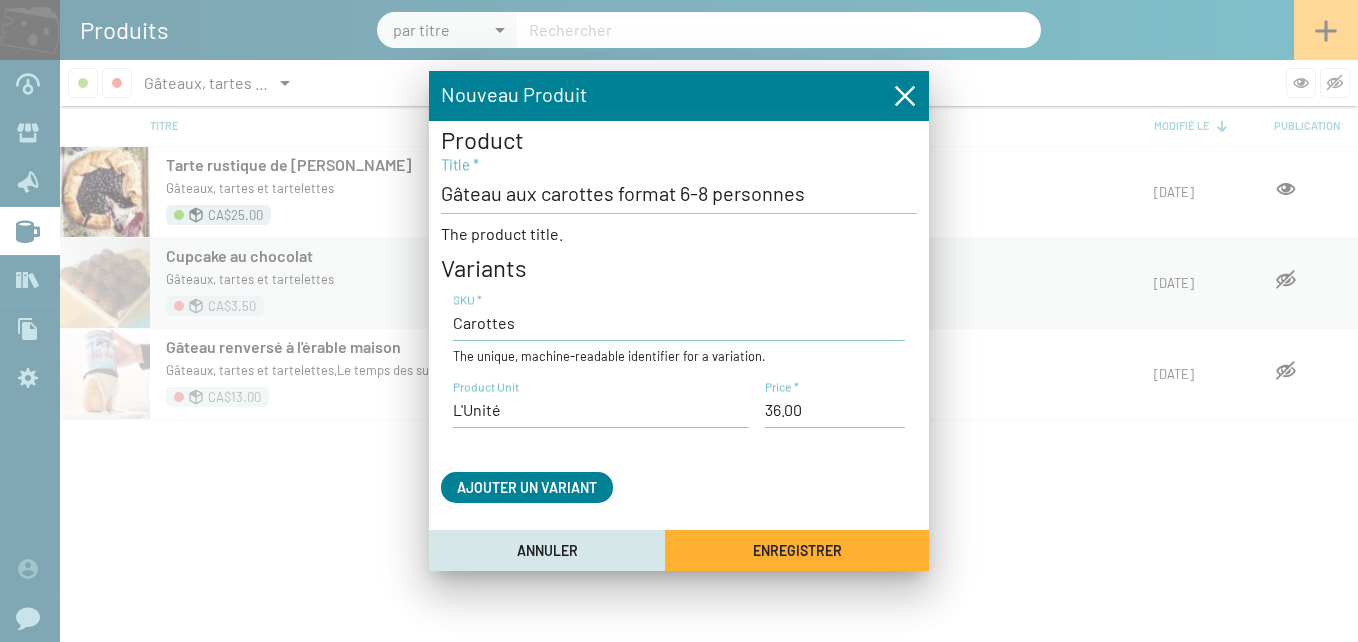 type on "36,00 $CA" 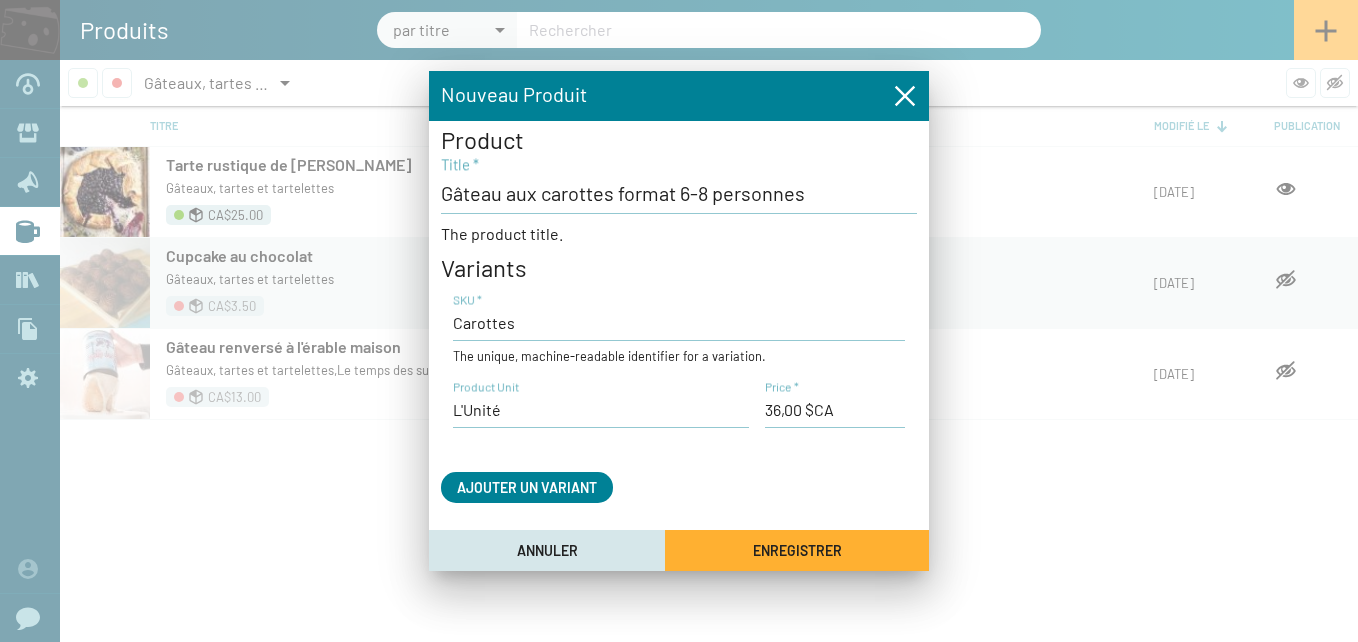type 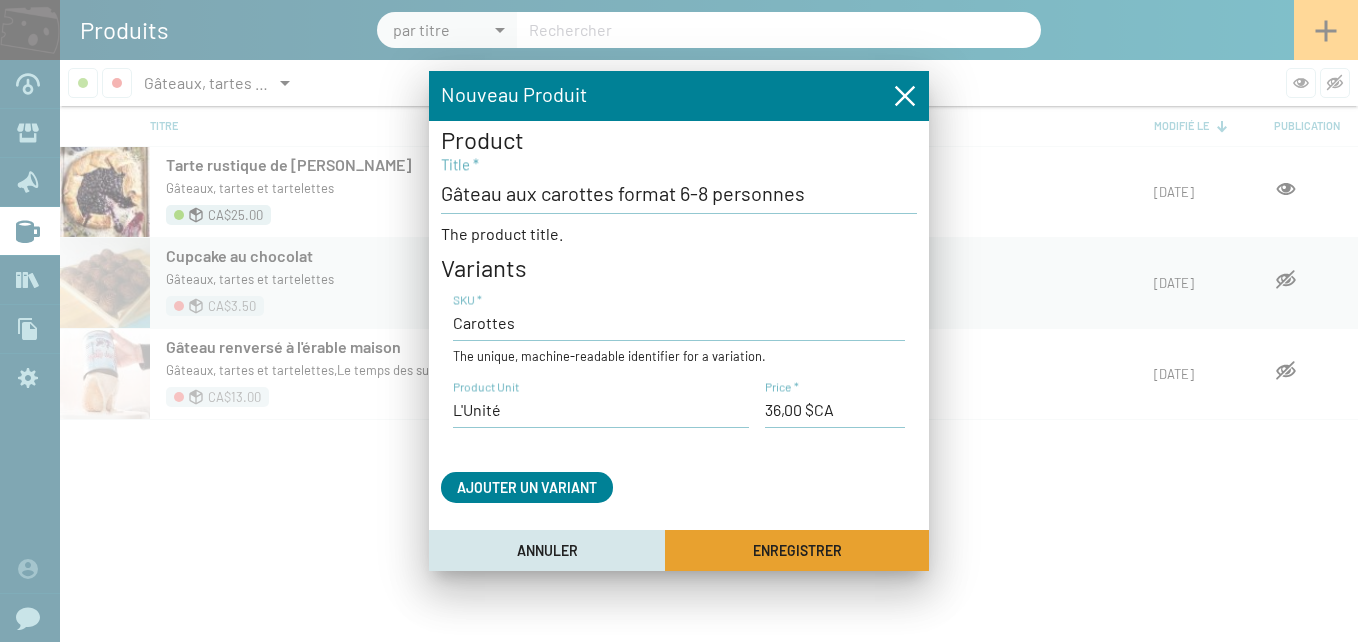 click on "Enregistrer" 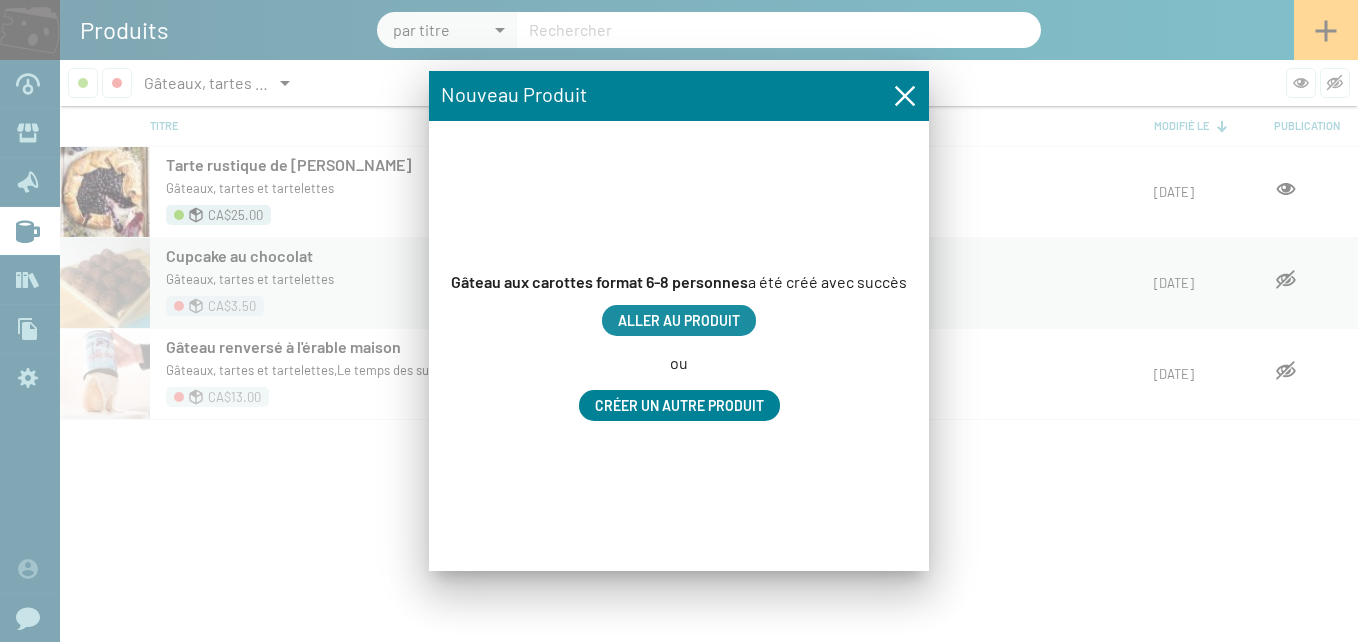 click on "Aller au produit" 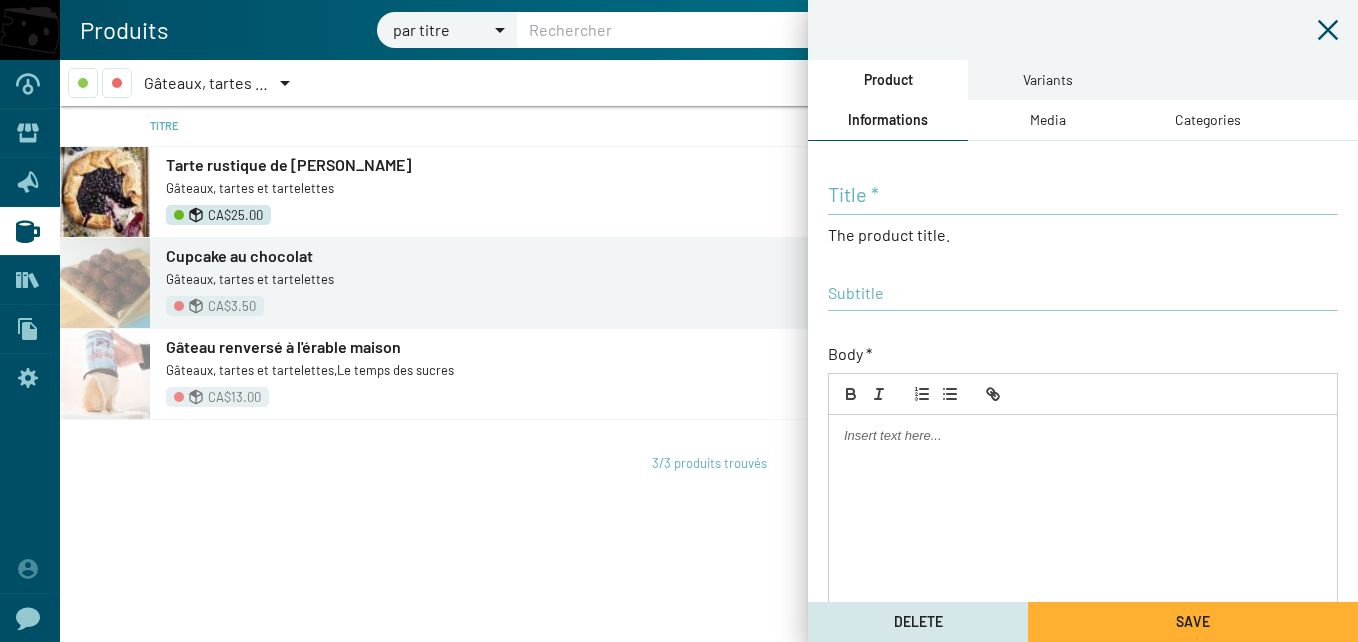type on "Gâteau aux carottes format 6-8 personnes" 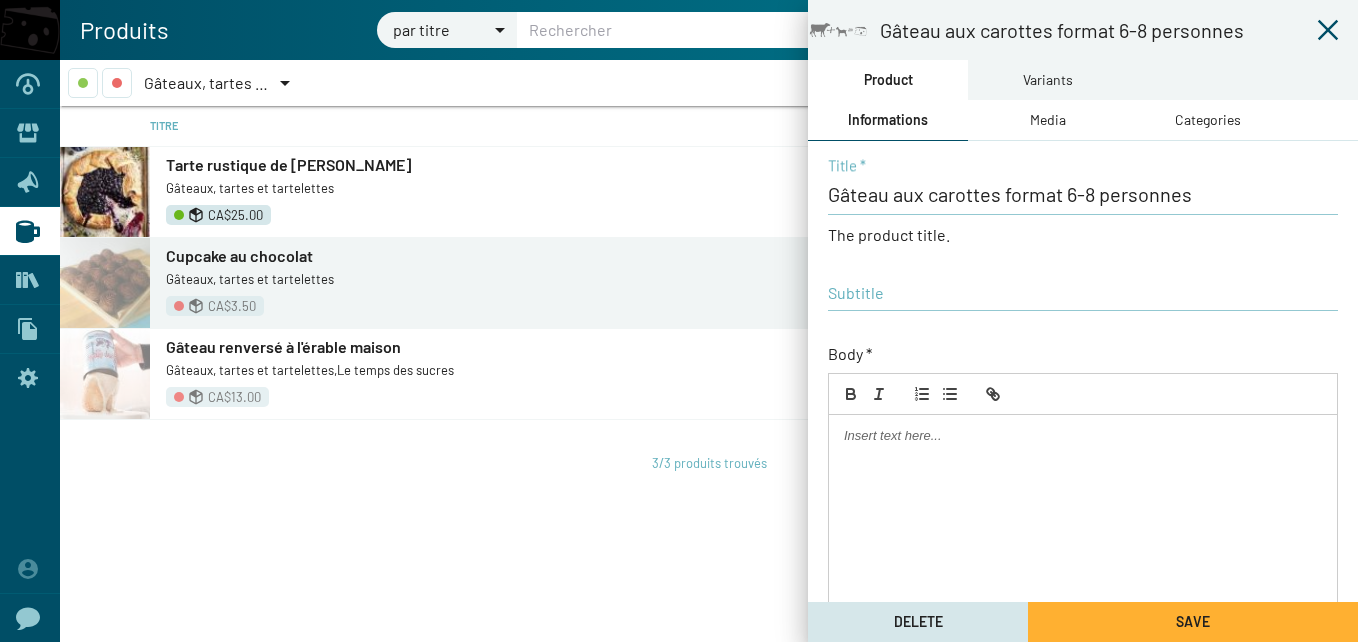 click at bounding box center (1083, 436) 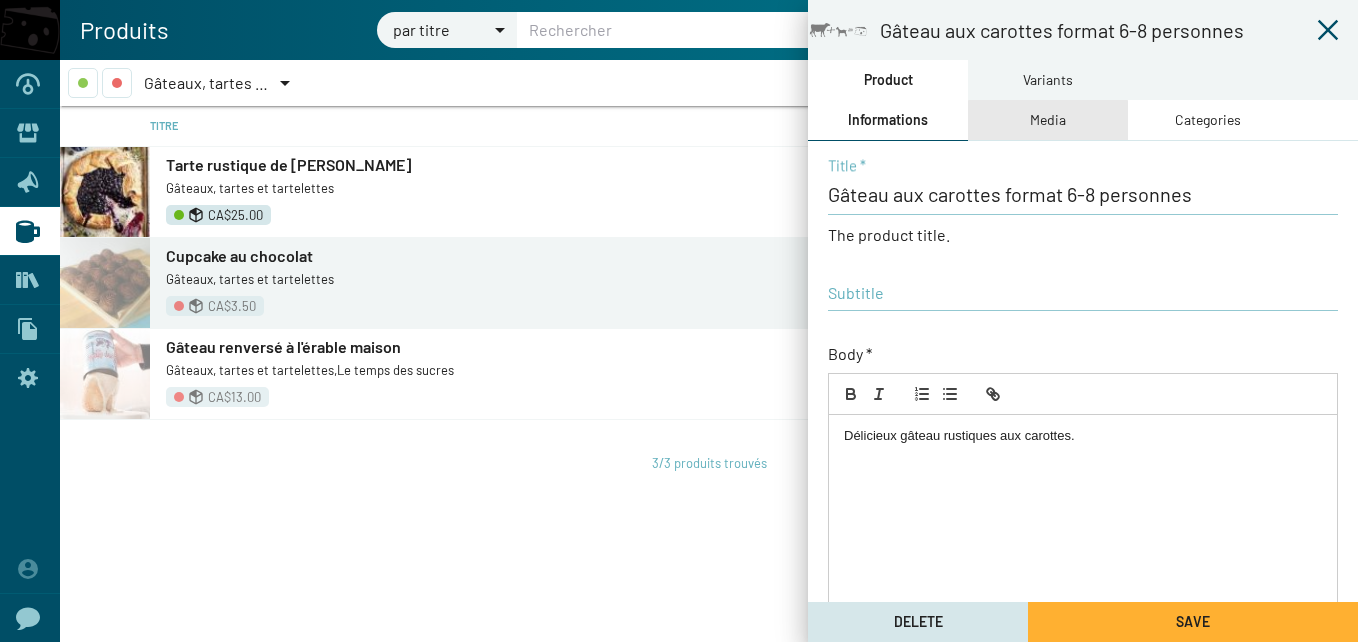 click on "Media" at bounding box center (1048, 120) 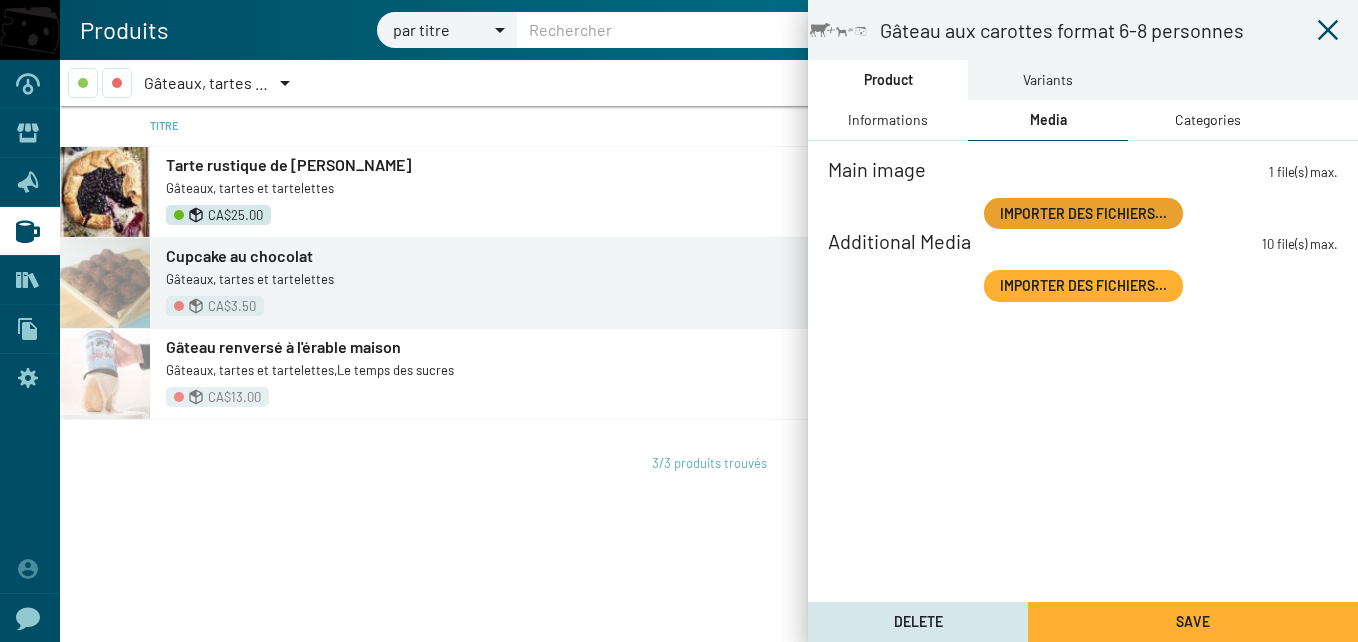 click on "Importer des fichiers..." at bounding box center (1083, 212) 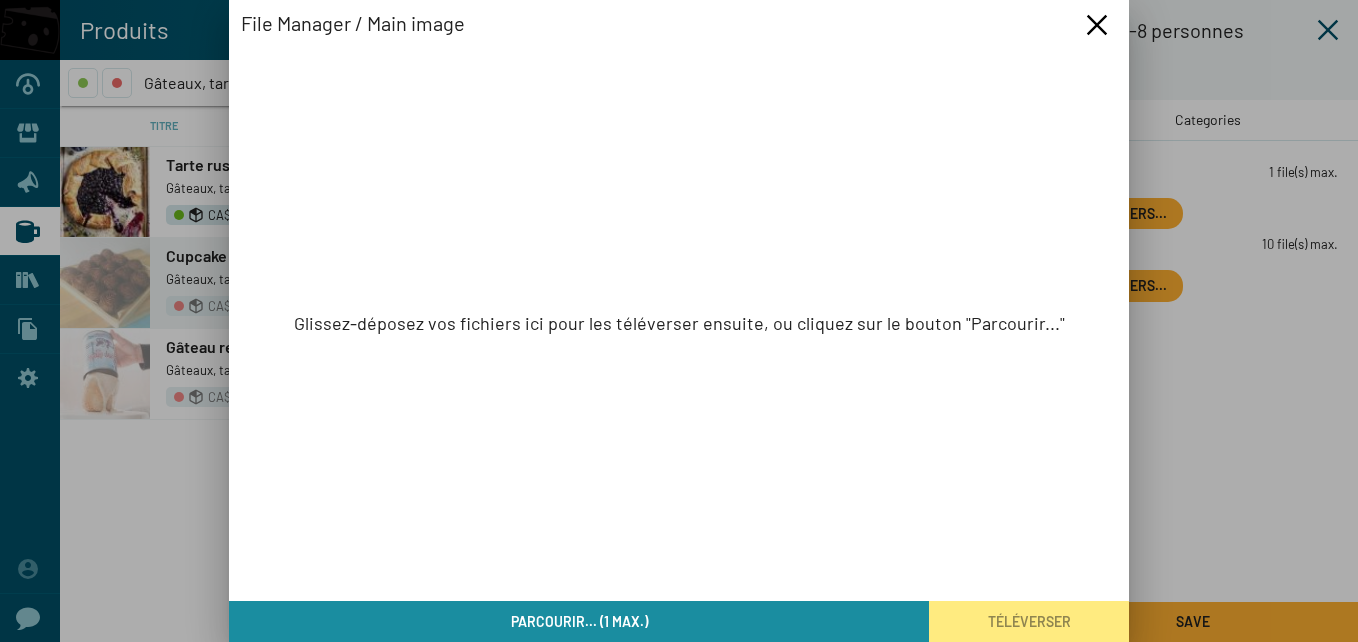 click on "Parcourir... (1 max.)" 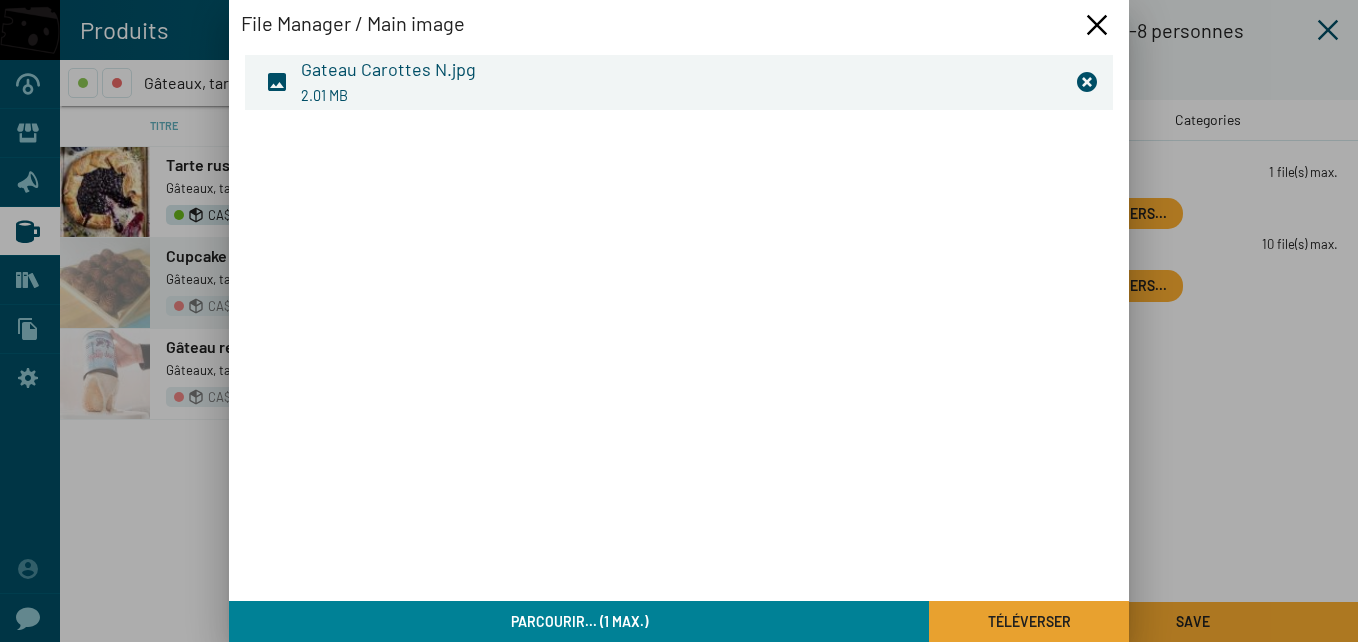 click on "Téléverser" 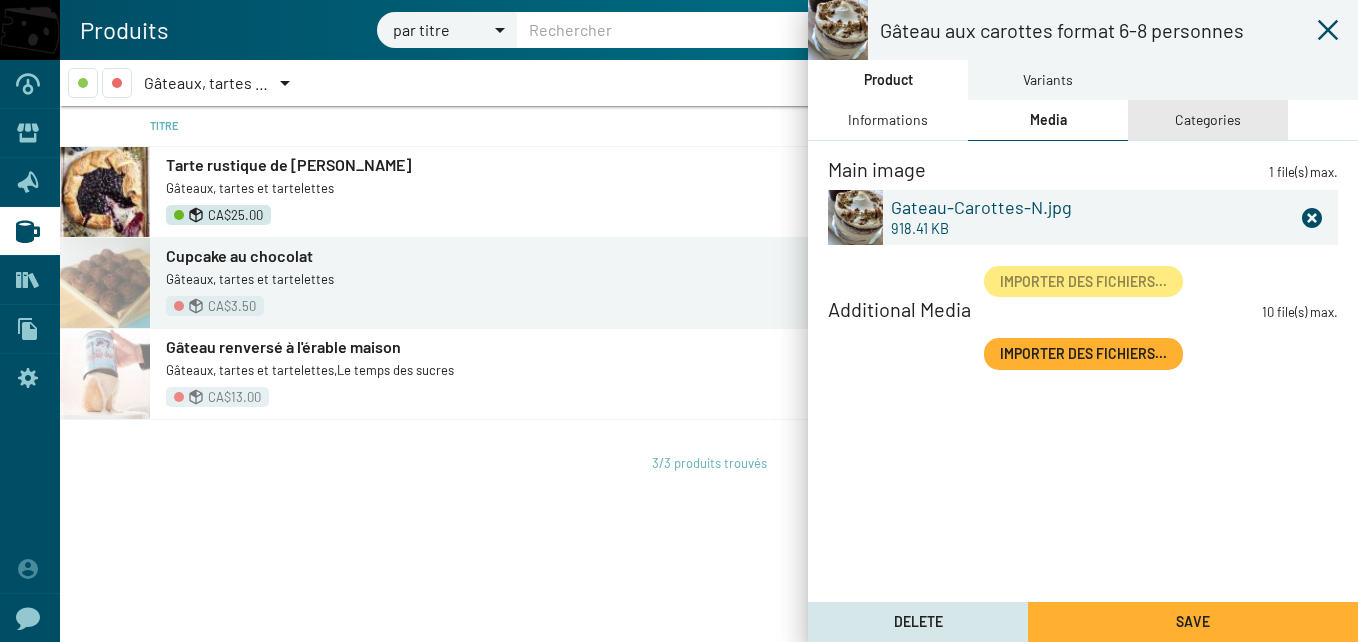 click on "Categories" at bounding box center (1208, 120) 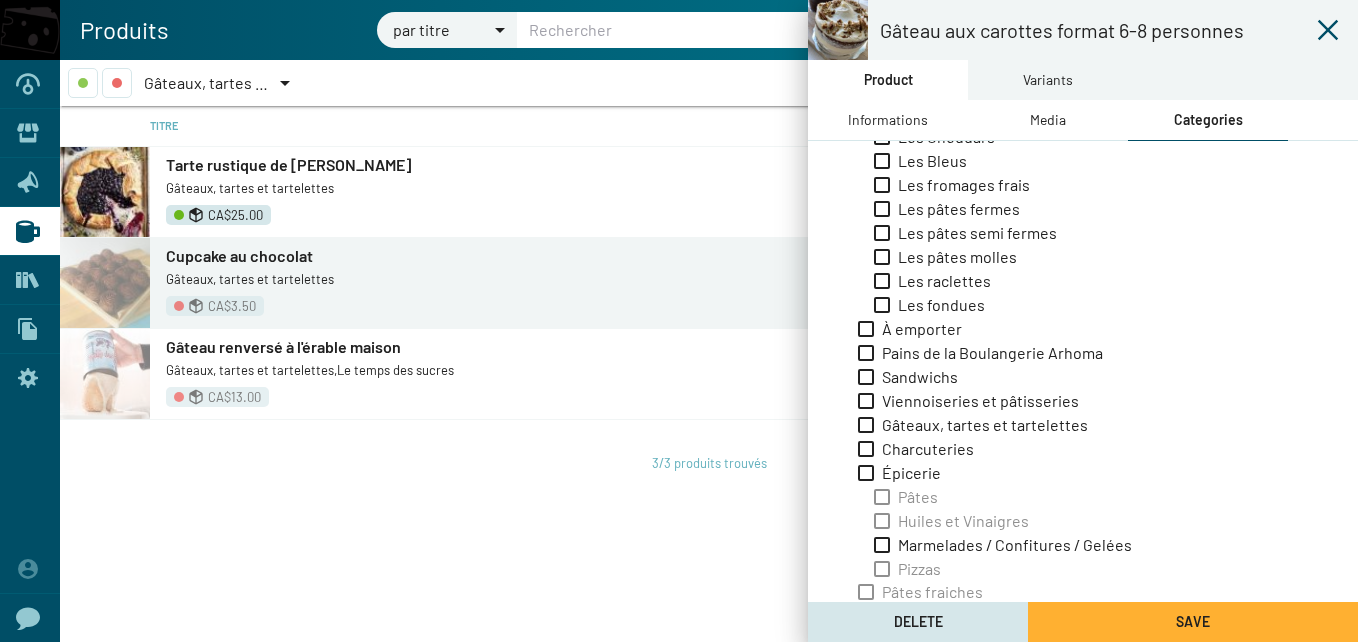 scroll, scrollTop: 378, scrollLeft: 0, axis: vertical 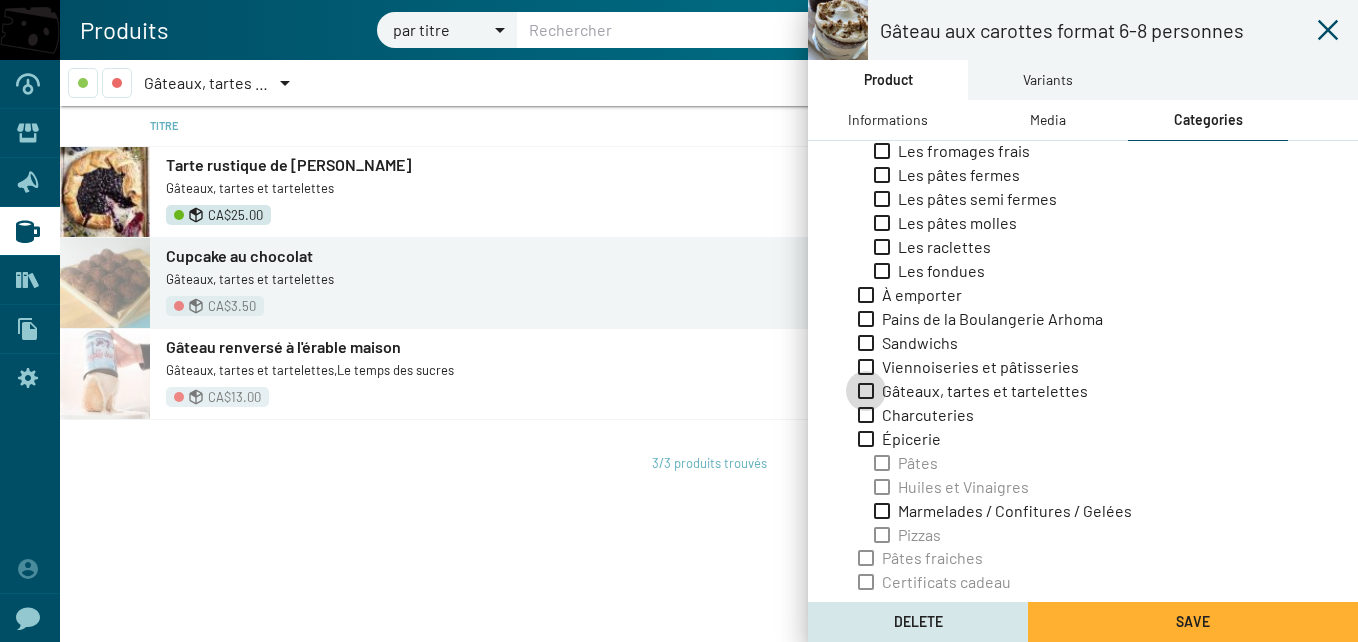 click at bounding box center [866, 391] 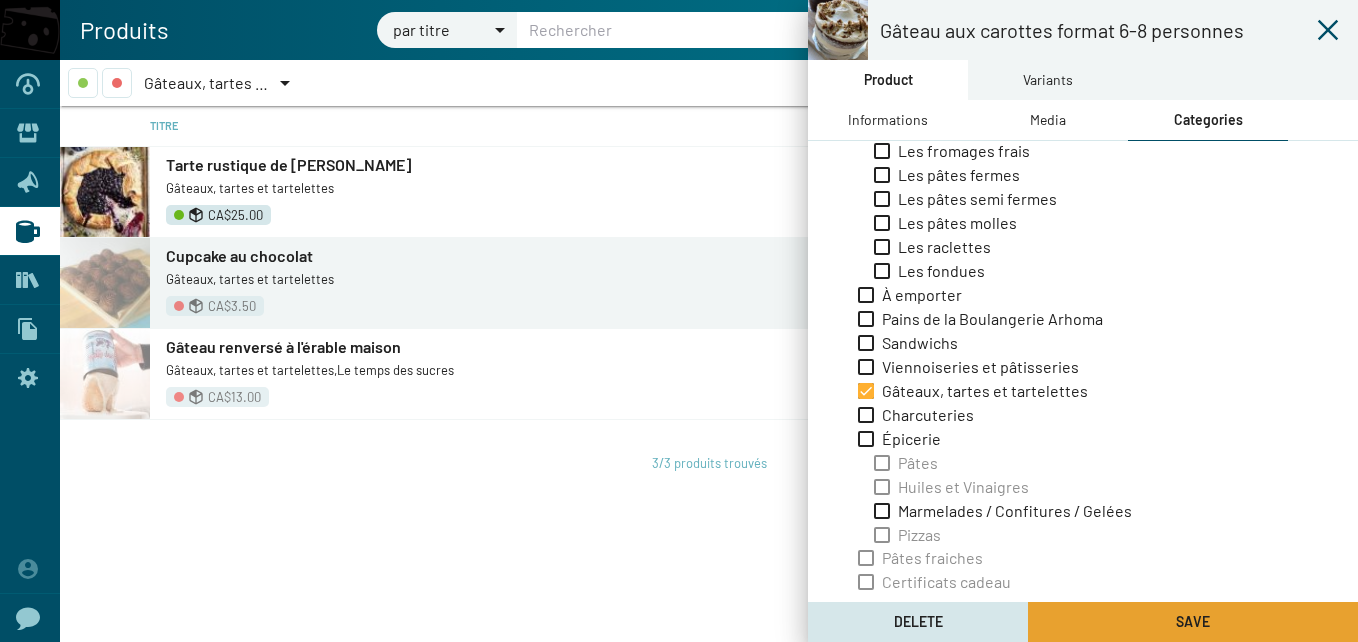 click on "Save" 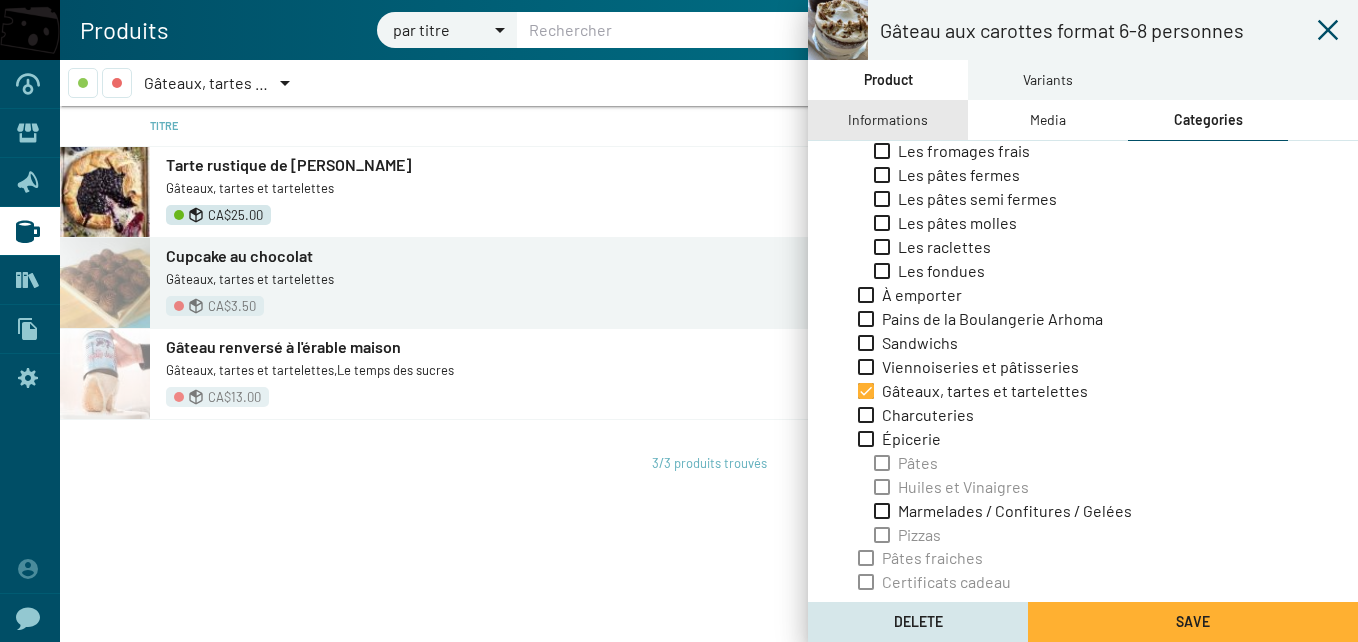 click on "Informations" at bounding box center (888, 120) 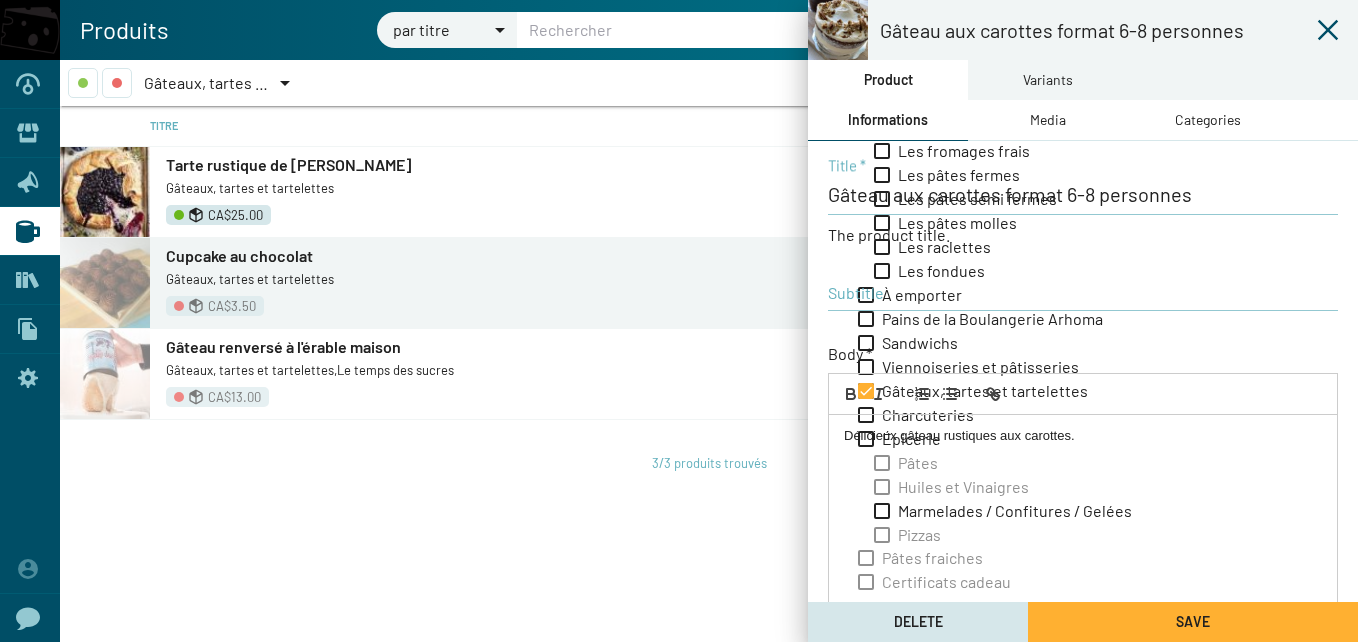 scroll, scrollTop: 0, scrollLeft: 0, axis: both 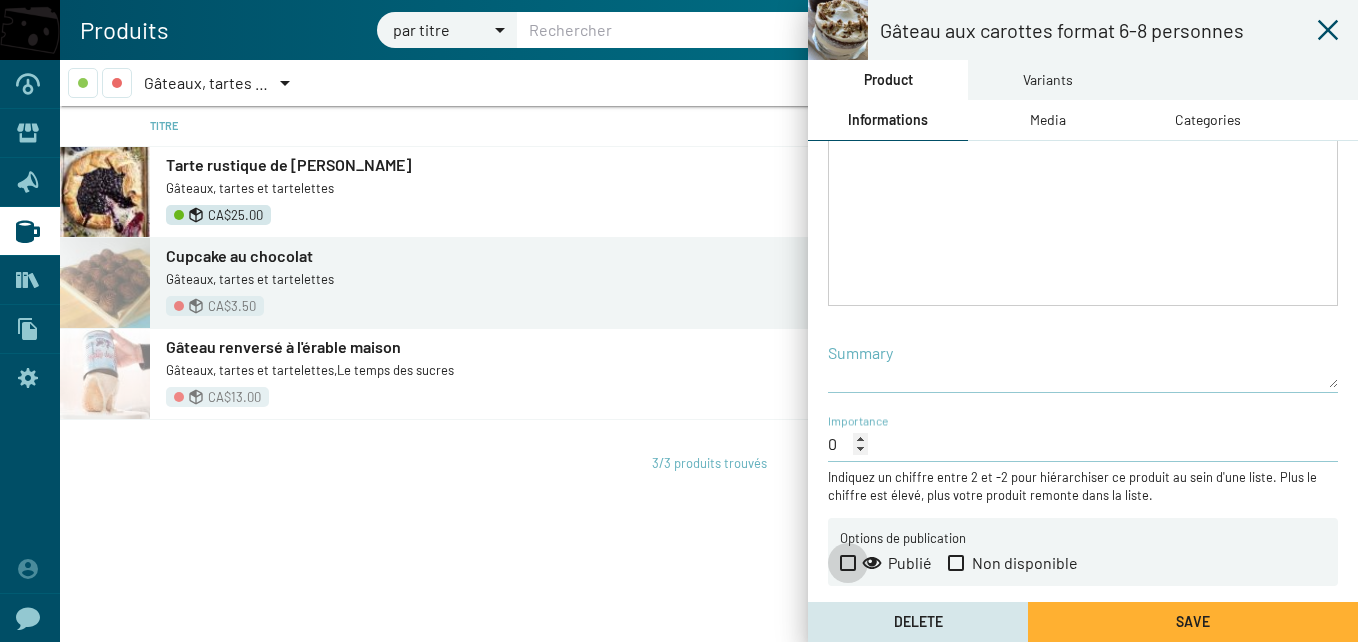 click at bounding box center [848, 563] 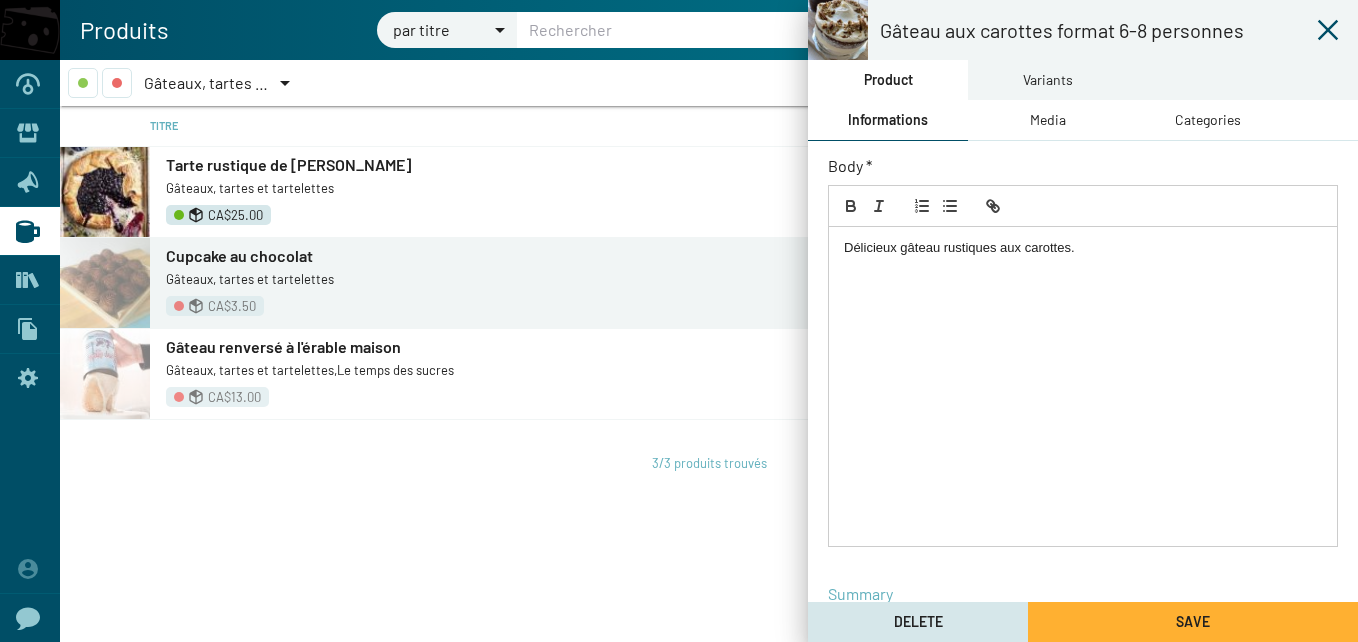 scroll, scrollTop: 183, scrollLeft: 0, axis: vertical 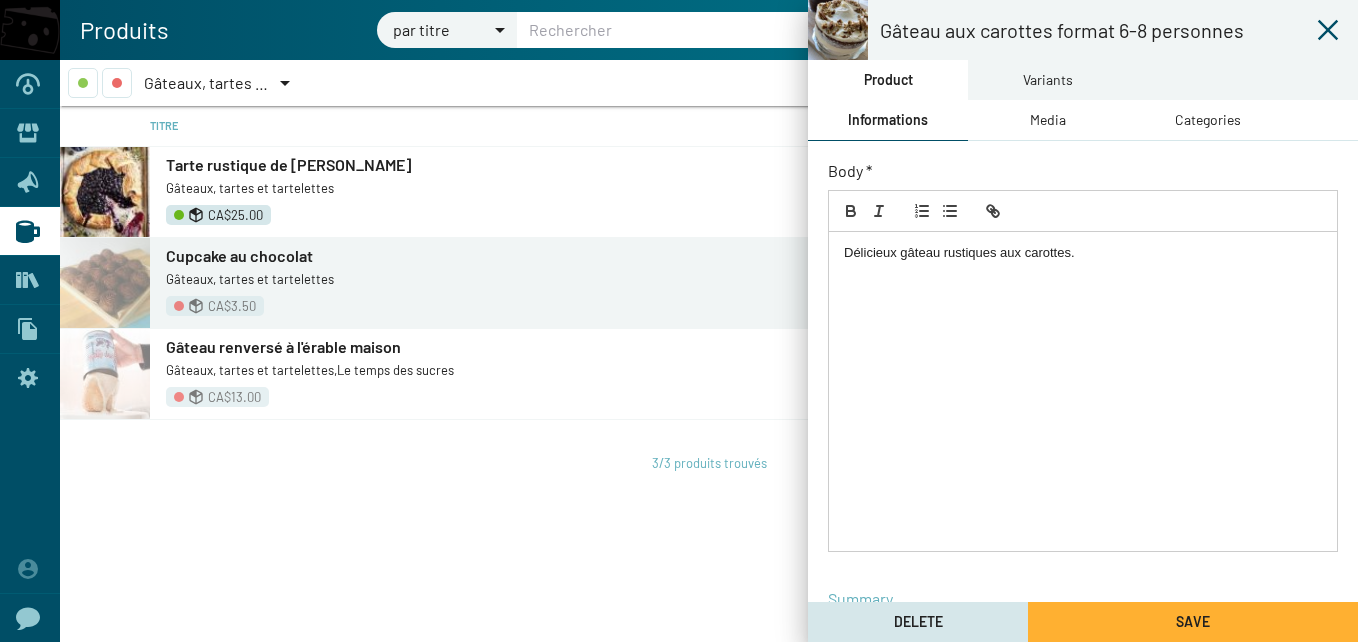 click on "Délicieux gâteau rustiques aux carottes." at bounding box center [1083, 253] 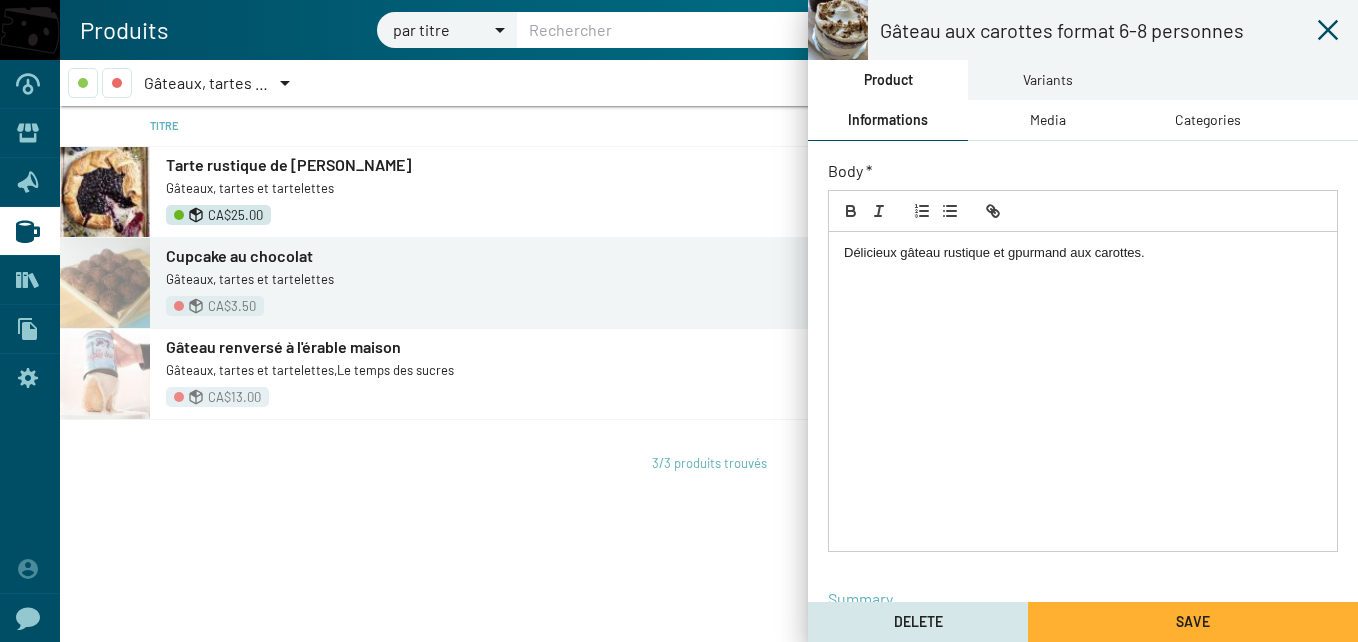 click on "Délicieux gâteau rustique et gpurmand aux carottes." at bounding box center (1083, 253) 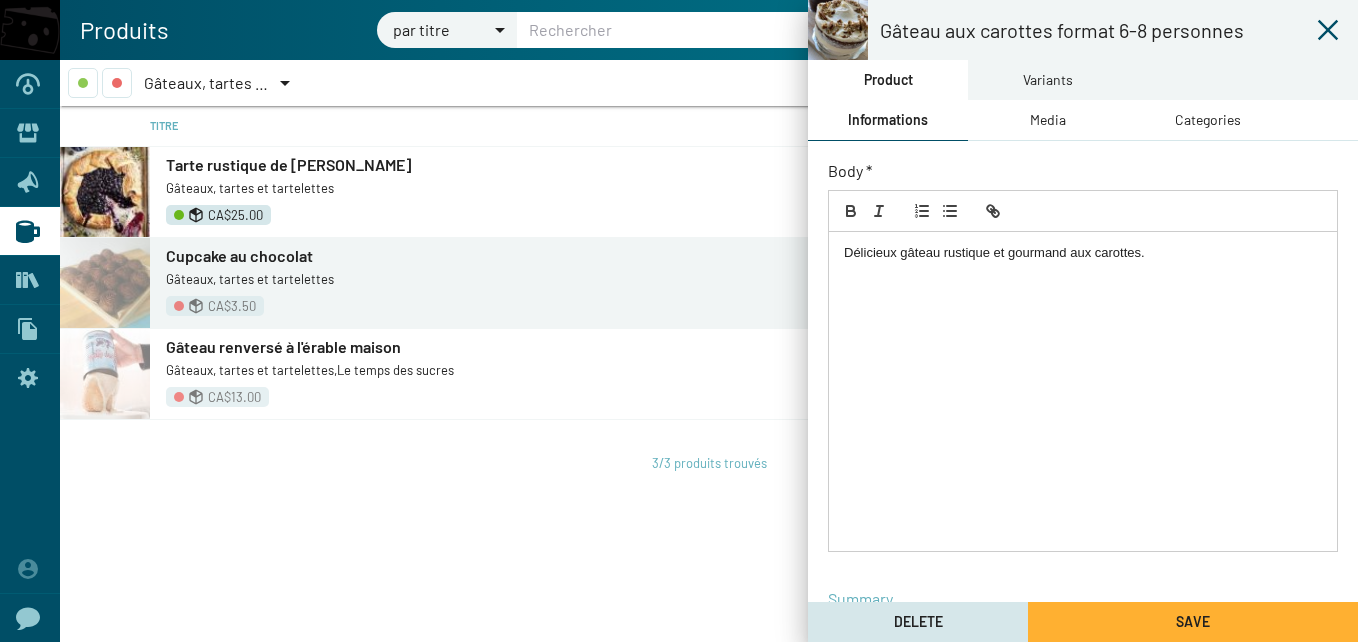 click on "Délicieux gâteau rustique et gourmand aux carottes." at bounding box center (1083, 253) 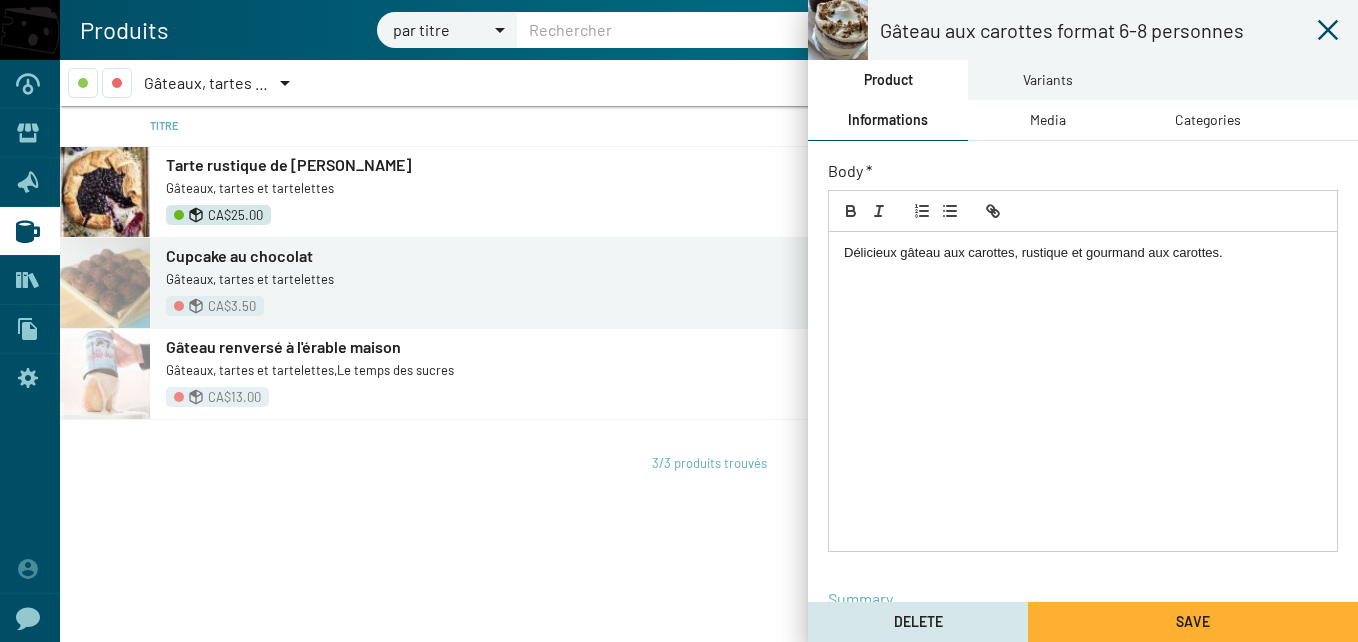 click on "Délicieux gâteau aux carottes, rustique et gourmand aux carottes." at bounding box center (1083, 253) 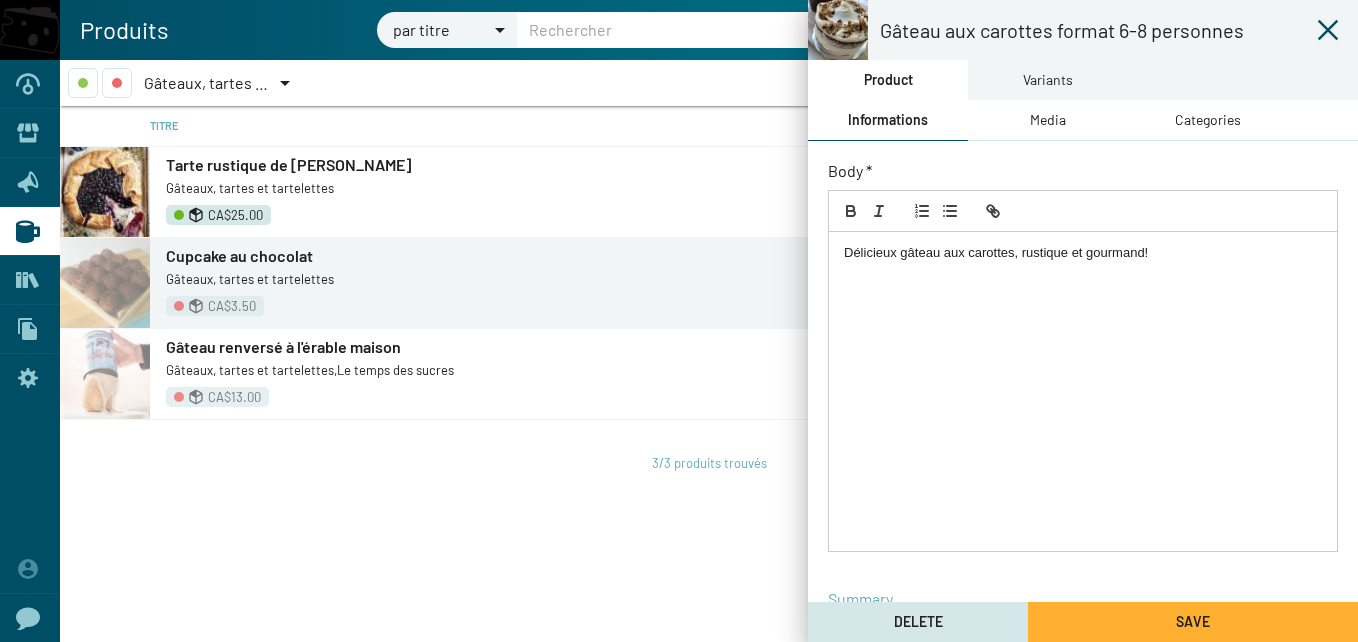 click on "Save" 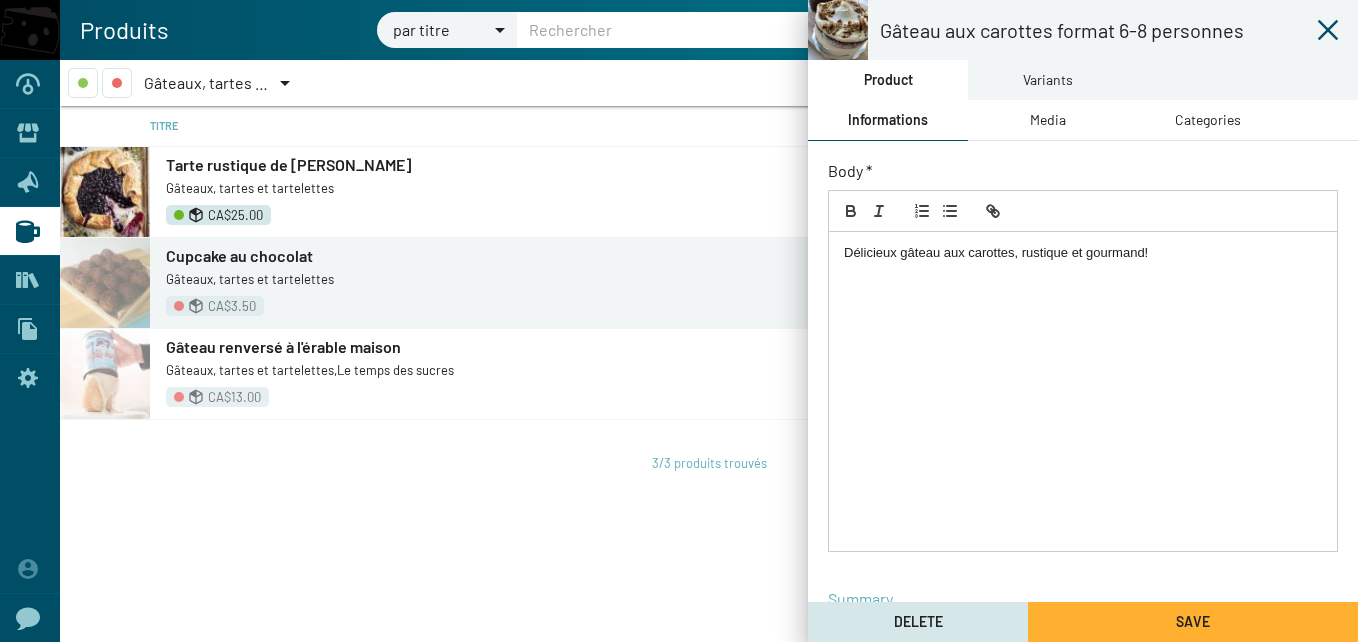 click on "Délicieux gâteau aux carottes, rustique et gourmand!" at bounding box center (1083, 253) 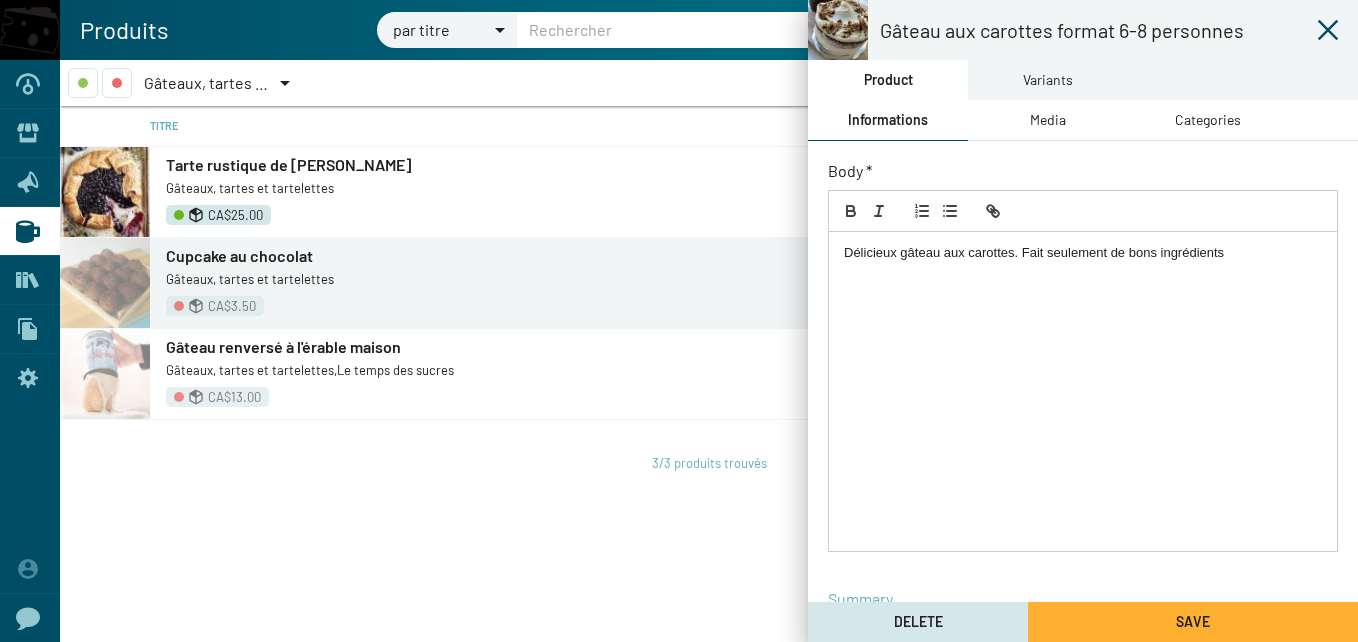 click on "Délicieux gâteau aux carottes. Fait seulement de bons ingrédients" at bounding box center [1083, 253] 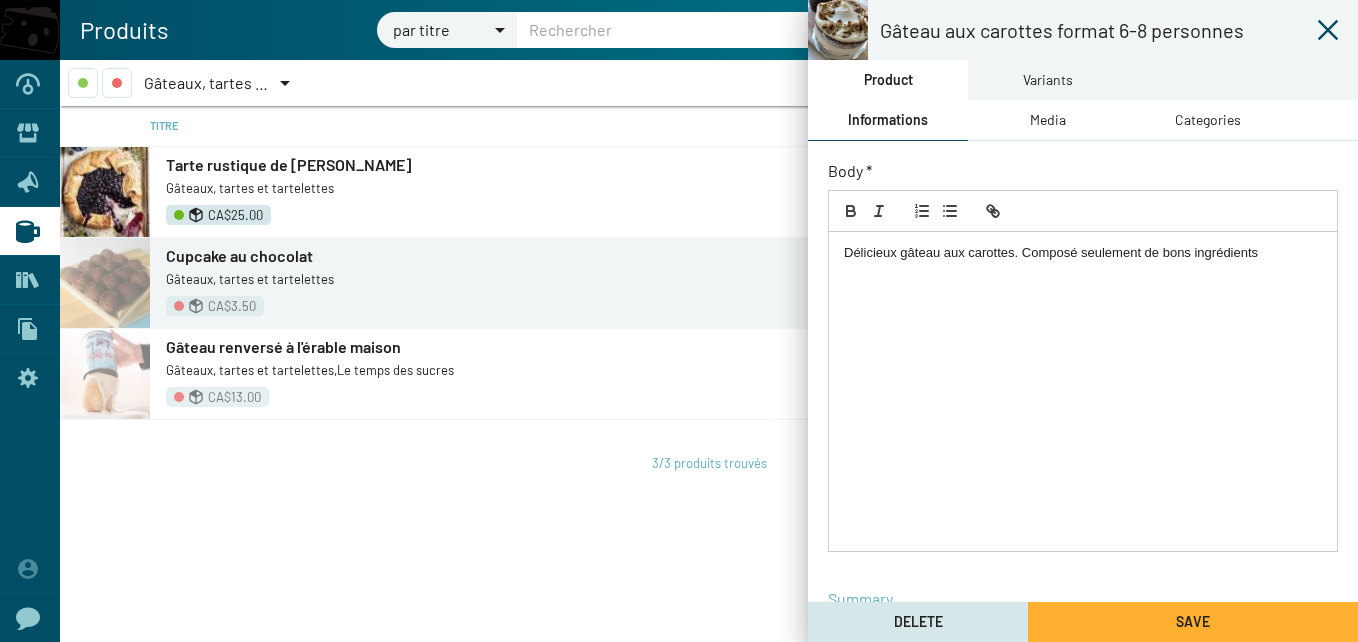 click on "Délicieux gâteau aux carottes. Composé seulement de bons ingrédients" at bounding box center (1083, 253) 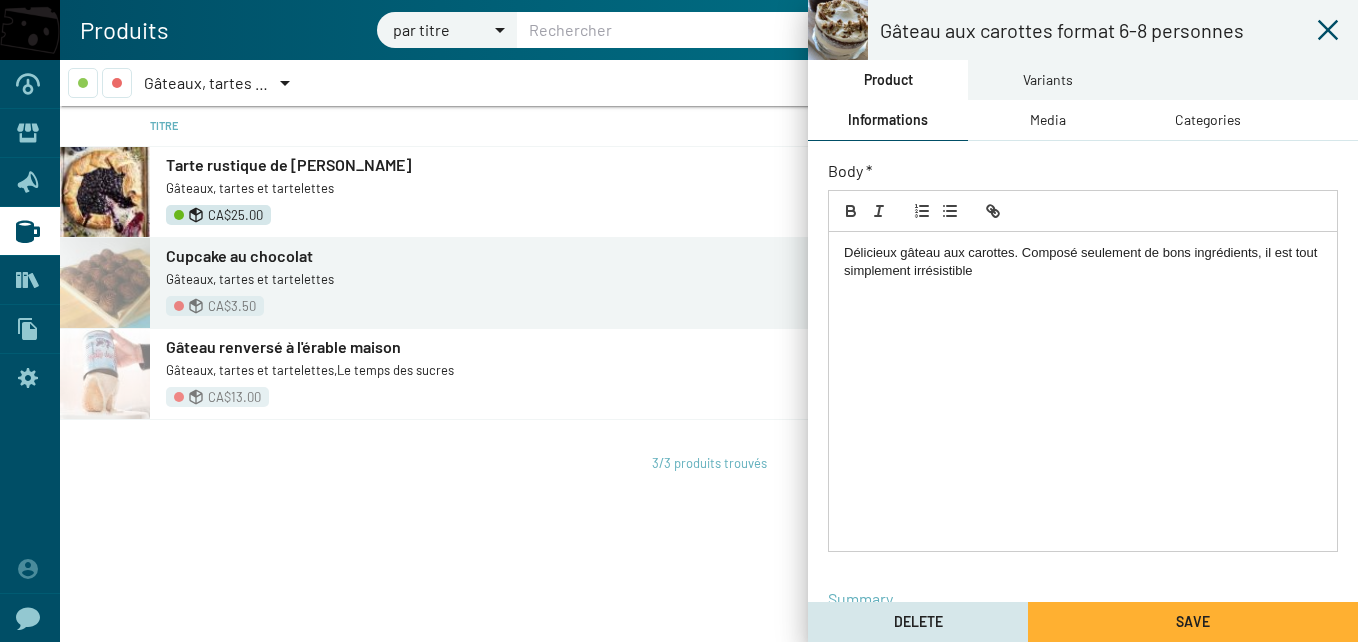 click on "Délicieux gâteau aux carottes. Composé seulement de bons ingrédients, il est tout simplement irrésistible" at bounding box center [1083, 262] 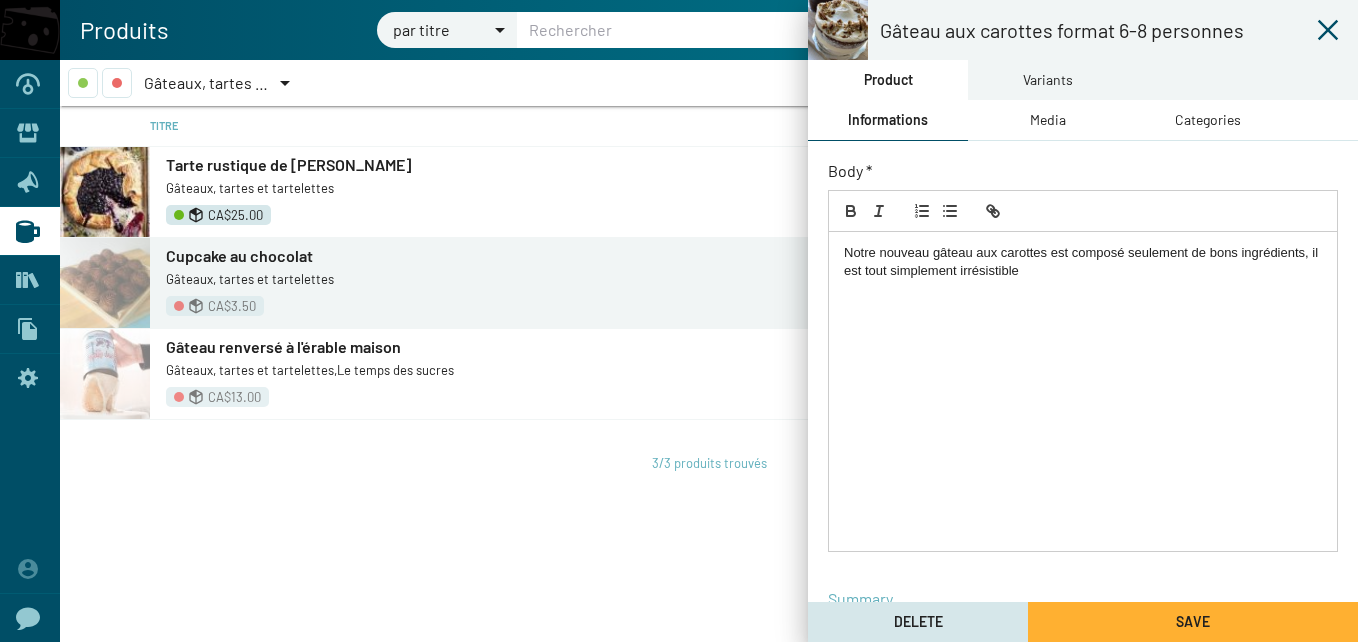 click on "Notre nouveau gâteau aux carottes est composé seulement de bons ingrédients, il est tout simplement irrésistible" at bounding box center [1083, 262] 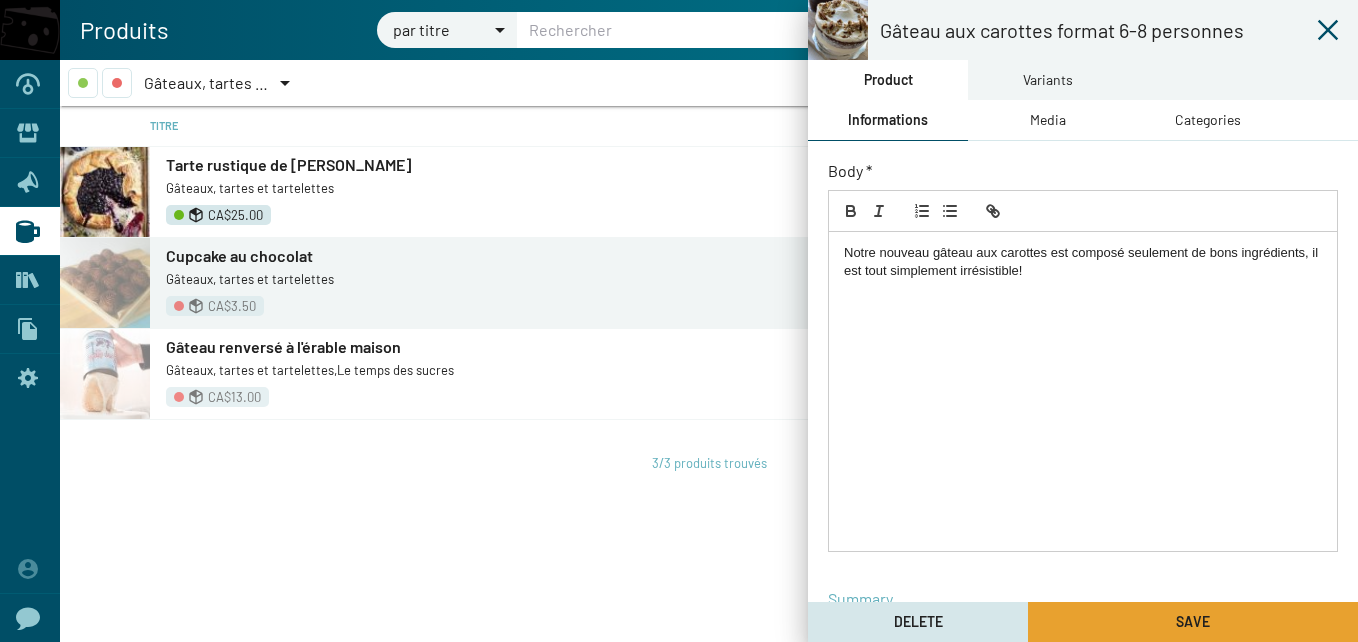 click on "Save" 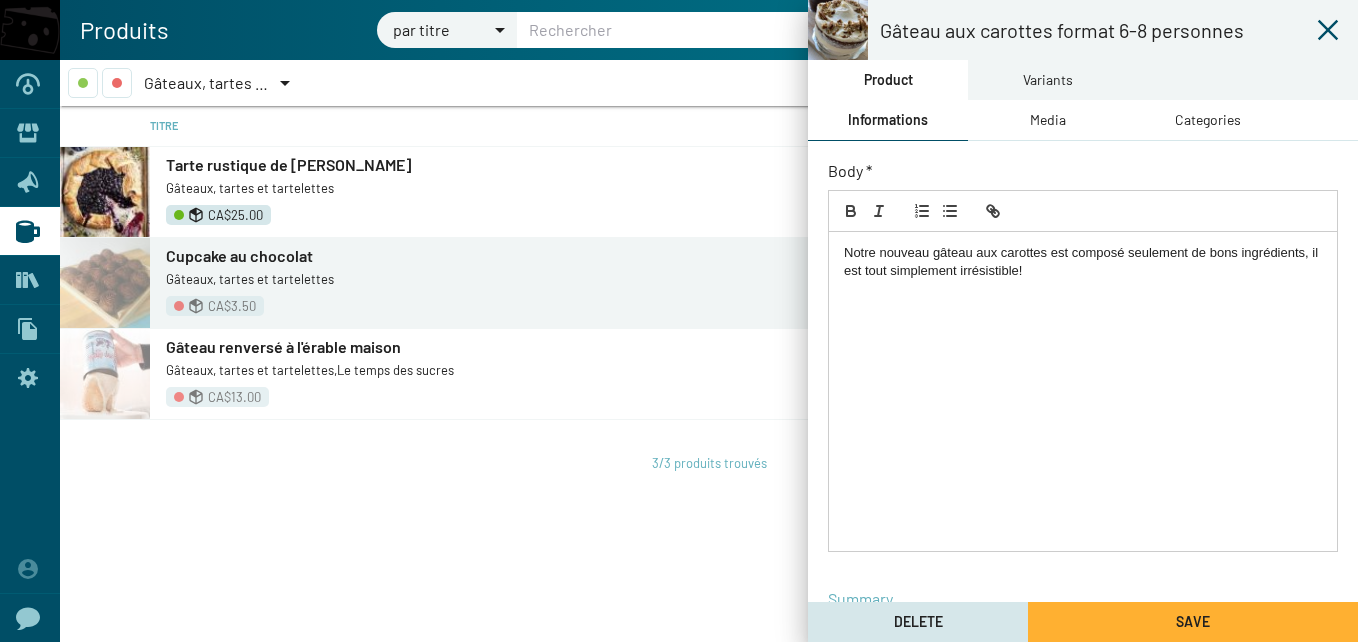 click on "Variants" at bounding box center [1048, 80] 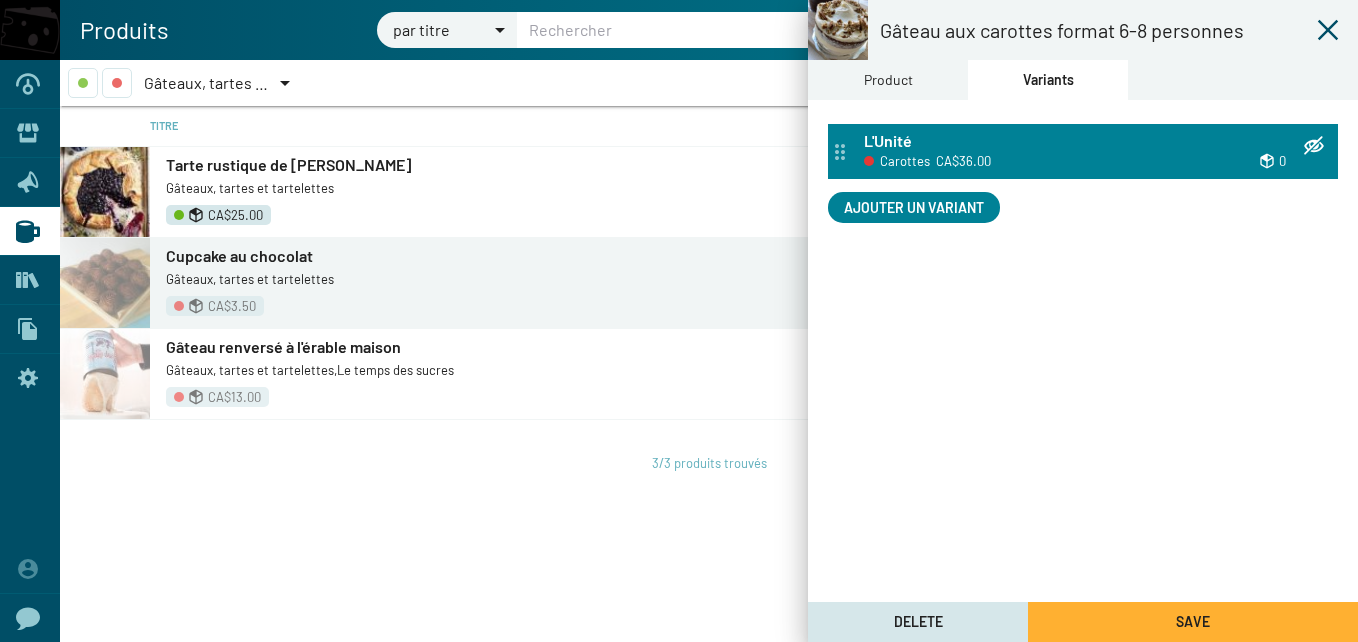 click on "Carottes CA$36.00" 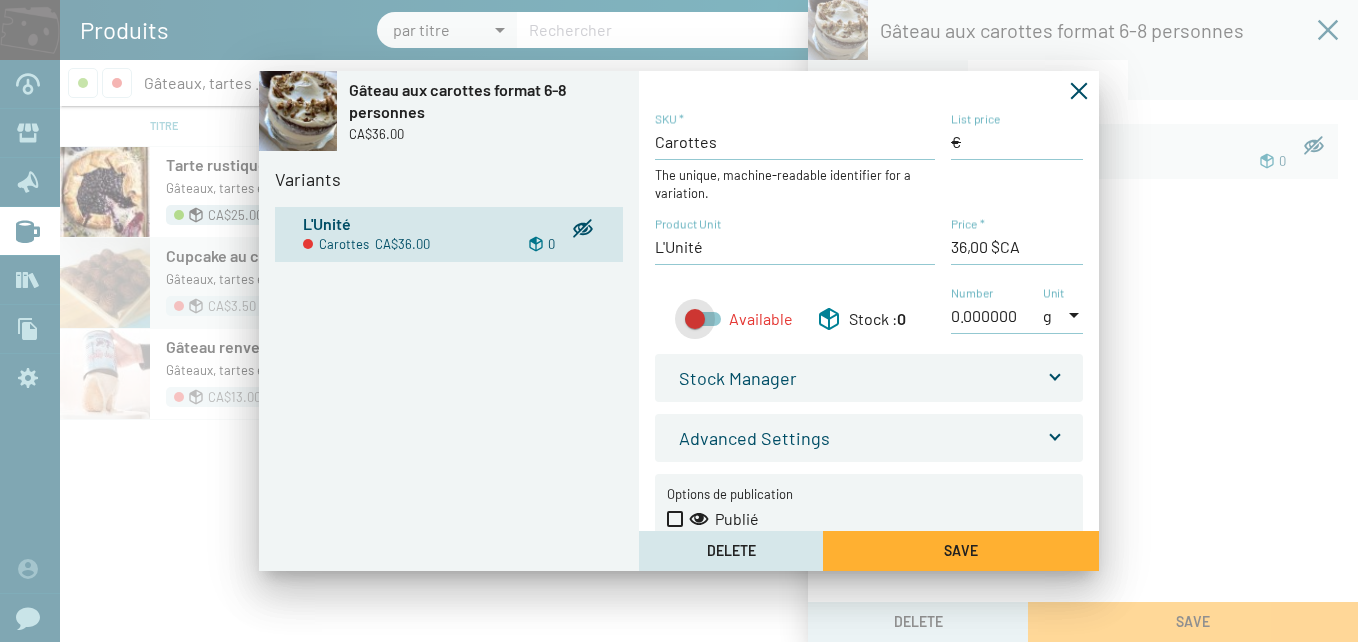 click at bounding box center (703, 319) 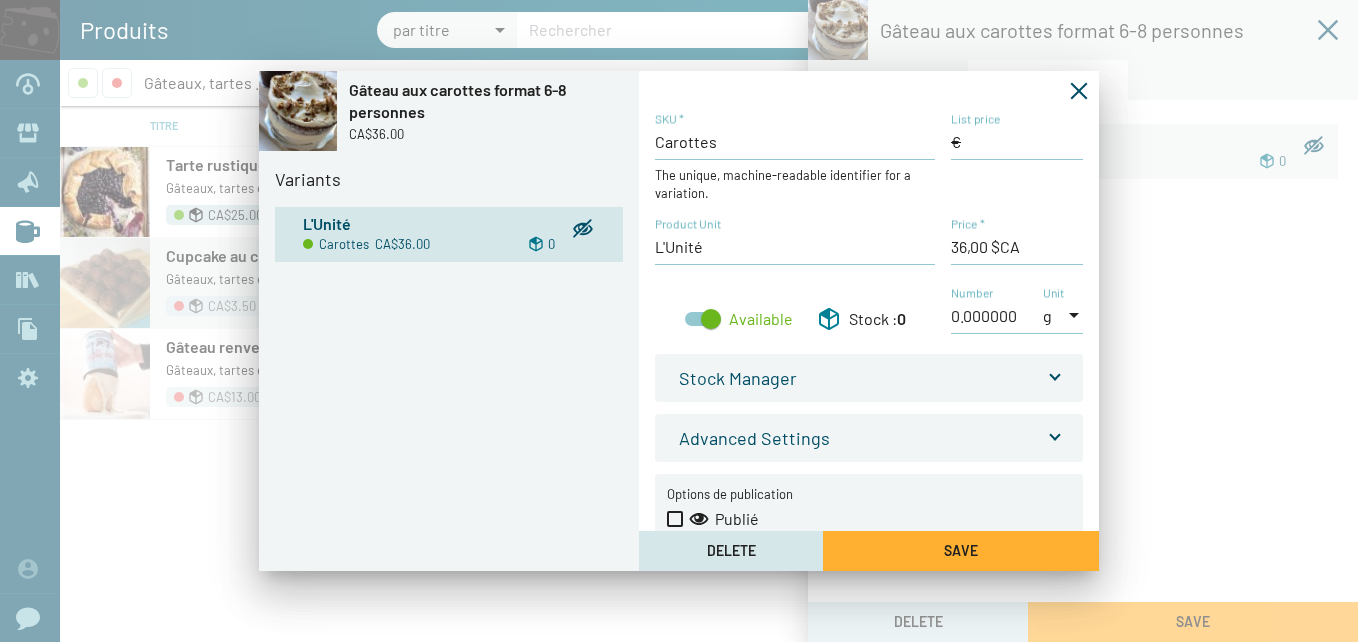 drag, startPoint x: 663, startPoint y: 522, endPoint x: 680, endPoint y: 524, distance: 17.117243 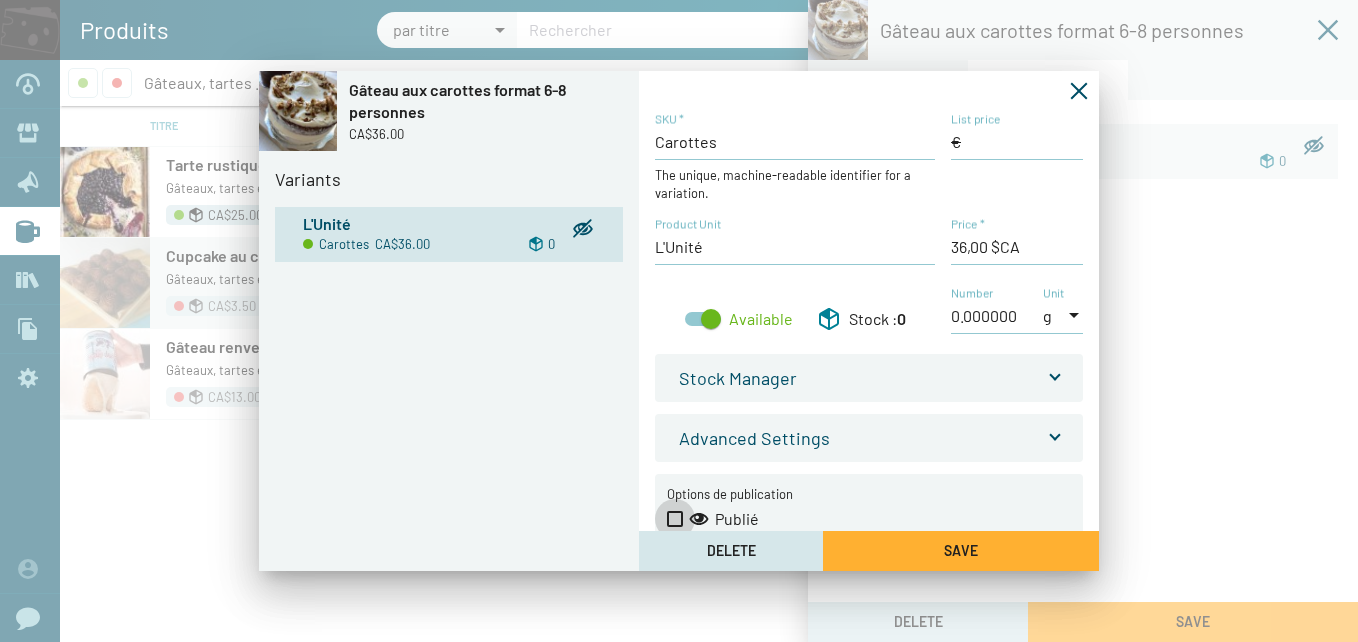 click at bounding box center [675, 519] 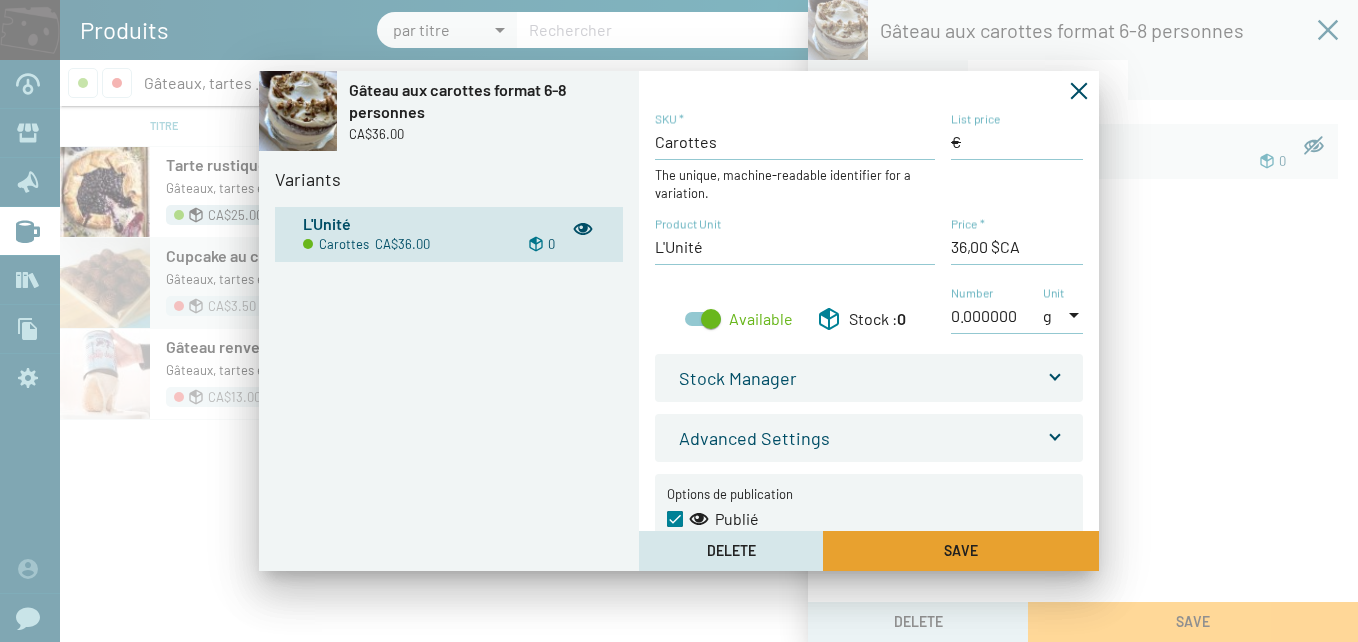 click on "Save" 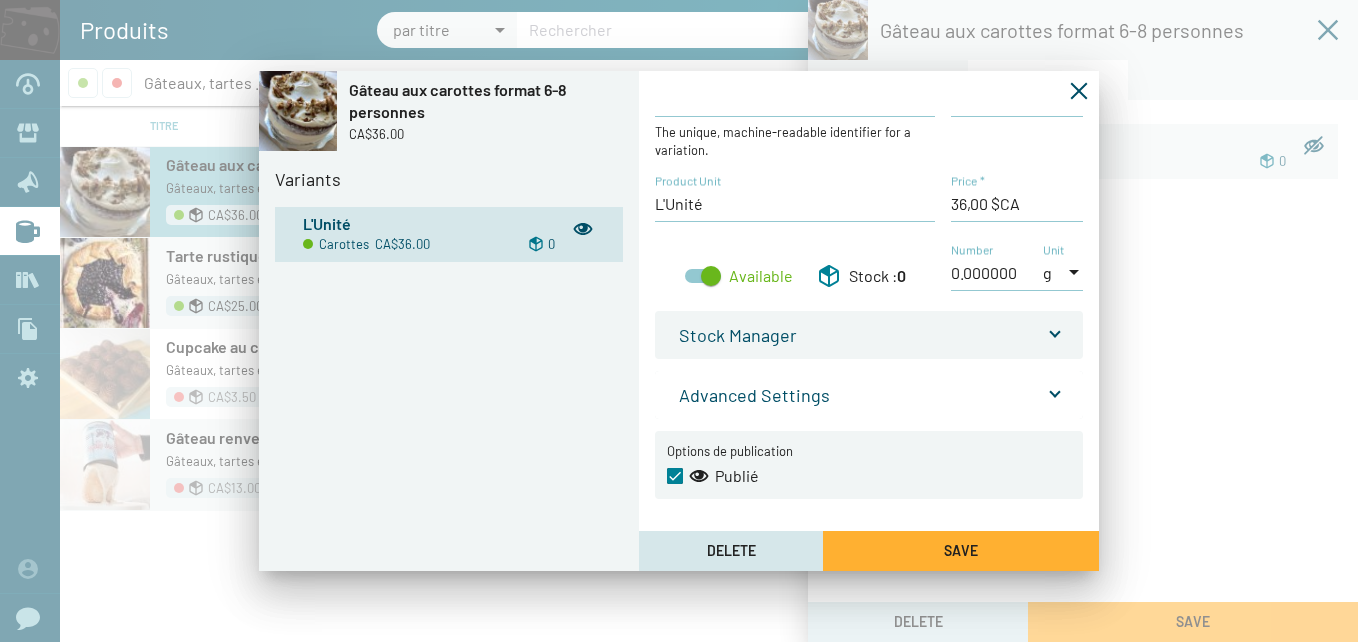 scroll, scrollTop: 0, scrollLeft: 0, axis: both 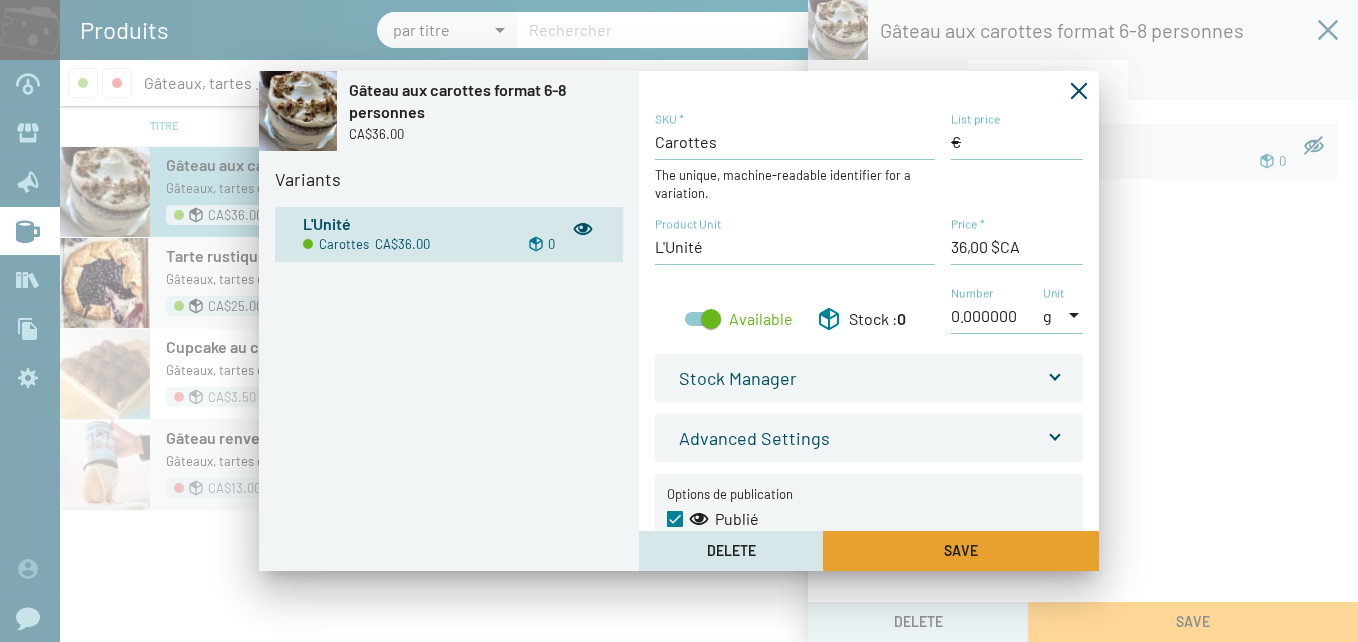 click on "Save" 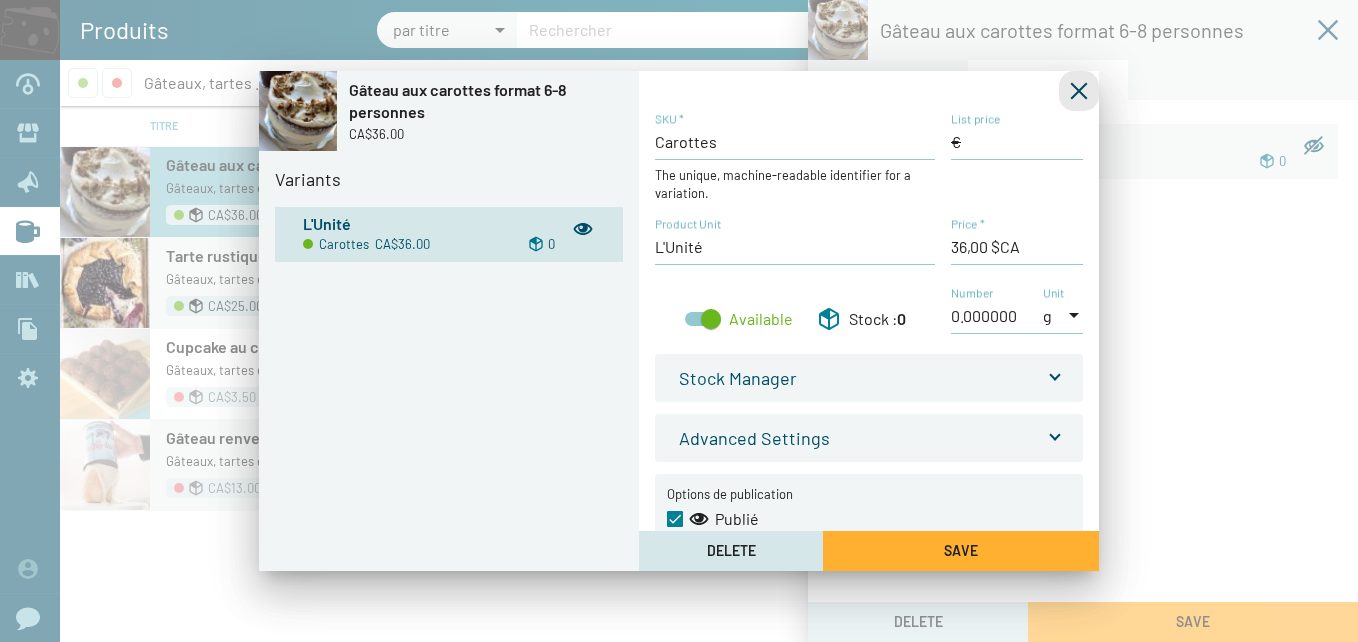 click 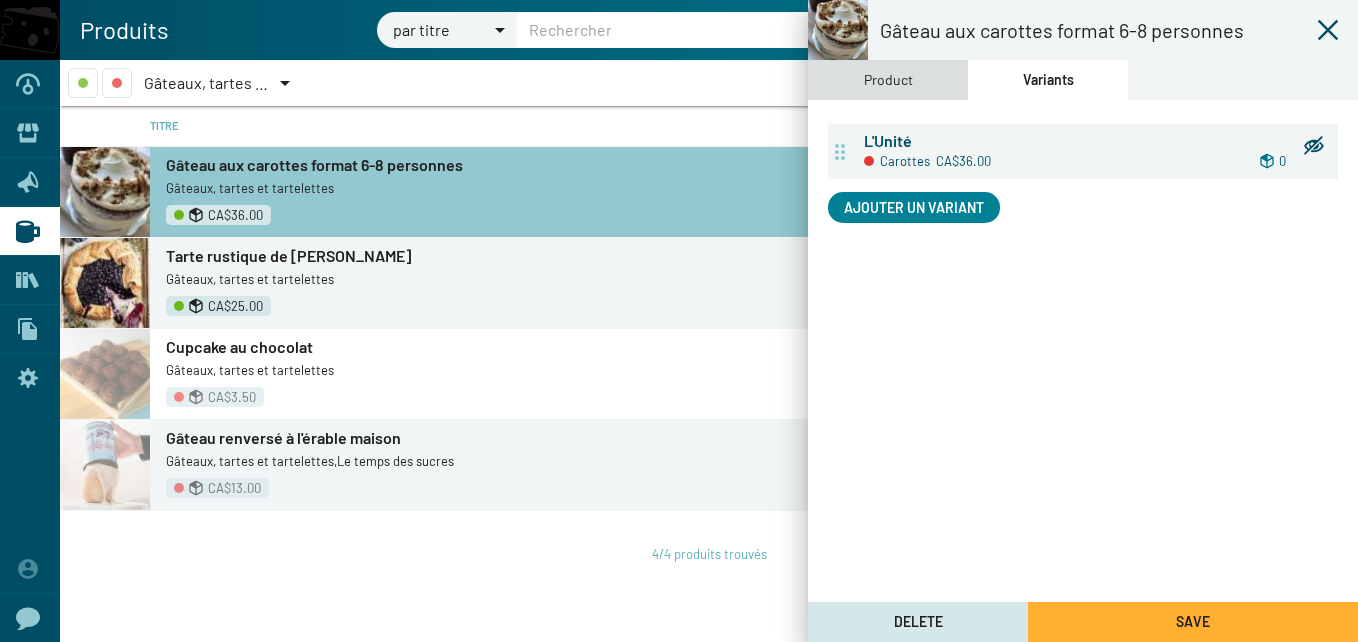 click on "Product" at bounding box center [888, 80] 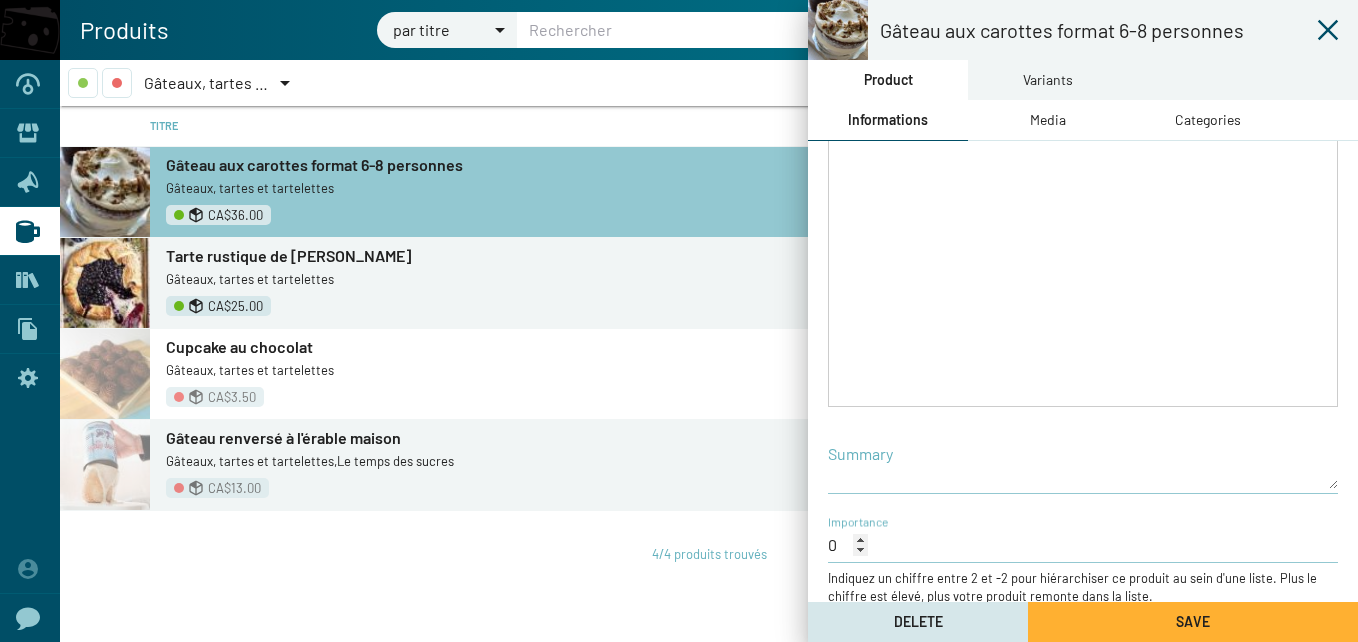 scroll, scrollTop: 429, scrollLeft: 0, axis: vertical 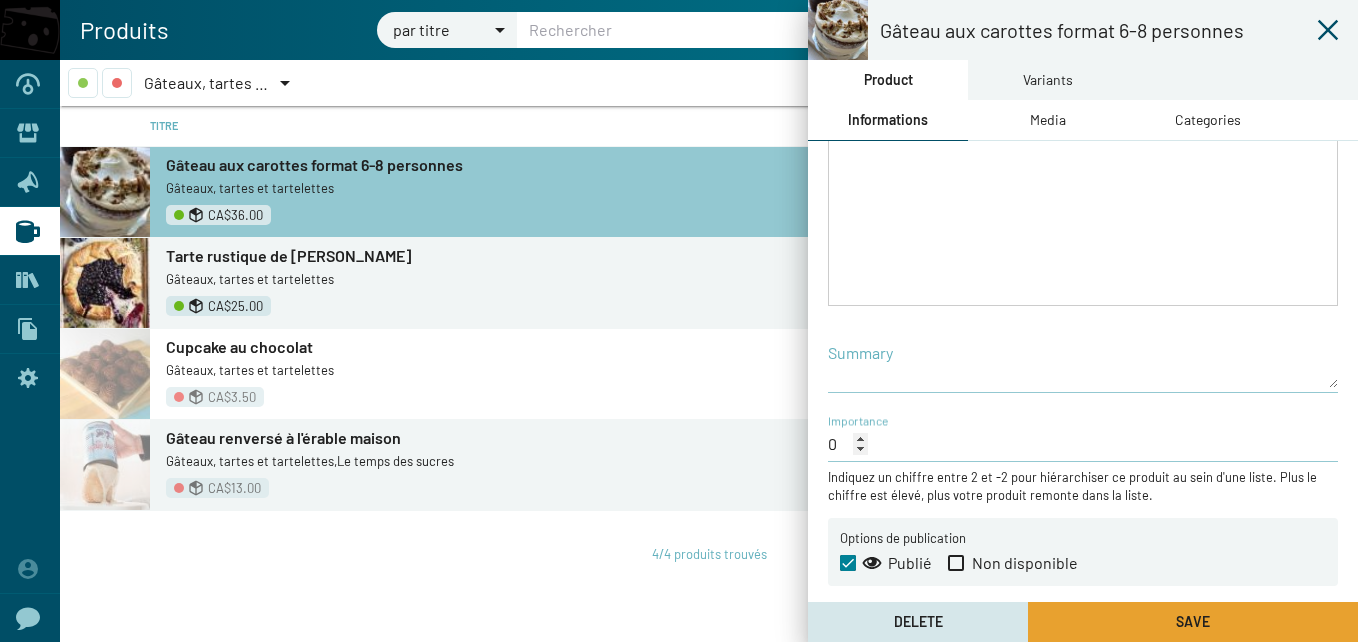 click on "Save" 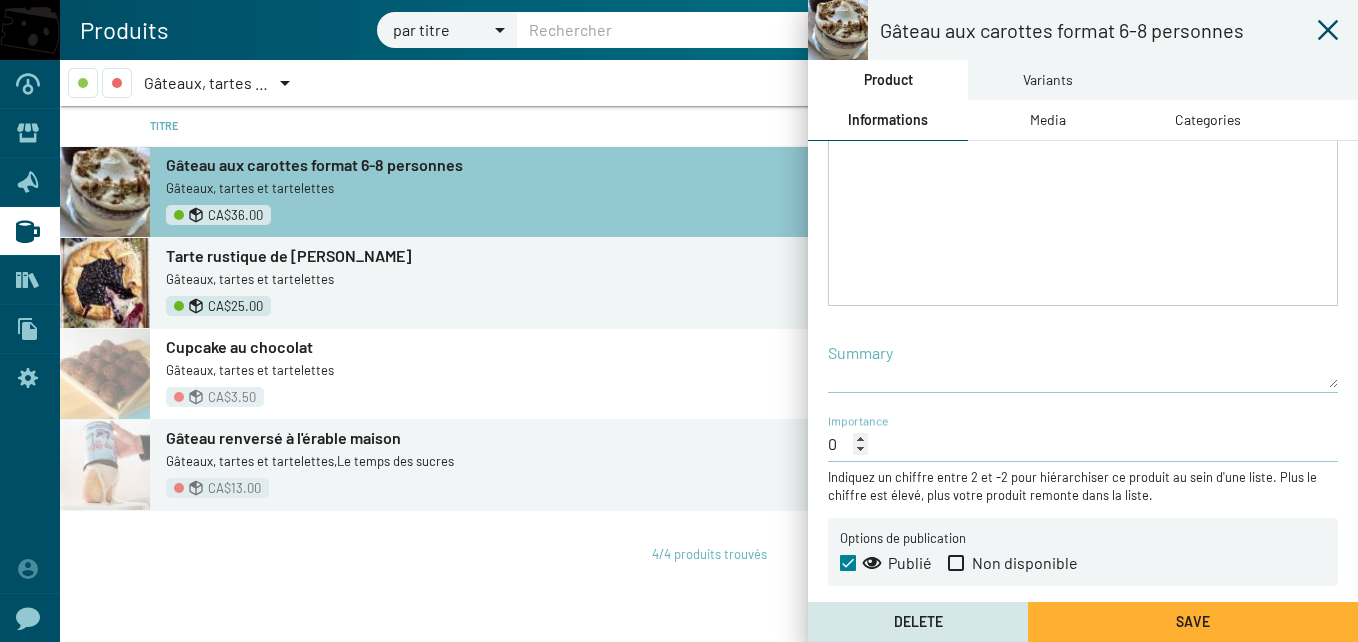 click 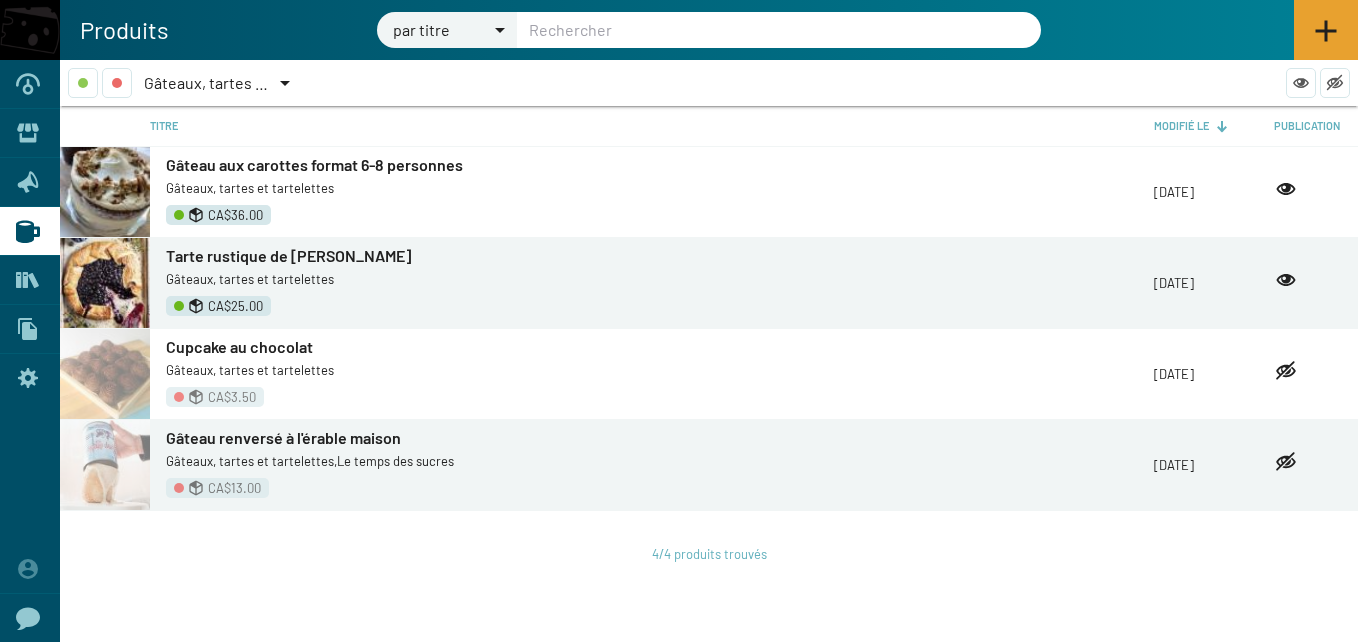 click 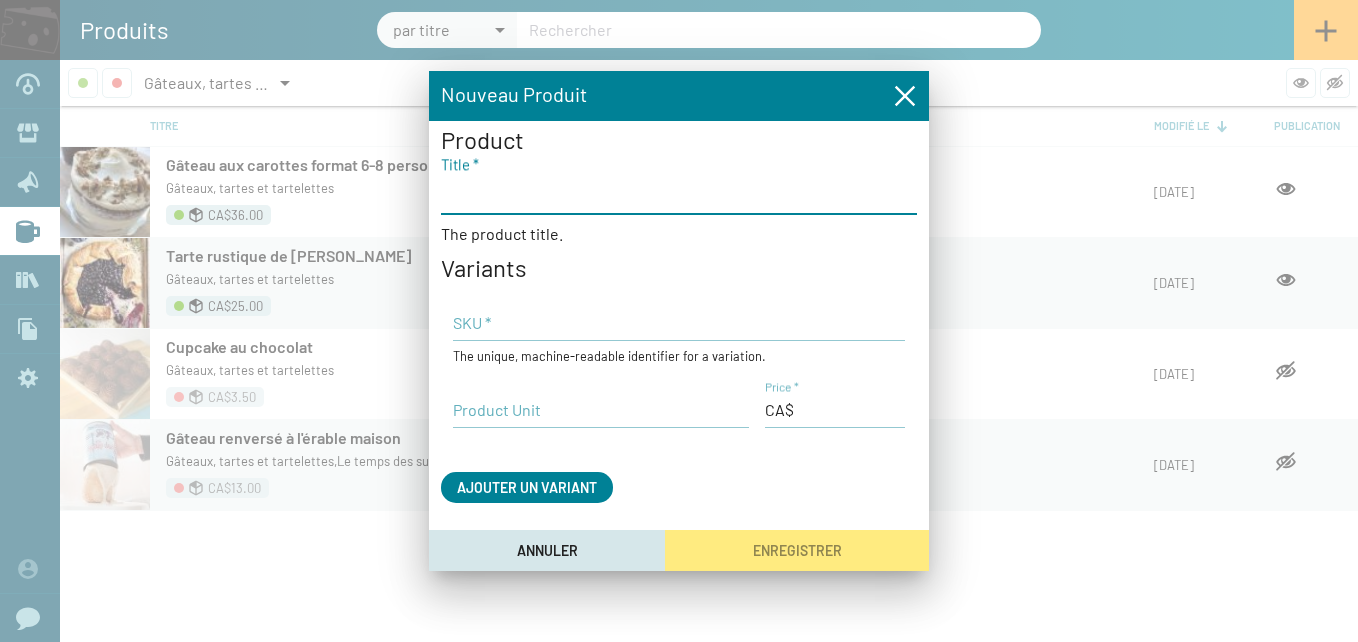 click on "Title *" at bounding box center [679, 193] 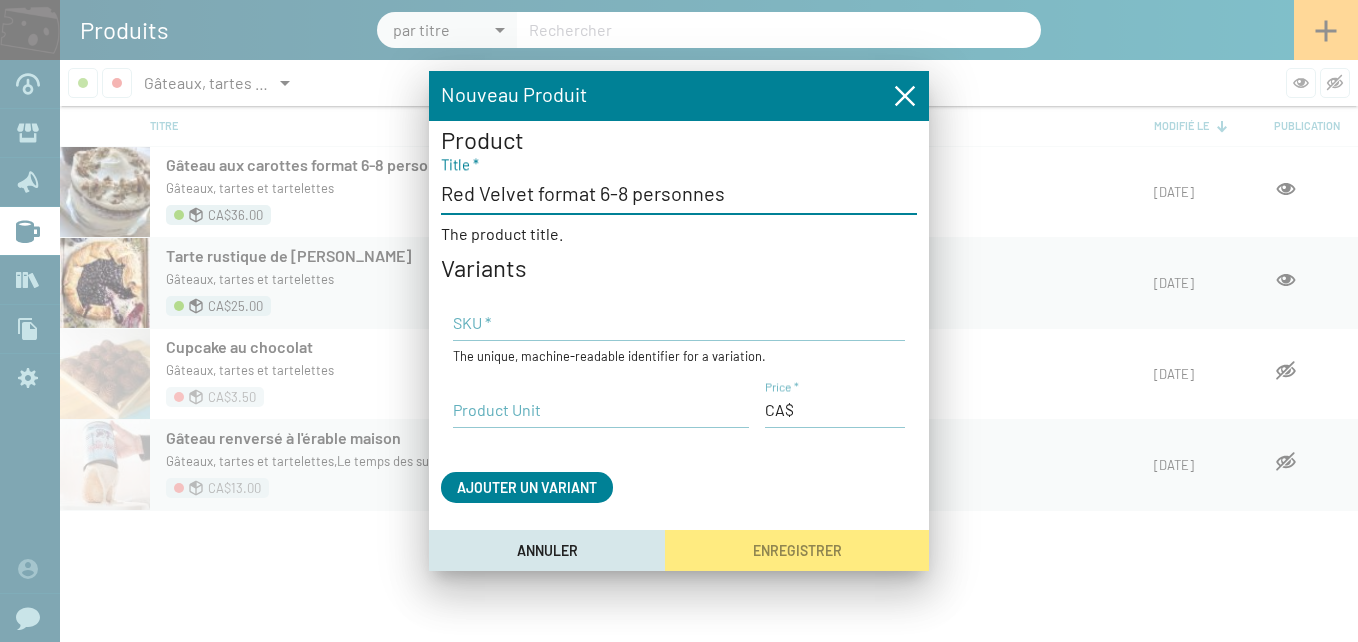 type on "Red Velvet format 6-8 personnes" 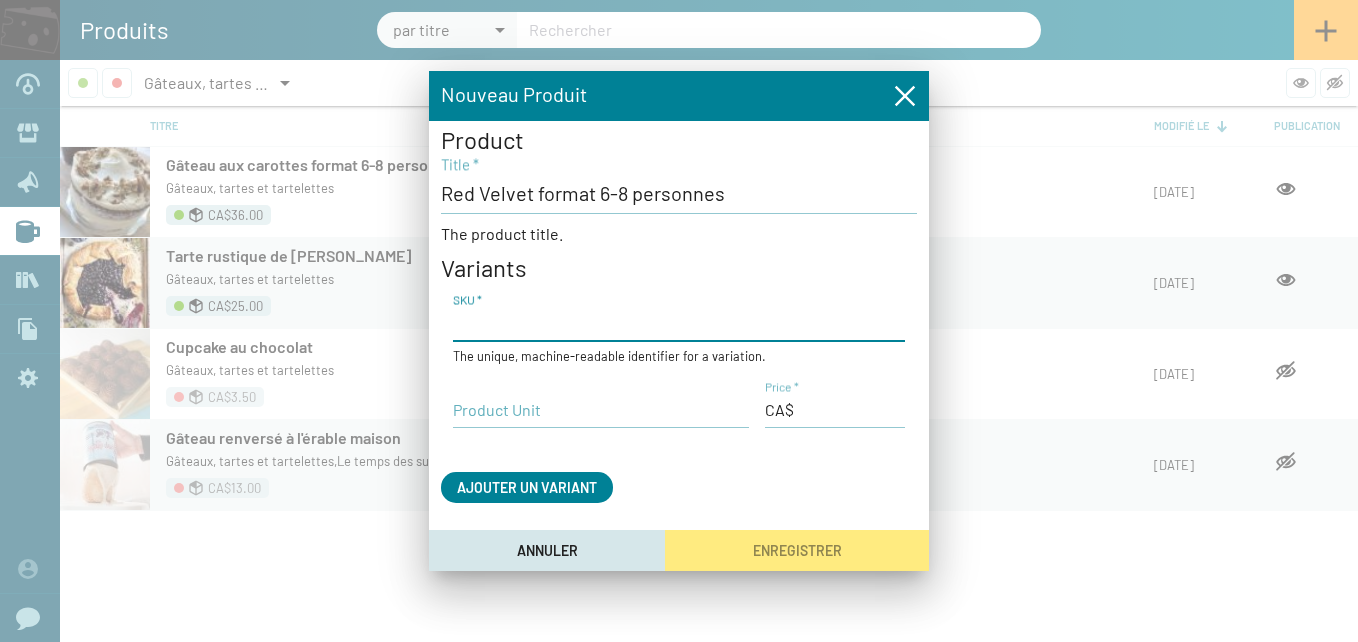 click on "SKU *" at bounding box center (679, 323) 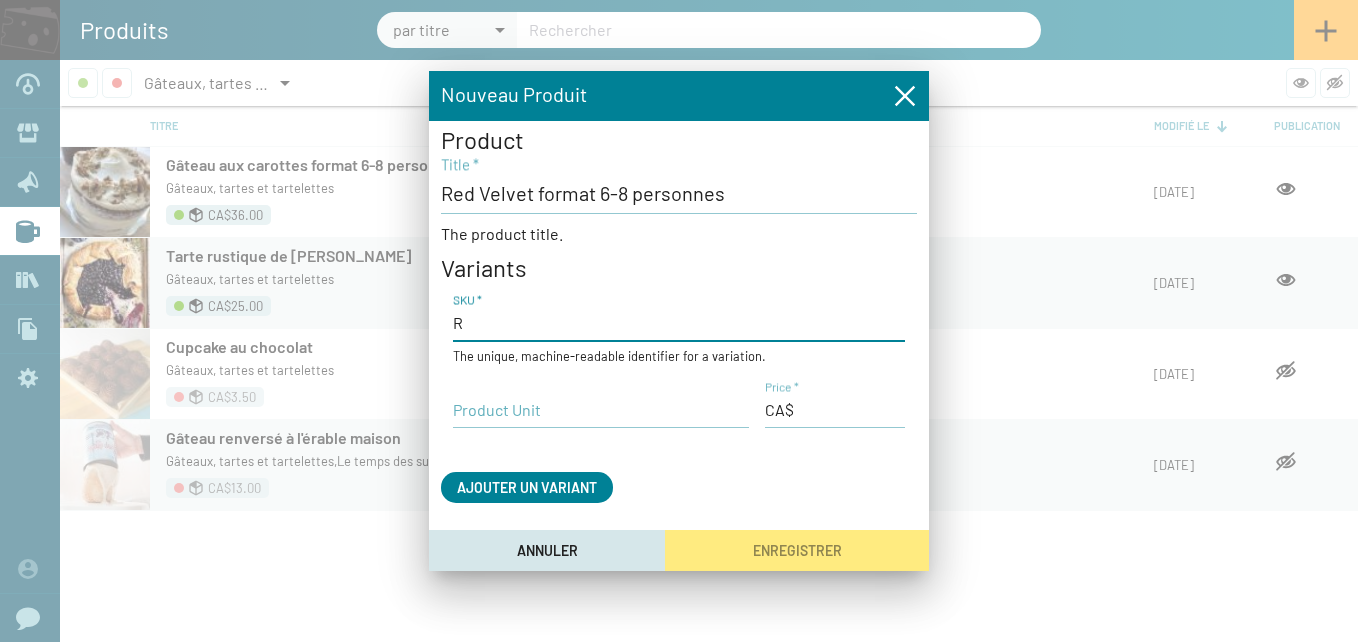 click on "R" at bounding box center [679, 323] 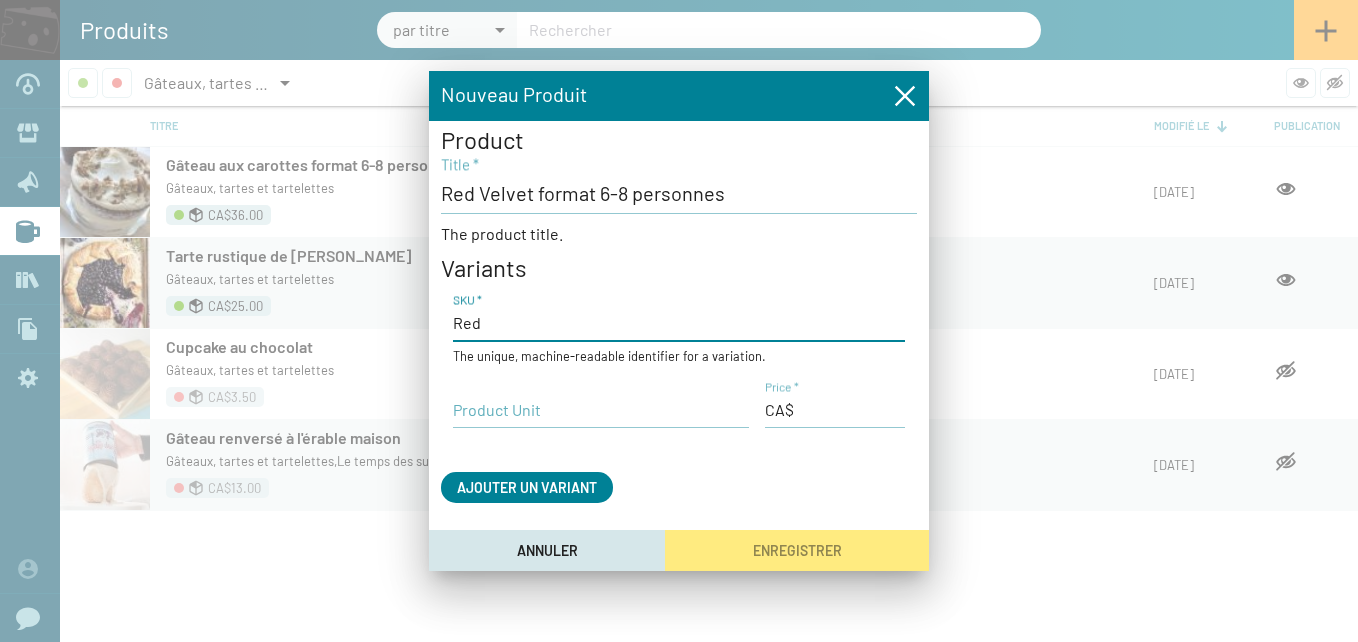 type on "Red" 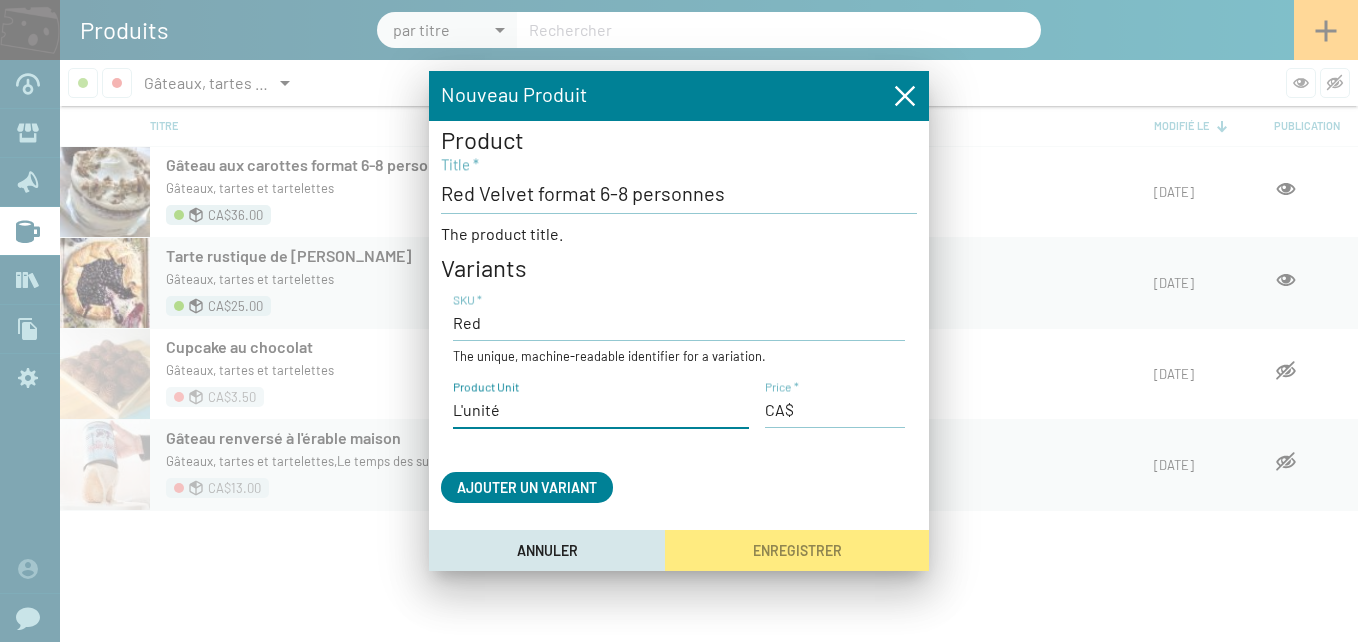 type on "L'unité" 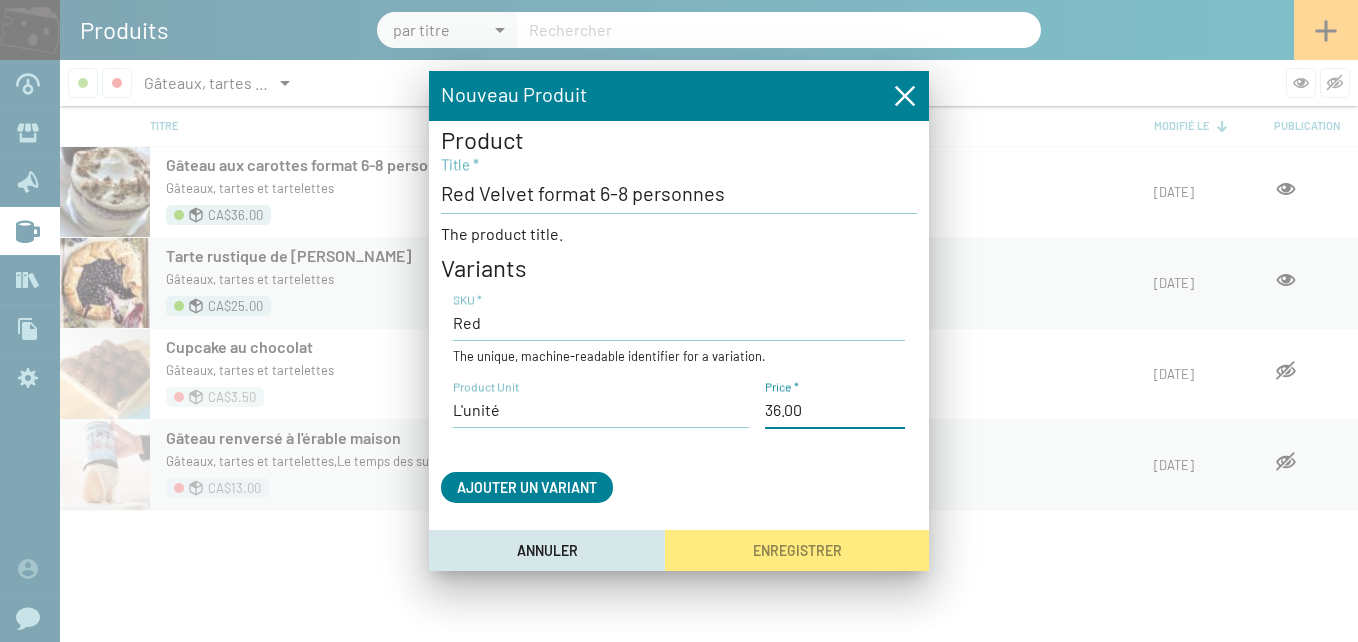 type on "36,00 $CA" 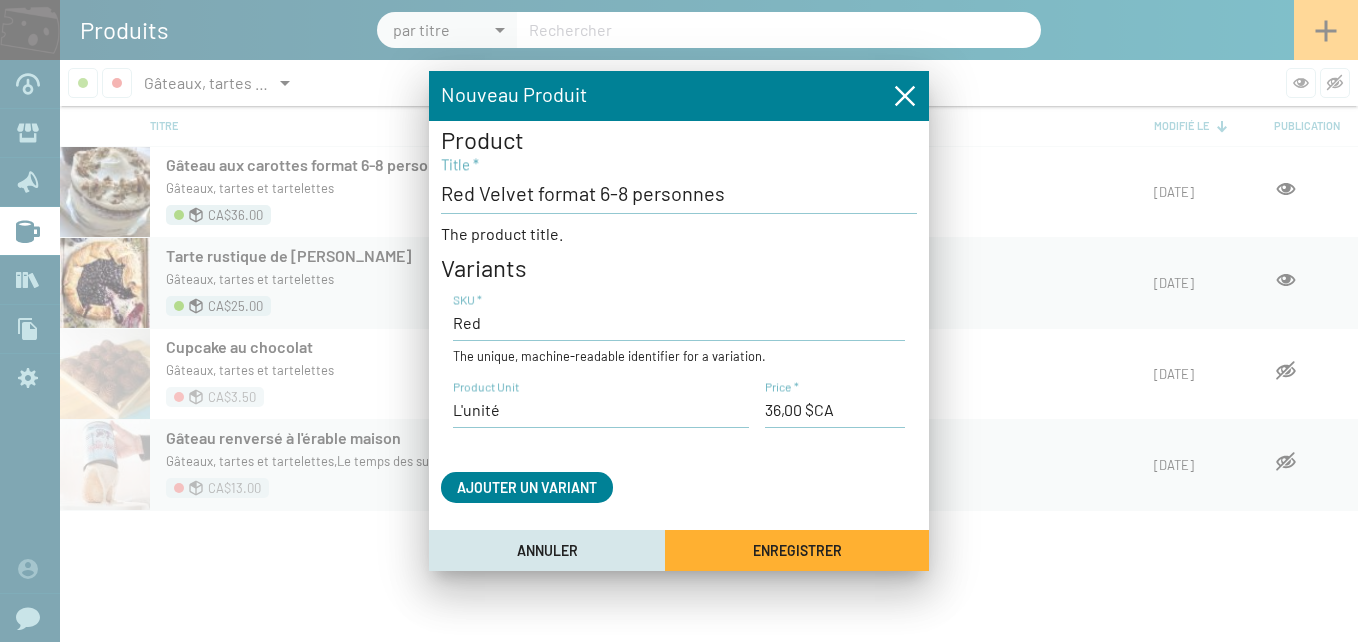 type 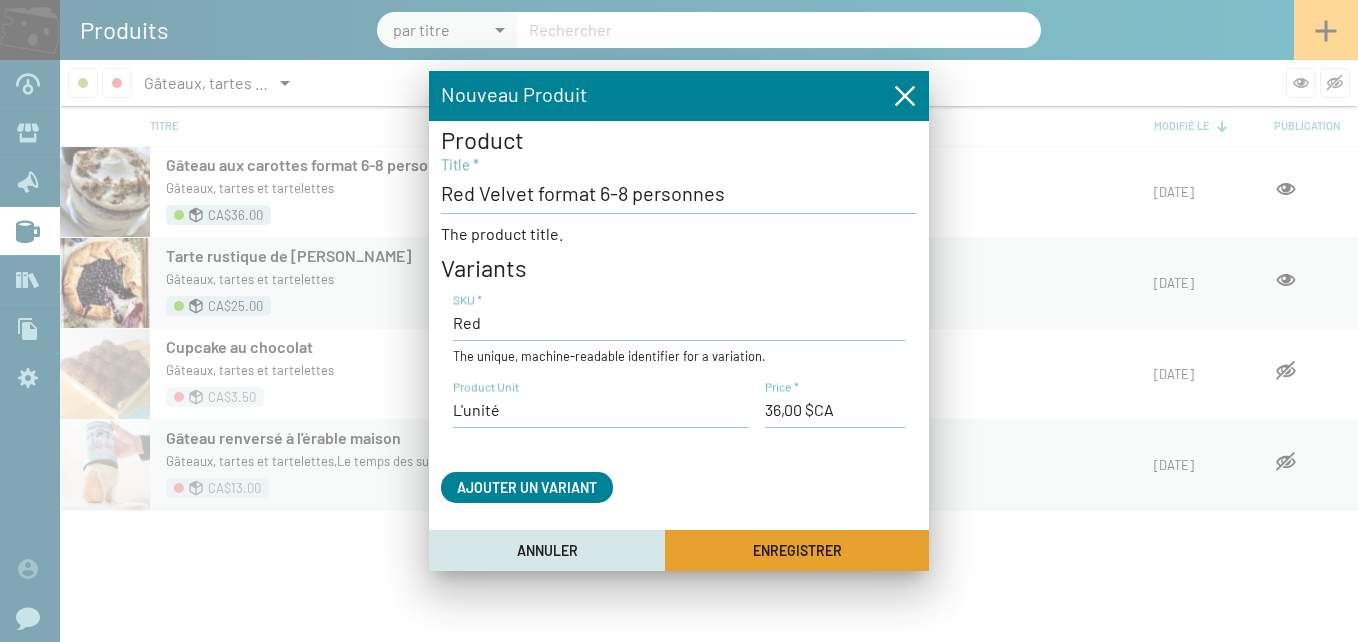 click on "Enregistrer" 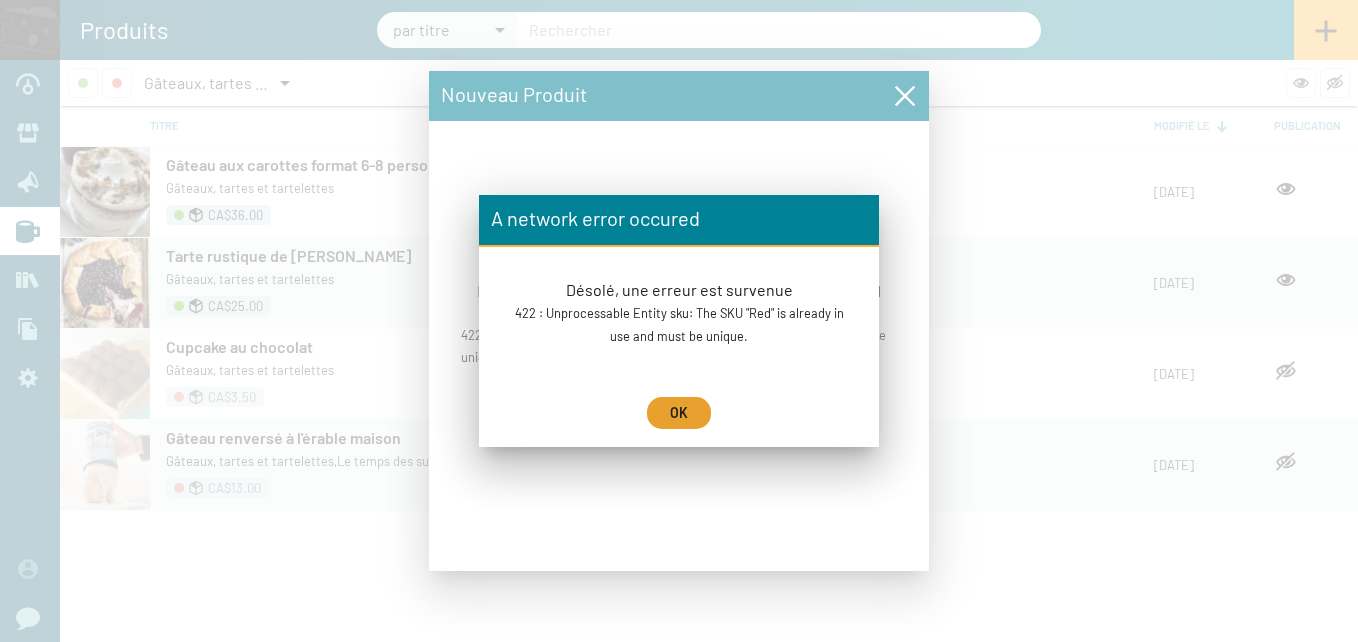 click on "OK" 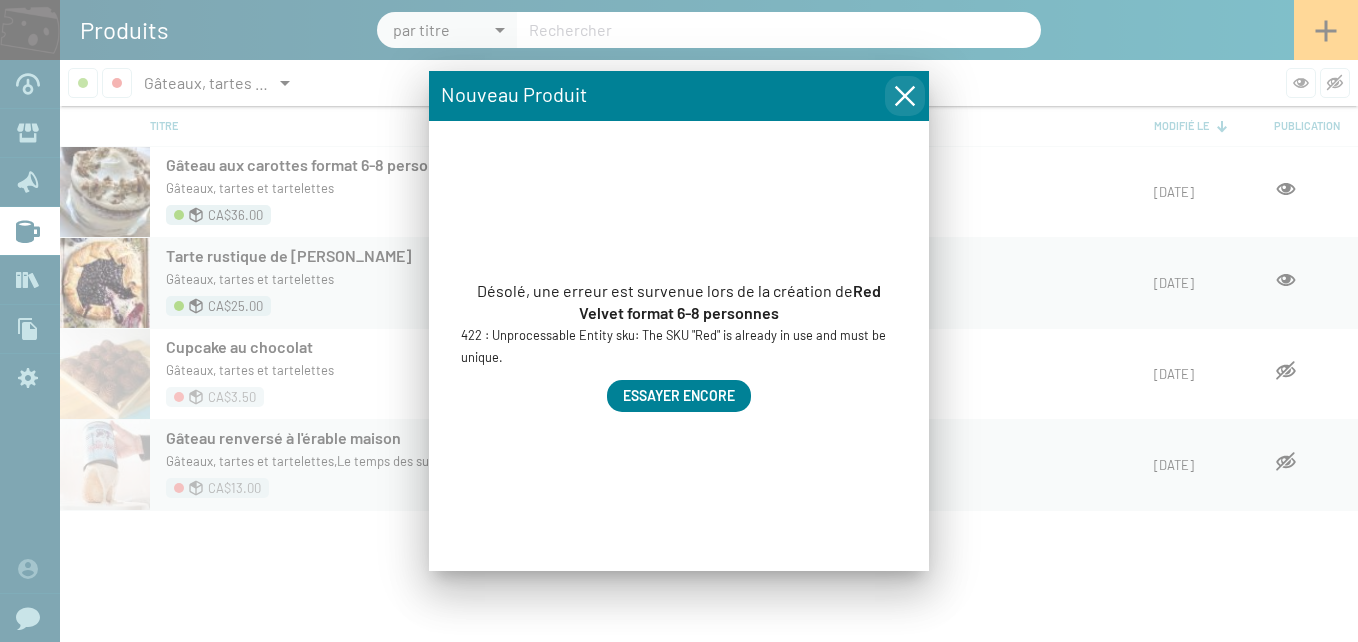 click 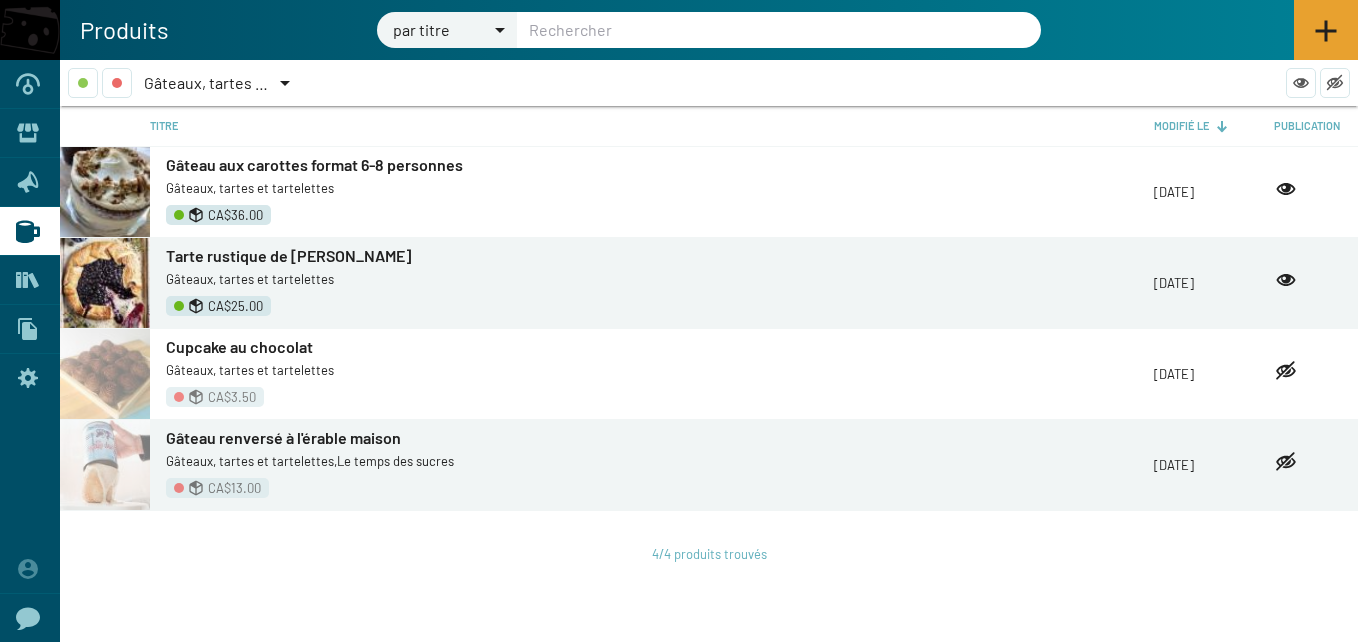 click 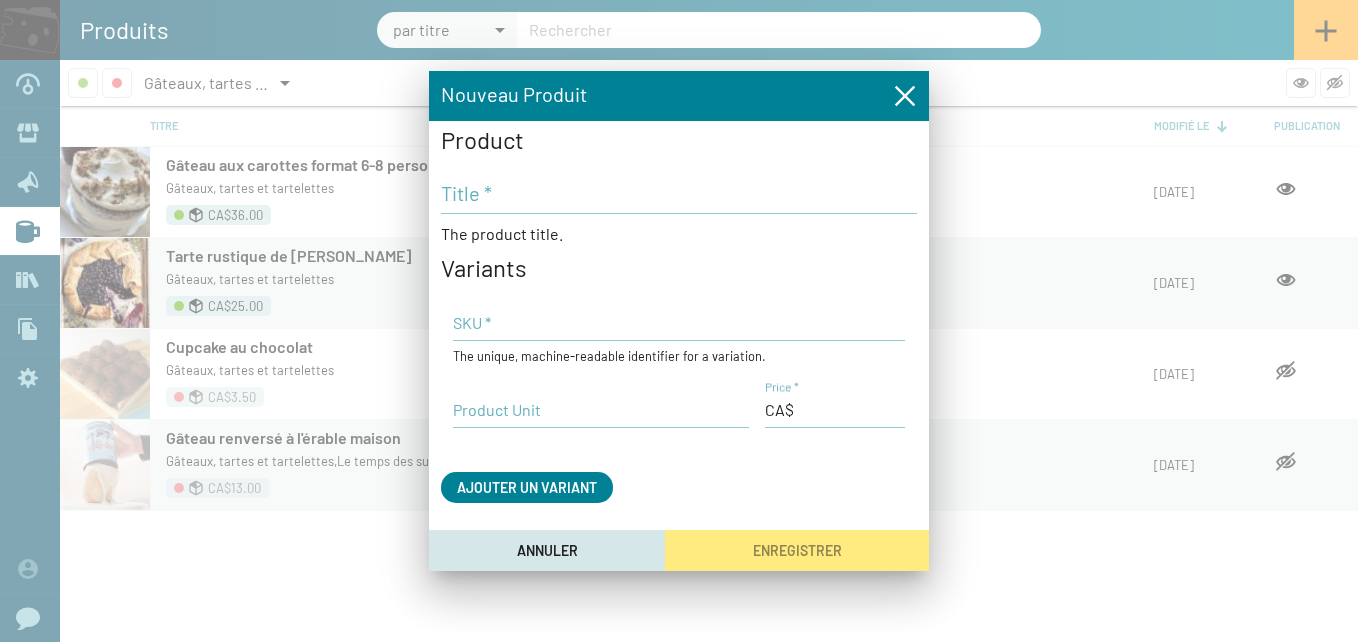 type 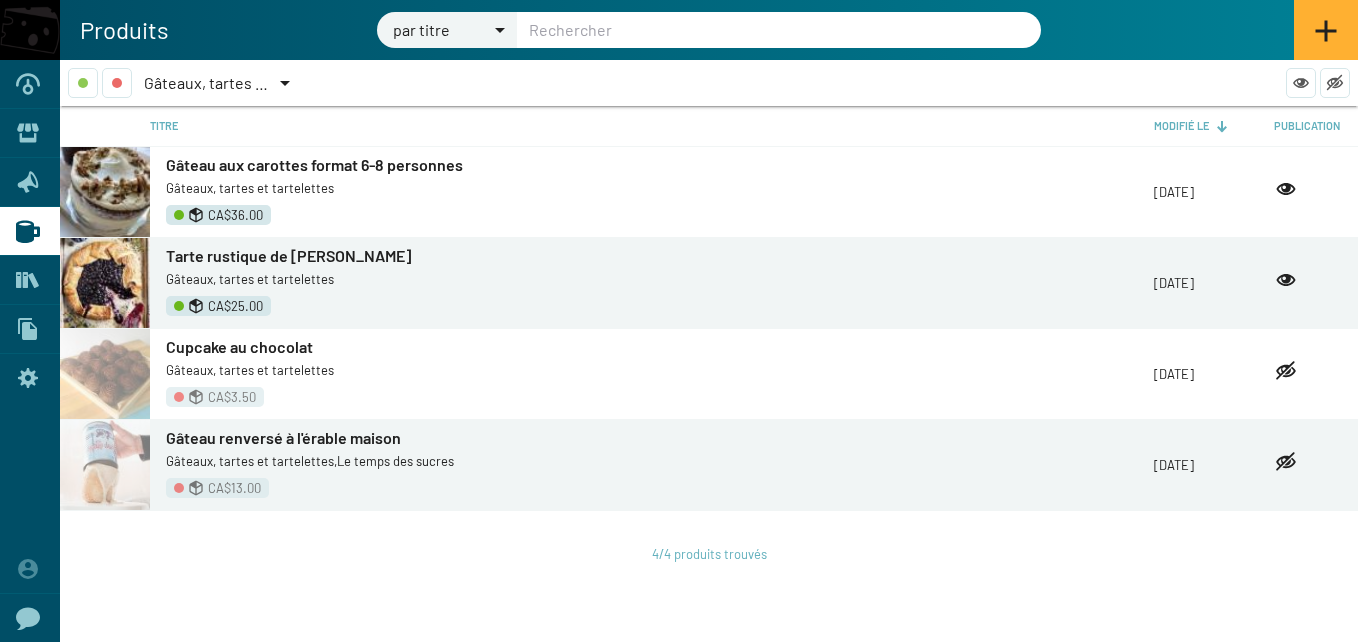 type 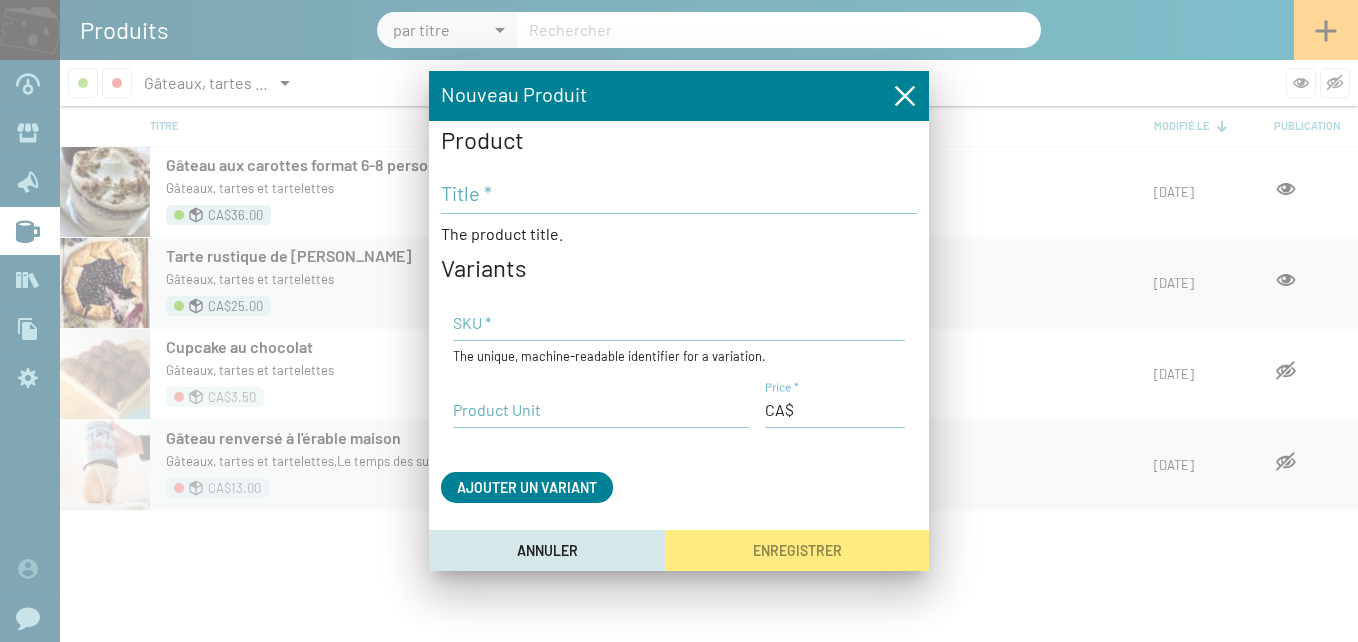 type 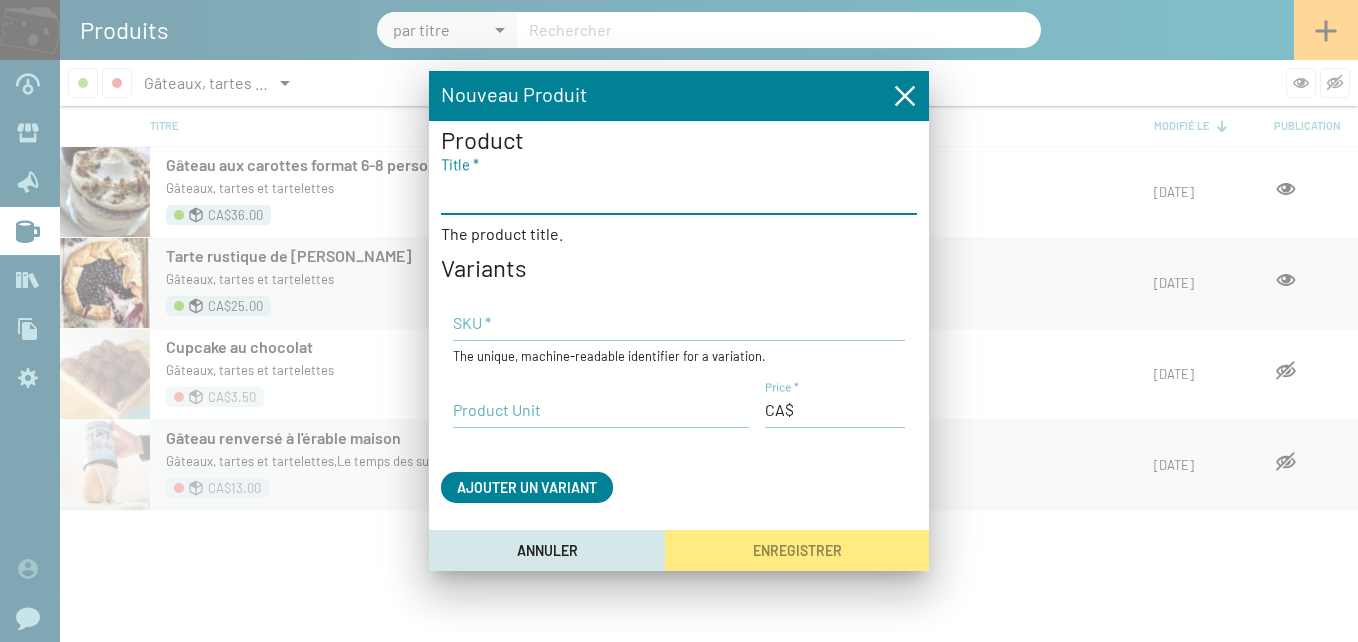 click on "Title *" at bounding box center [679, 193] 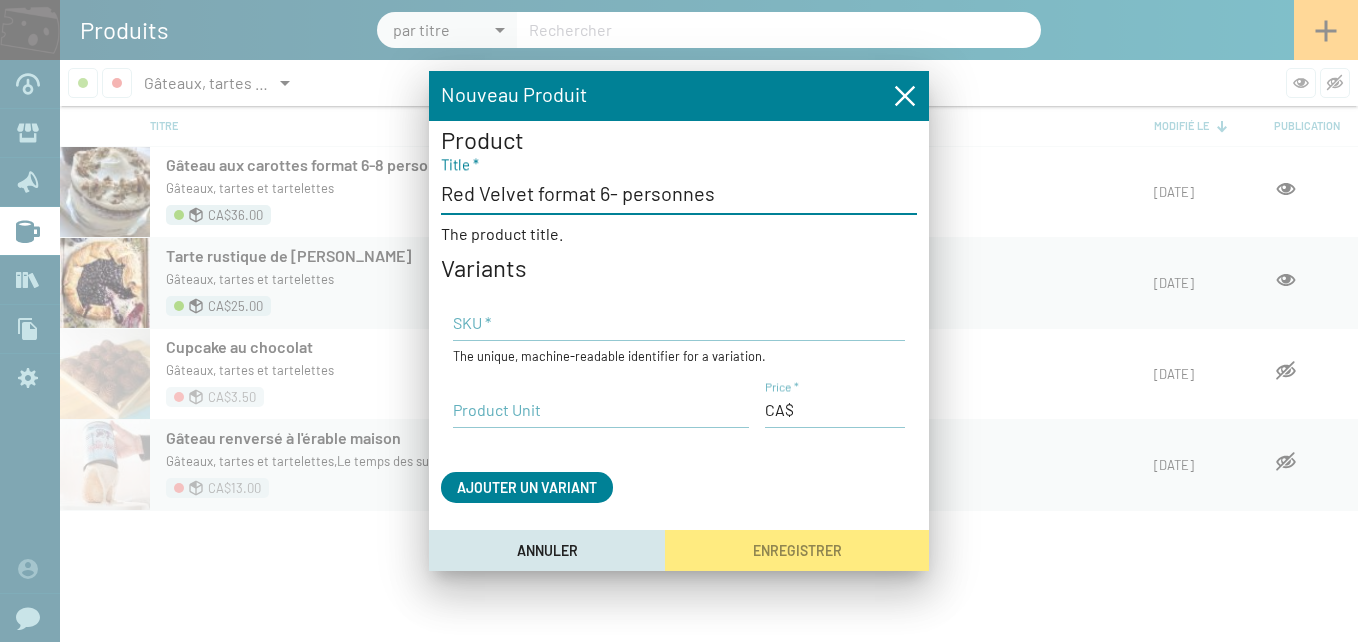 type on "Red Velvet format 6- personnes" 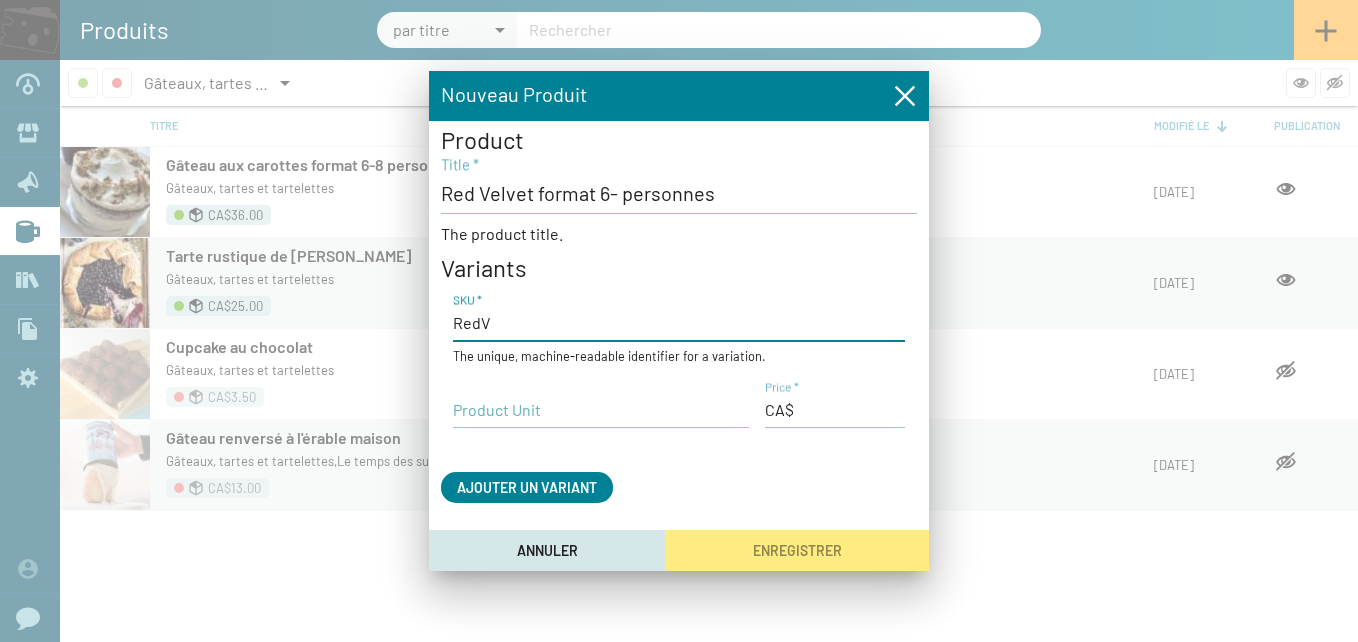 type on "RedV" 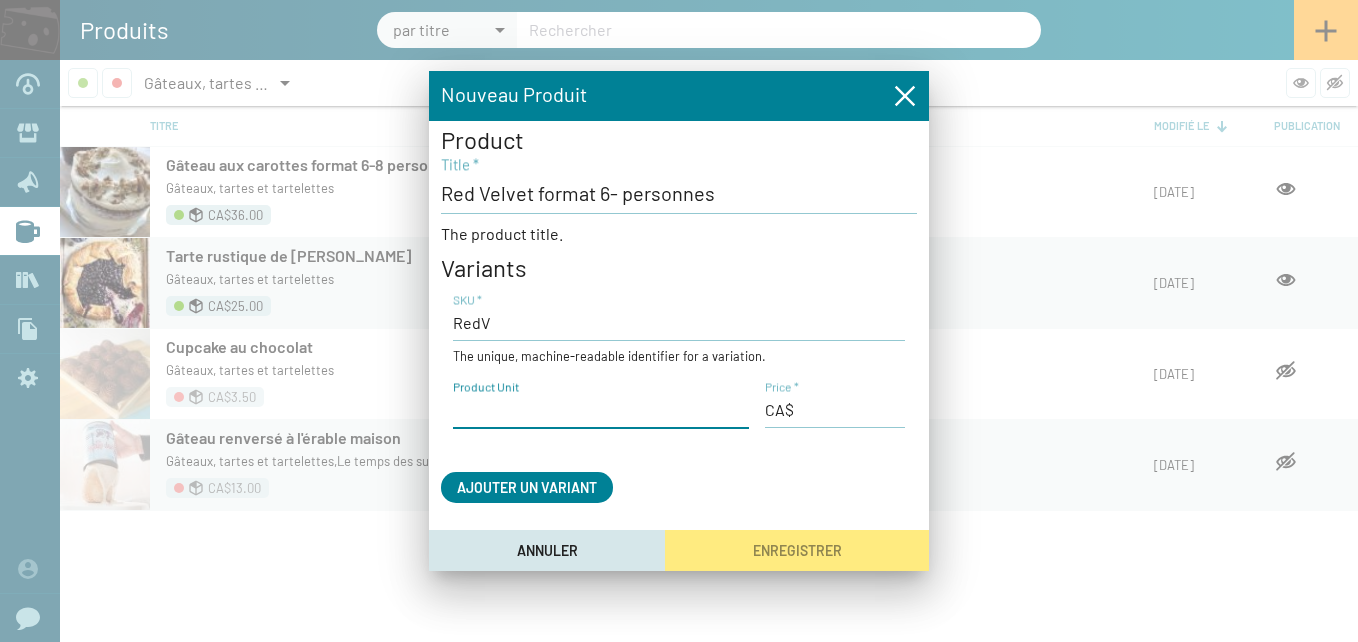 click on "Product Unit" at bounding box center (601, 410) 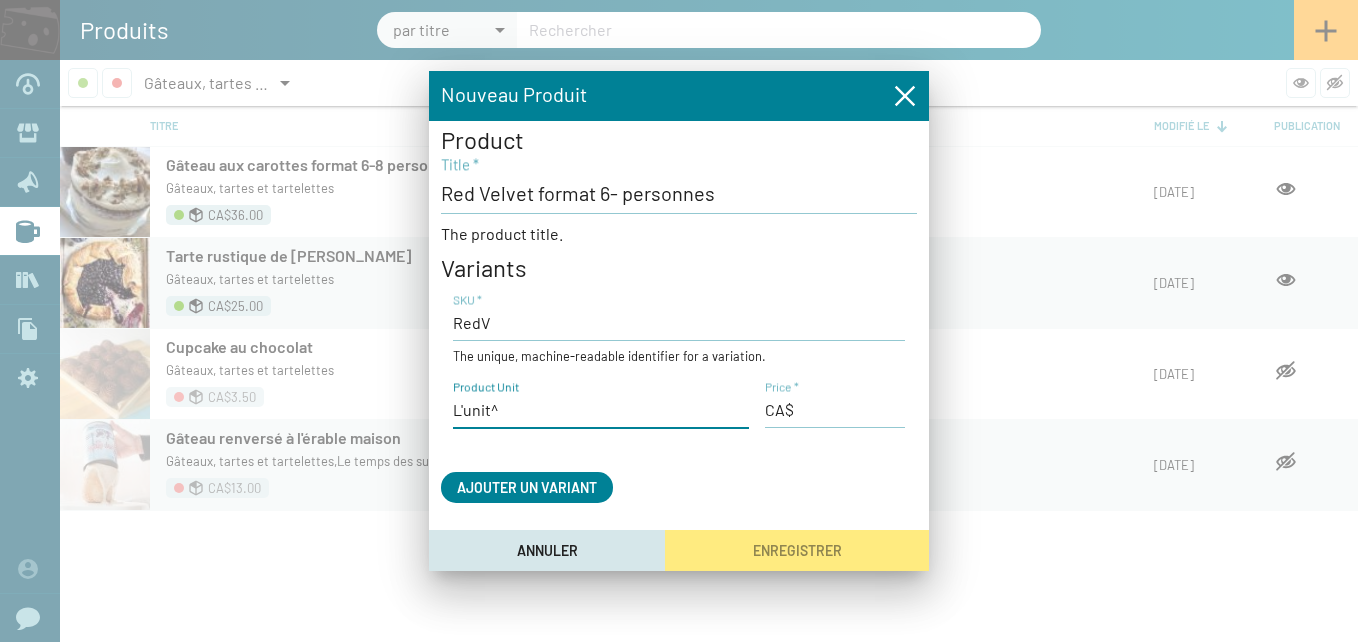 type on "L'unit^" 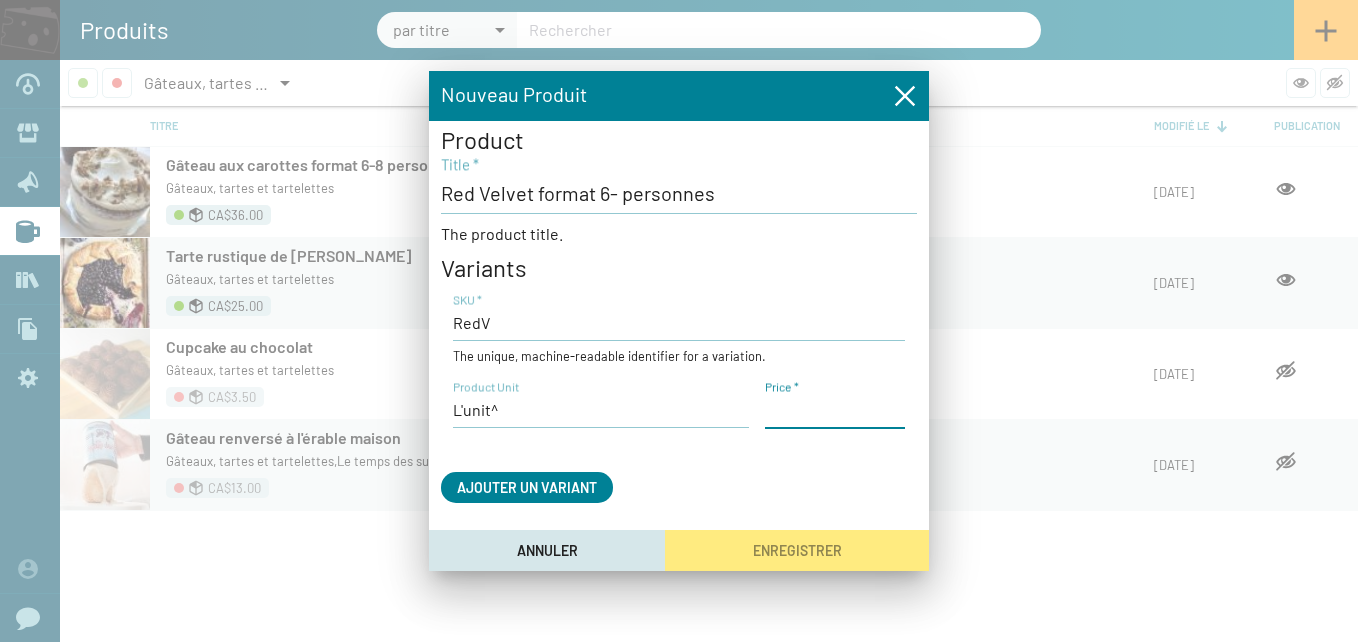 type on "CA$" 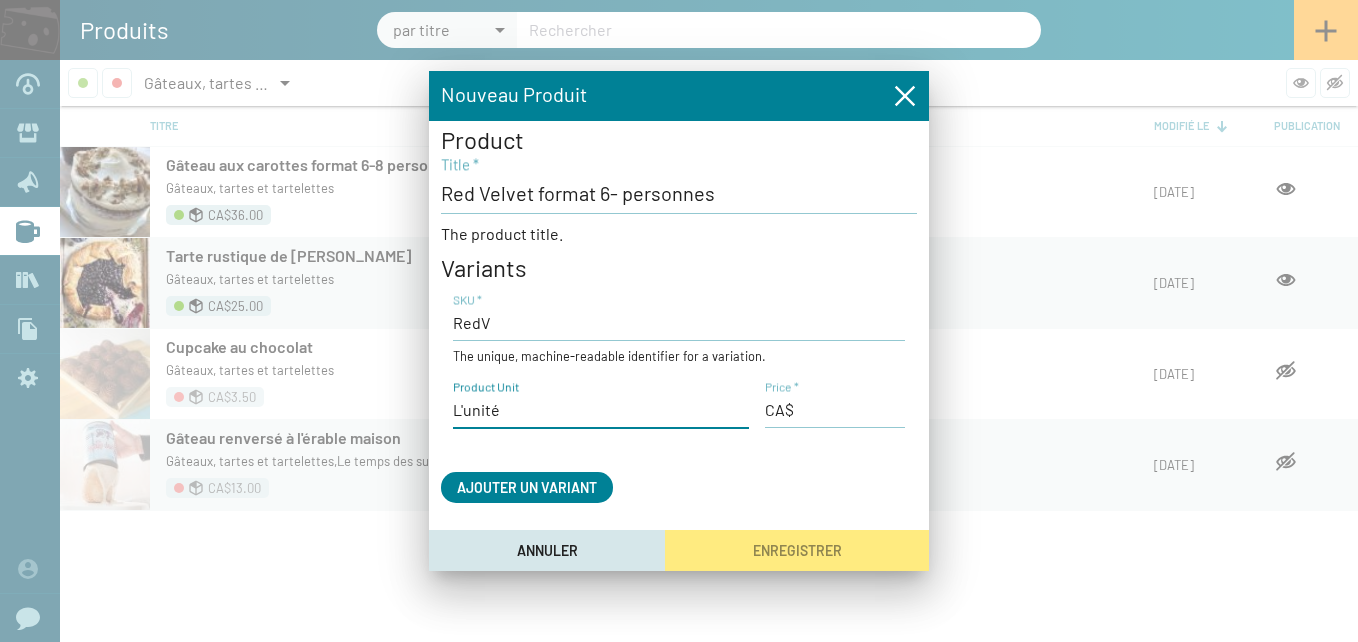 type on "L'unité" 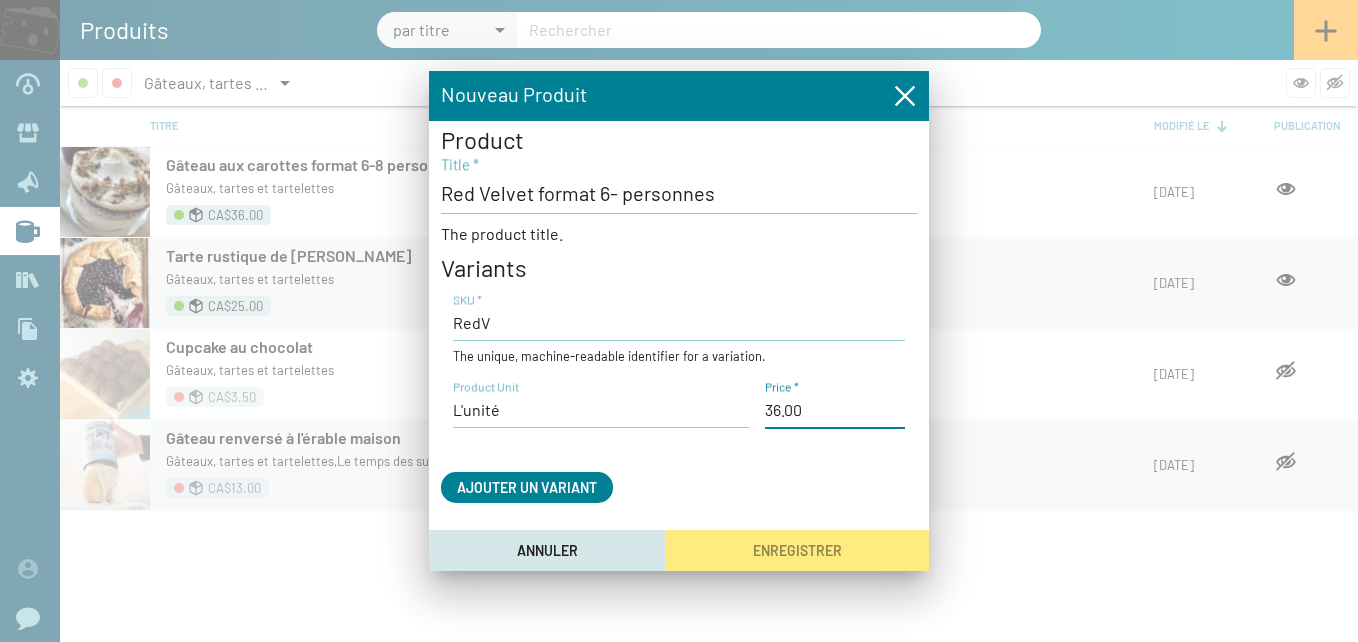 type on "36,00 $CA" 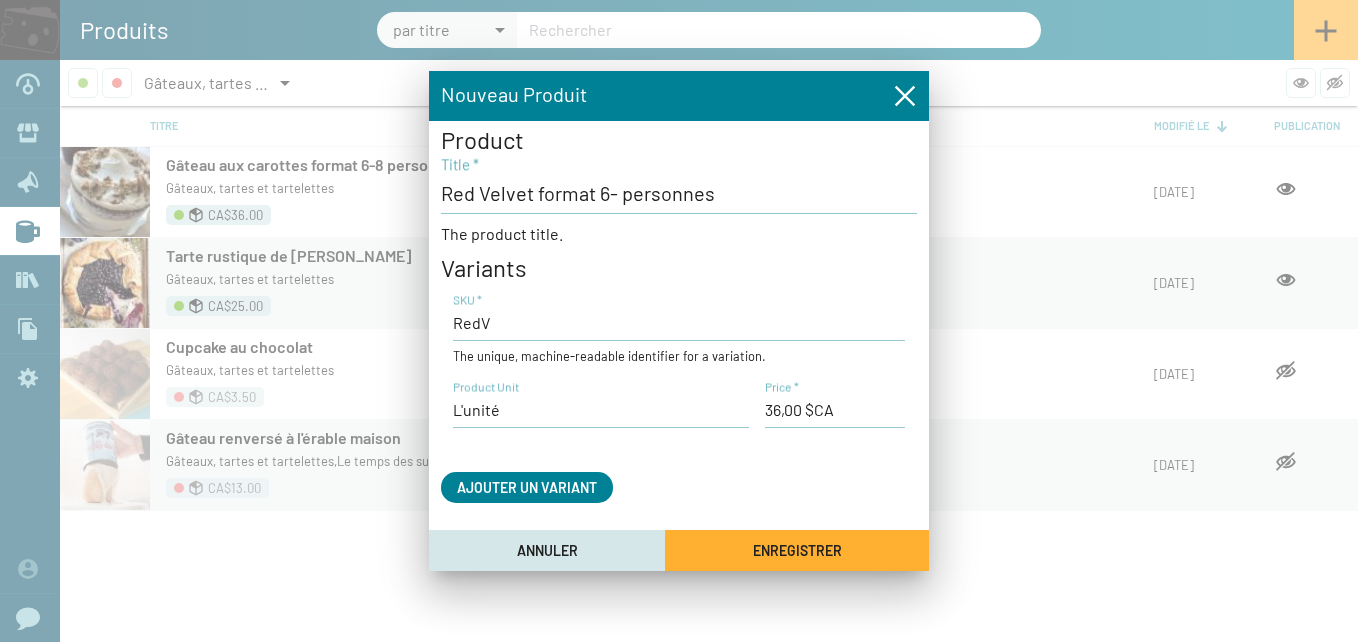type 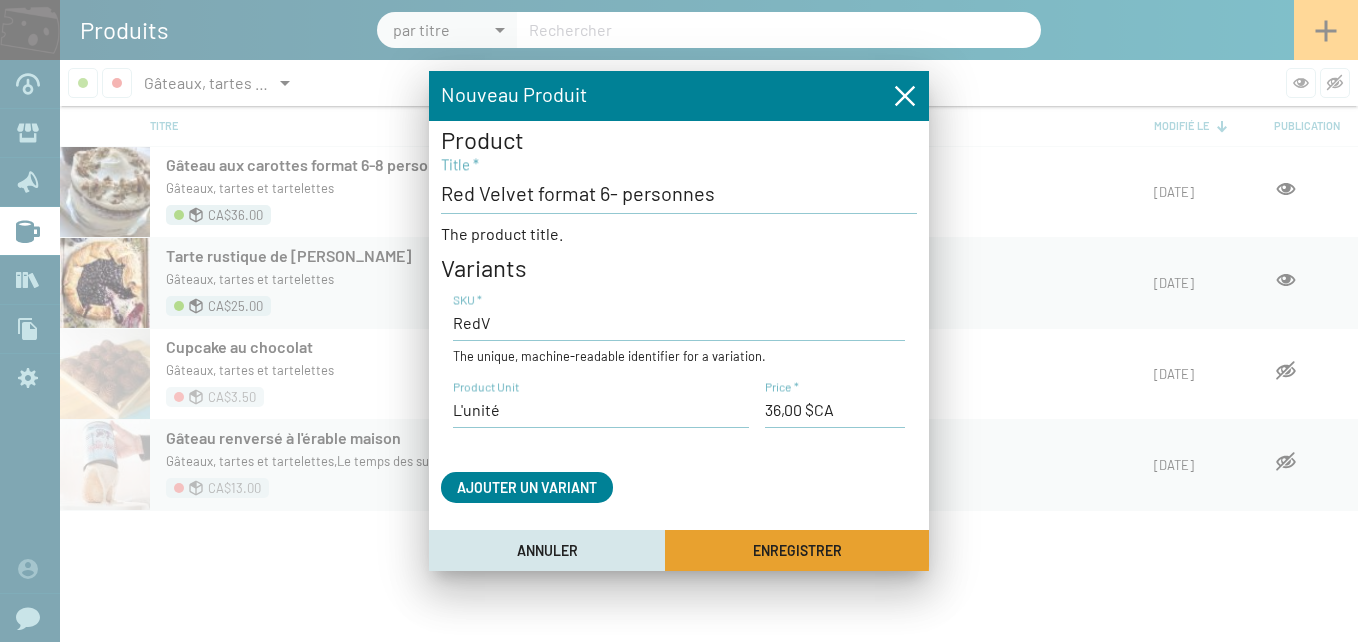 click on "Enregistrer" 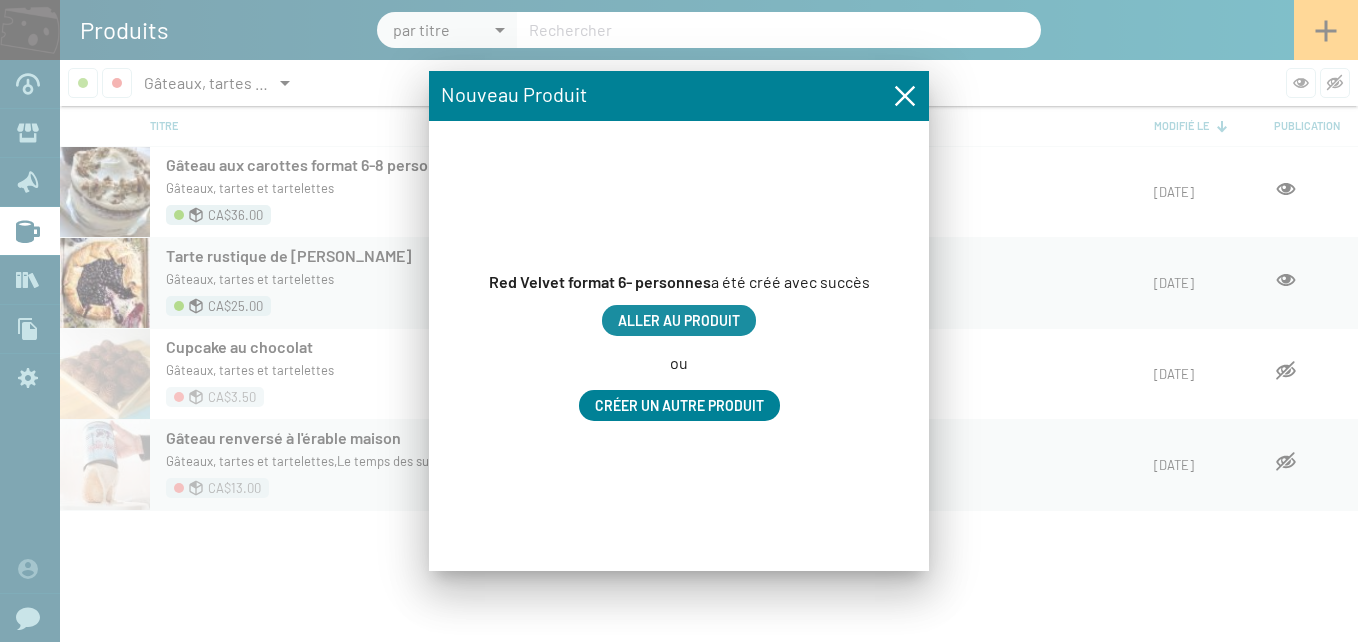 click on "Aller au produit" 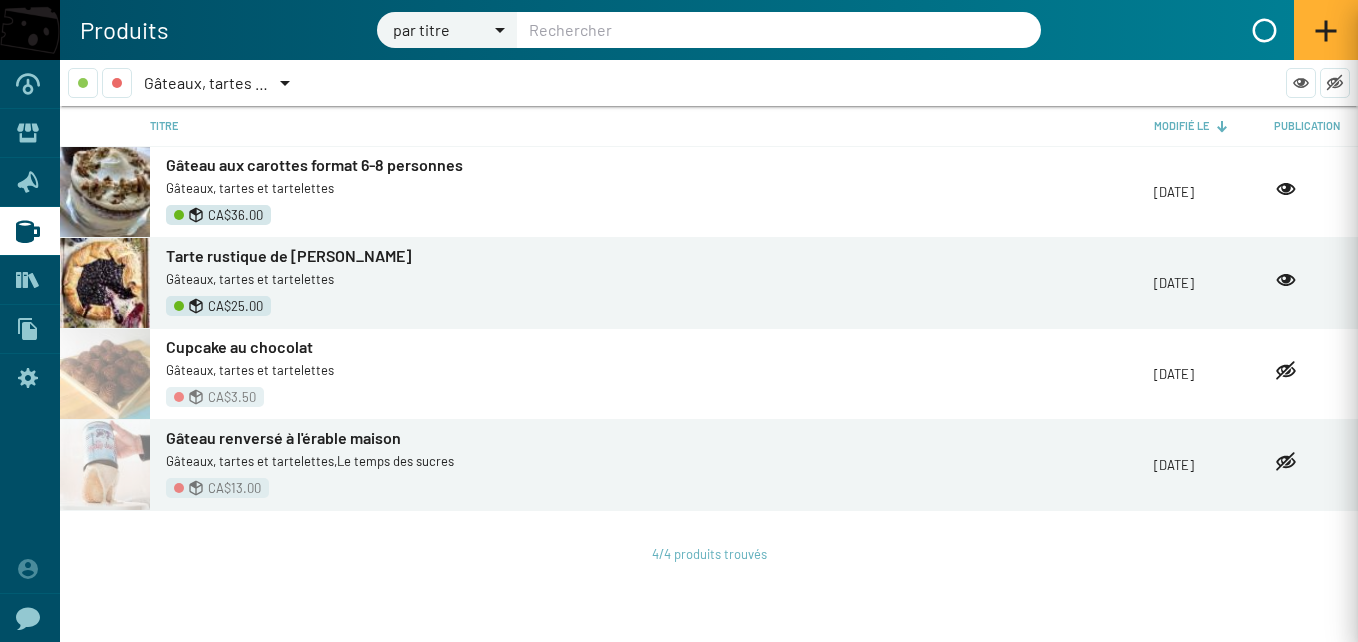 type on "Red Velvet format 6- personnes" 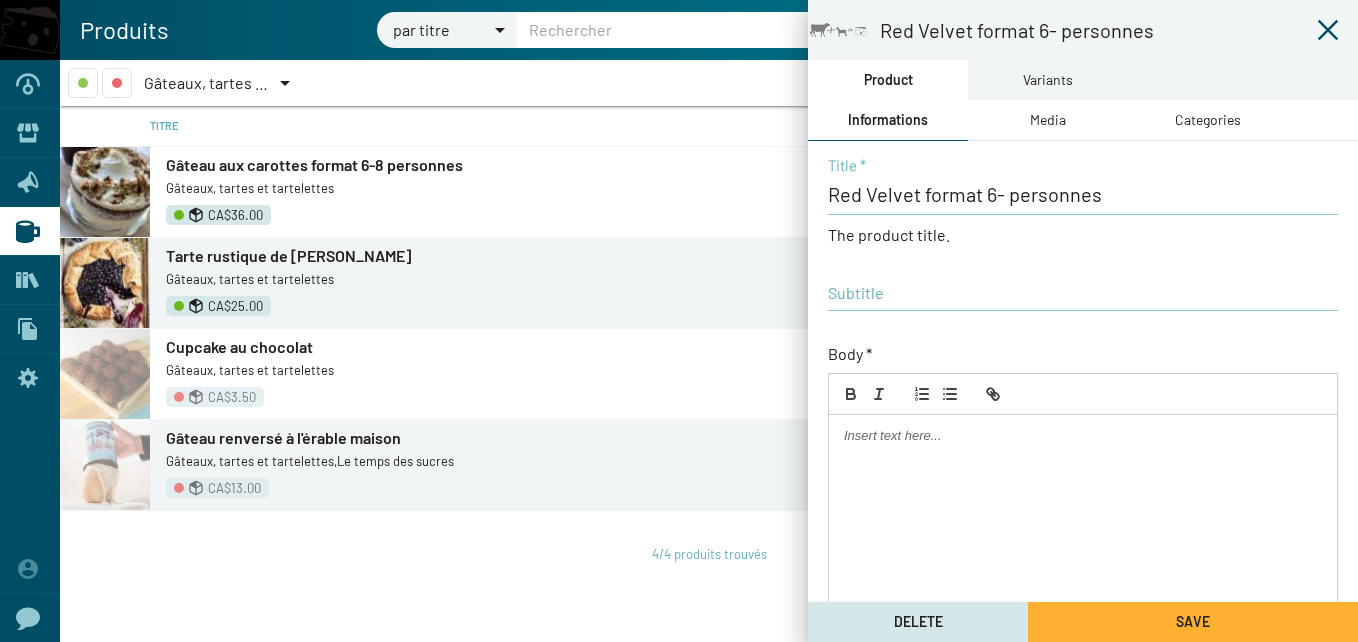 click at bounding box center [1083, 436] 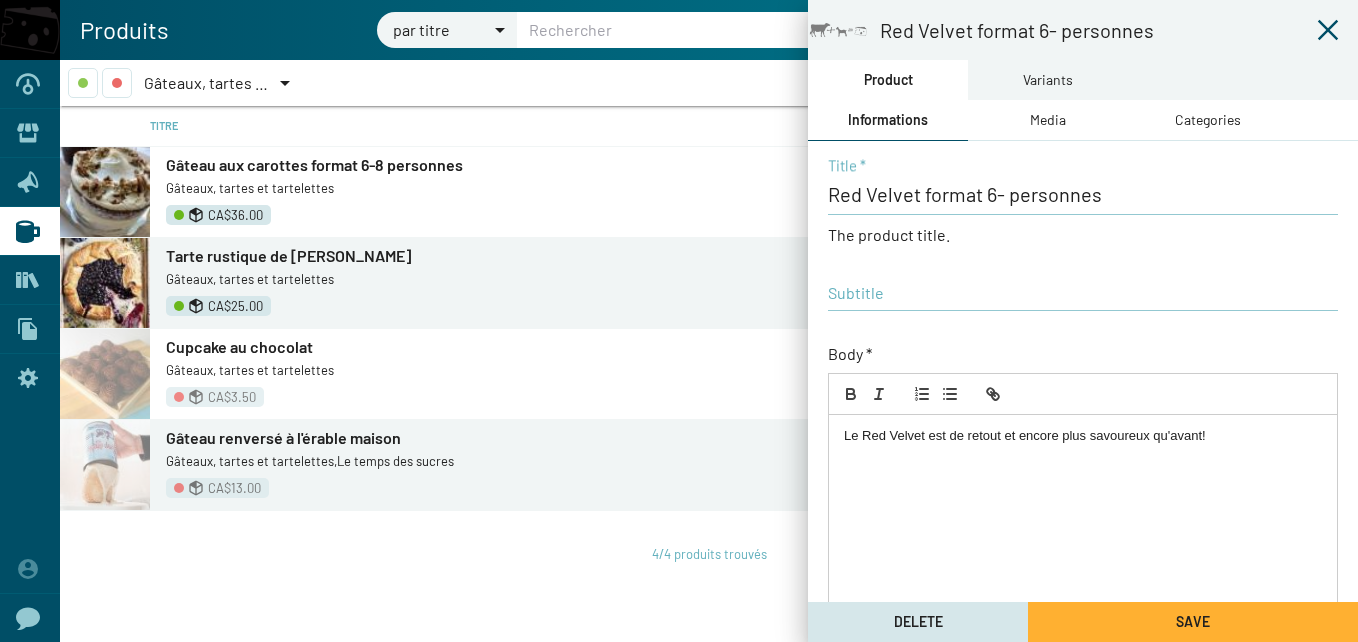click on "Le Red Velvet est de retout et encore plus savoureux qu'avant!" at bounding box center (1083, 436) 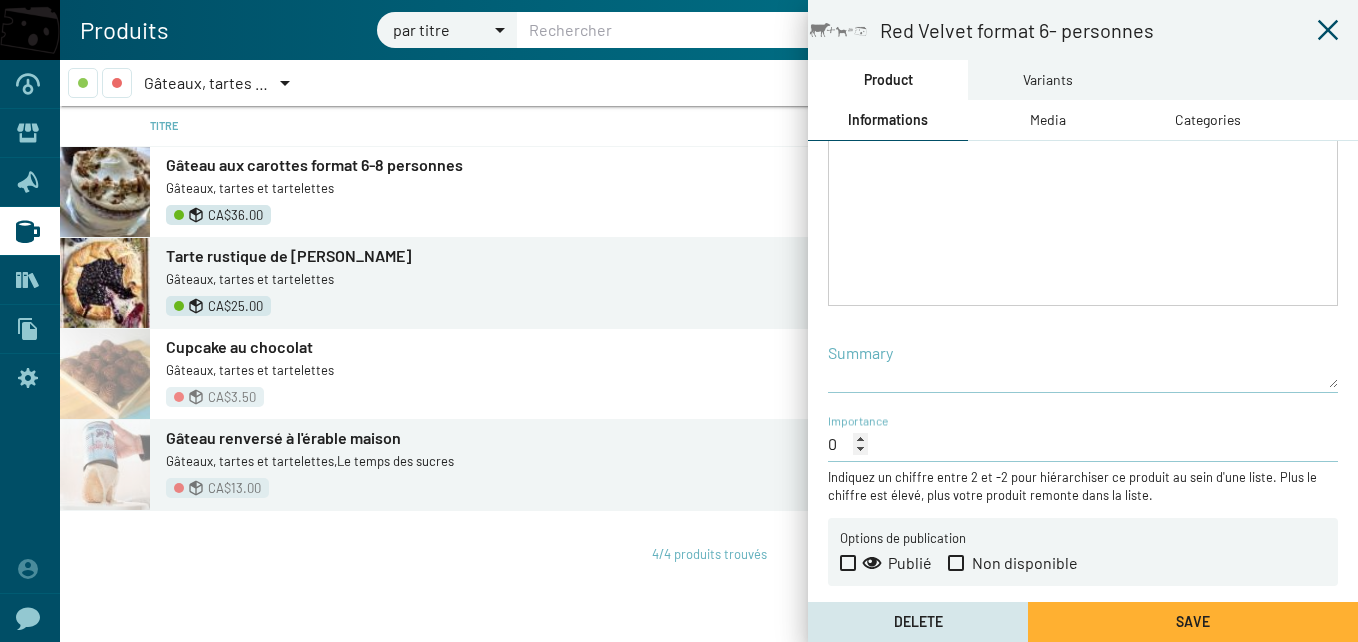scroll, scrollTop: 424, scrollLeft: 0, axis: vertical 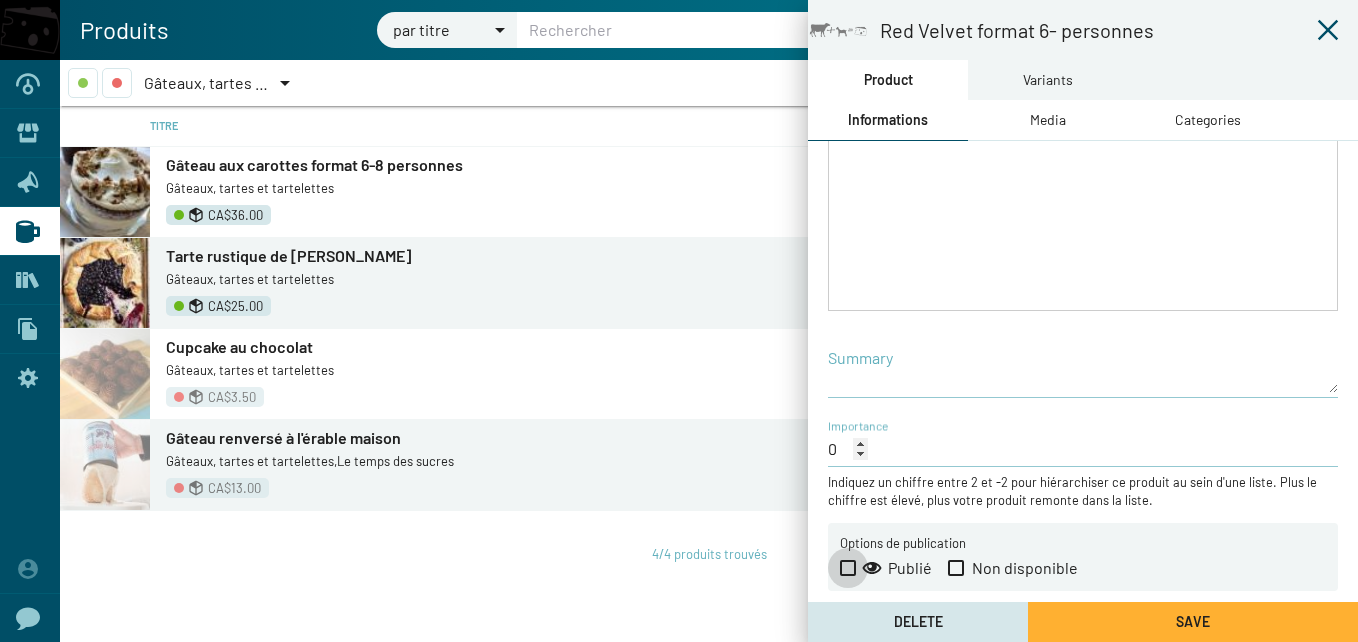 click at bounding box center [848, 568] 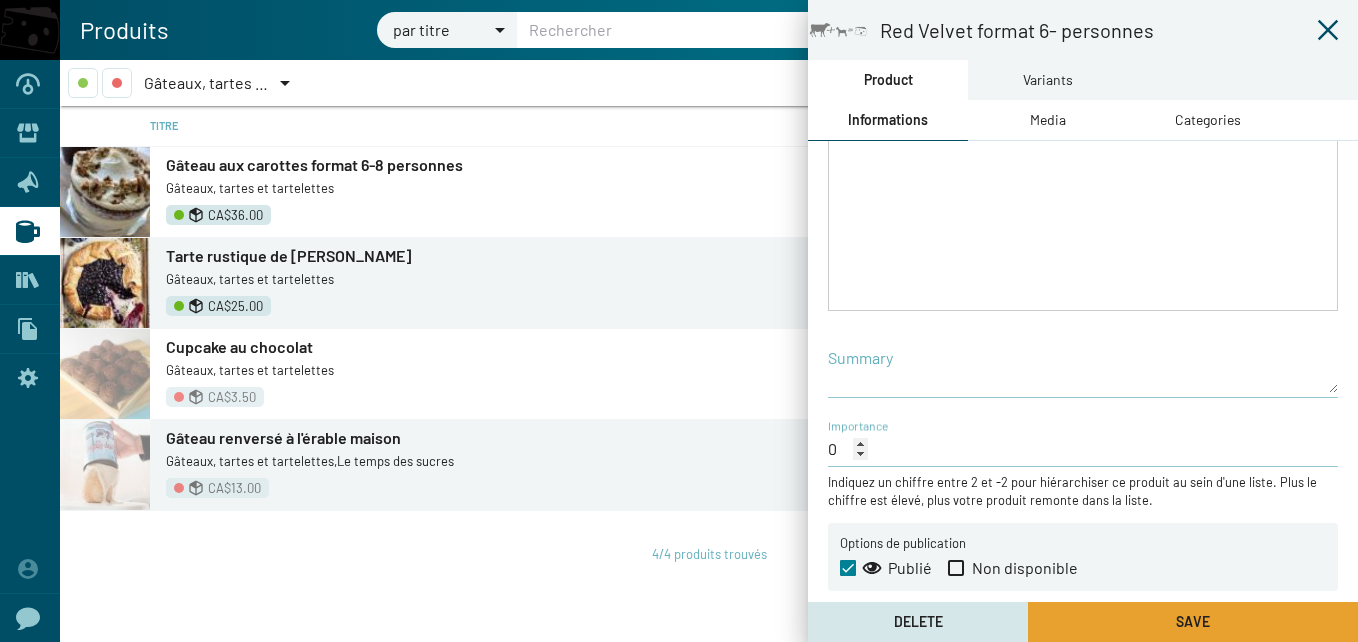 click on "Save" 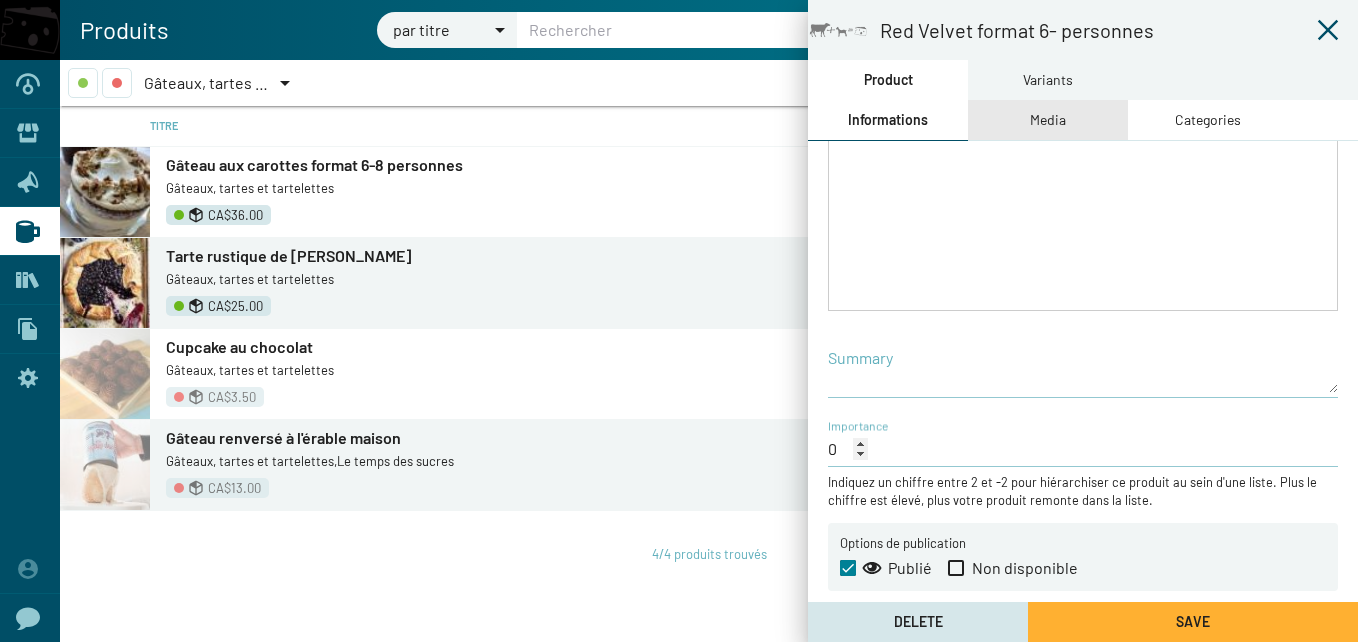 click on "Media" at bounding box center (1048, 120) 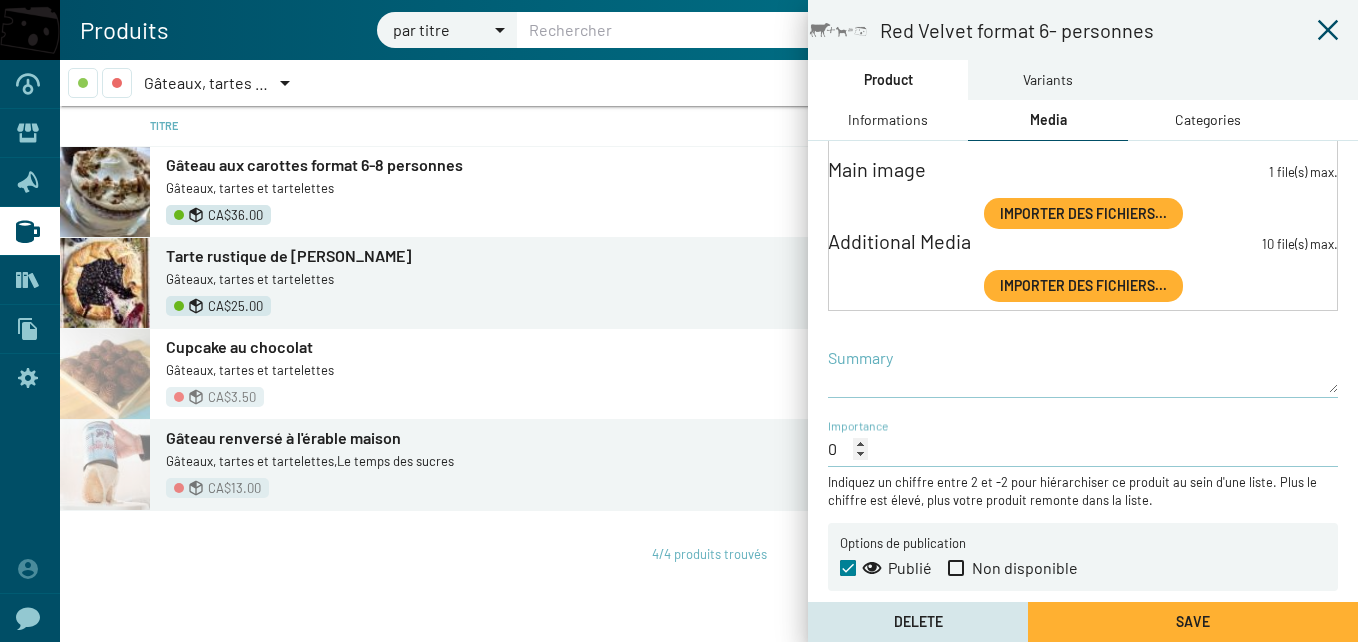 scroll, scrollTop: 0, scrollLeft: 0, axis: both 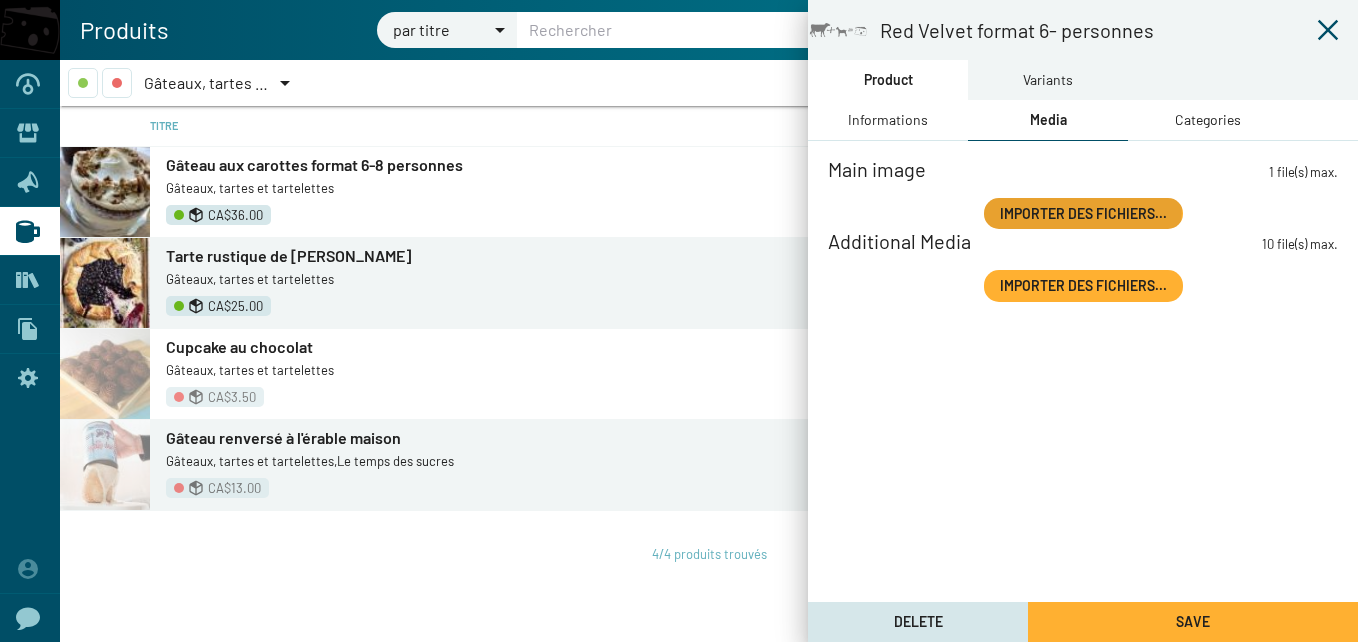 click on "Importer des fichiers..." at bounding box center [1083, 213] 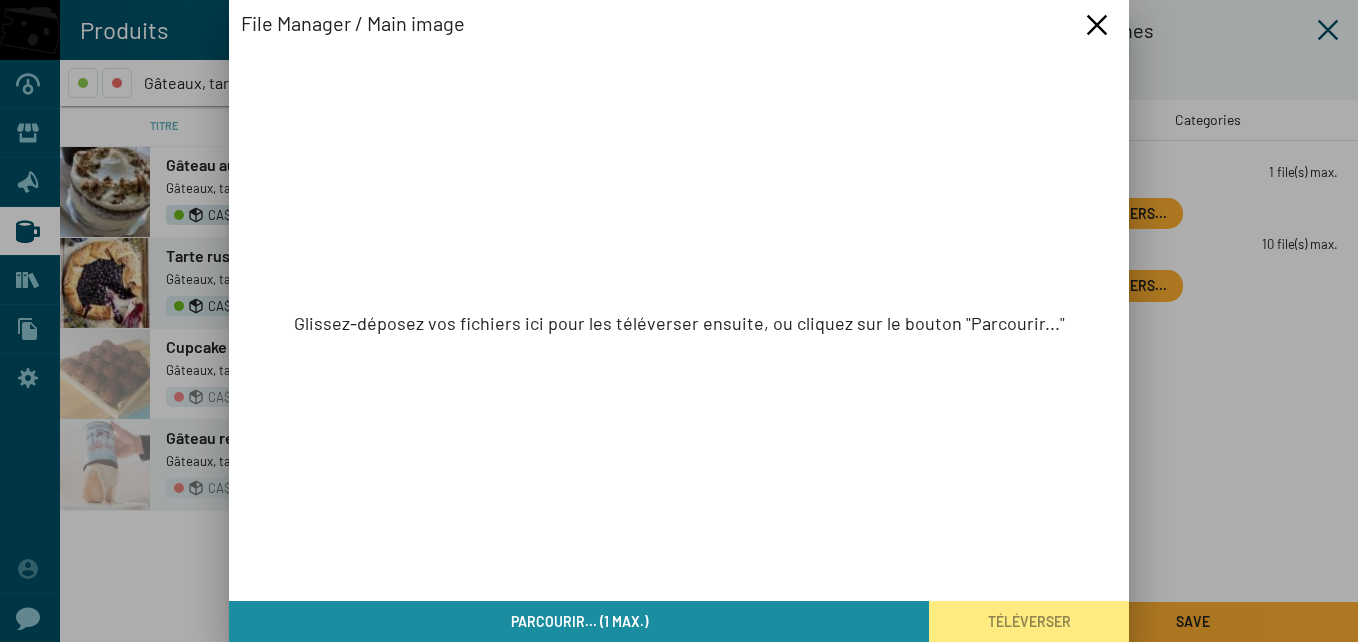 click on "Parcourir... (1 max.)" 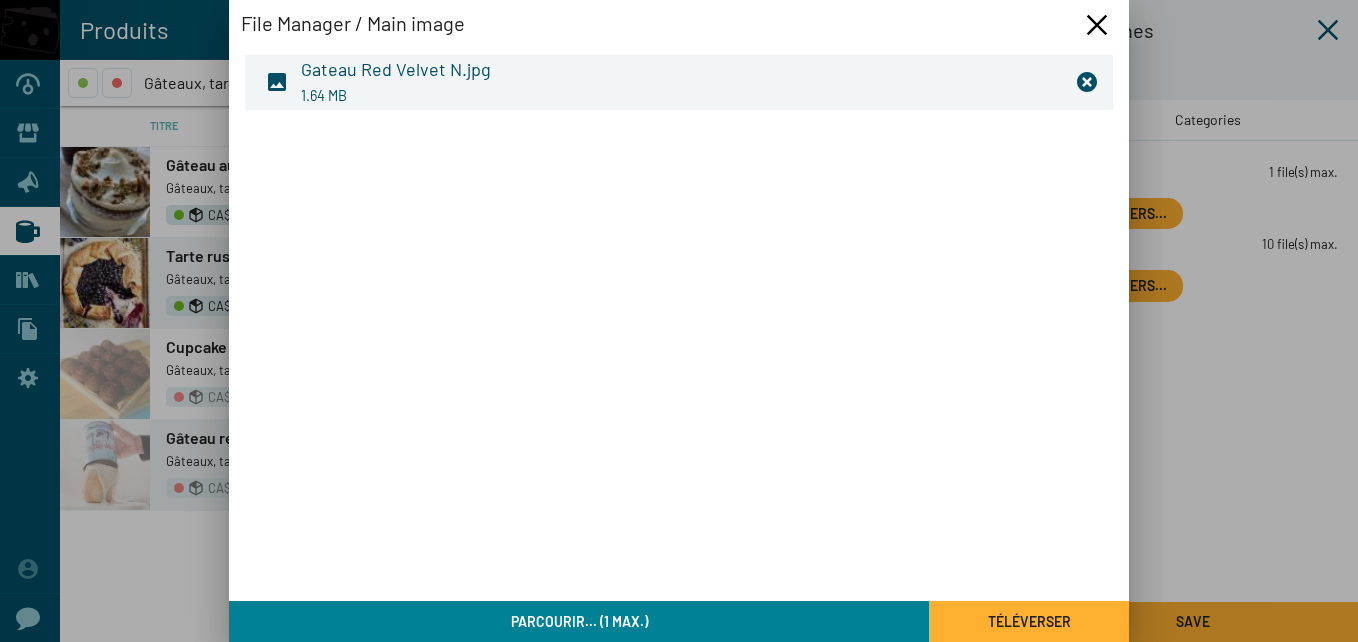 click on "Téléverser" 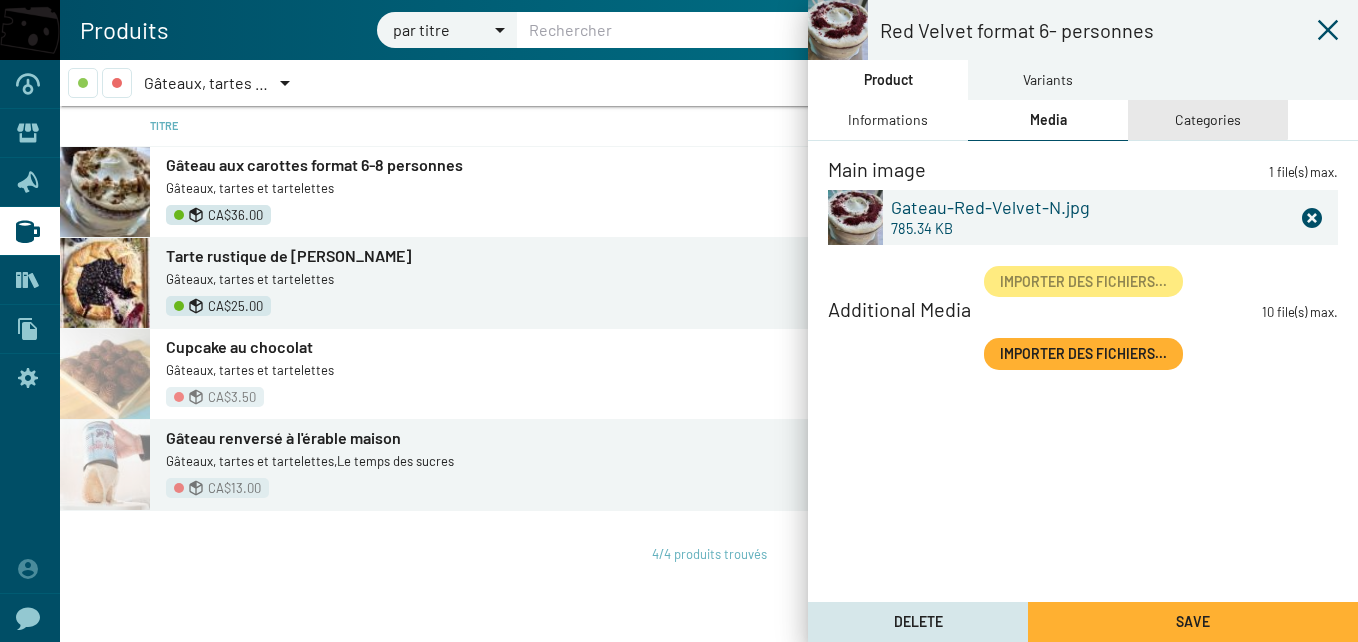 click on "Categories" at bounding box center (1208, 120) 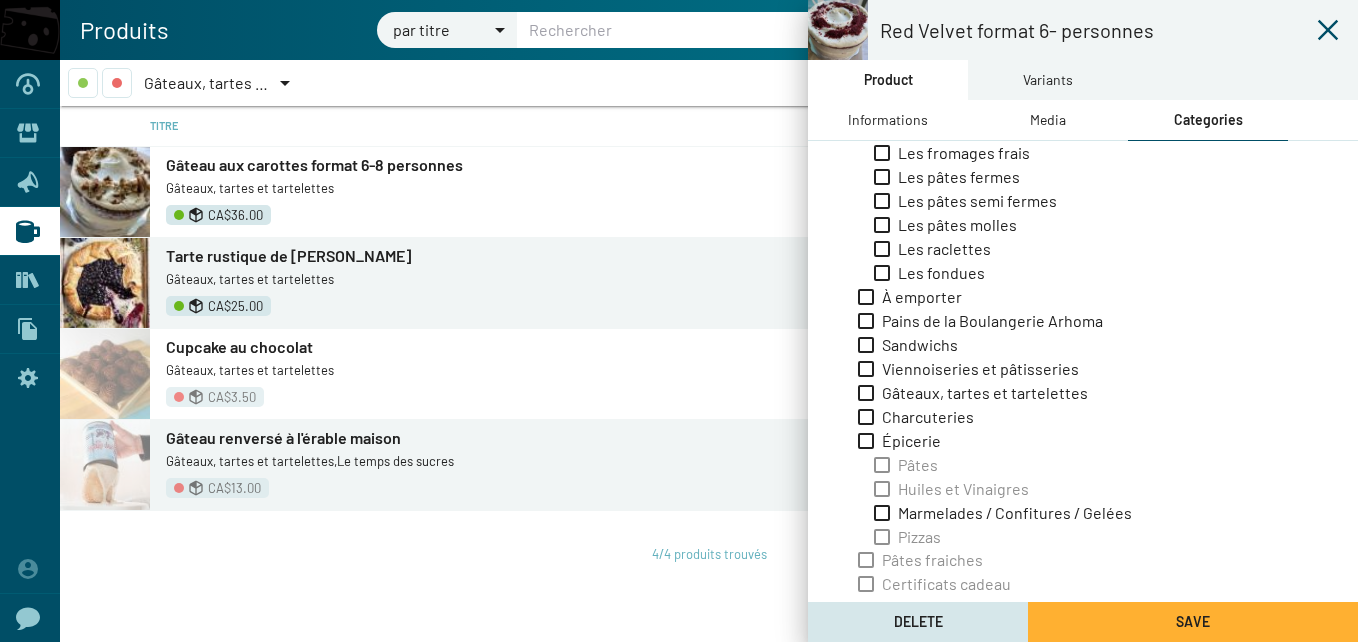 scroll, scrollTop: 377, scrollLeft: 0, axis: vertical 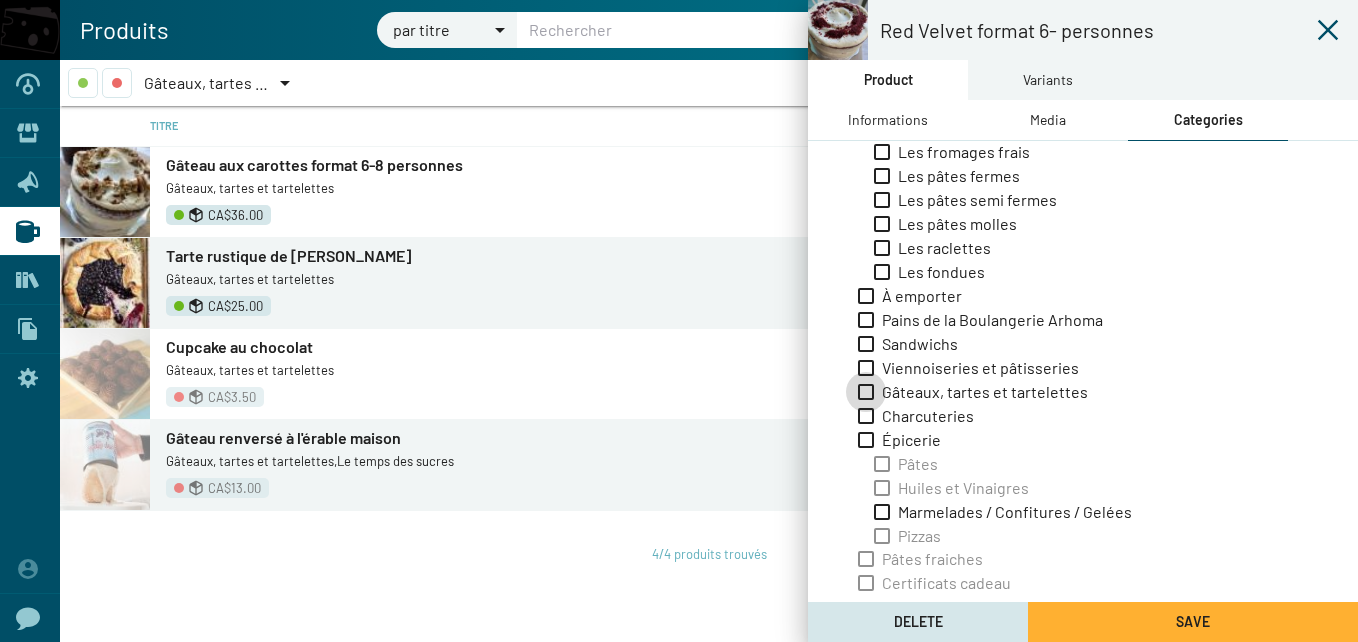 click at bounding box center [866, 392] 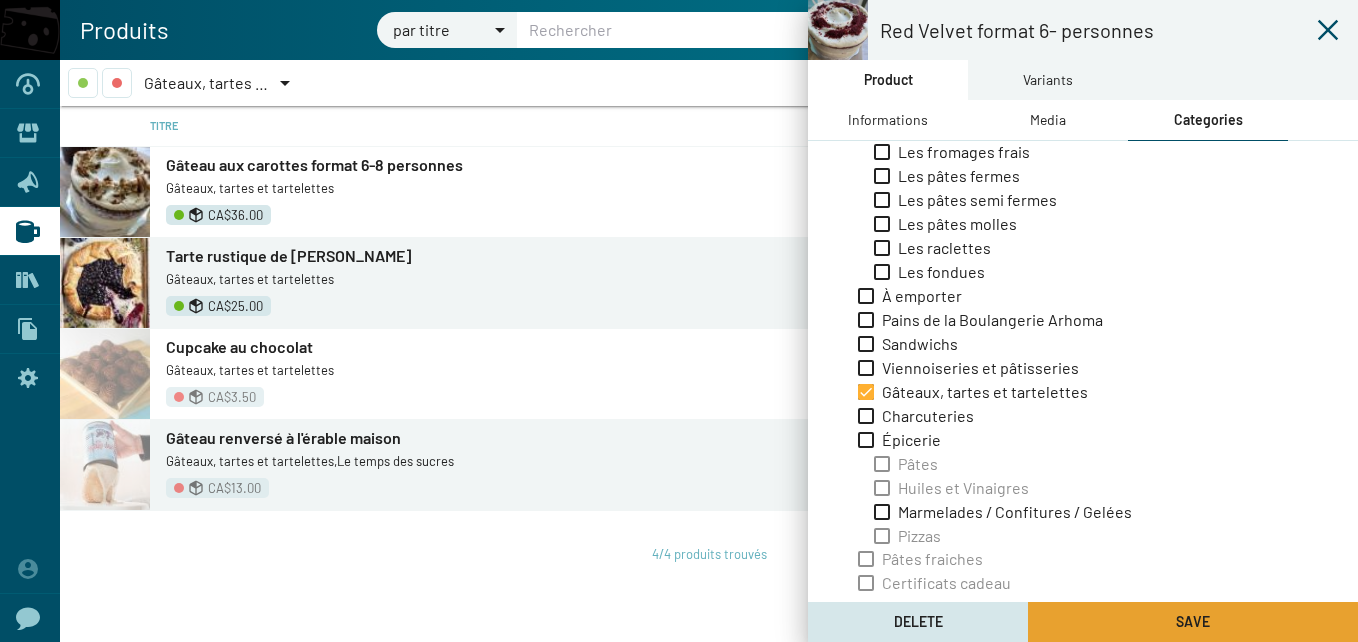 click on "Save" 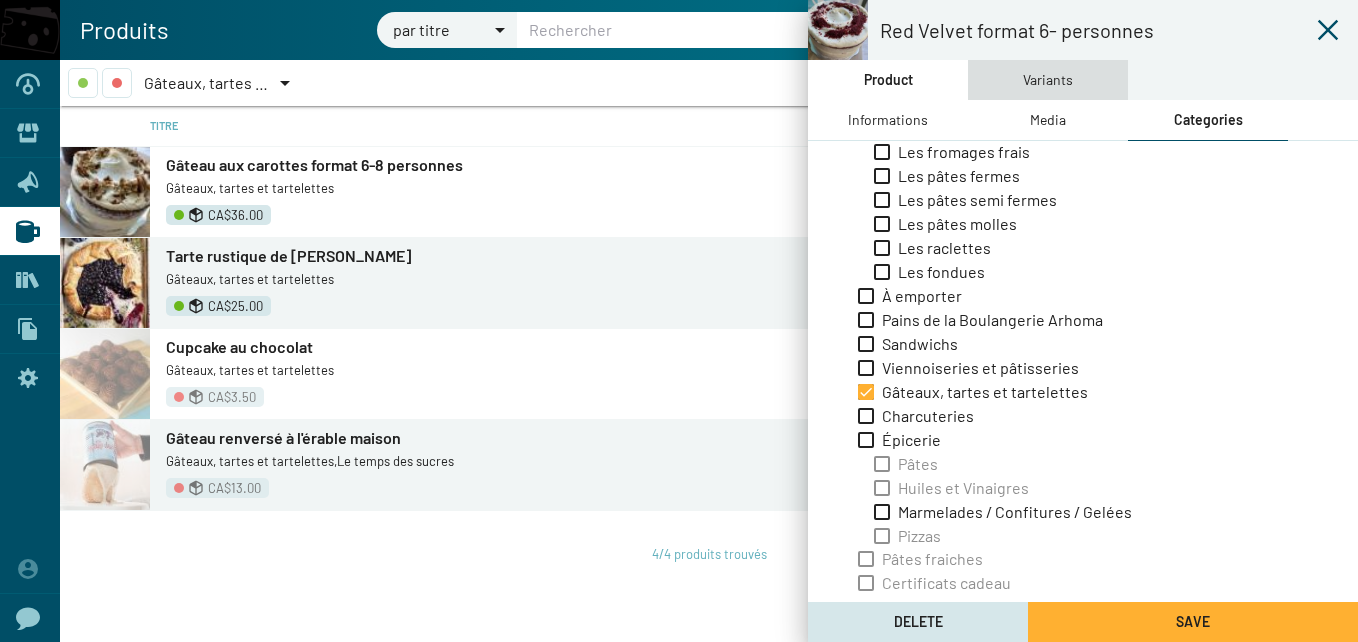 click on "Variants" at bounding box center [1048, 80] 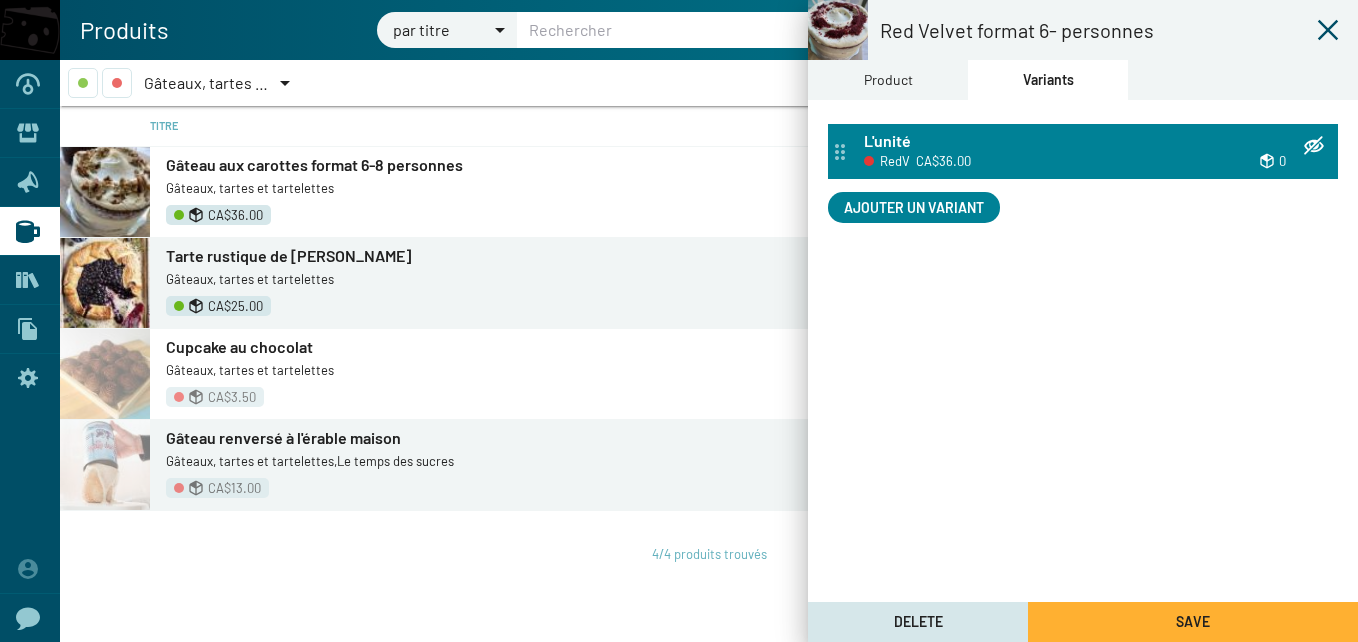 click on "L'unité" 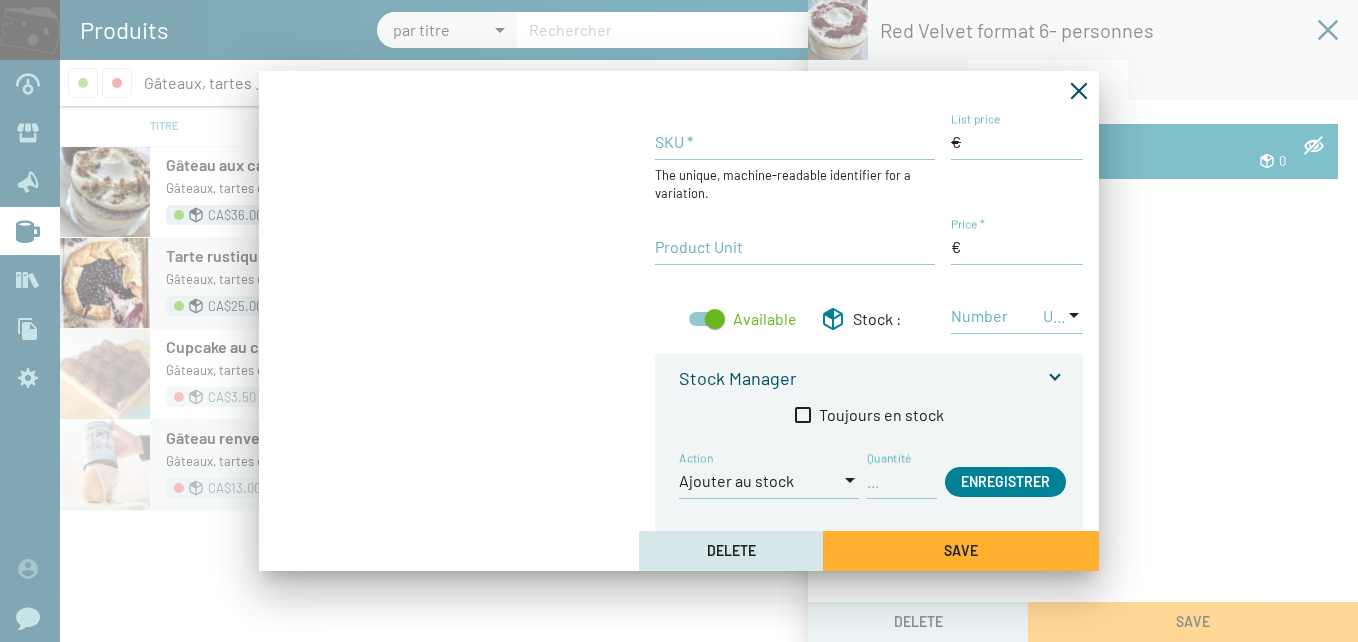 type on "RedV" 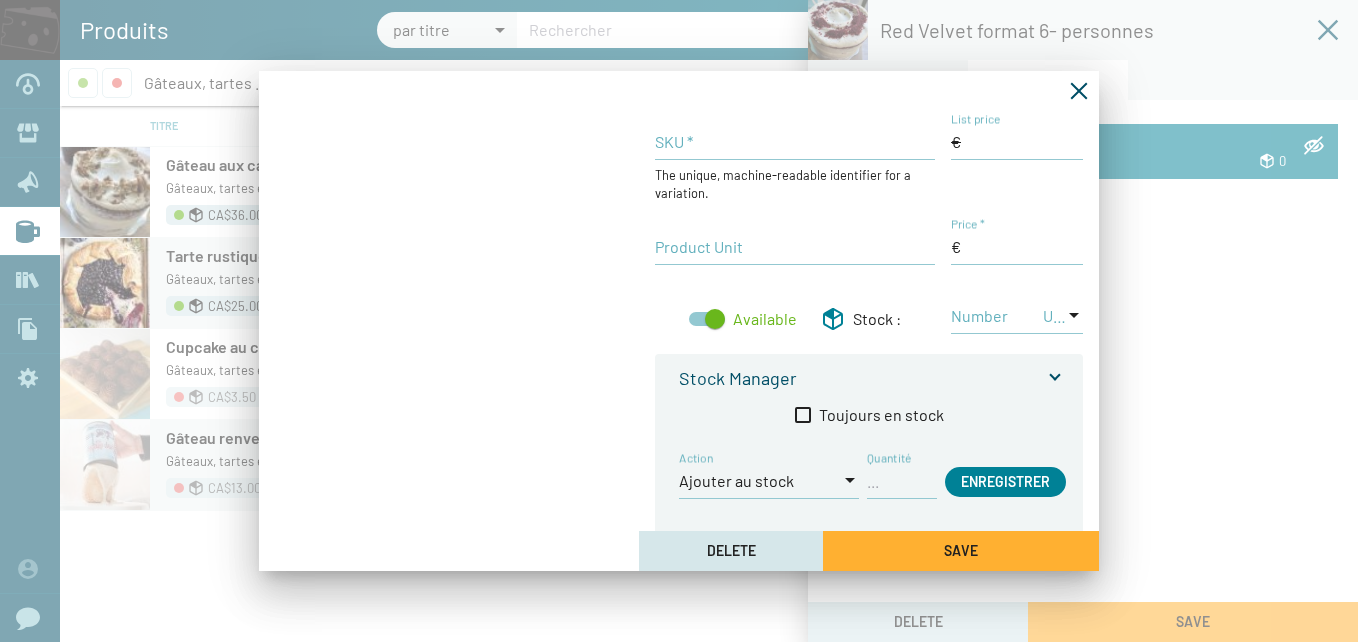 type on "L'unité" 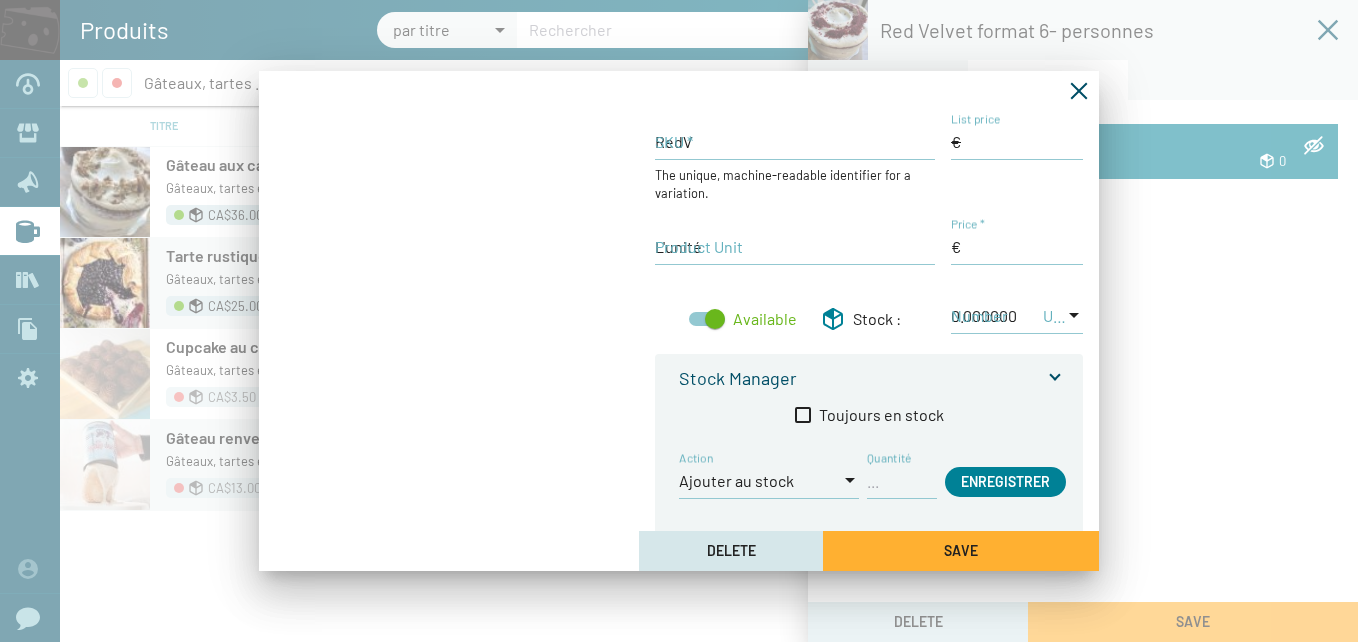 type on "36,00 $CA" 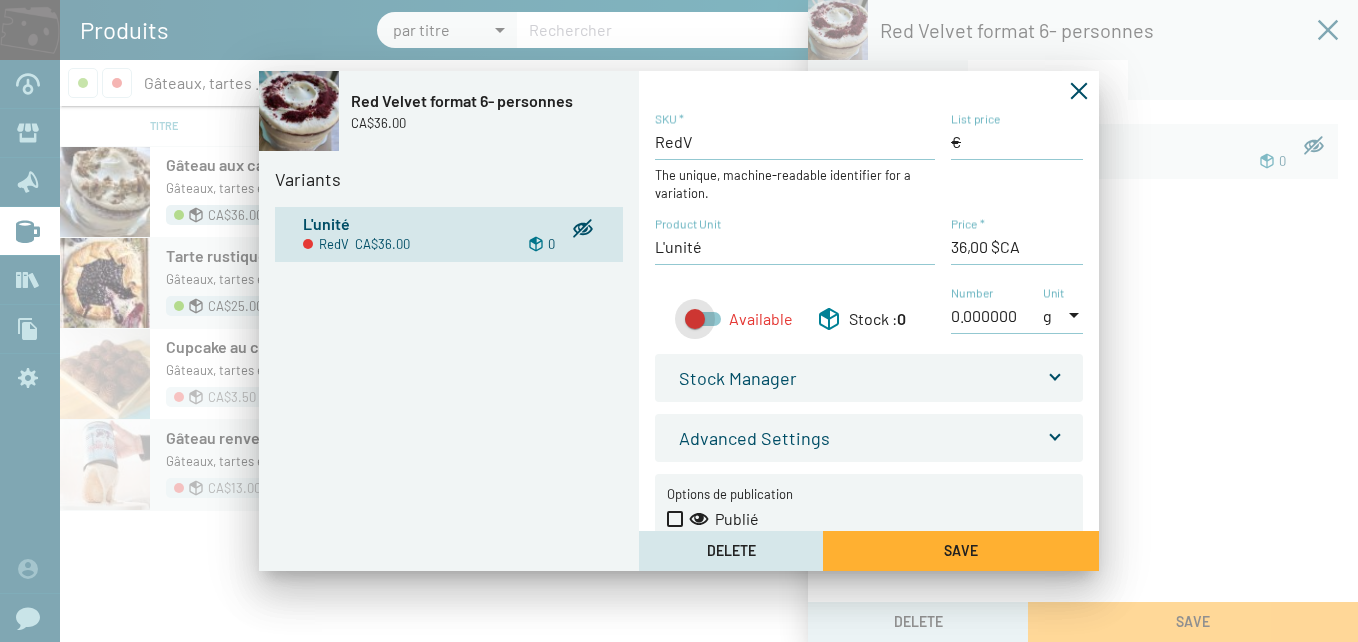 click on "Available" at bounding box center (739, 319) 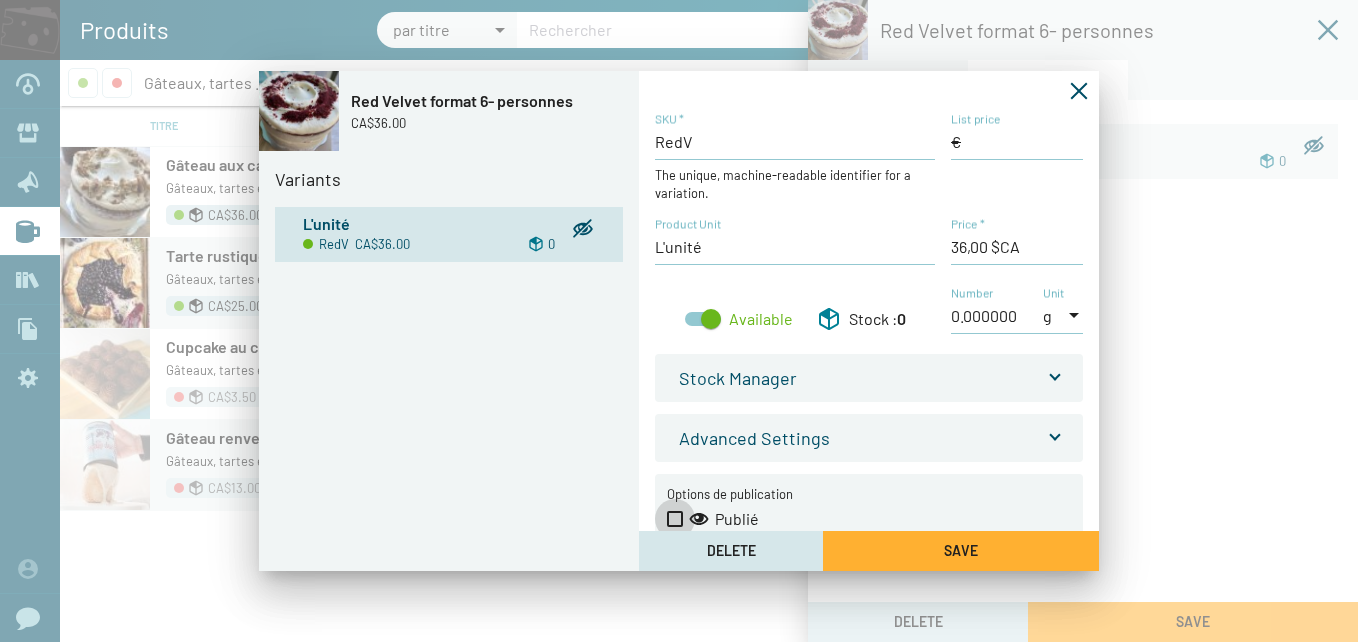 click at bounding box center (675, 519) 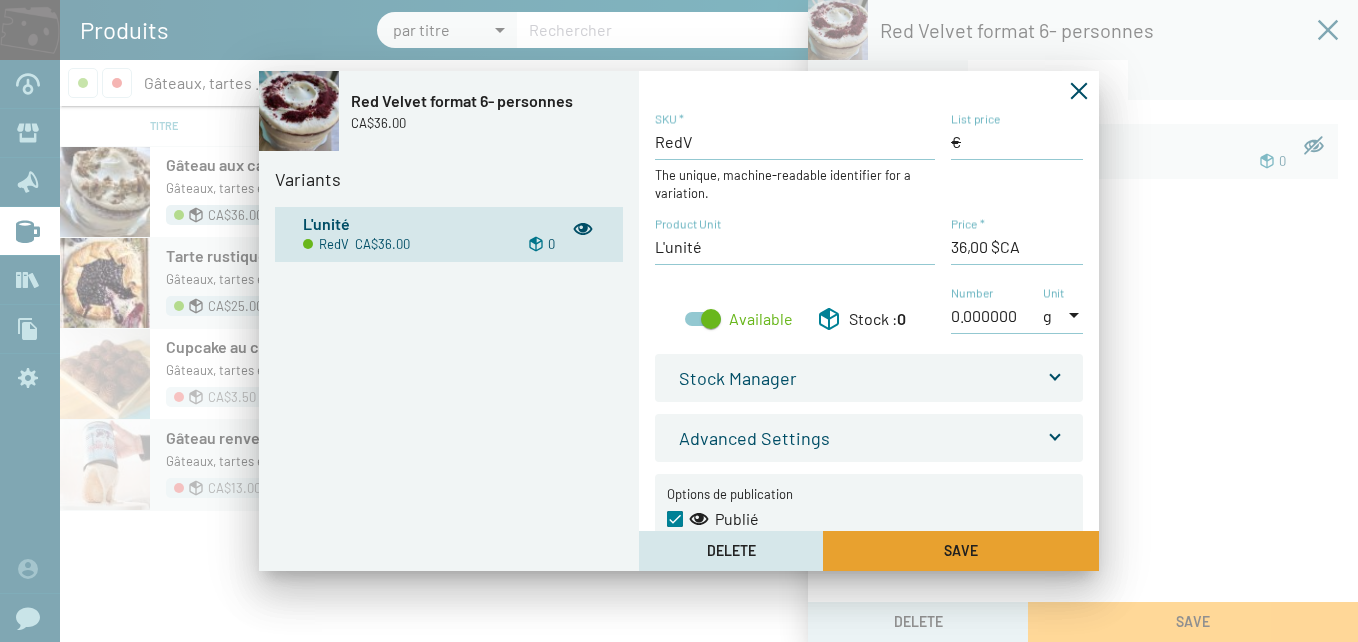 click on "Save" 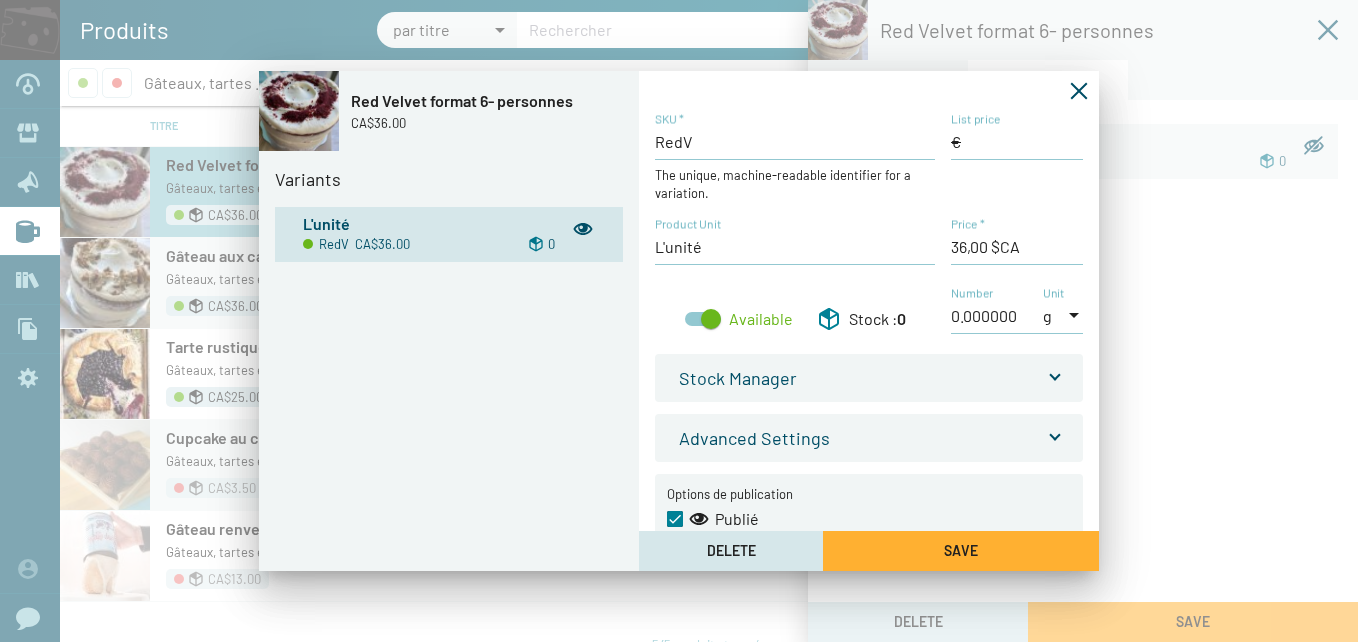 click 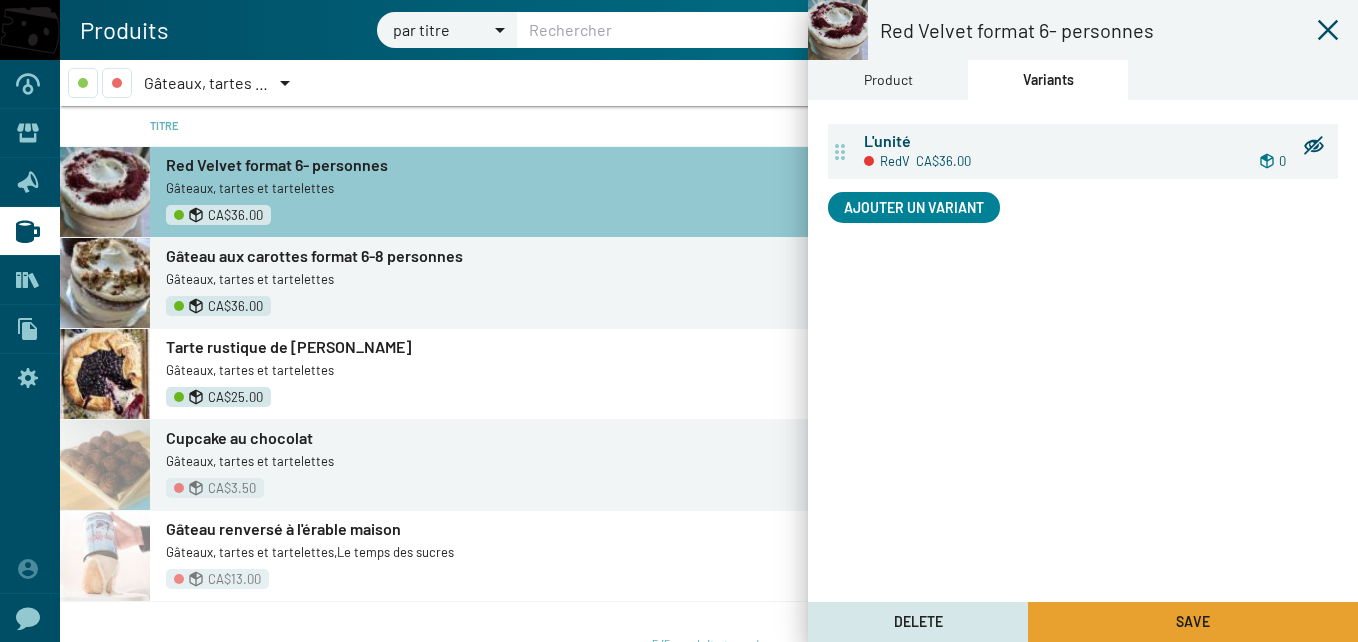 click on "Save" 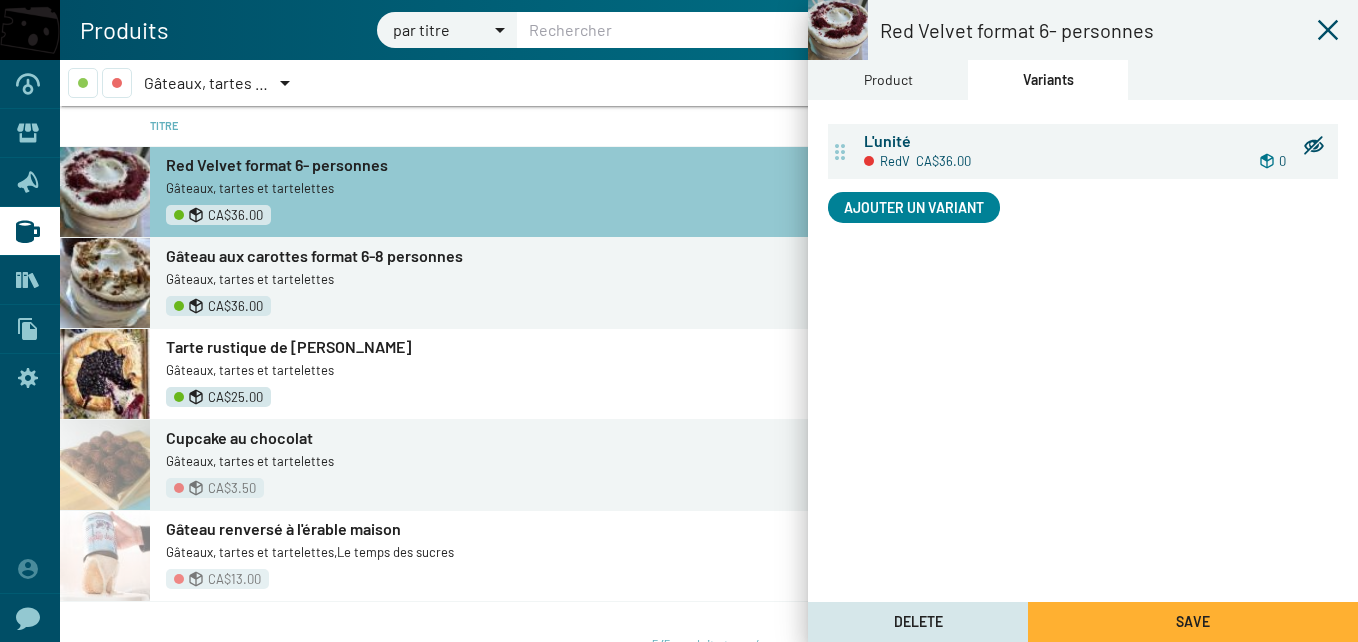 click 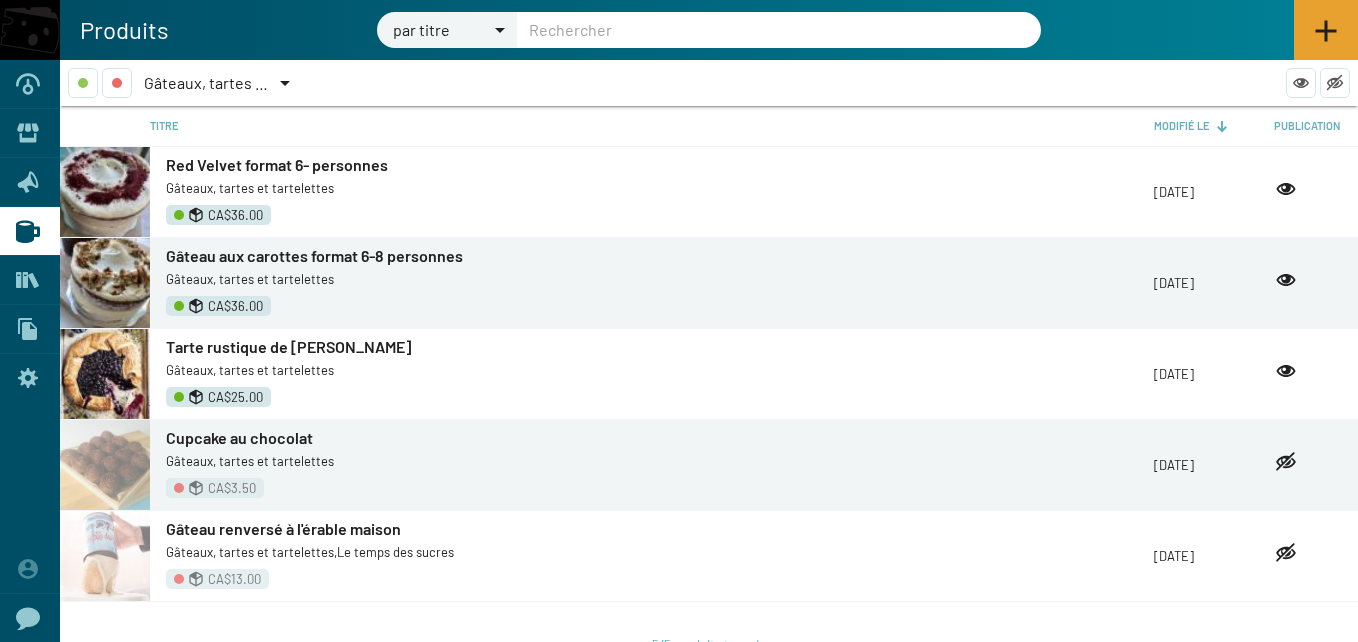 click 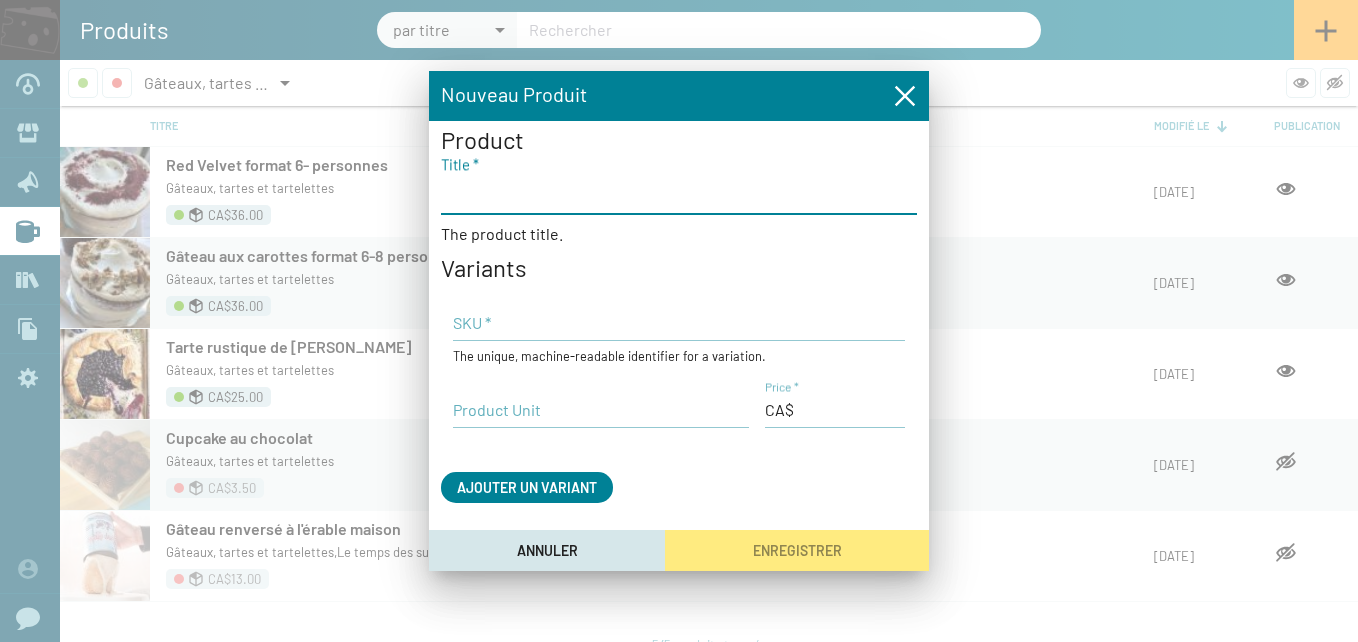 click on "Title *" at bounding box center [679, 193] 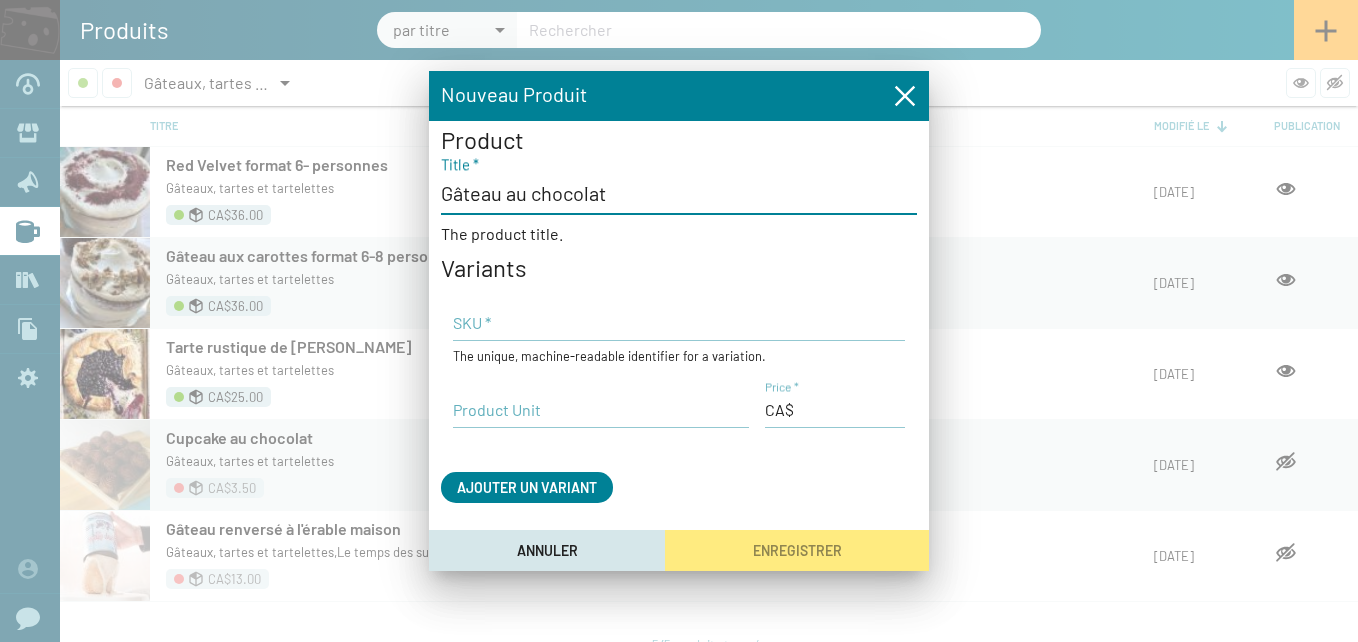 type on "Gâteau au chocolat" 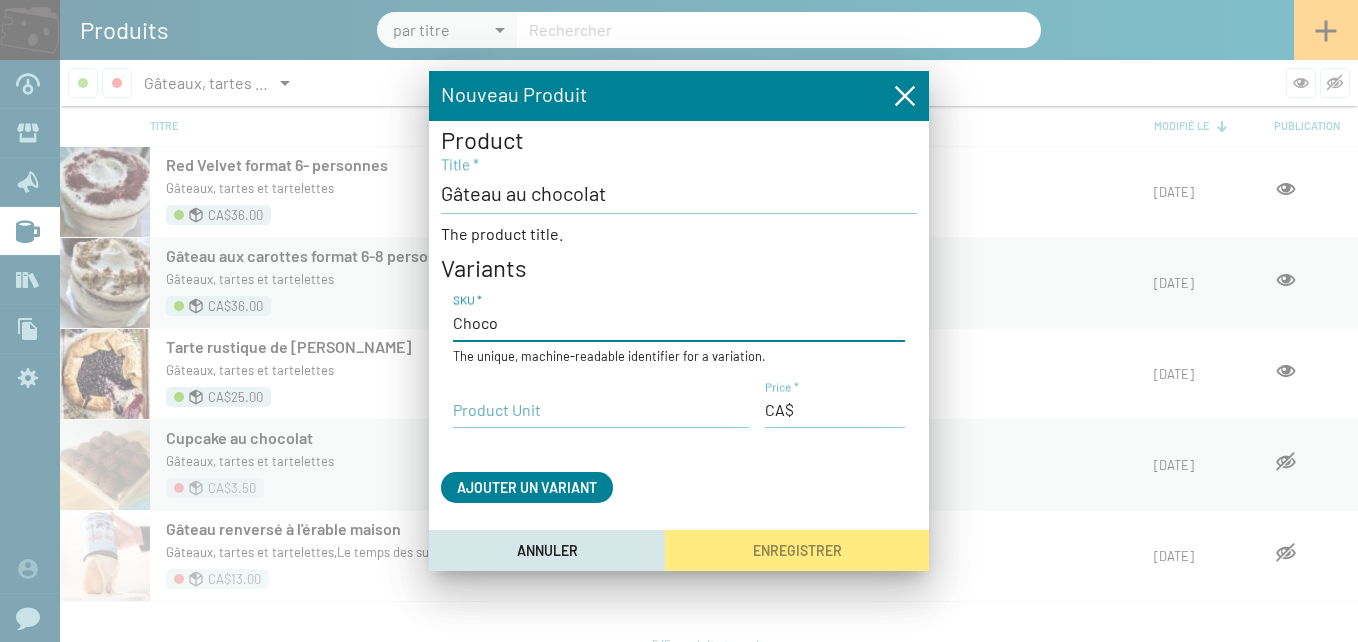 type on "Choco" 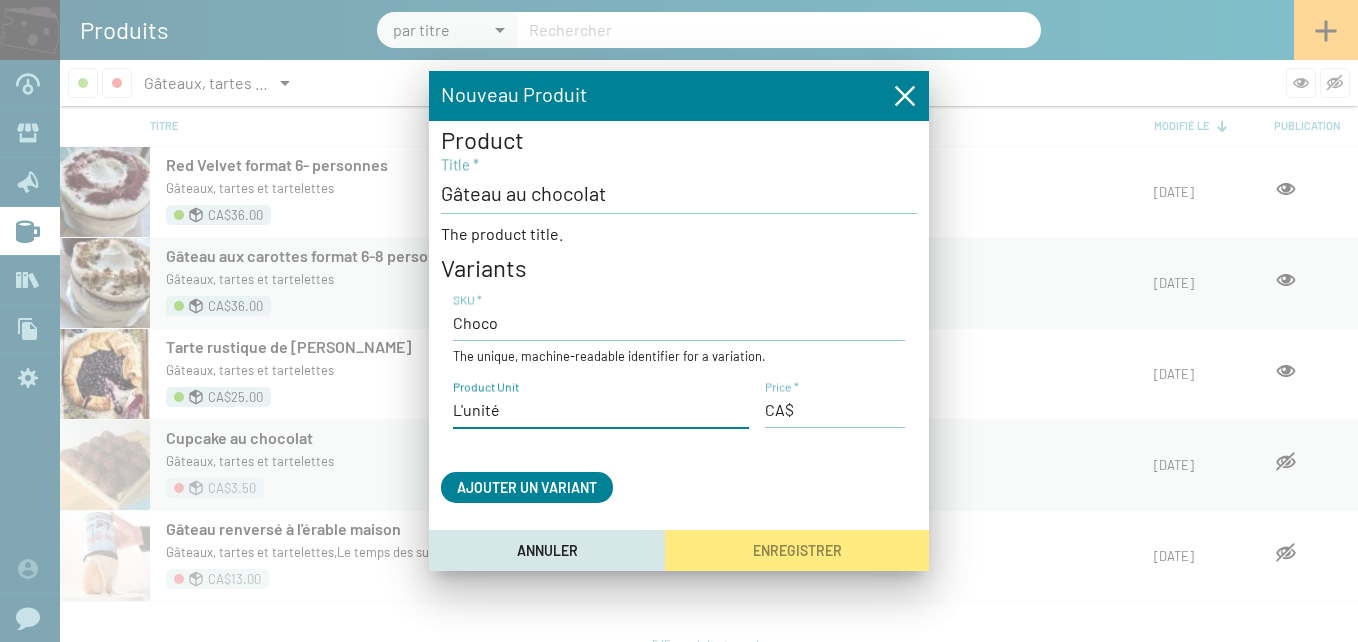 type on "L'unité" 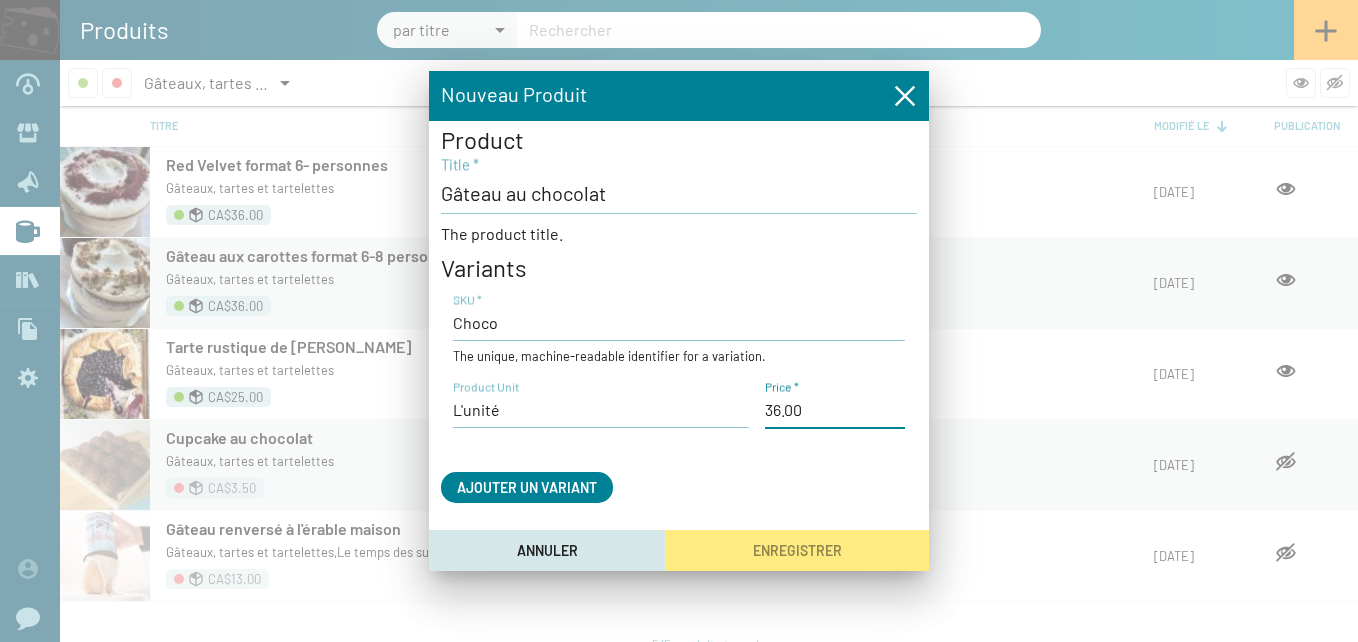 type on "36.00" 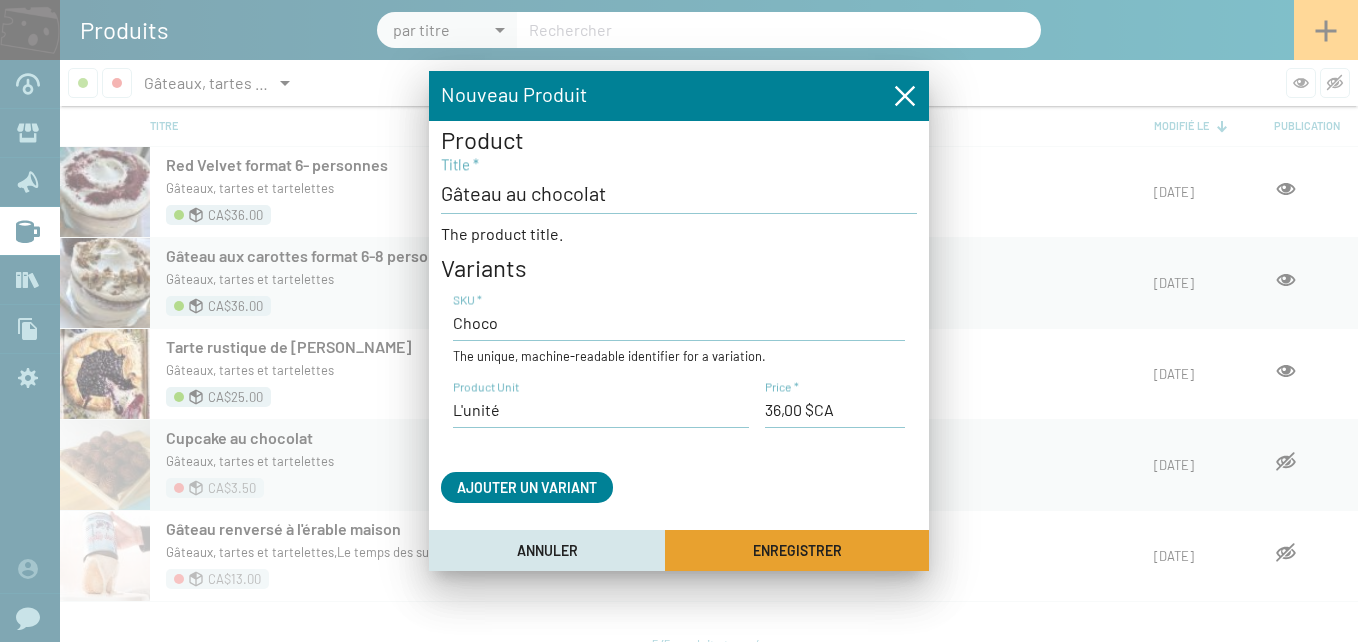 click on "Enregistrer" 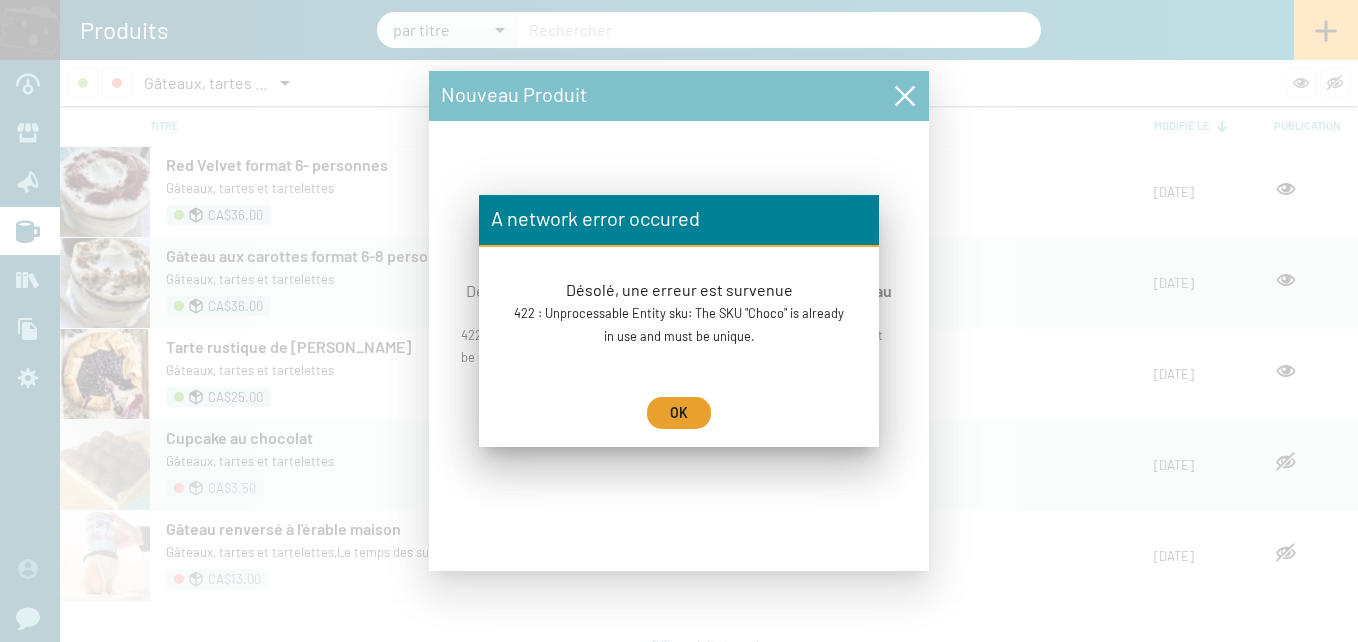 click on "OK" 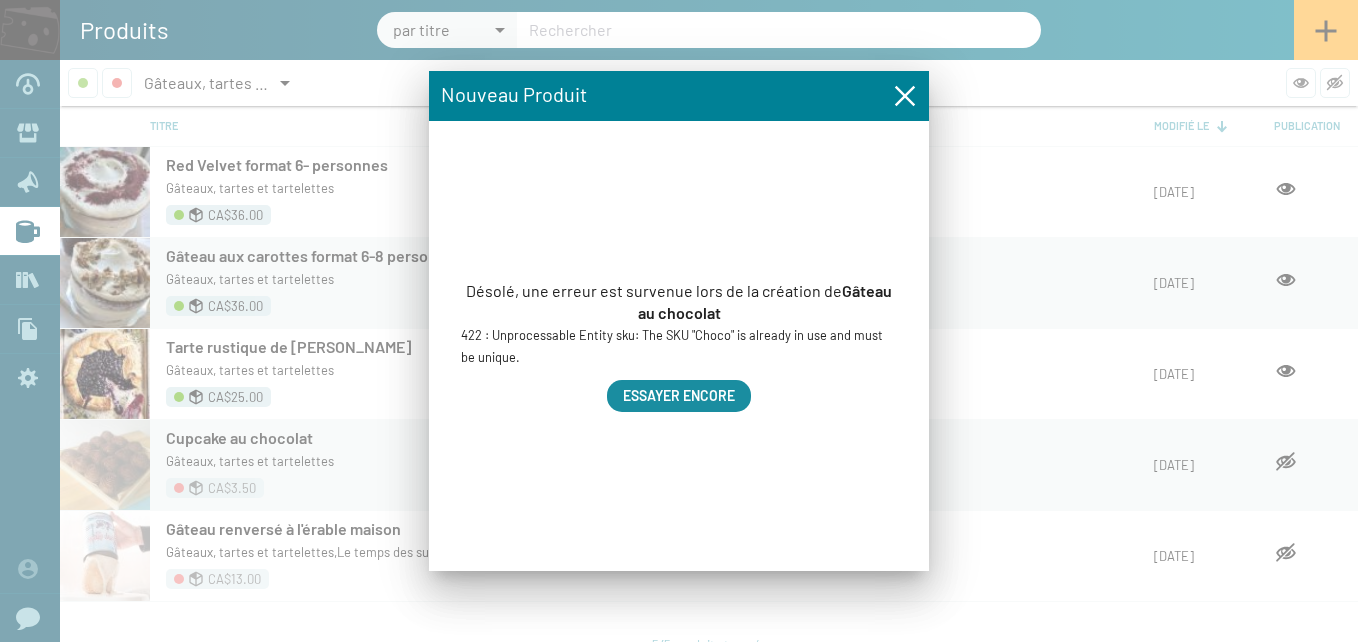 click on "Essayer encore" 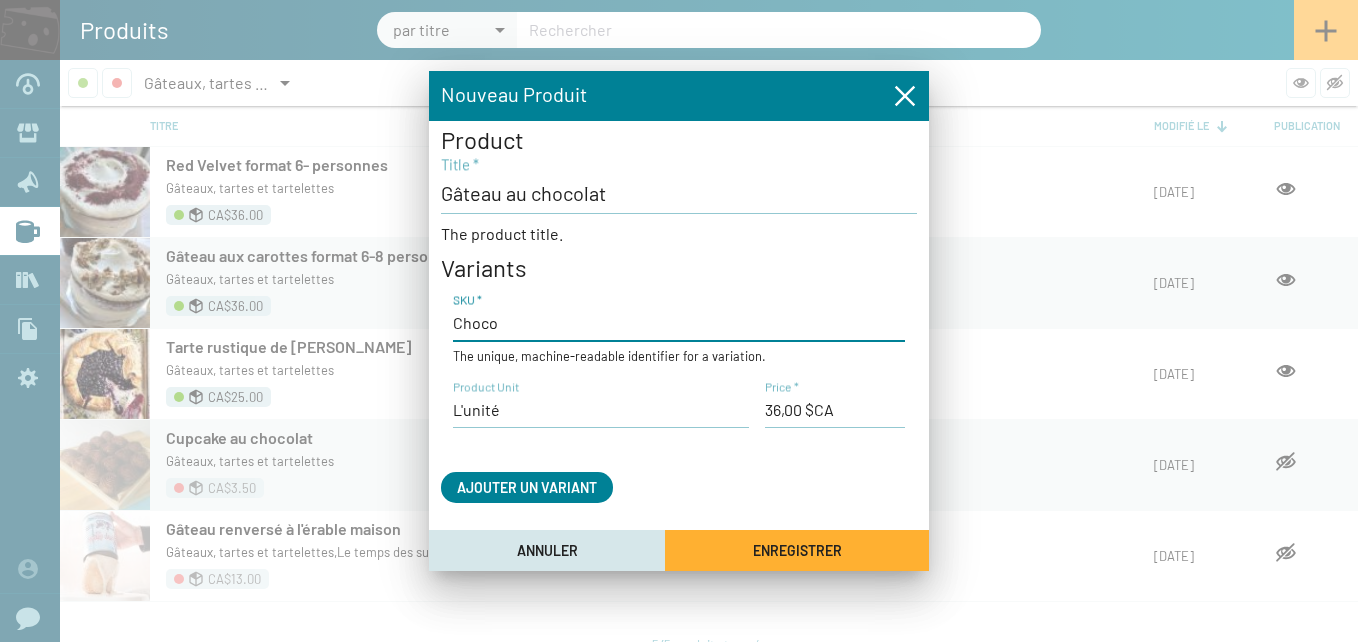 click on "Choco" at bounding box center (679, 323) 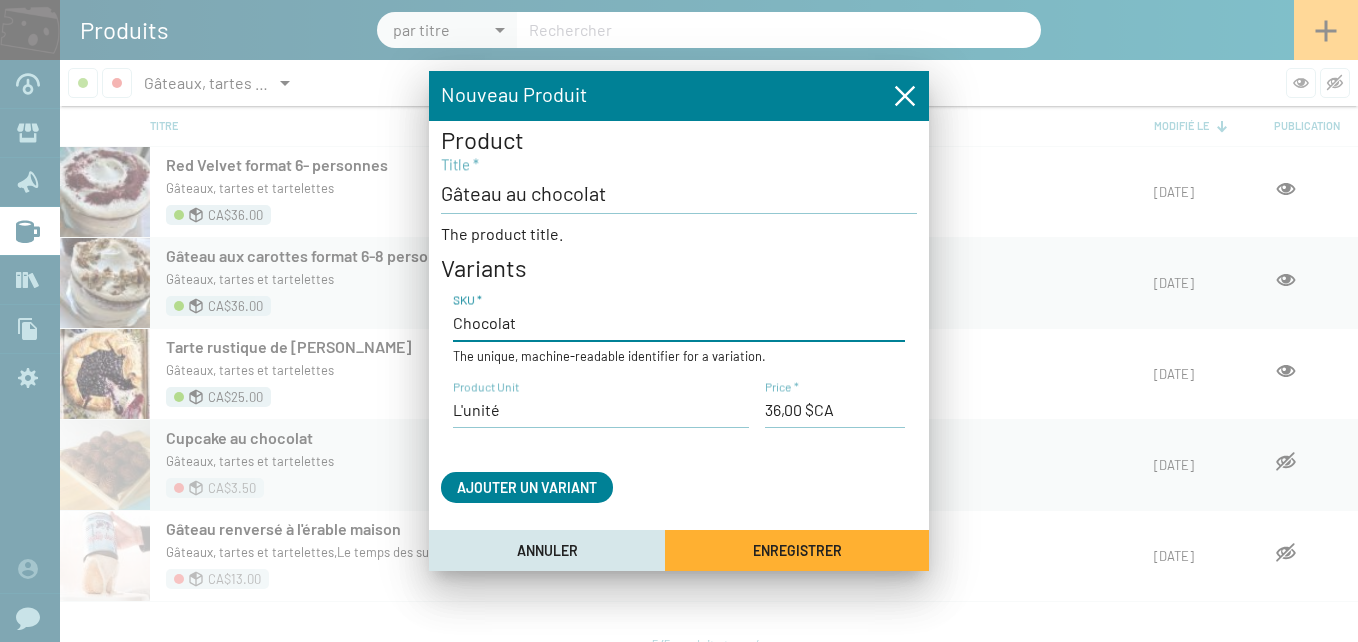 type on "Chocolat" 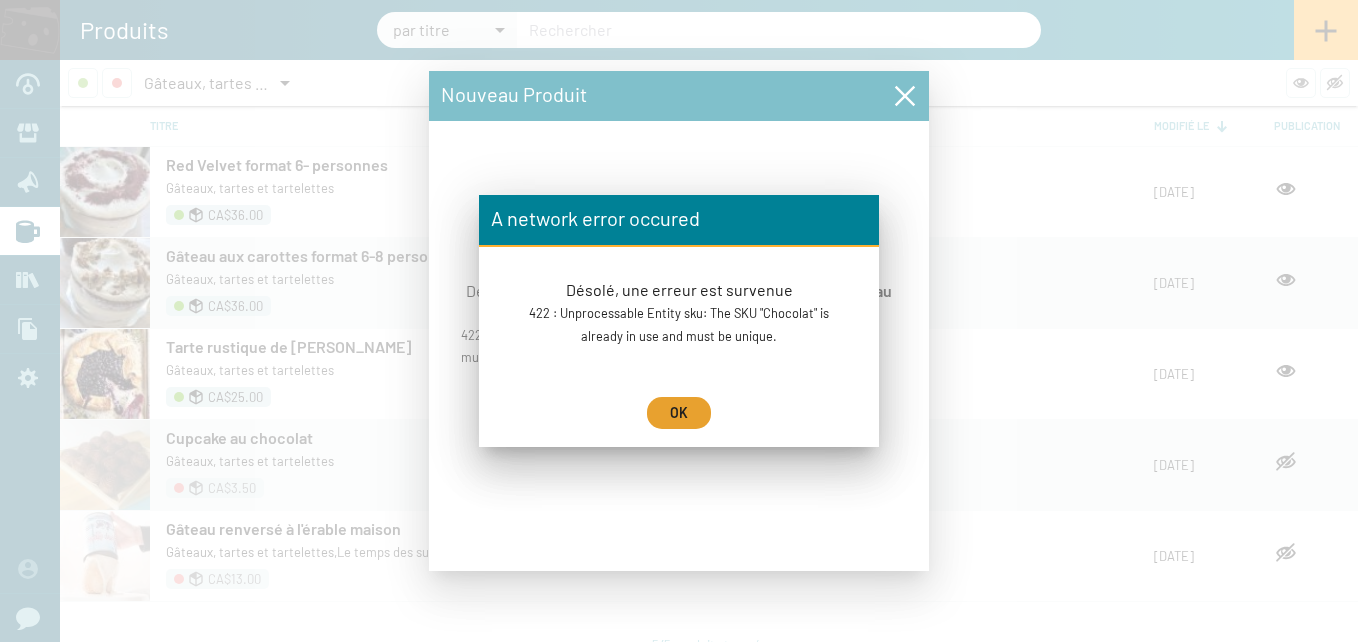 click on "OK" 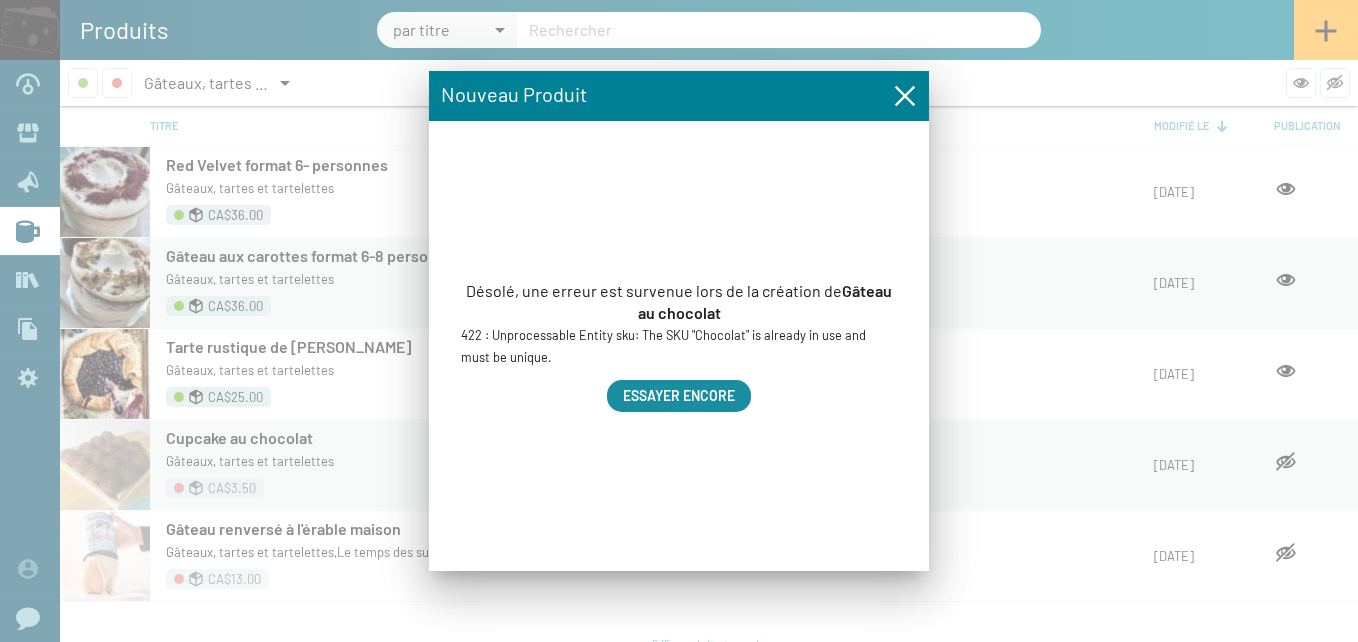 click on "Essayer encore" 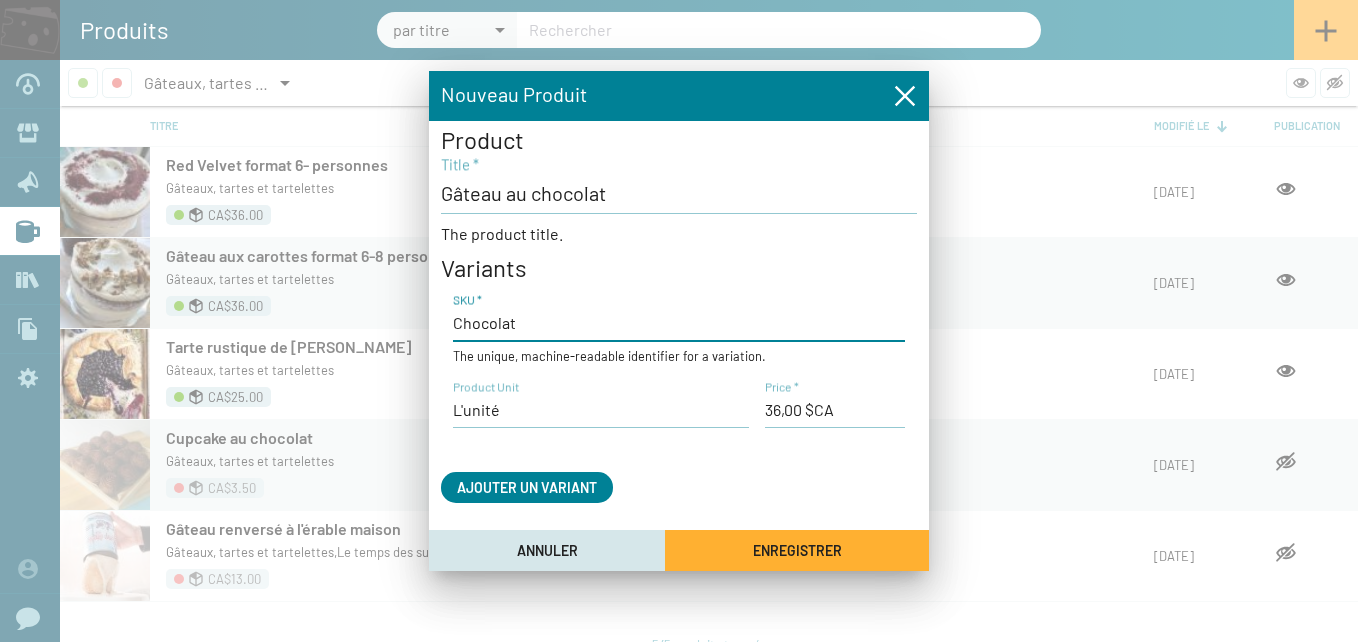 click on "Chocolat" at bounding box center [679, 323] 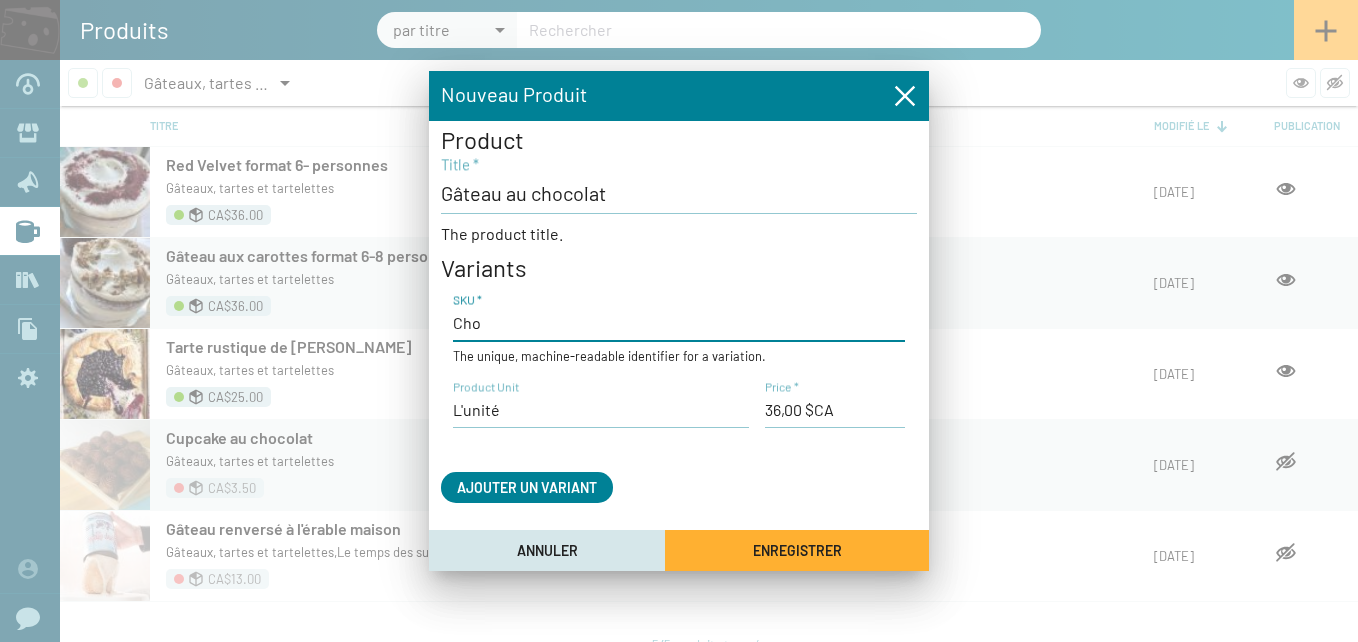 type on "Cho" 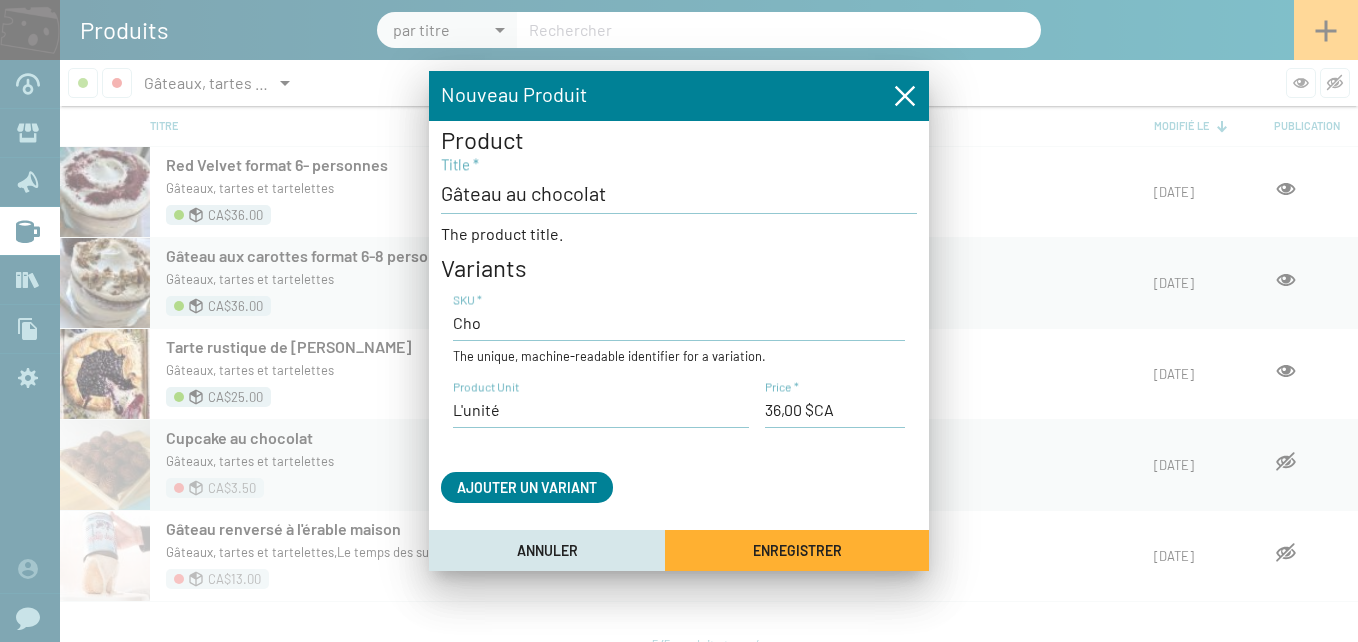 click on "Product Gâteau au chocolat Title * The product title. Variants Cho SKU * The unique, machine-readable identifier for a variation. L'unité Product Unit Price * Ajouter un variant" 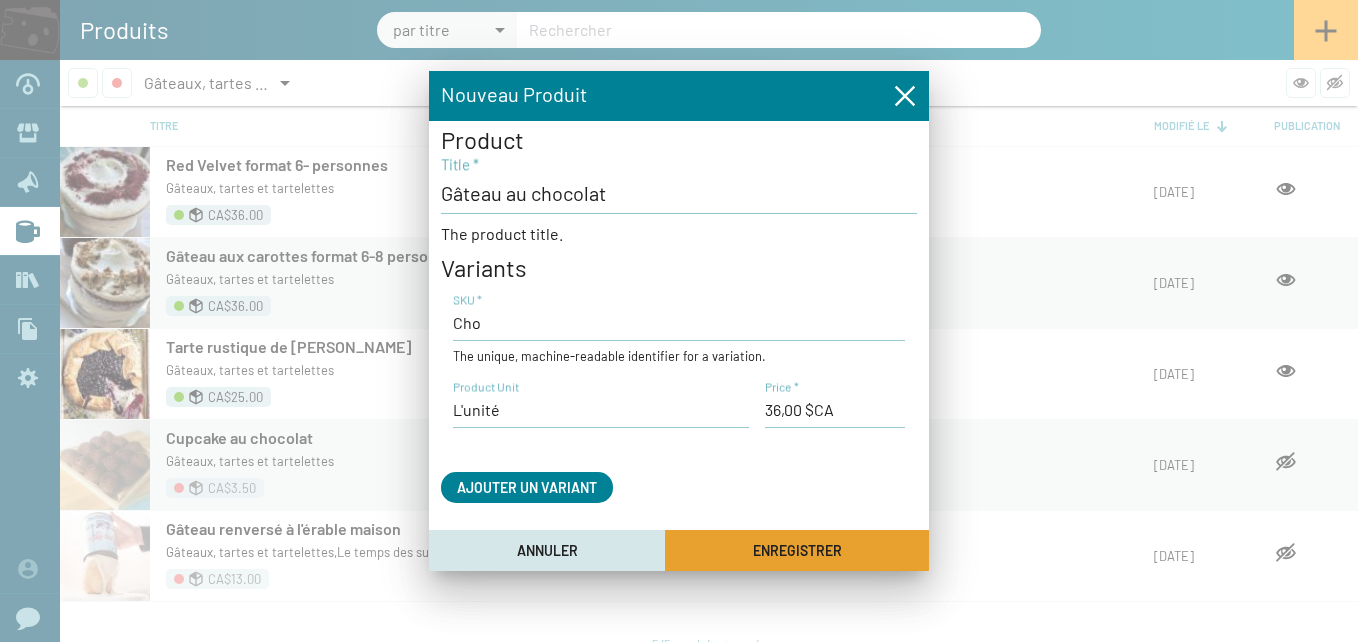 click on "Enregistrer" 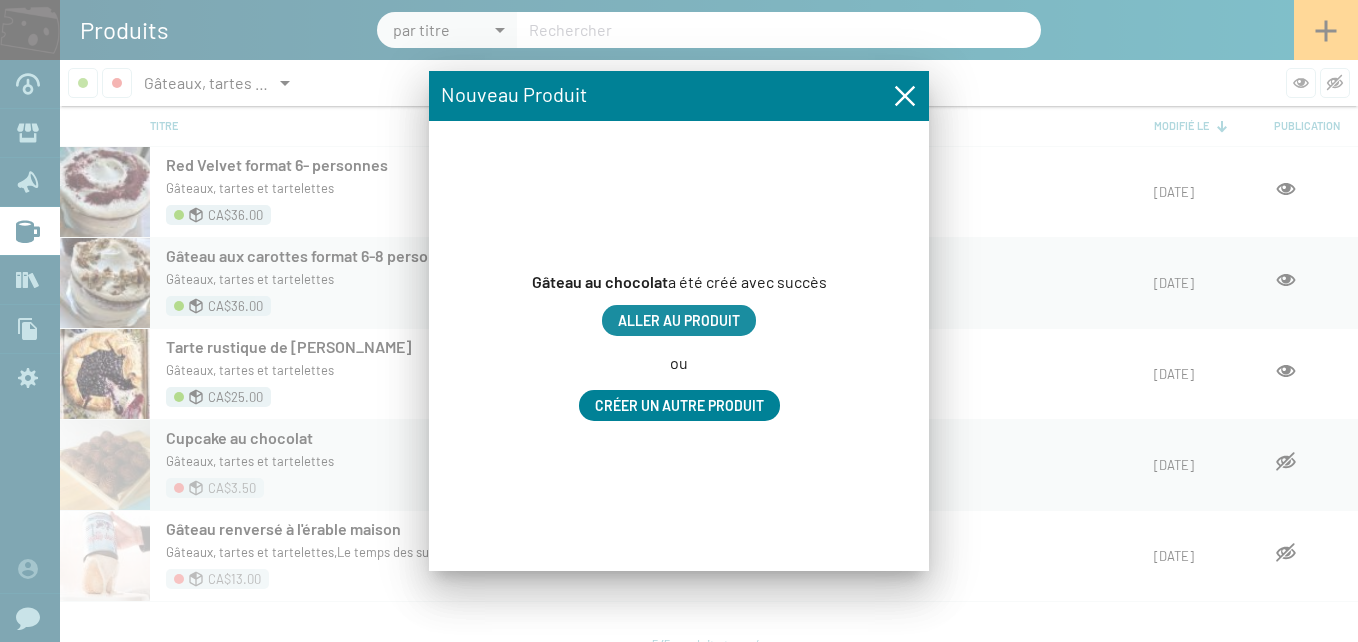 click on "Aller au produit" 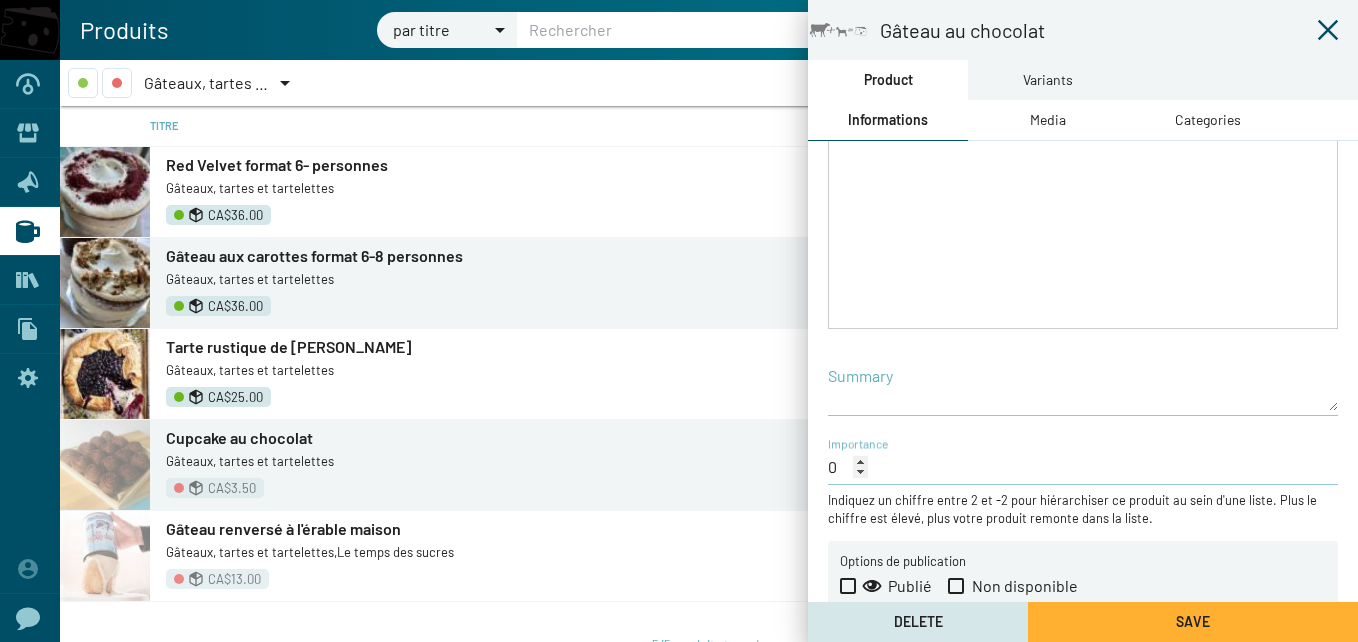 scroll, scrollTop: 407, scrollLeft: 0, axis: vertical 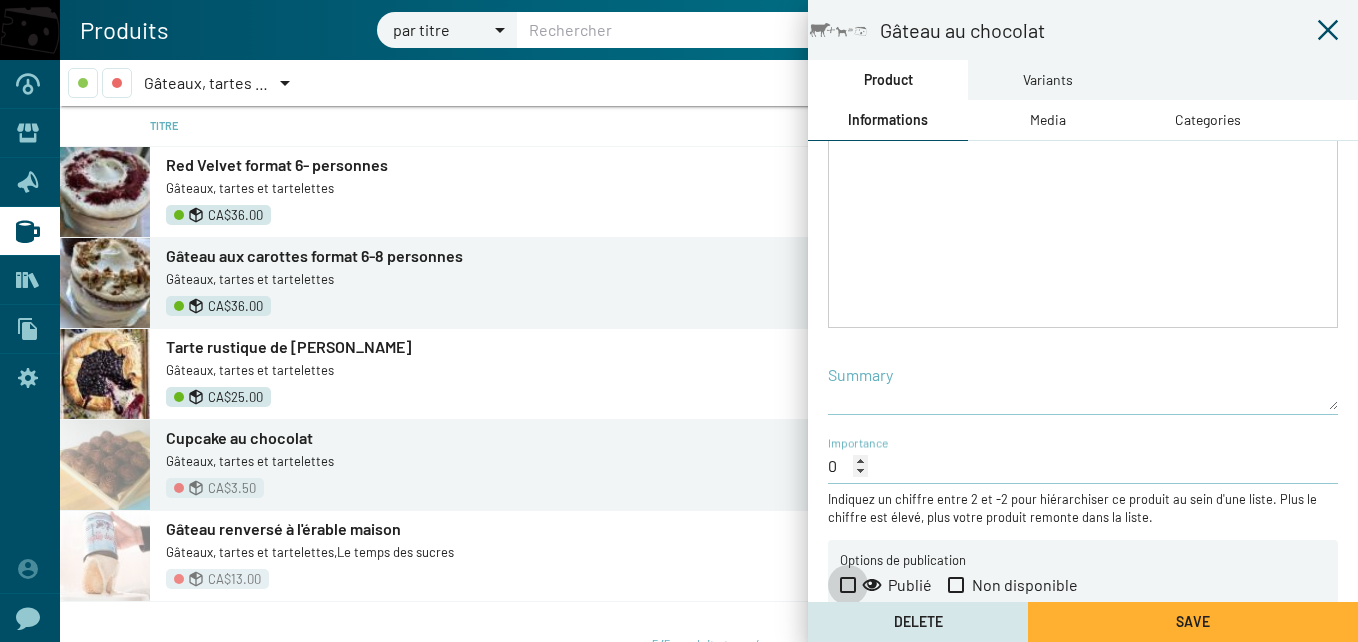 click at bounding box center [848, 585] 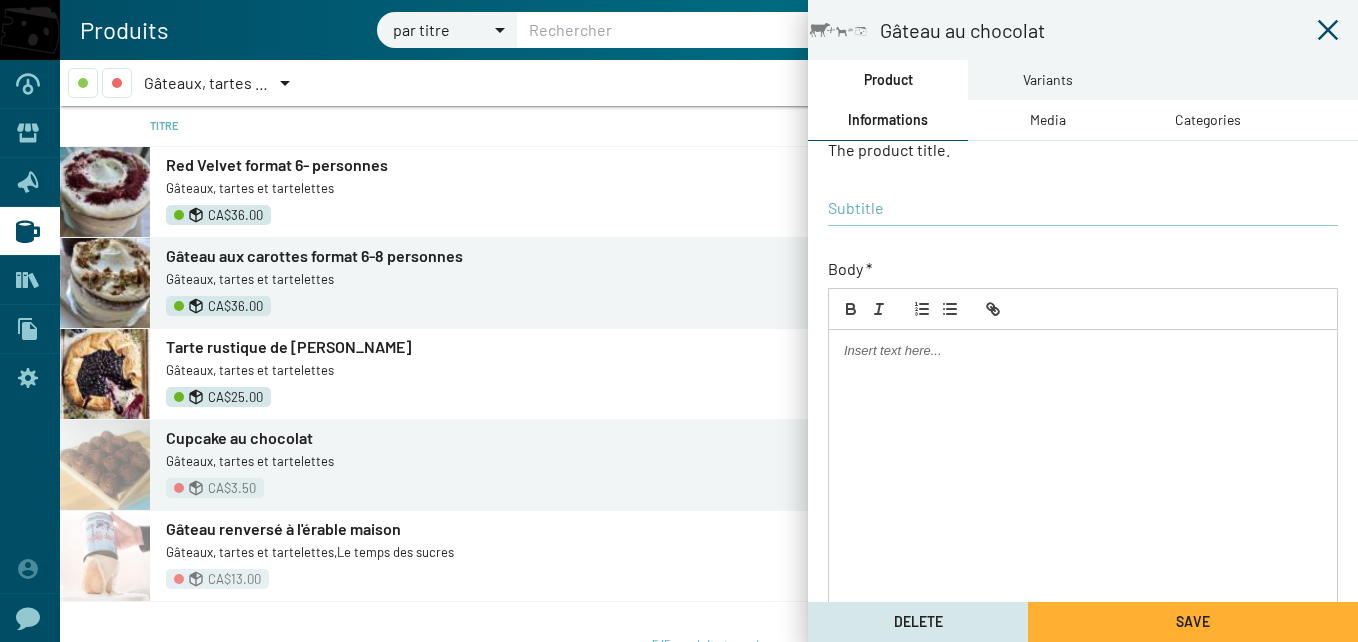 scroll, scrollTop: 84, scrollLeft: 0, axis: vertical 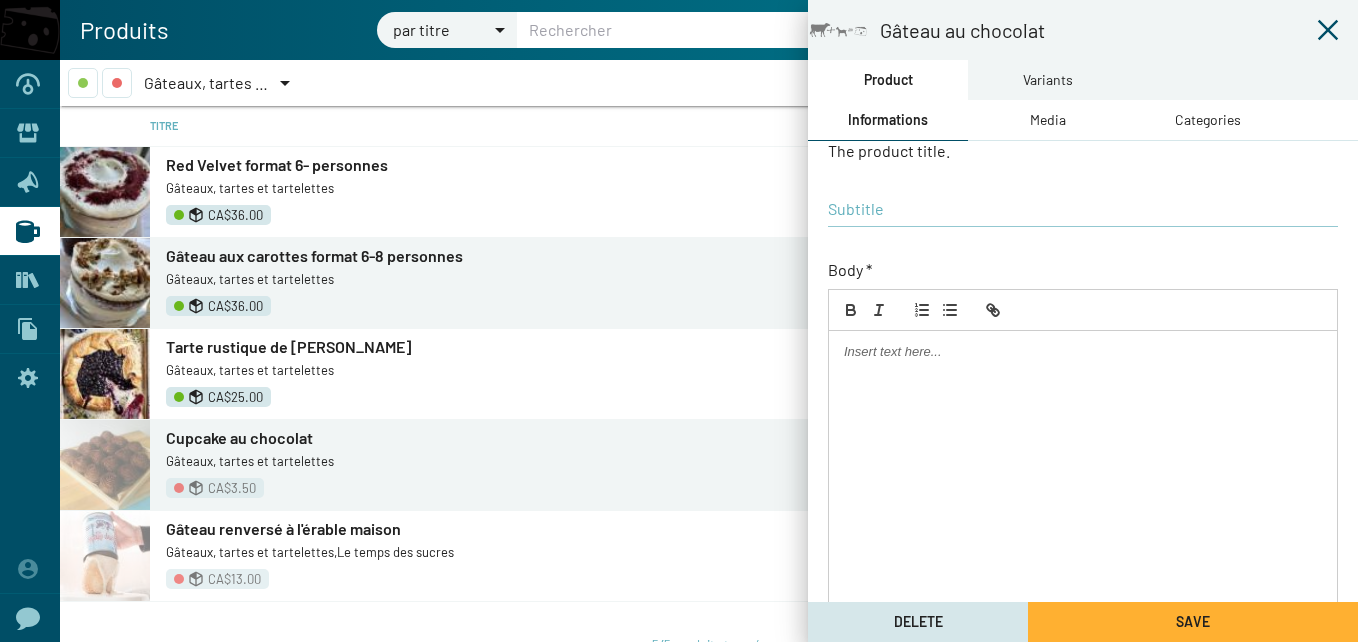 click at bounding box center [1083, 490] 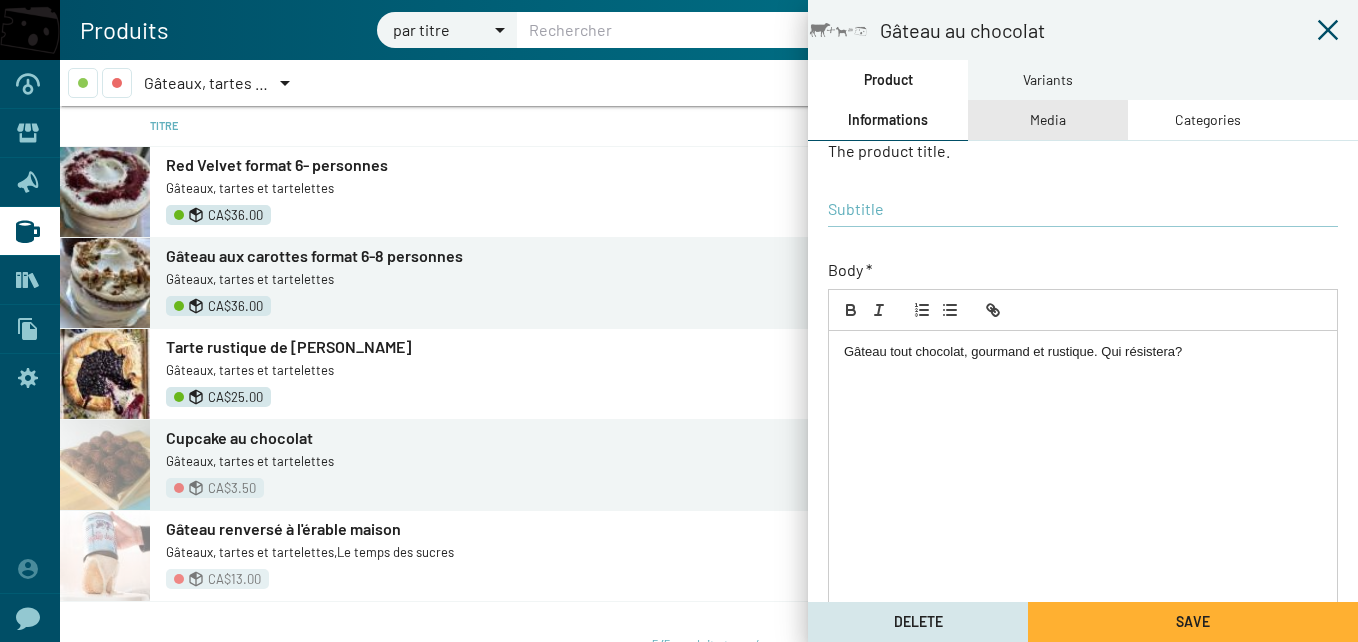 click on "Media" at bounding box center (1048, 120) 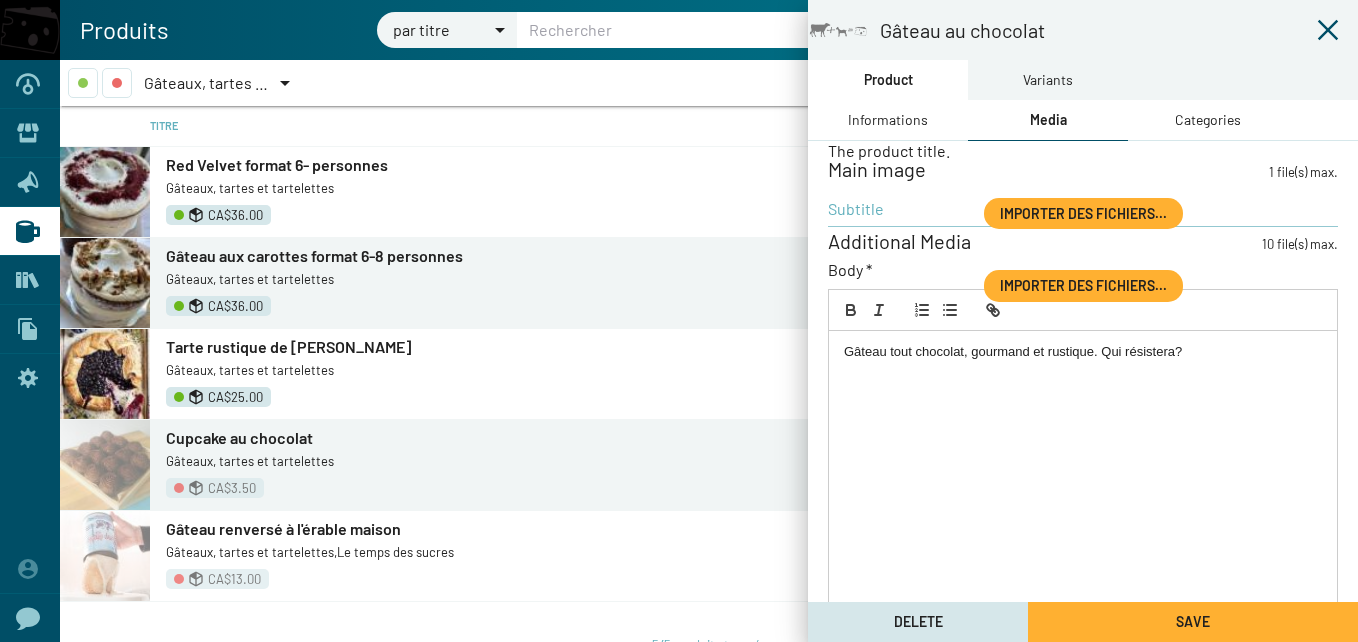 scroll, scrollTop: 0, scrollLeft: 0, axis: both 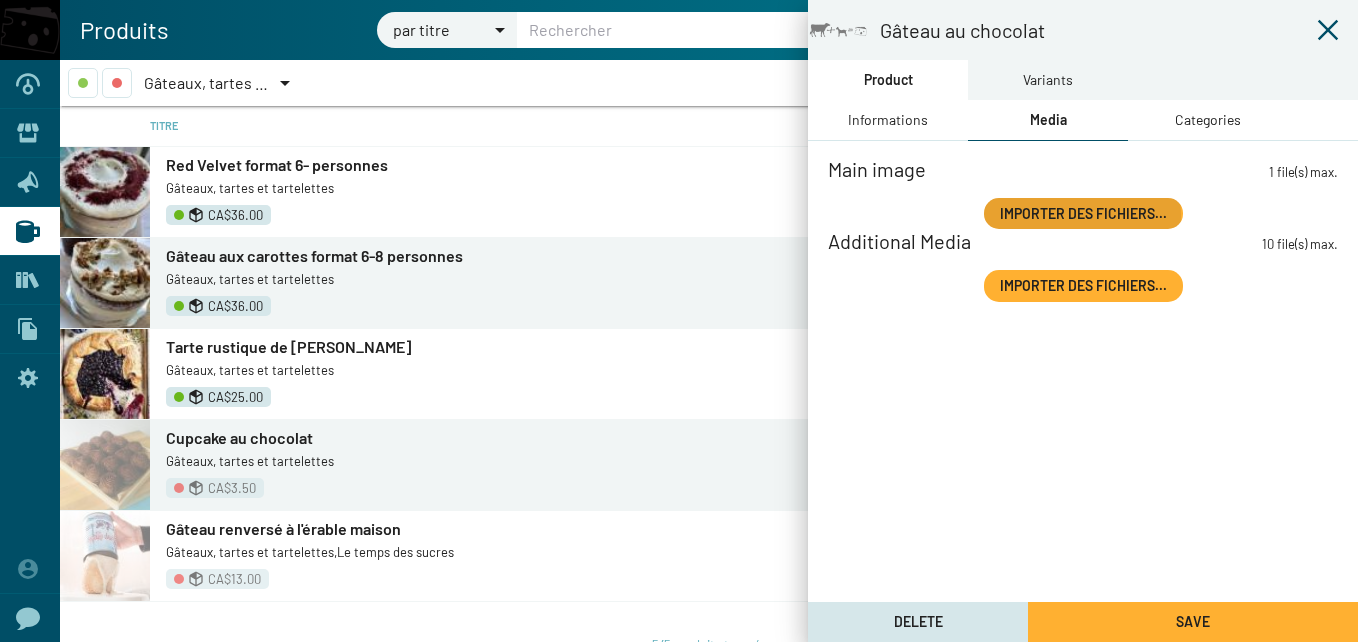 click on "Importer des fichiers..." at bounding box center (1083, 213) 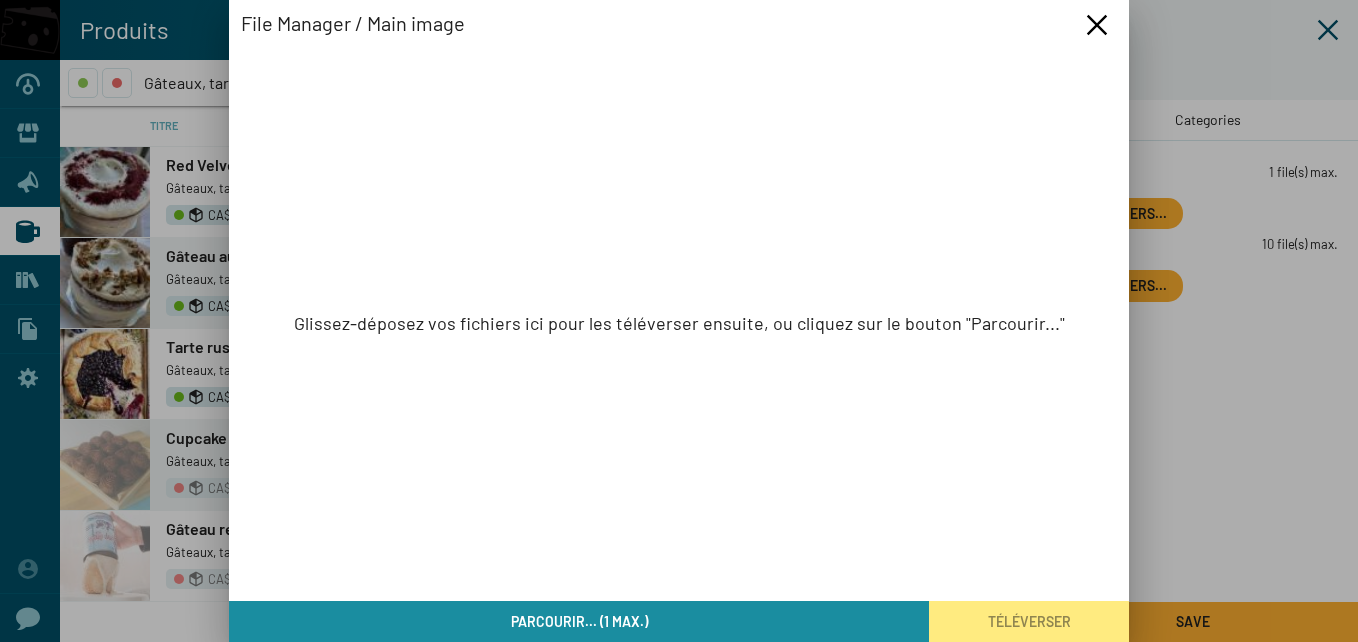 click on "Parcourir... (1 max.)" 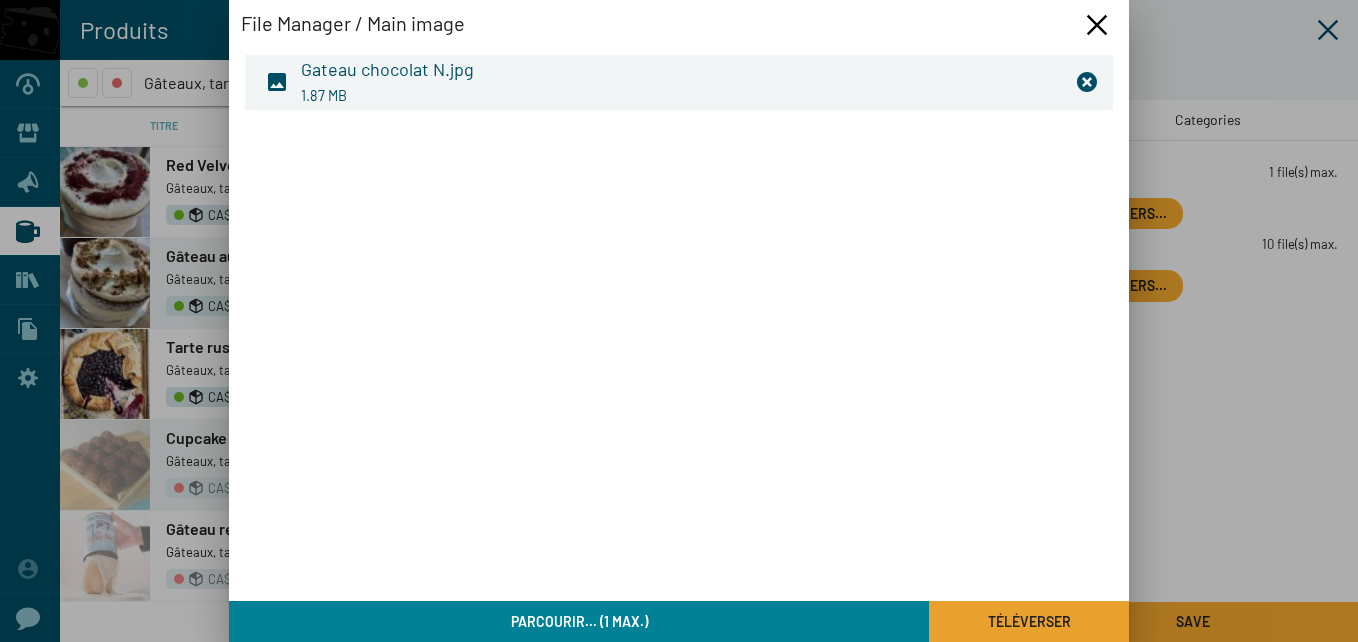 click on "Téléverser" 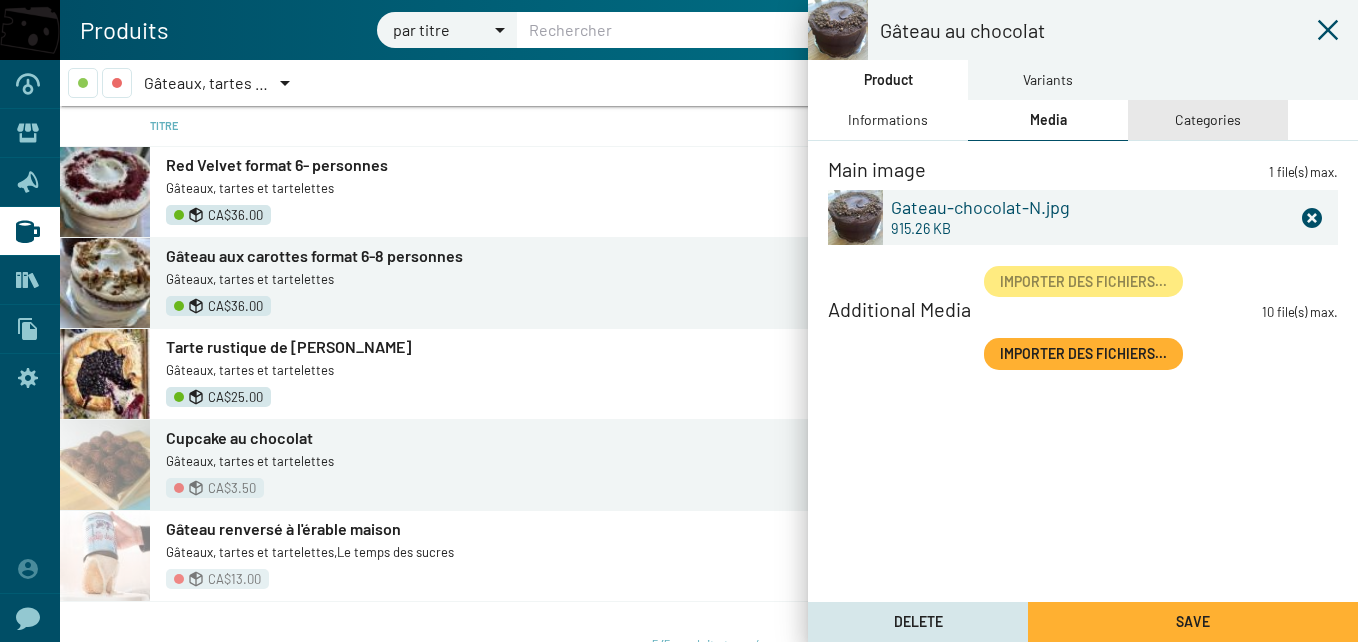 click on "Categories" at bounding box center (1208, 120) 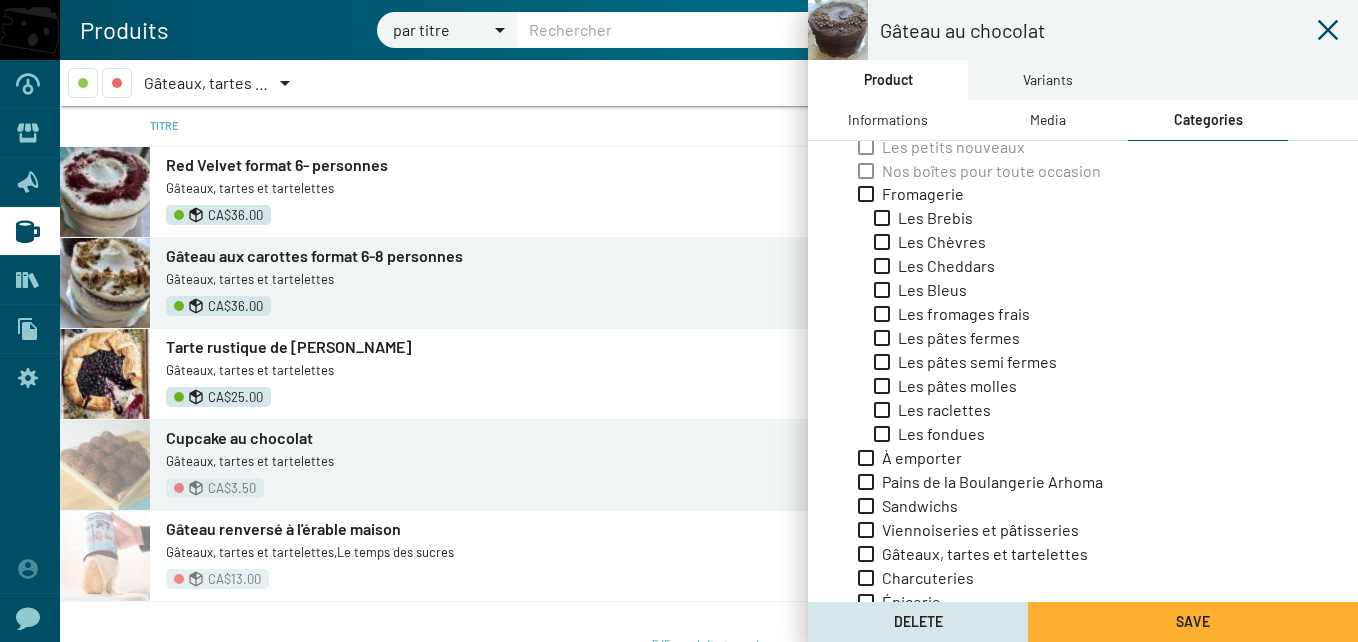 scroll, scrollTop: 216, scrollLeft: 0, axis: vertical 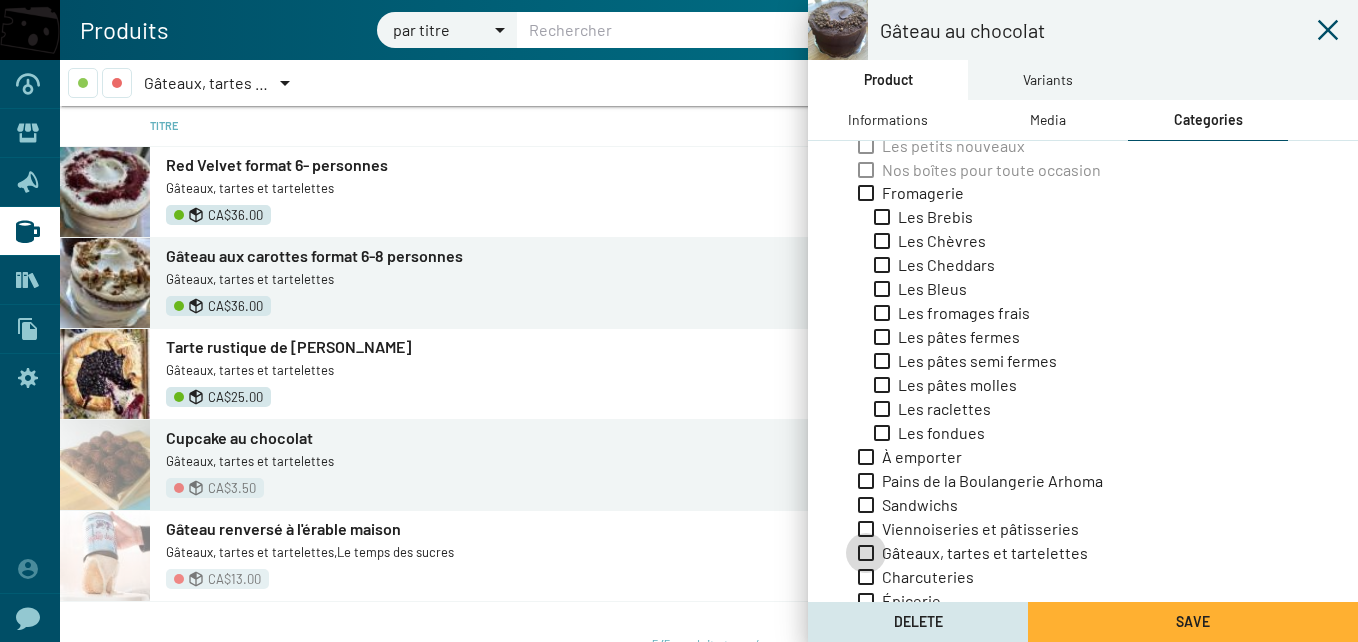 click at bounding box center (866, 553) 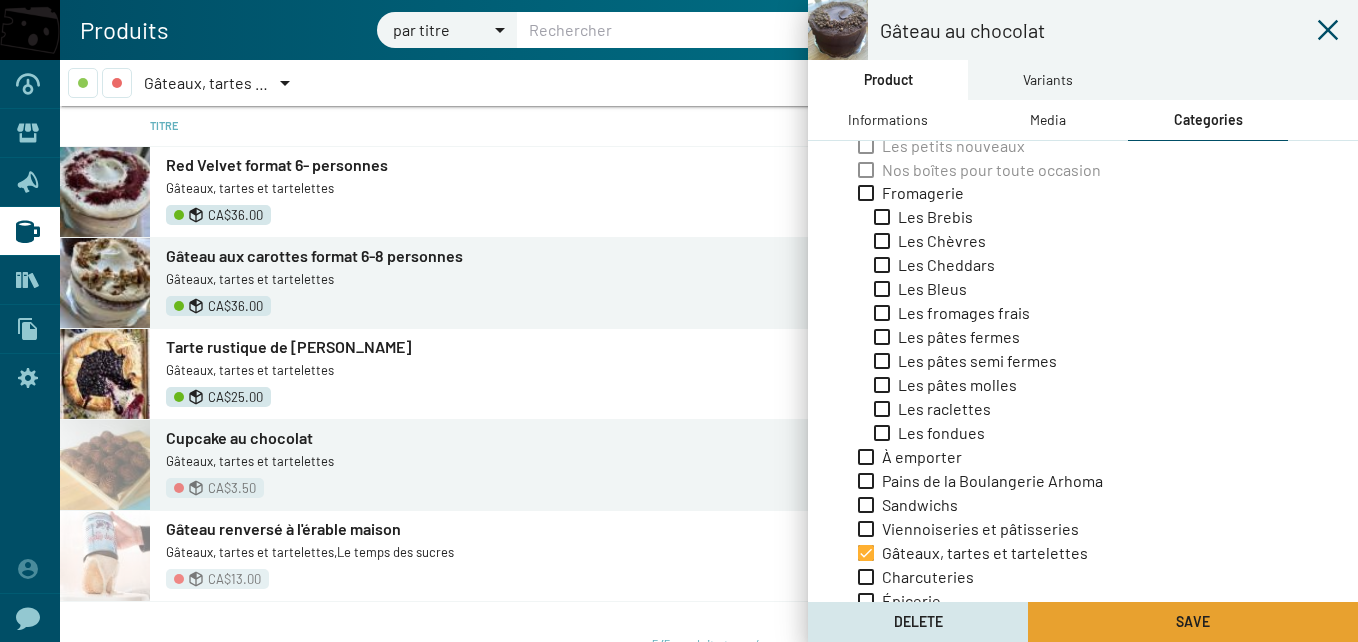 click on "Save" 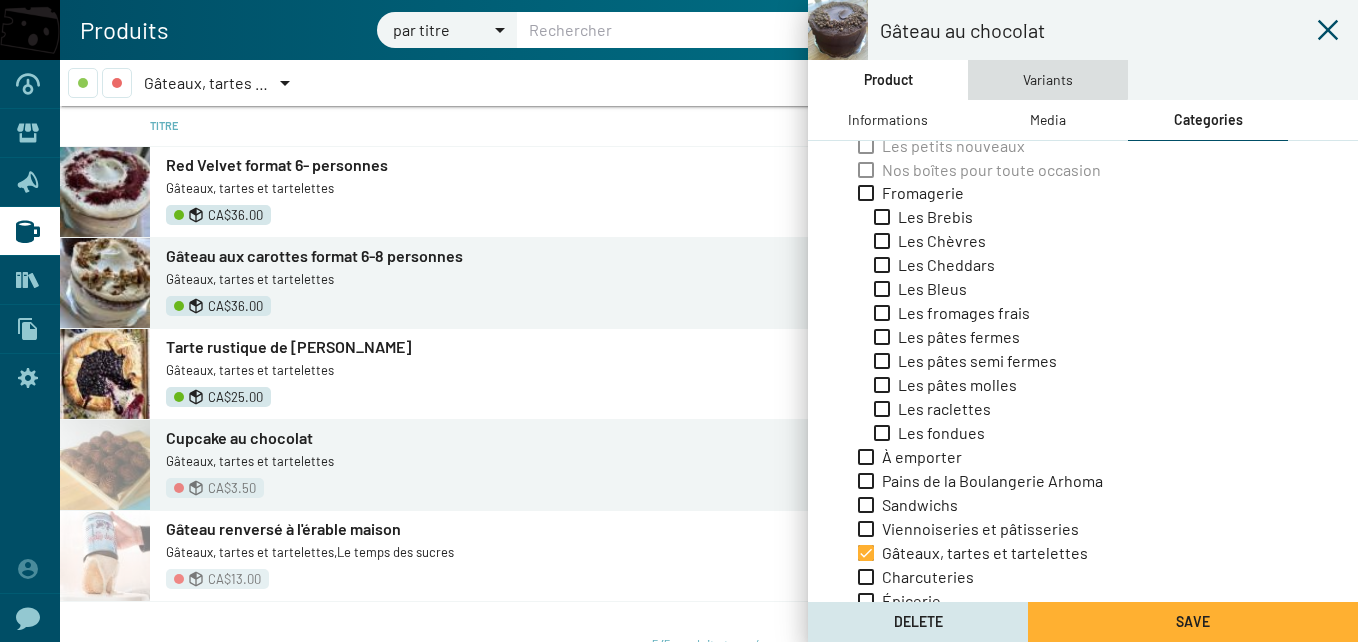 click on "Variants" at bounding box center [1048, 80] 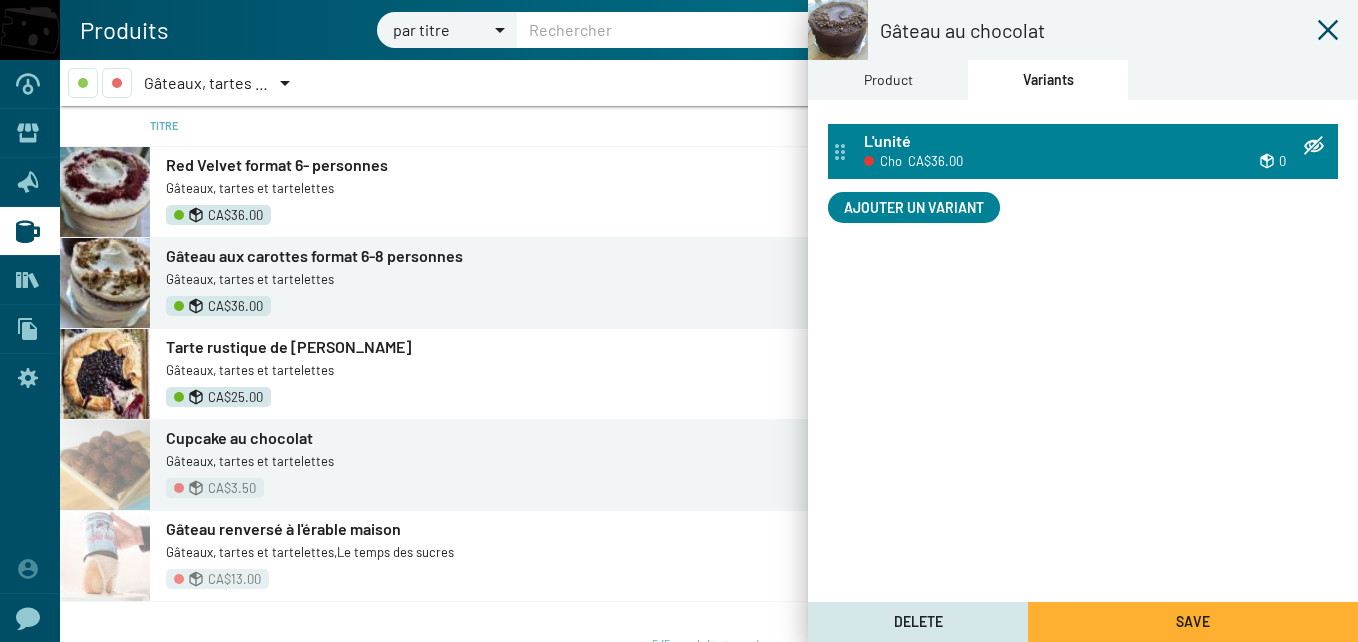 click on "L'unité" 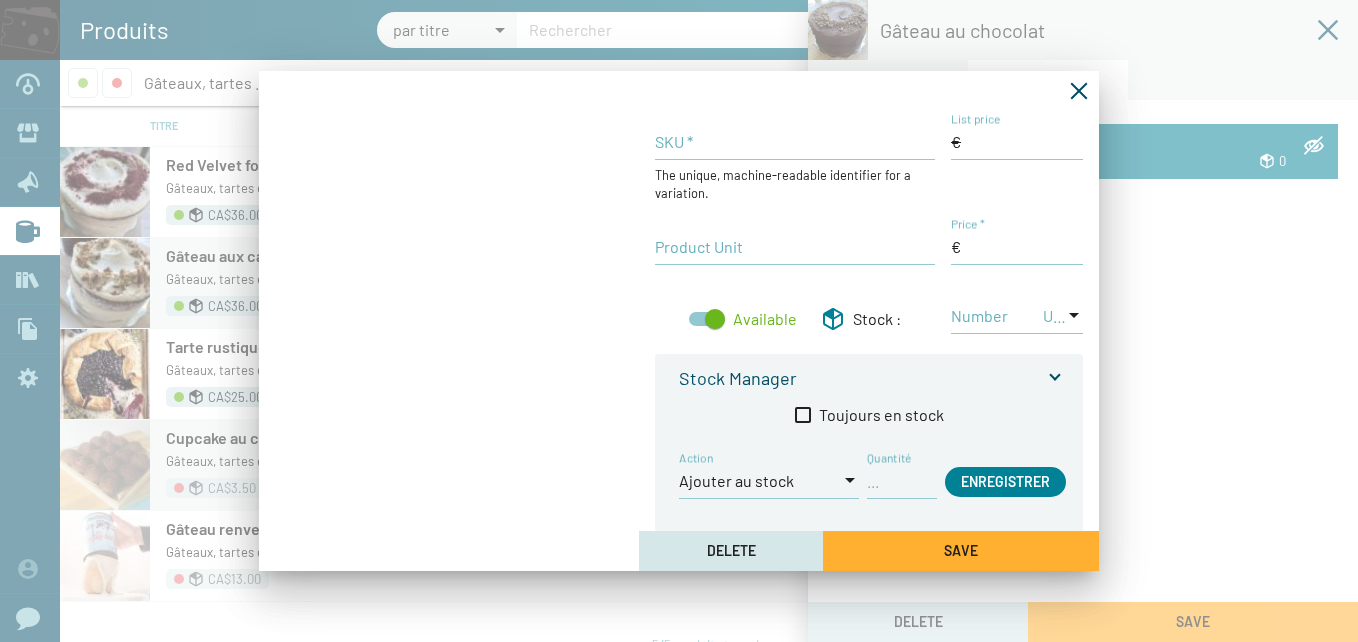 type on "Cho" 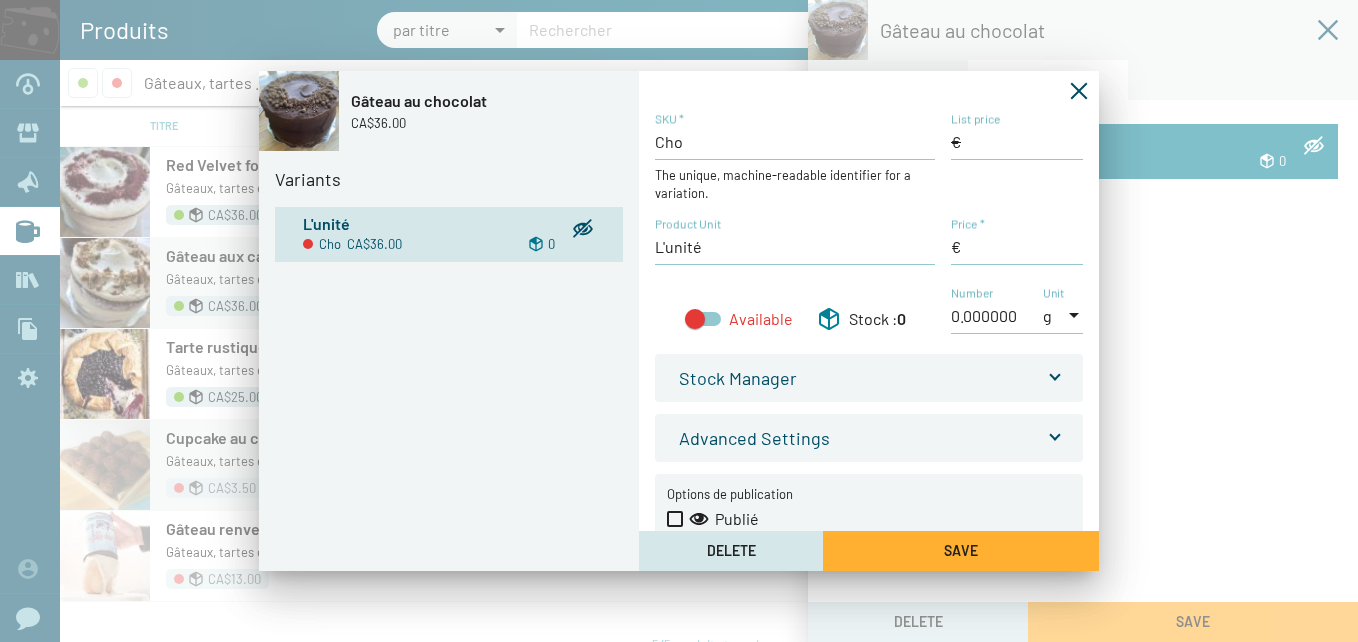 type on "36,00 $CA" 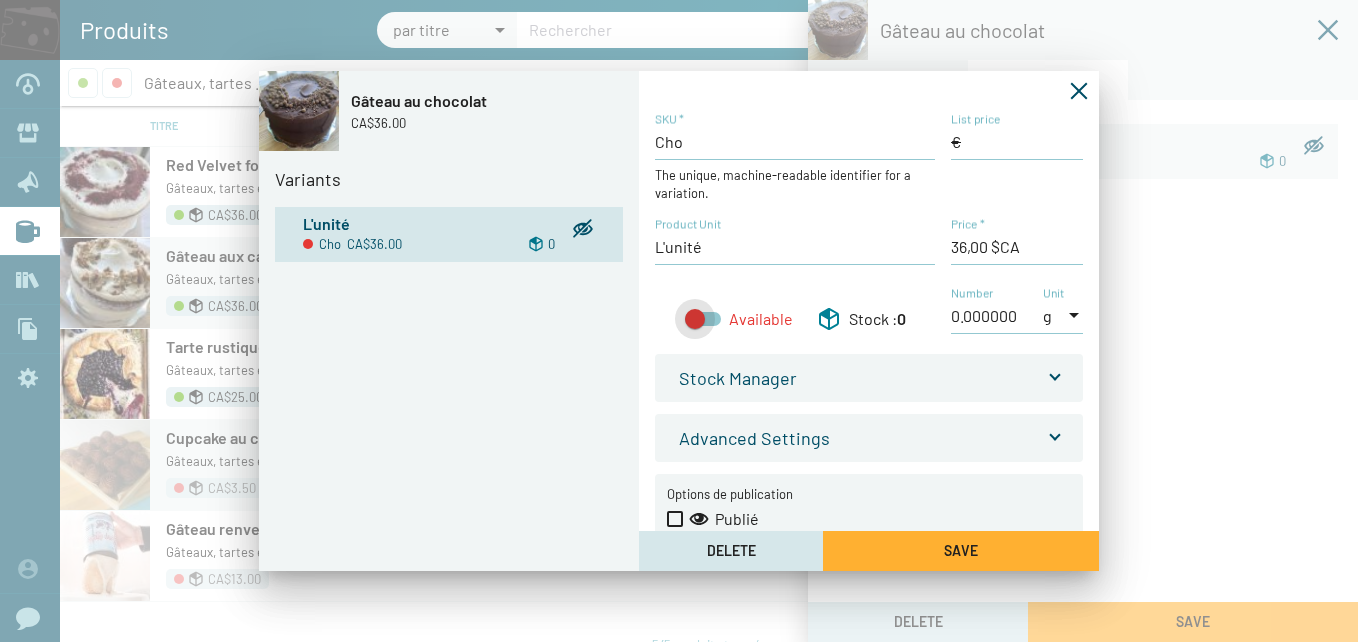 click on "Available" at bounding box center [761, 319] 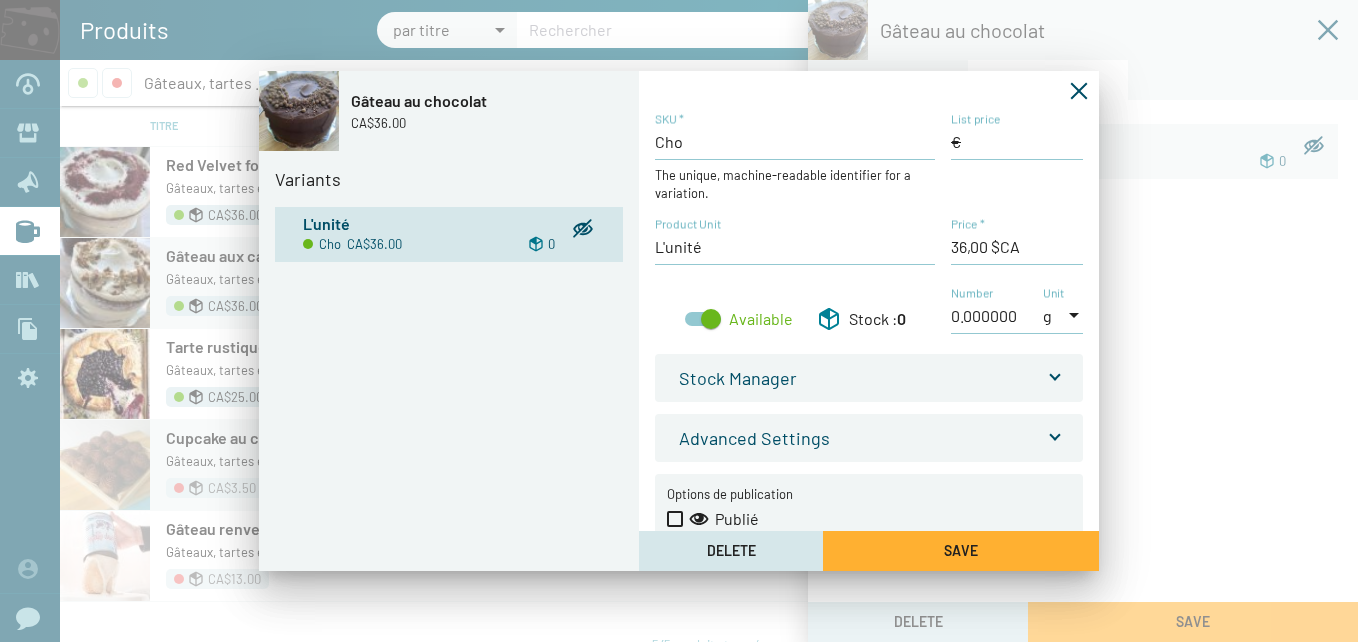 click at bounding box center [675, 519] 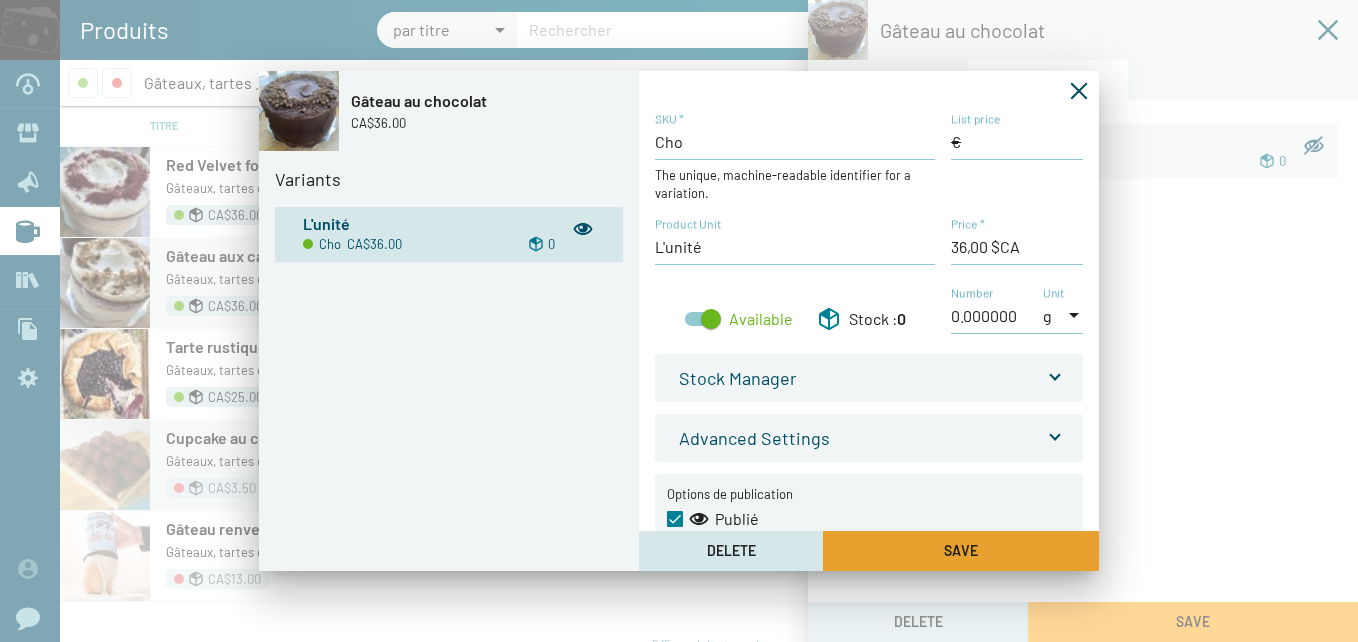 click on "Save" 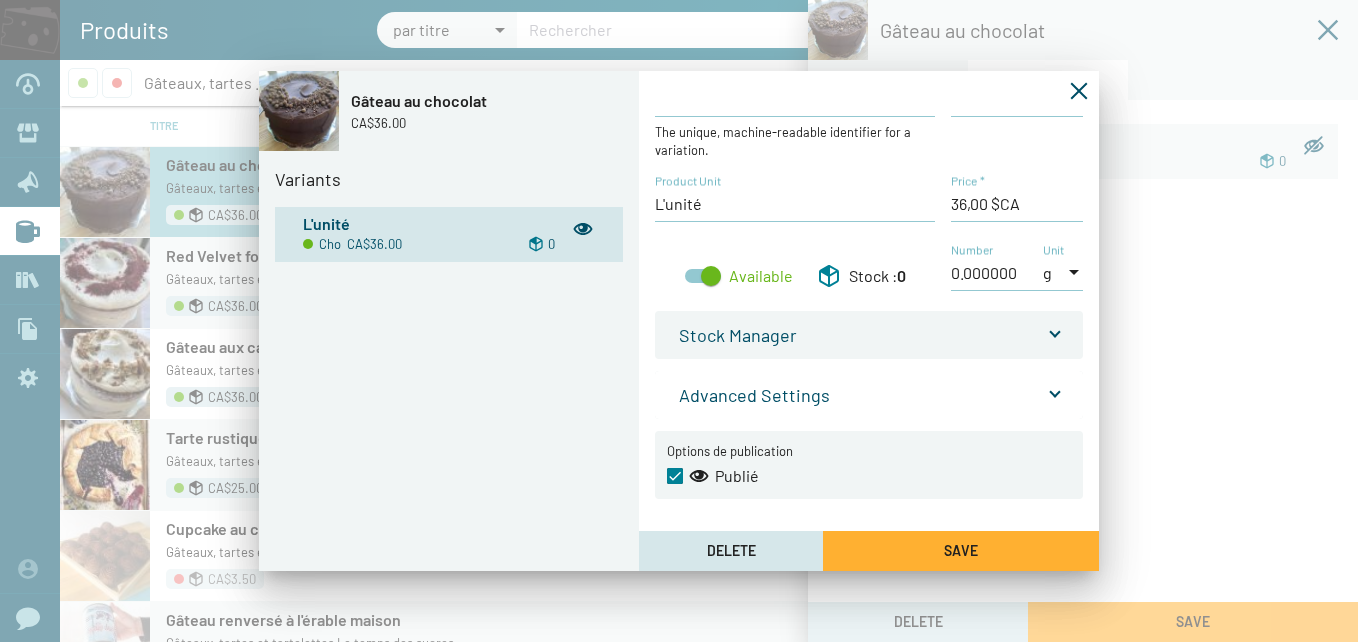 scroll, scrollTop: 0, scrollLeft: 0, axis: both 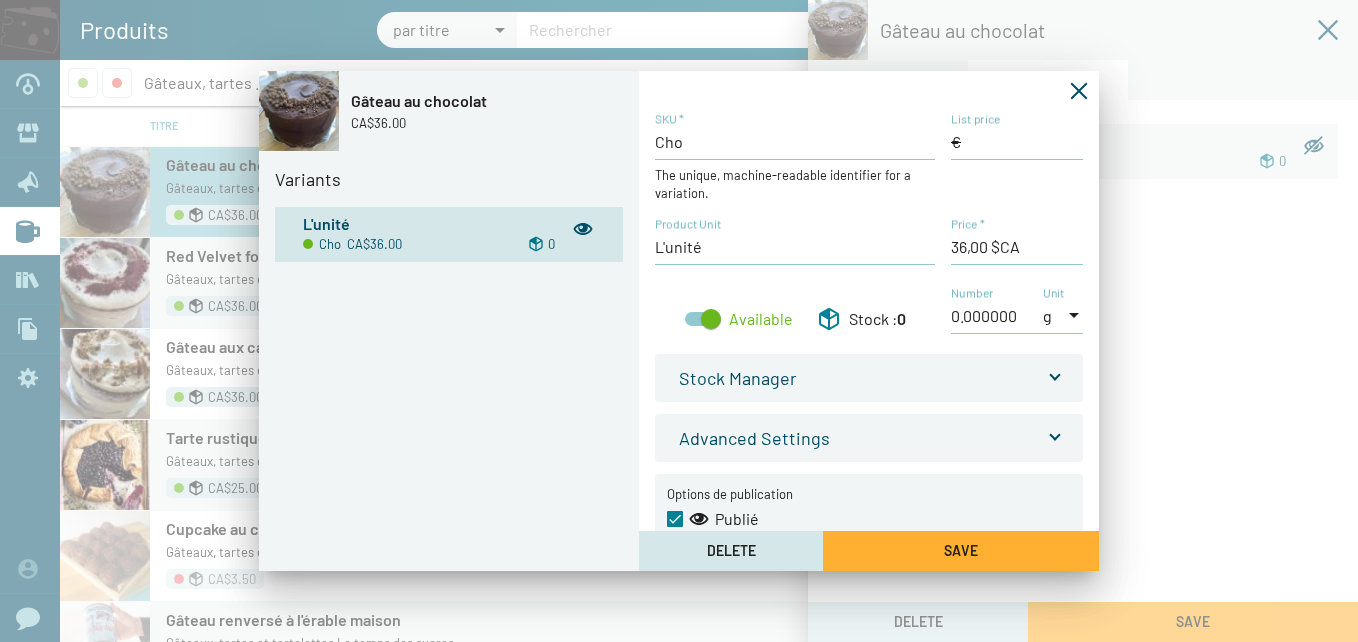 click on "Save" 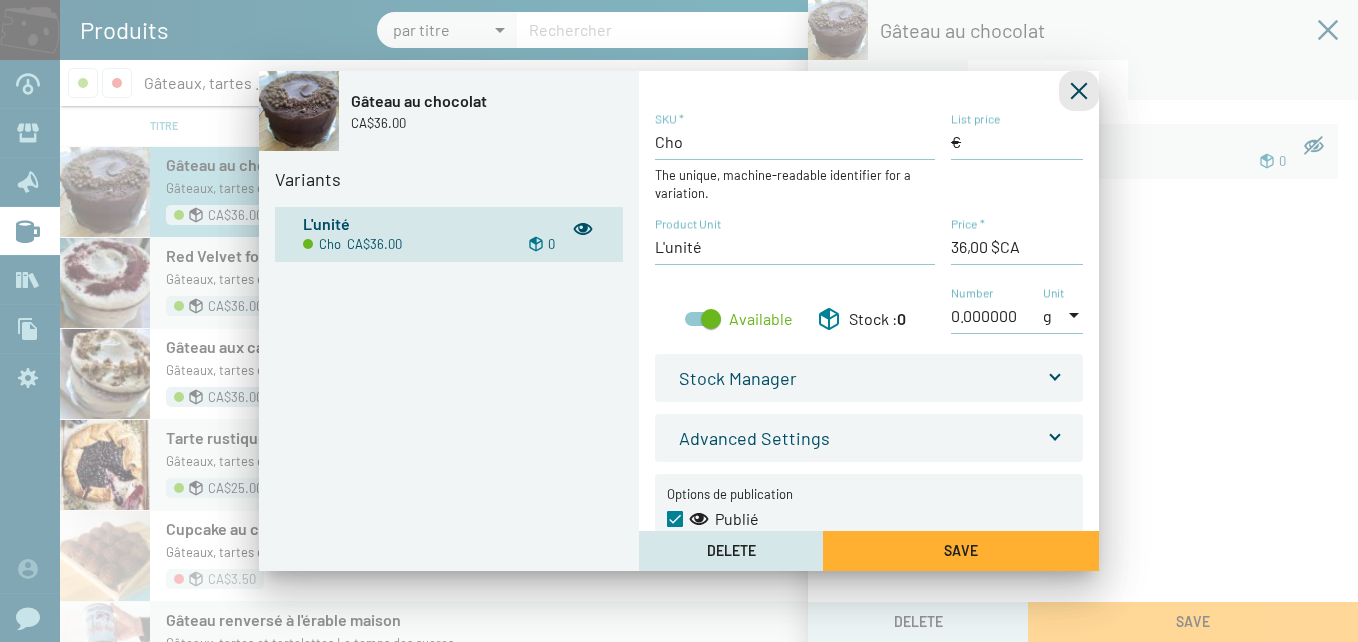 click 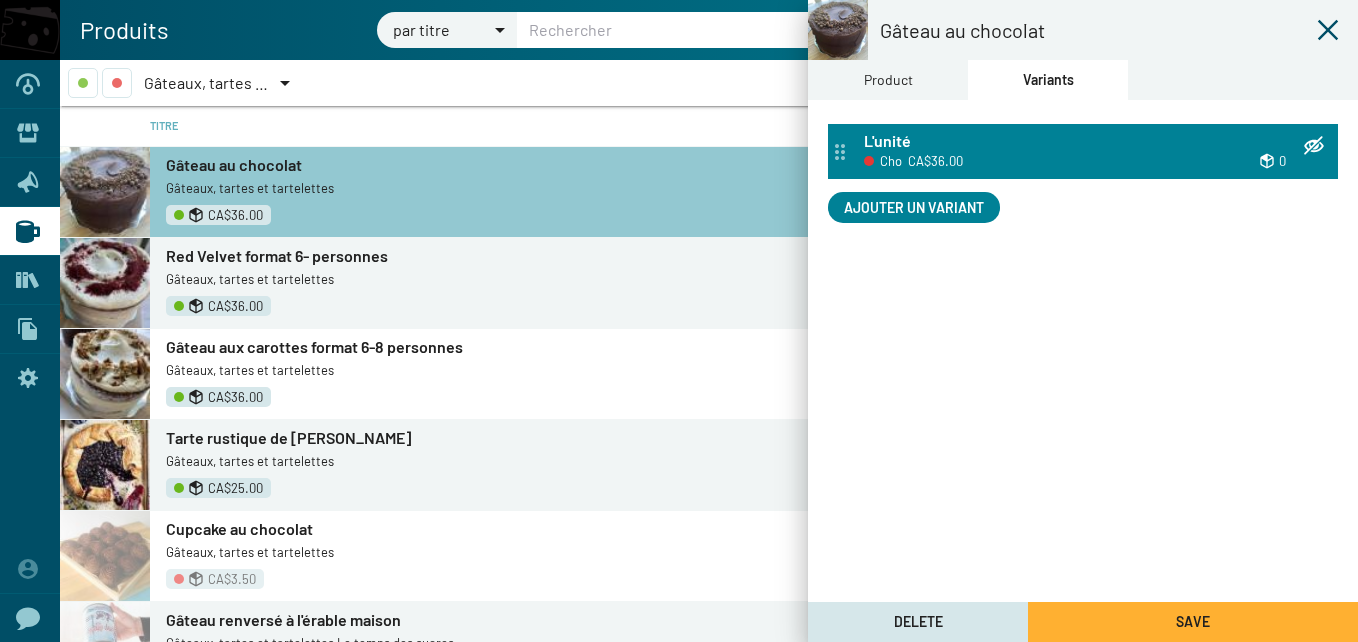 click on "Cho CA$36.00" 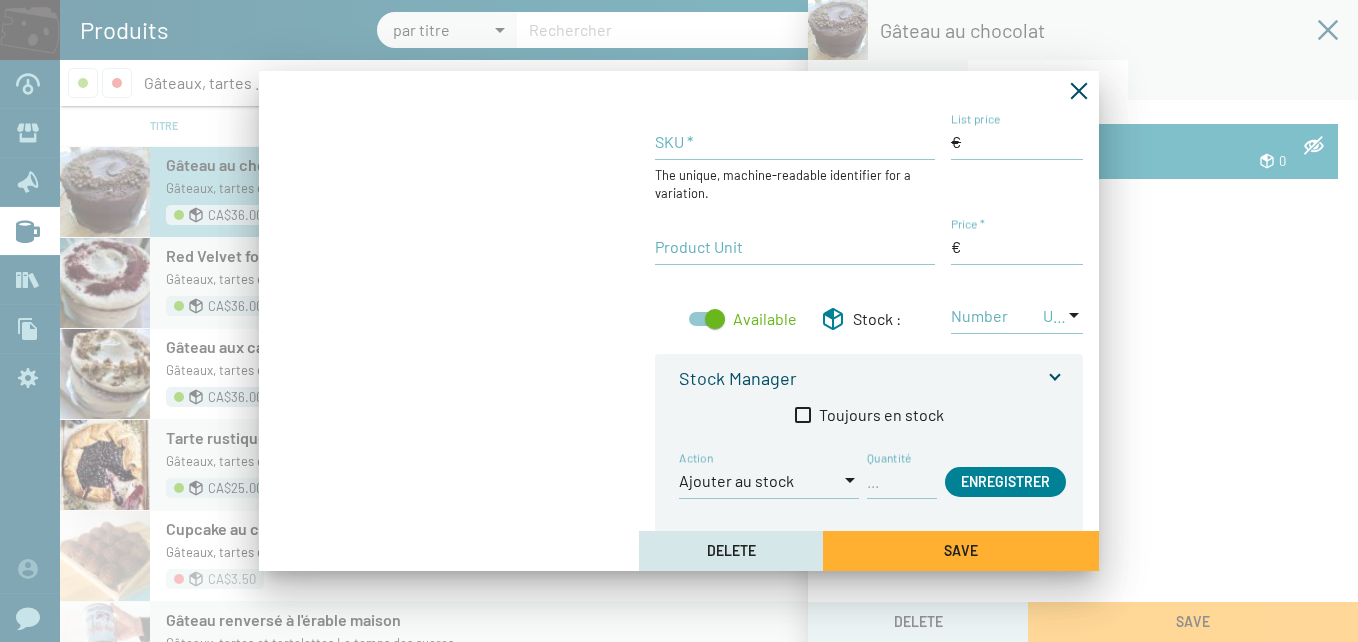type on "Cho" 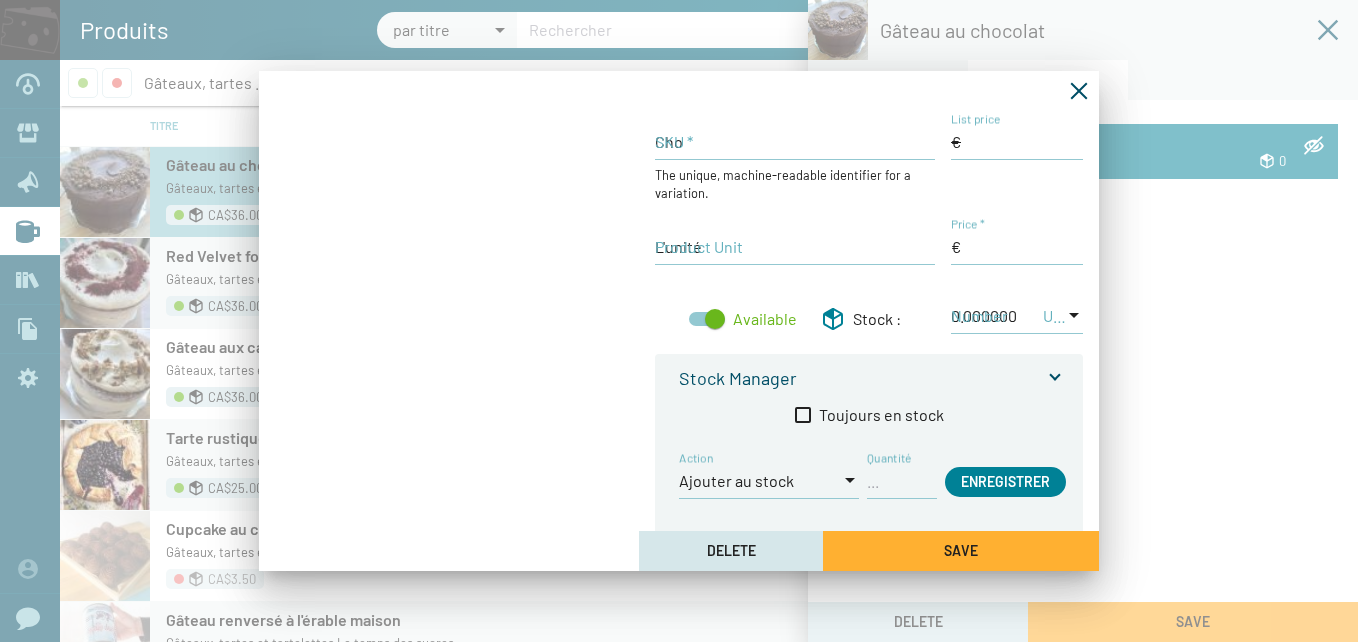 type on "36,00 $CA" 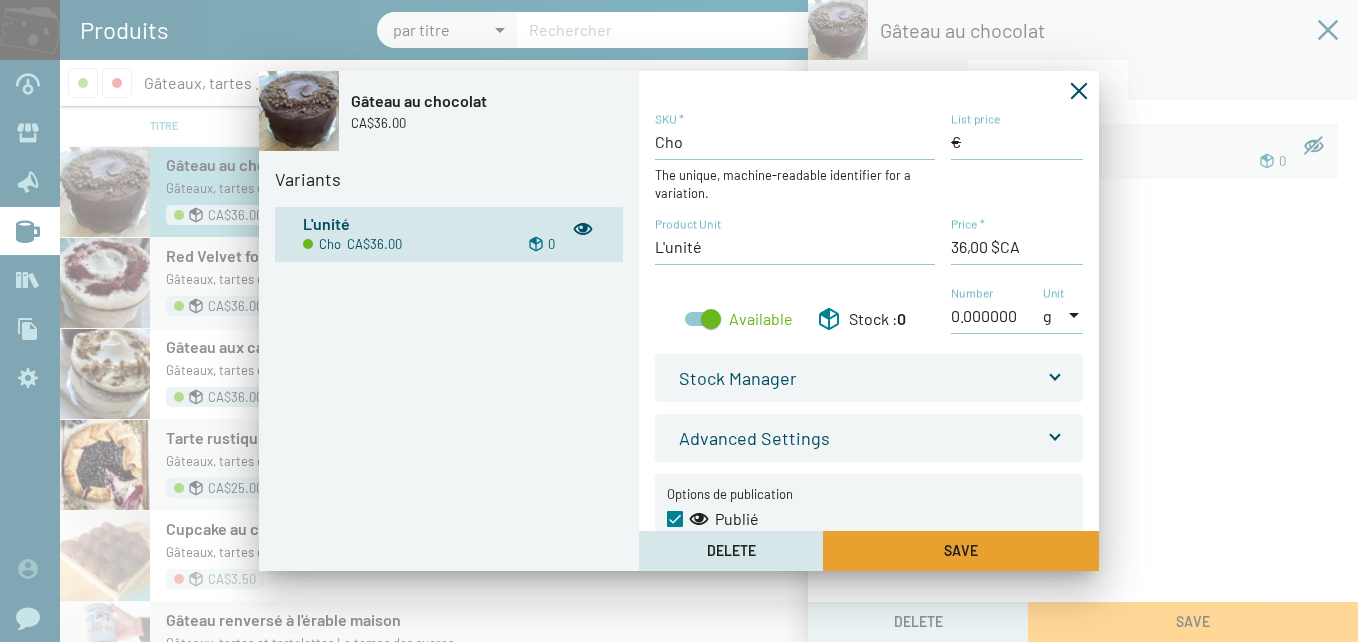 click on "Save" 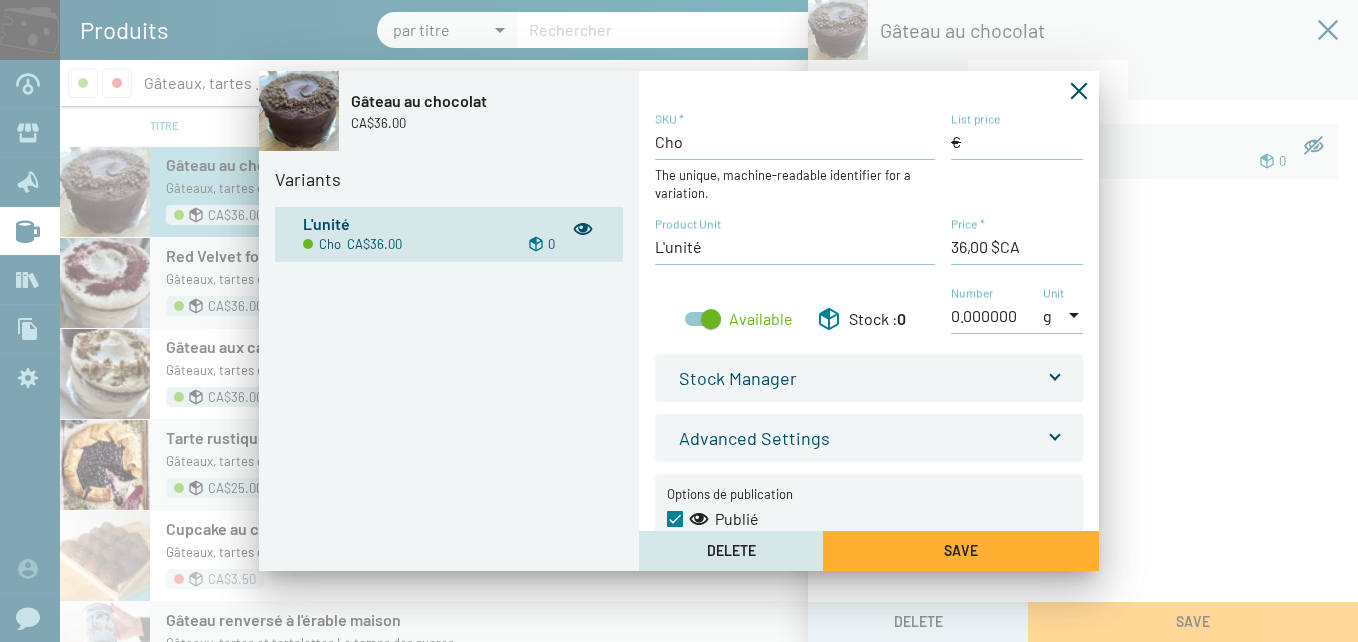 click 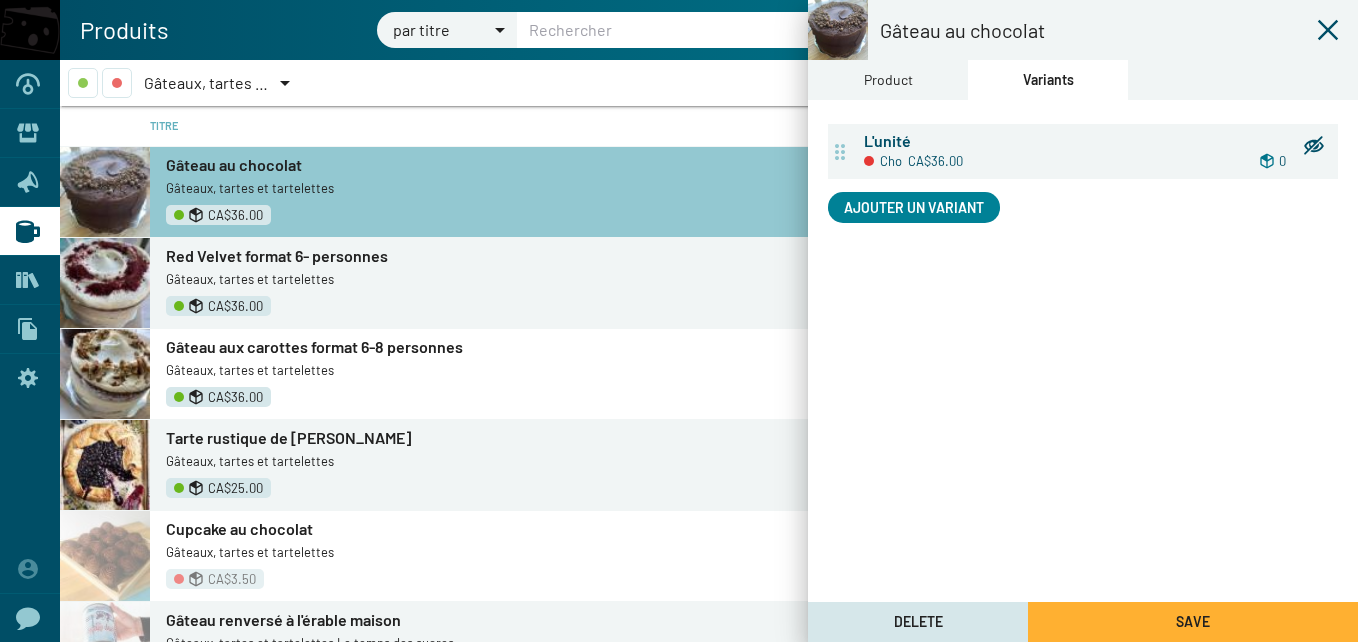 click 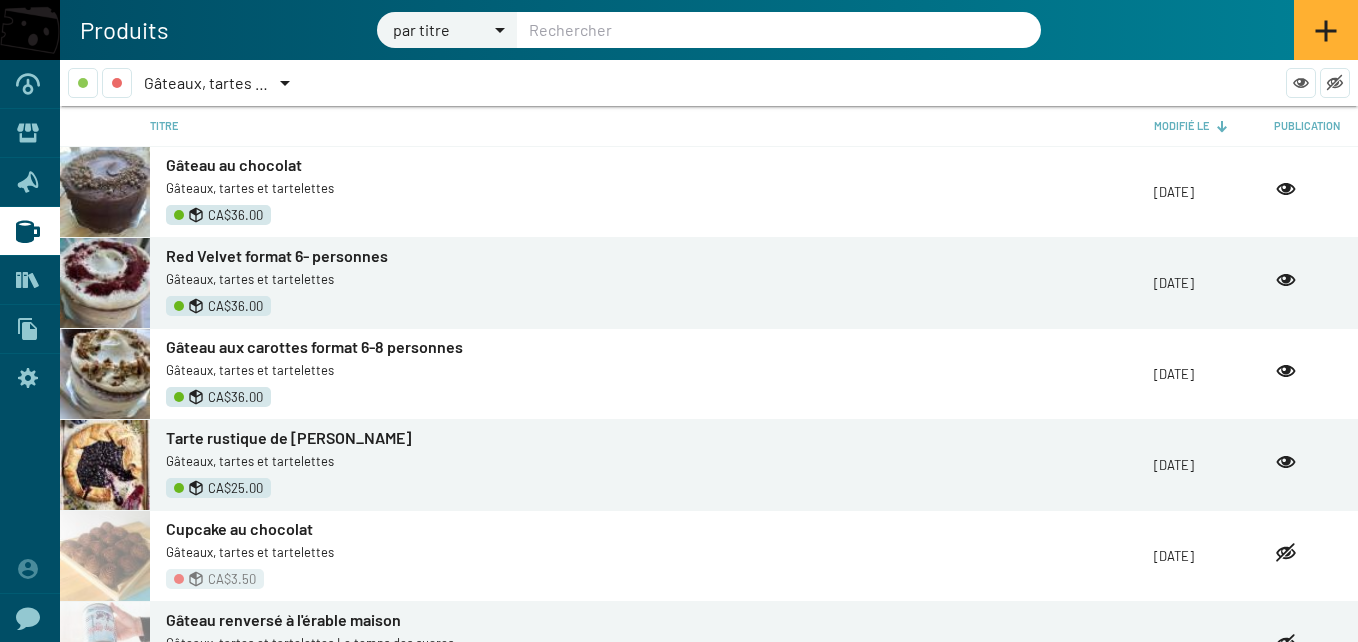 click 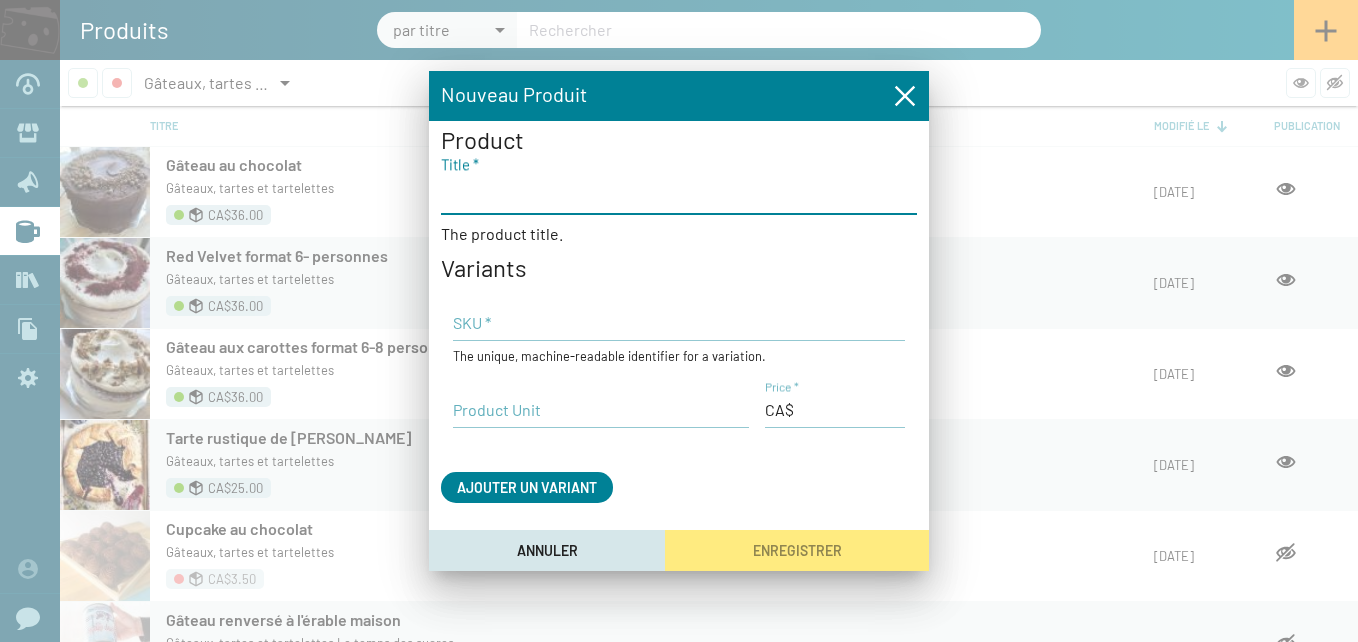 click on "Title *" at bounding box center [679, 193] 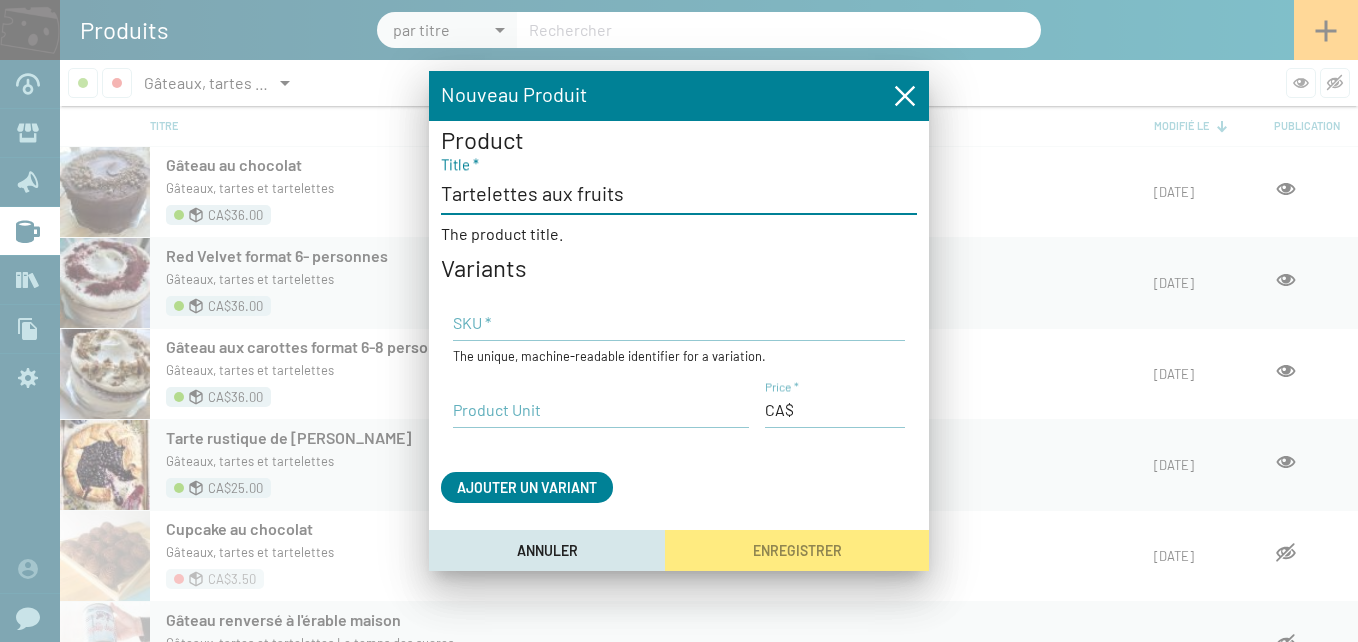 type on "Tartelettes aux fruits" 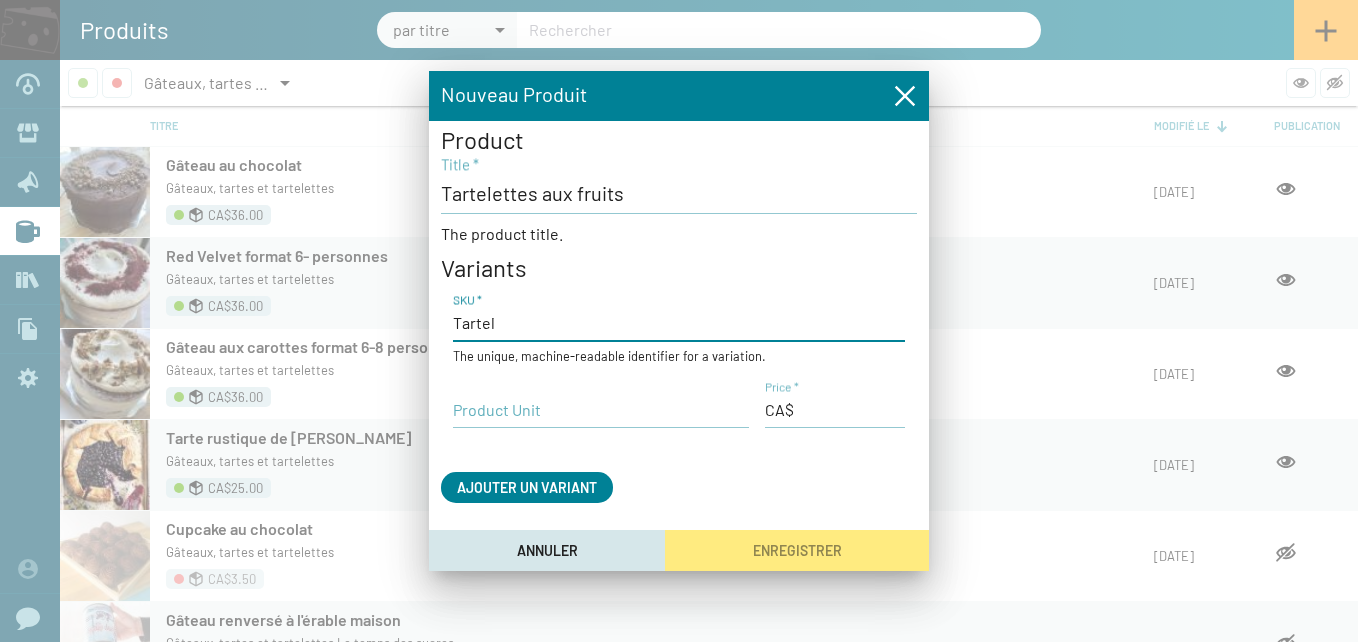 type on "Tartel" 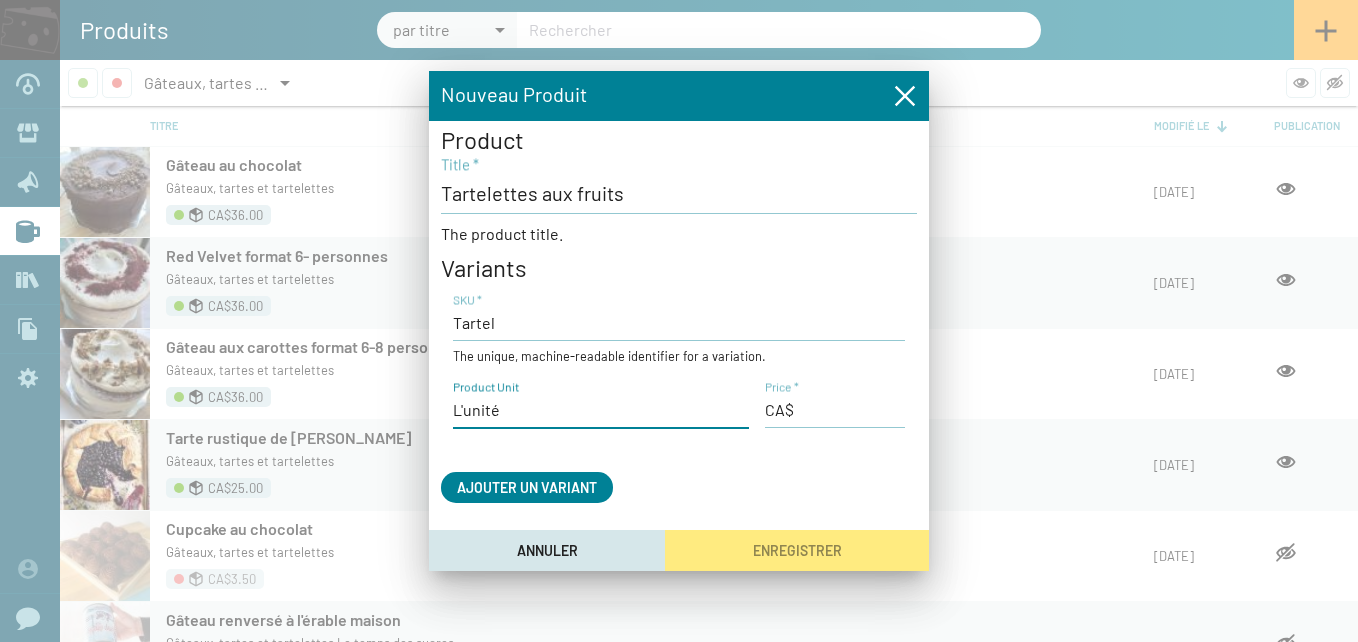 type on "L'unité" 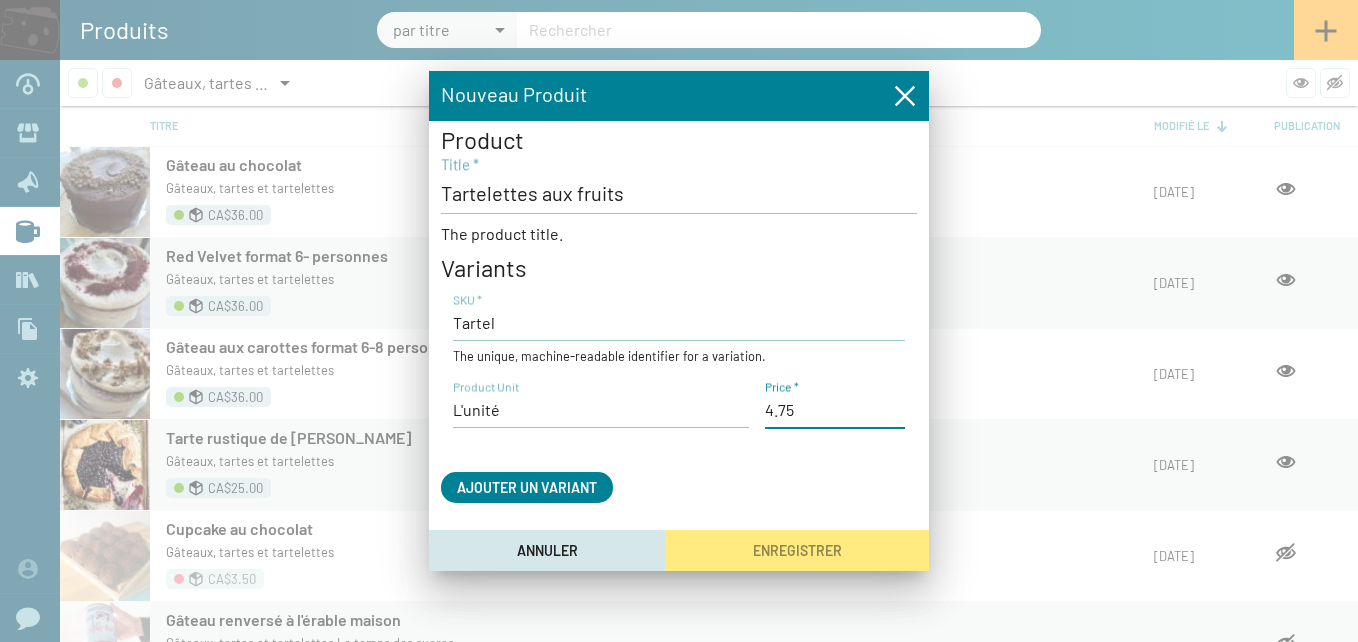 type on "4,75 $CA" 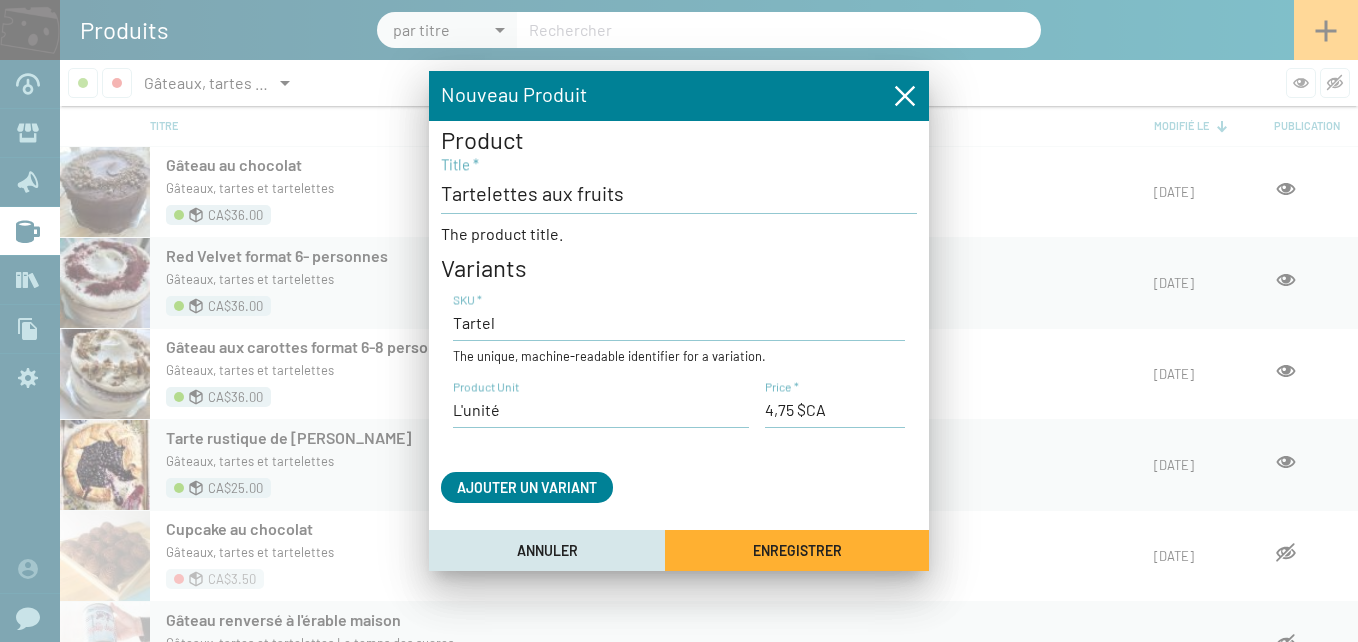 type 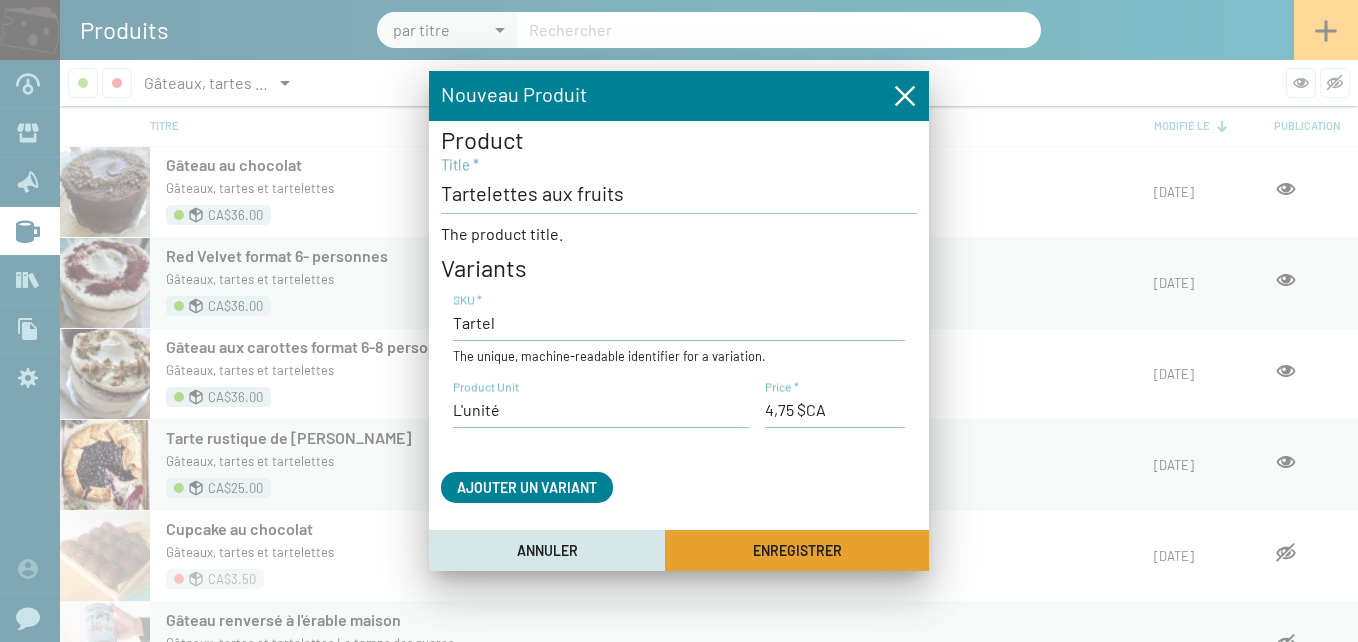 click on "Enregistrer" 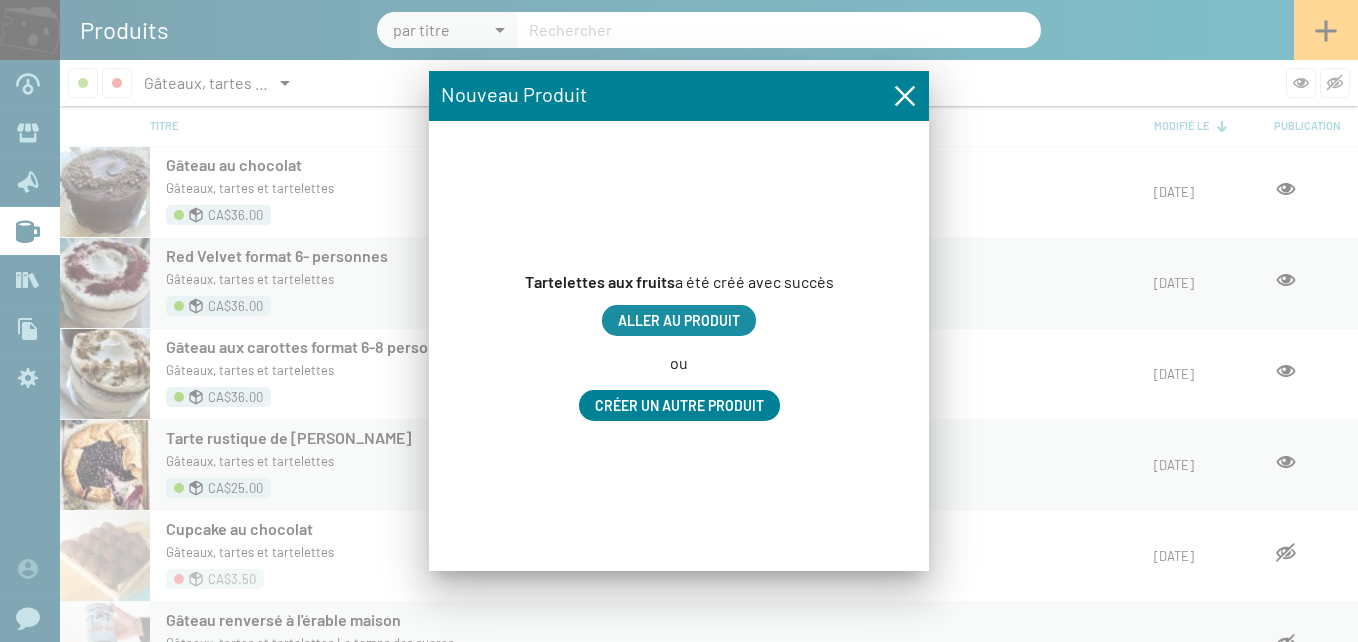 click on "Aller au produit" 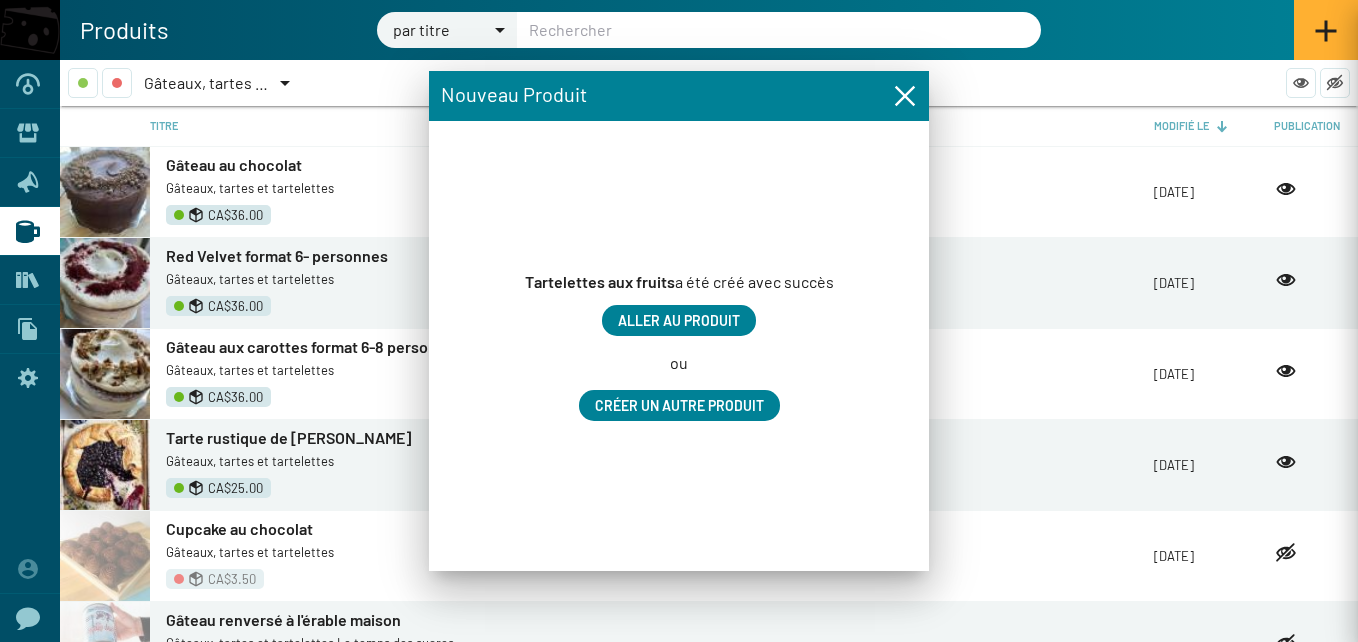 type on "Tartelettes aux fruits" 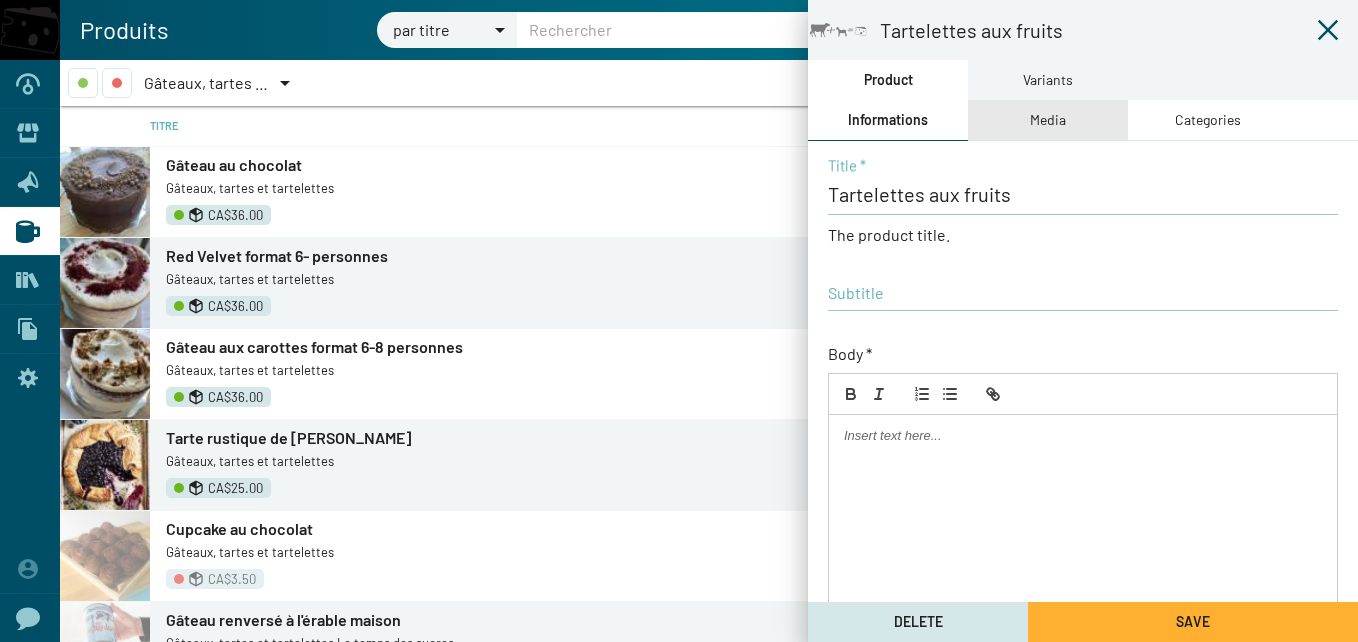 click on "Media" at bounding box center [1048, 120] 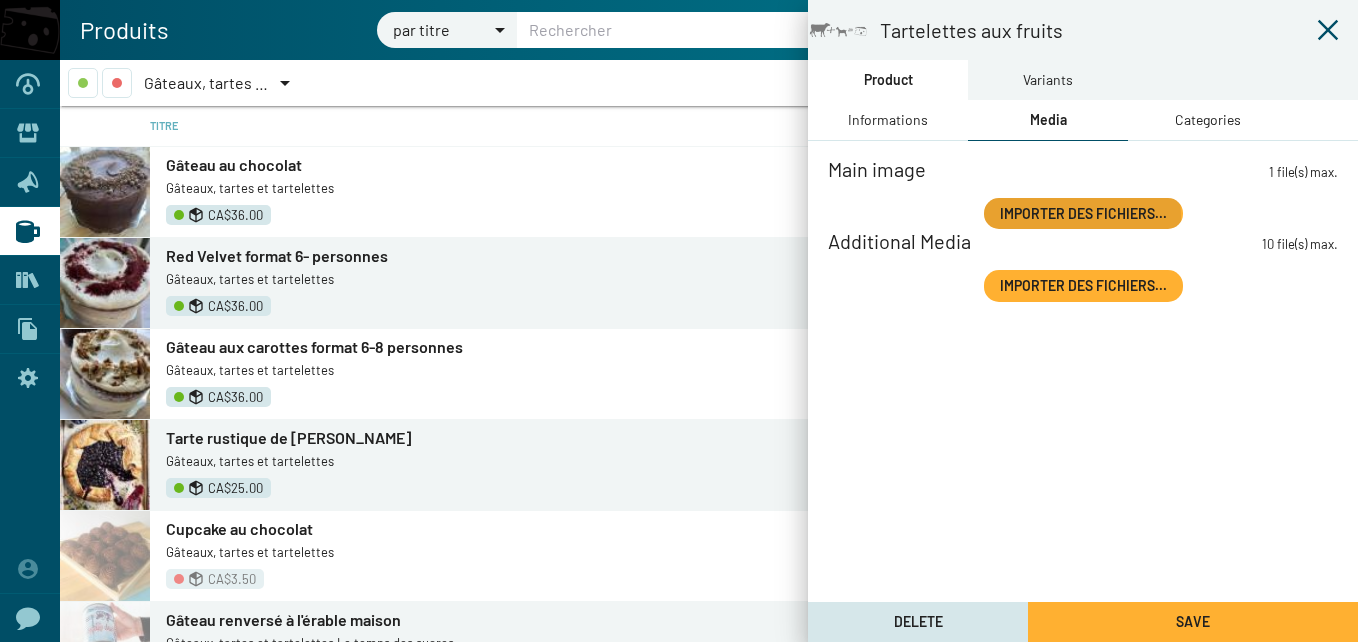 click on "Importer des fichiers..." at bounding box center (1083, 213) 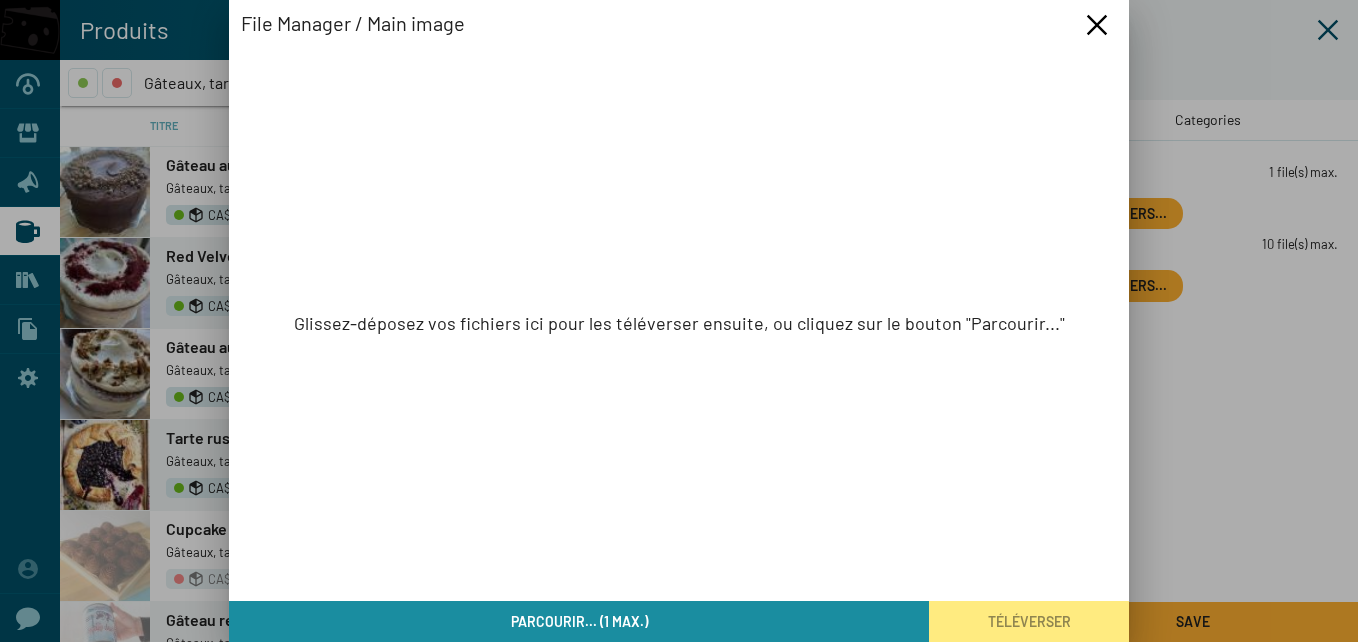 click on "Parcourir... (1 max.)" 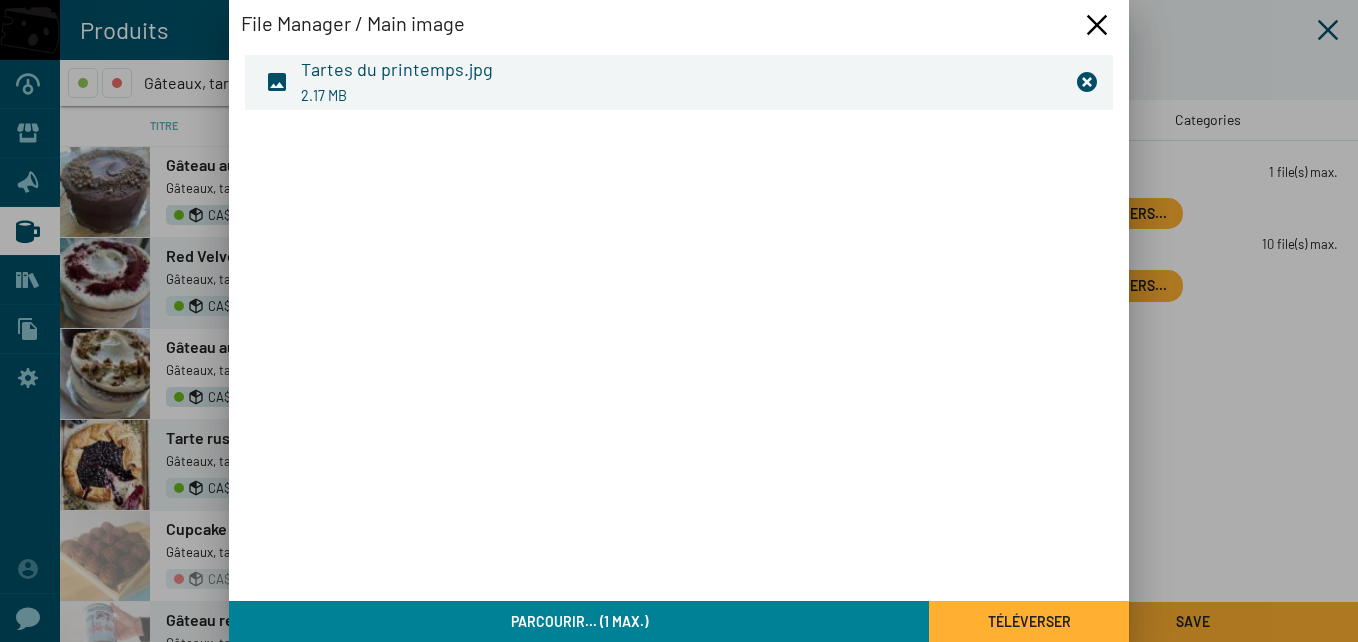 click on "Téléverser" 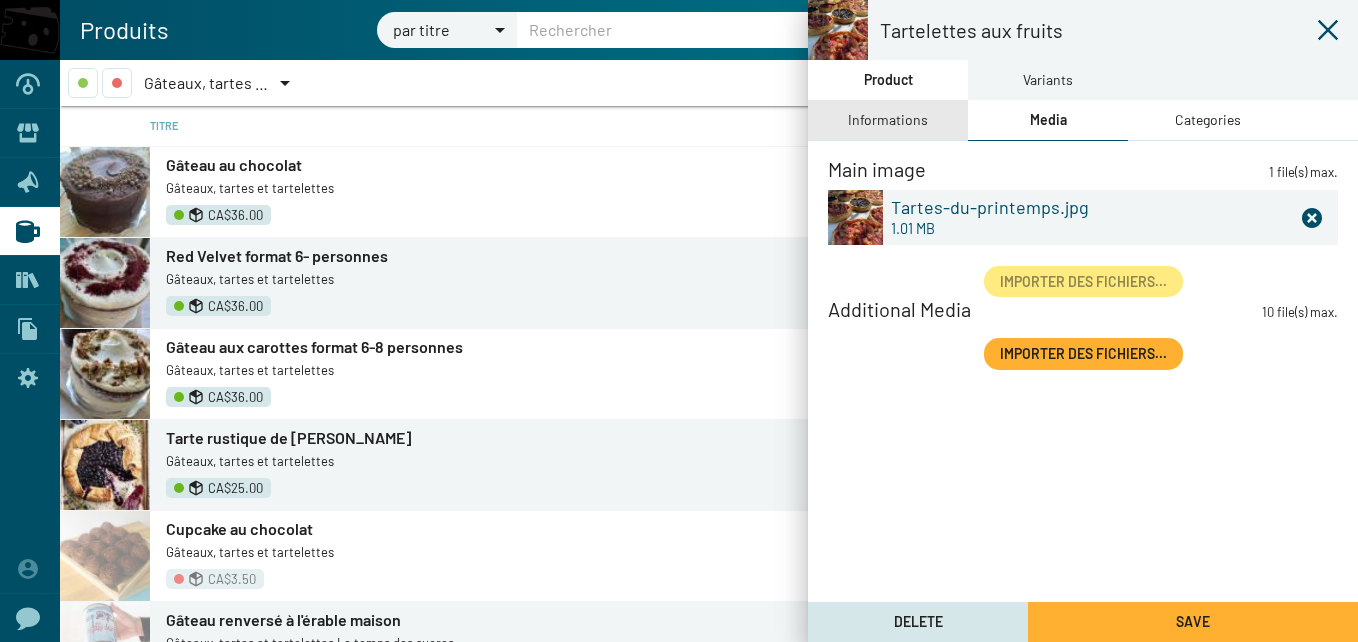 click on "Informations" at bounding box center [888, 120] 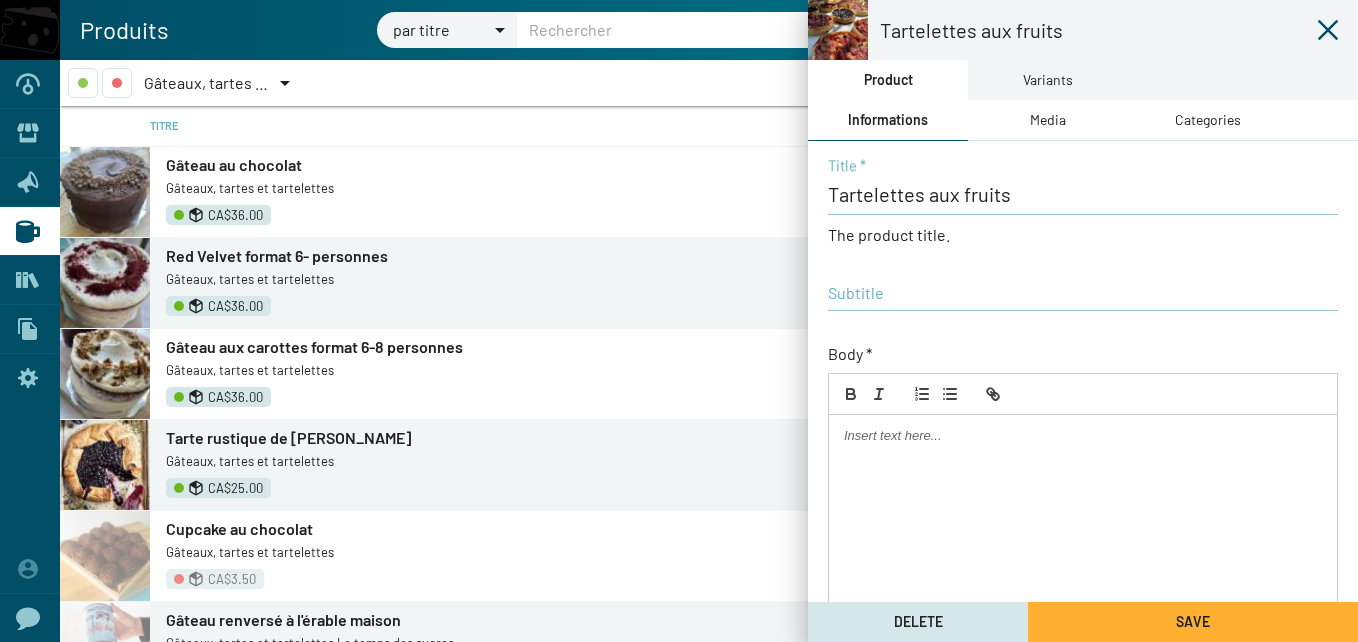 click at bounding box center (1083, 436) 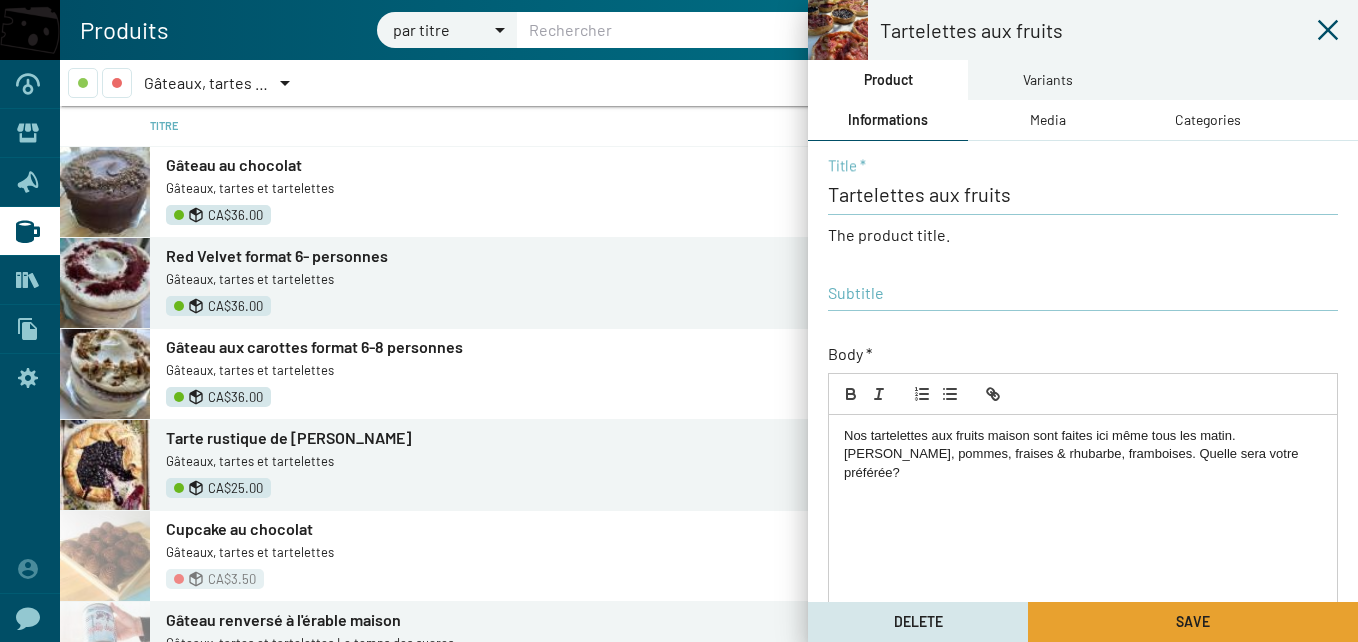 click on "Save" 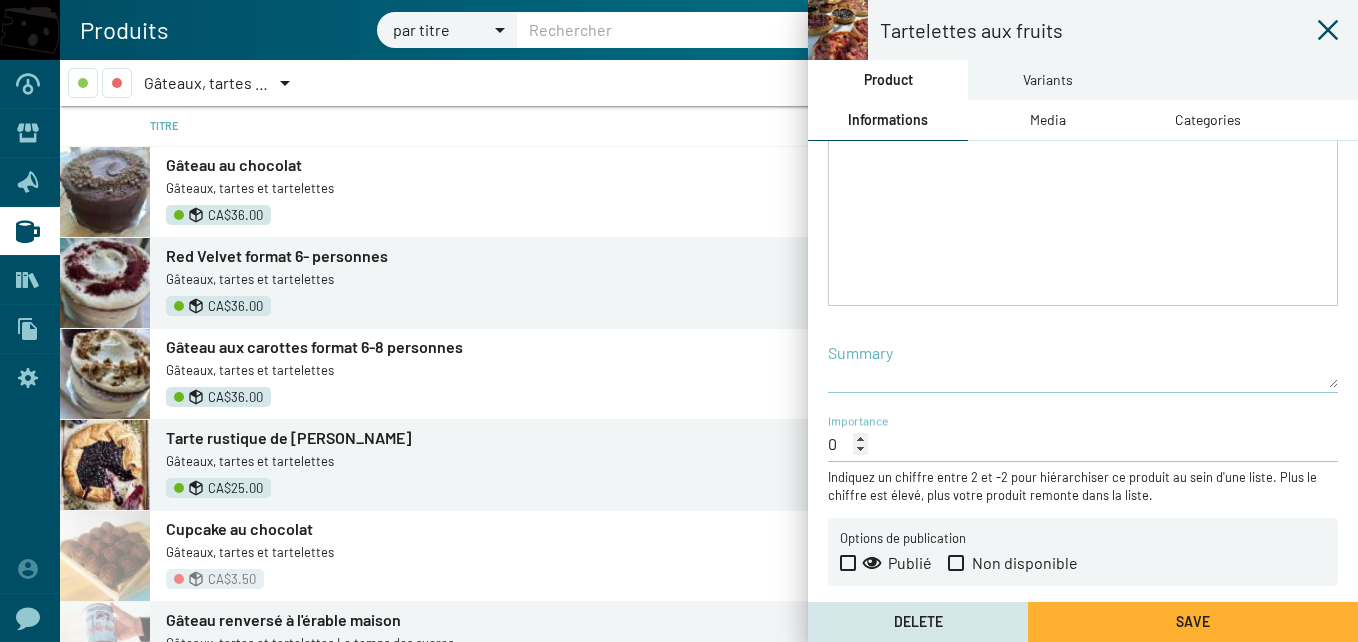 scroll, scrollTop: 426, scrollLeft: 0, axis: vertical 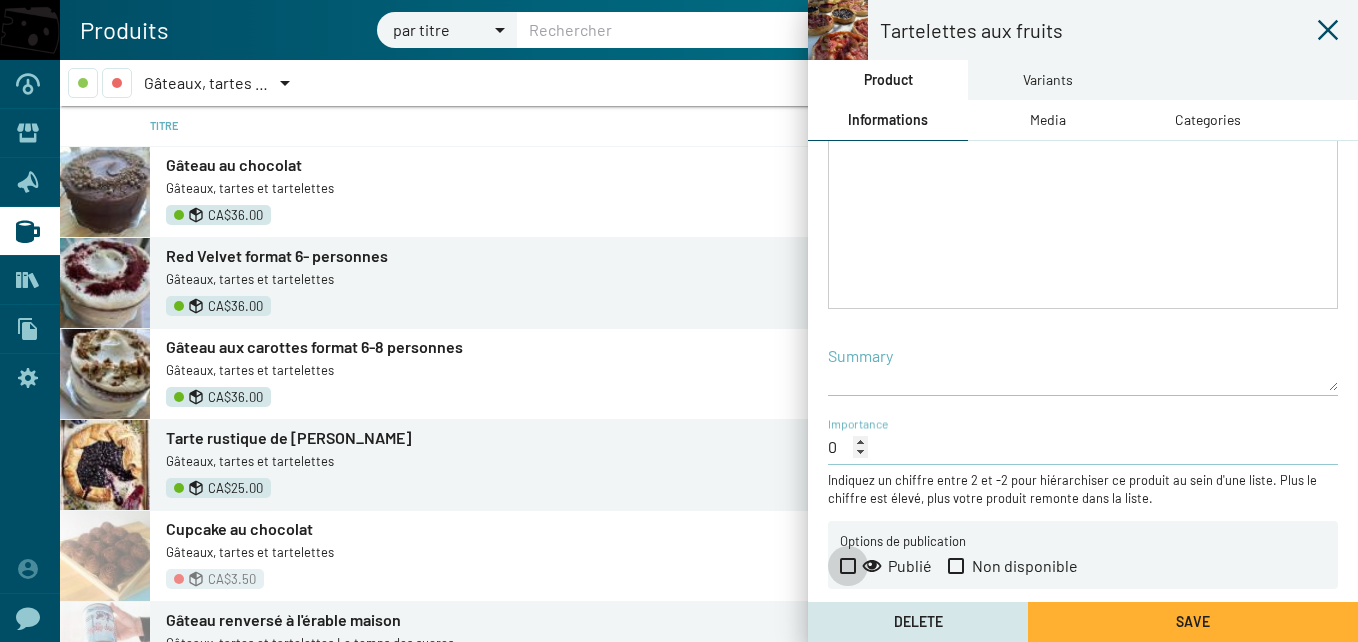 click at bounding box center (848, 566) 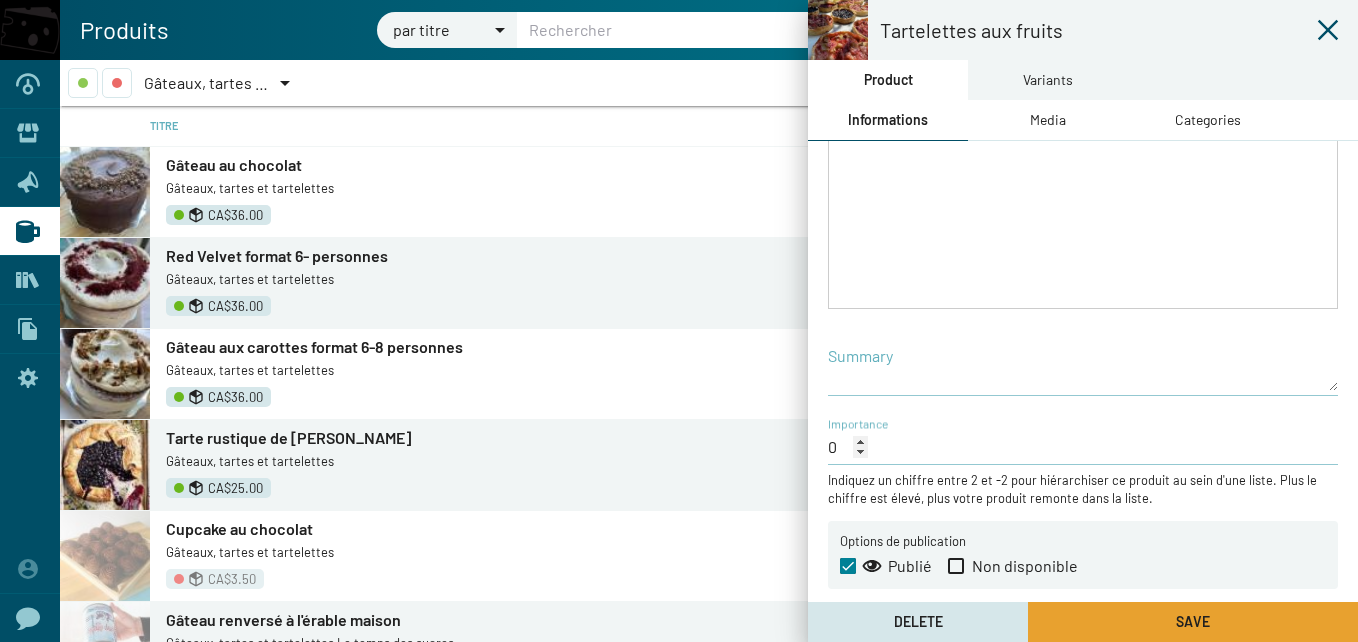click on "Save" 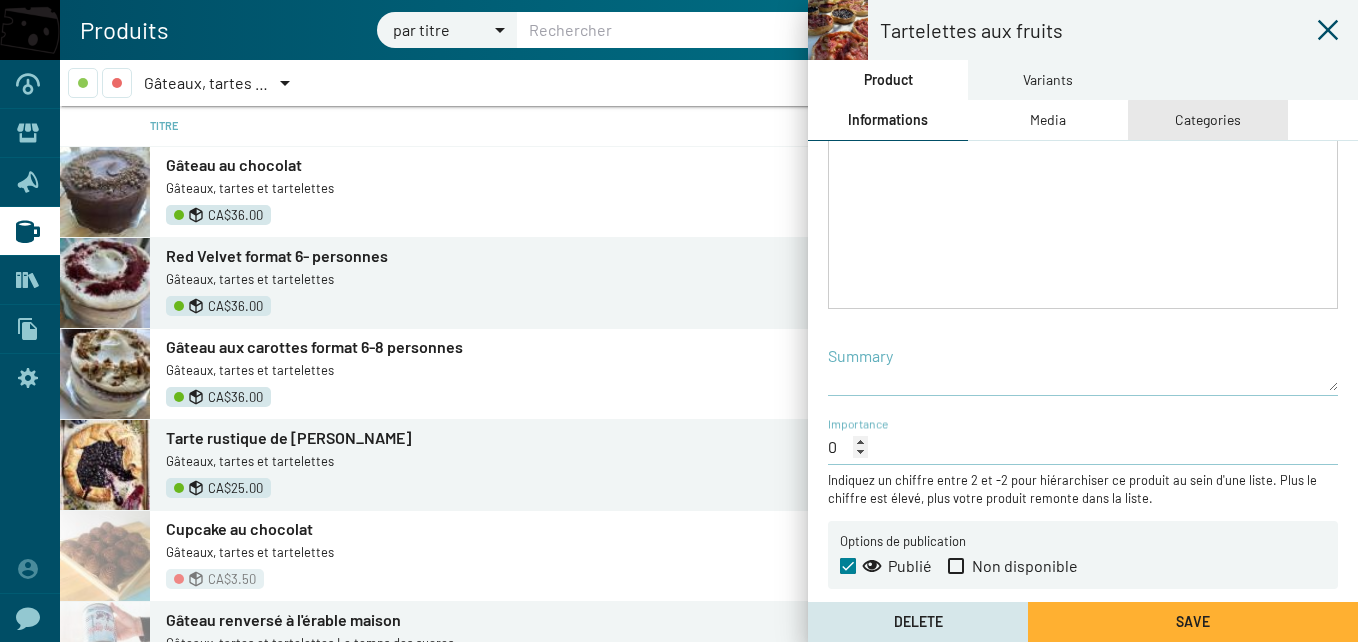 click on "Categories" at bounding box center [1208, 120] 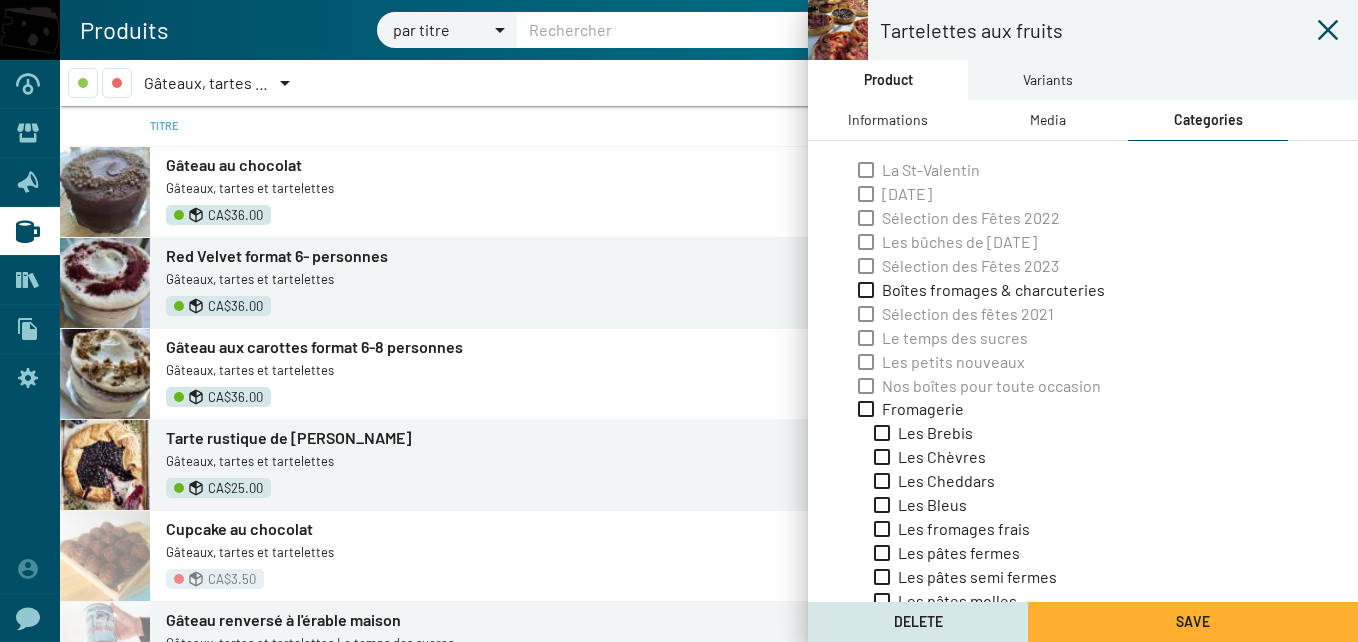 scroll, scrollTop: 0, scrollLeft: 0, axis: both 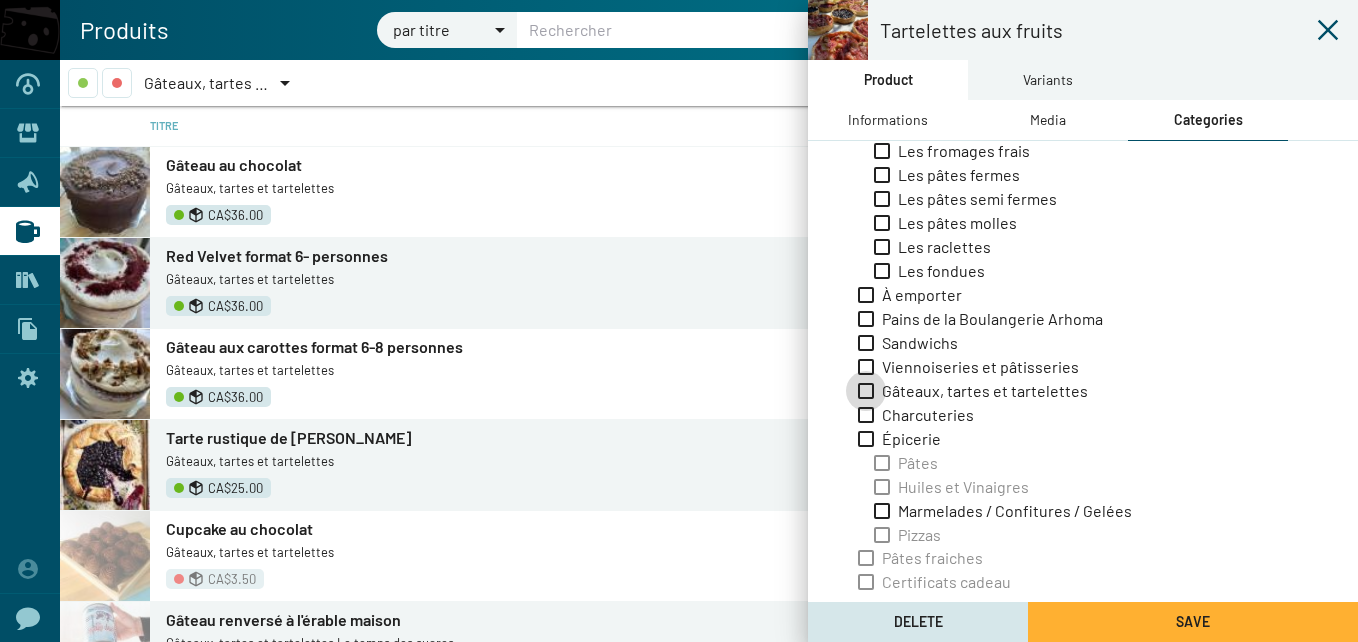 click at bounding box center [866, 391] 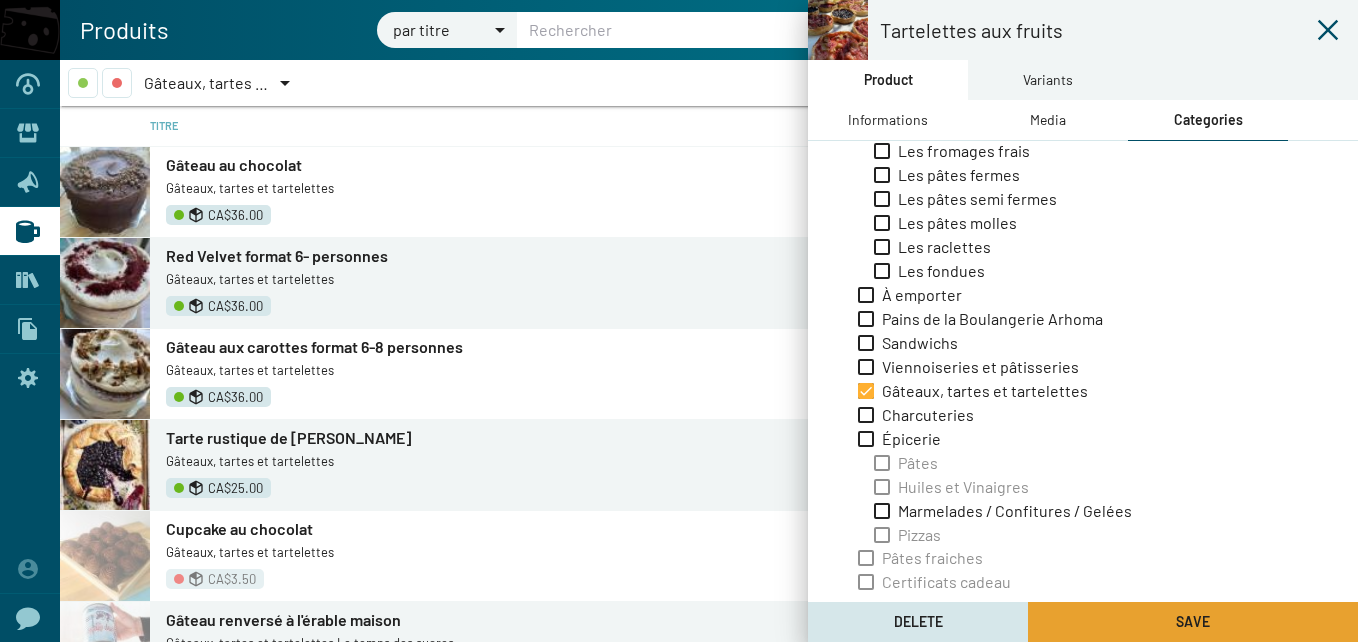 click on "Save" 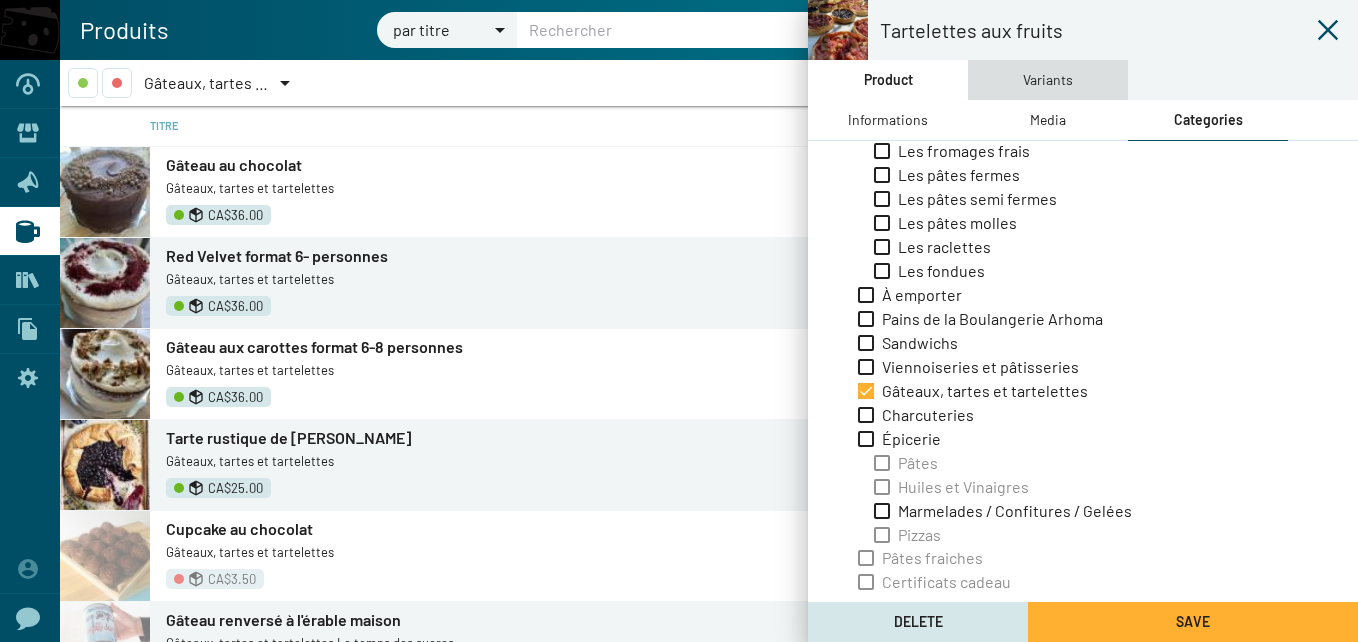 click on "Variants" at bounding box center (1048, 80) 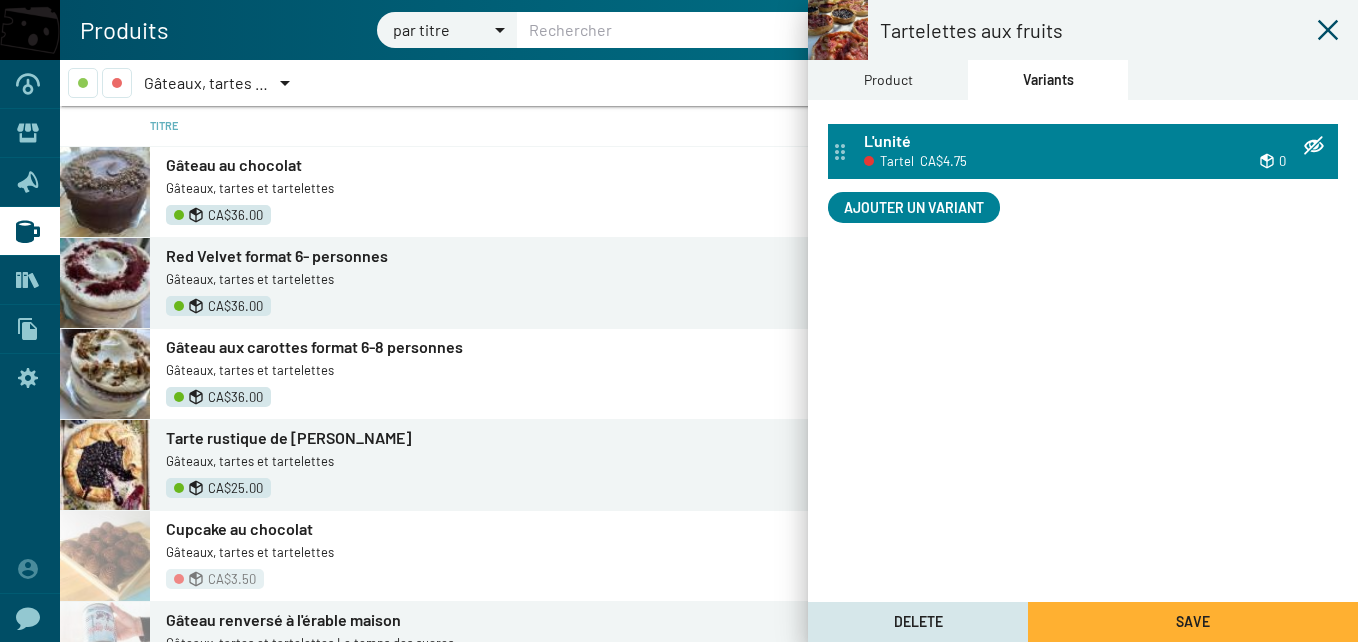 click on "L'unité" 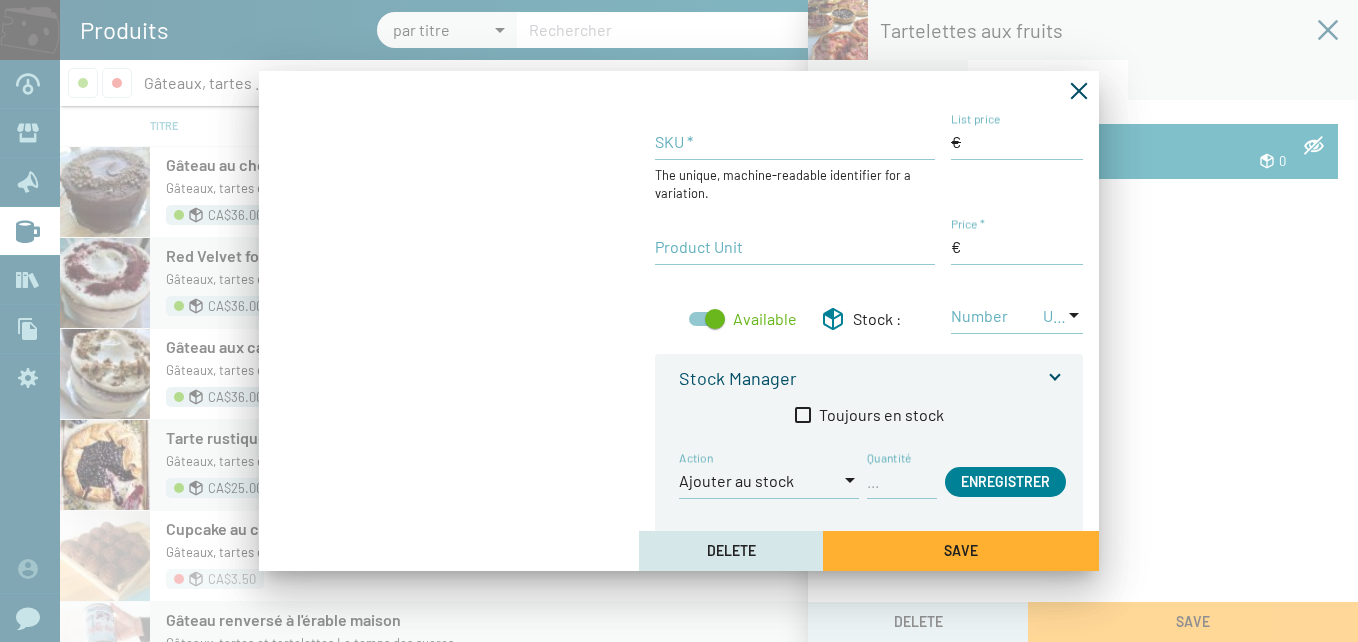 type on "Tartel" 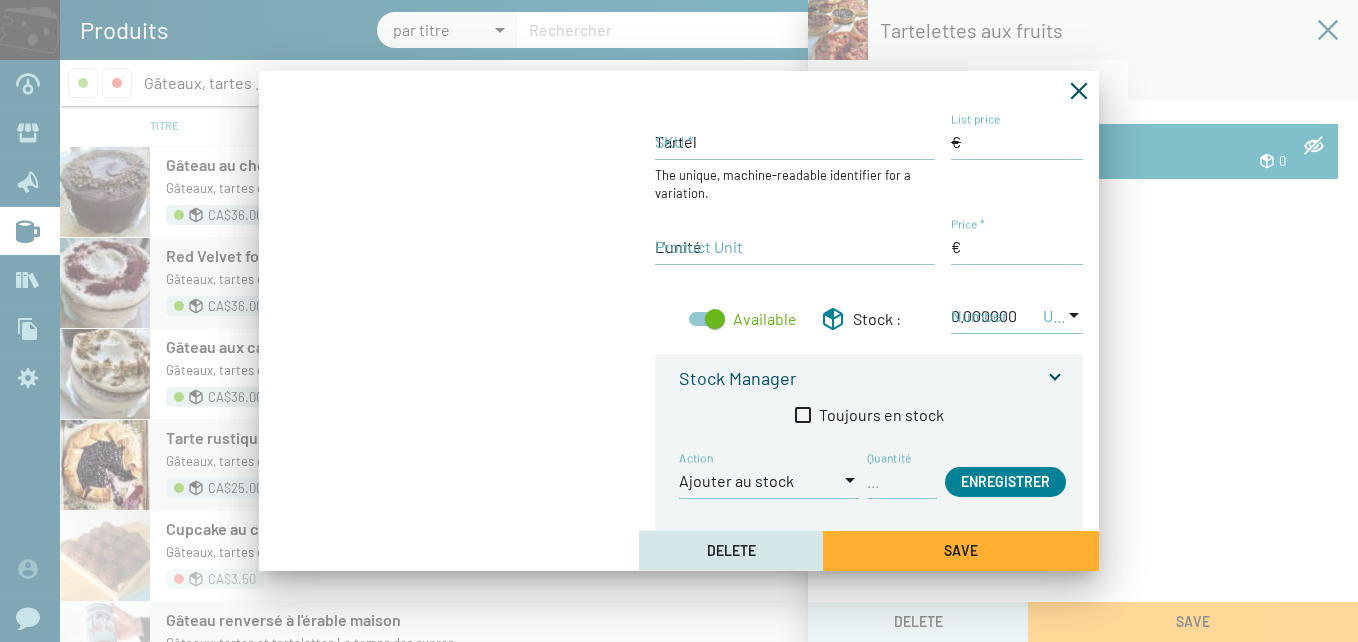 type on "4,75 $CA" 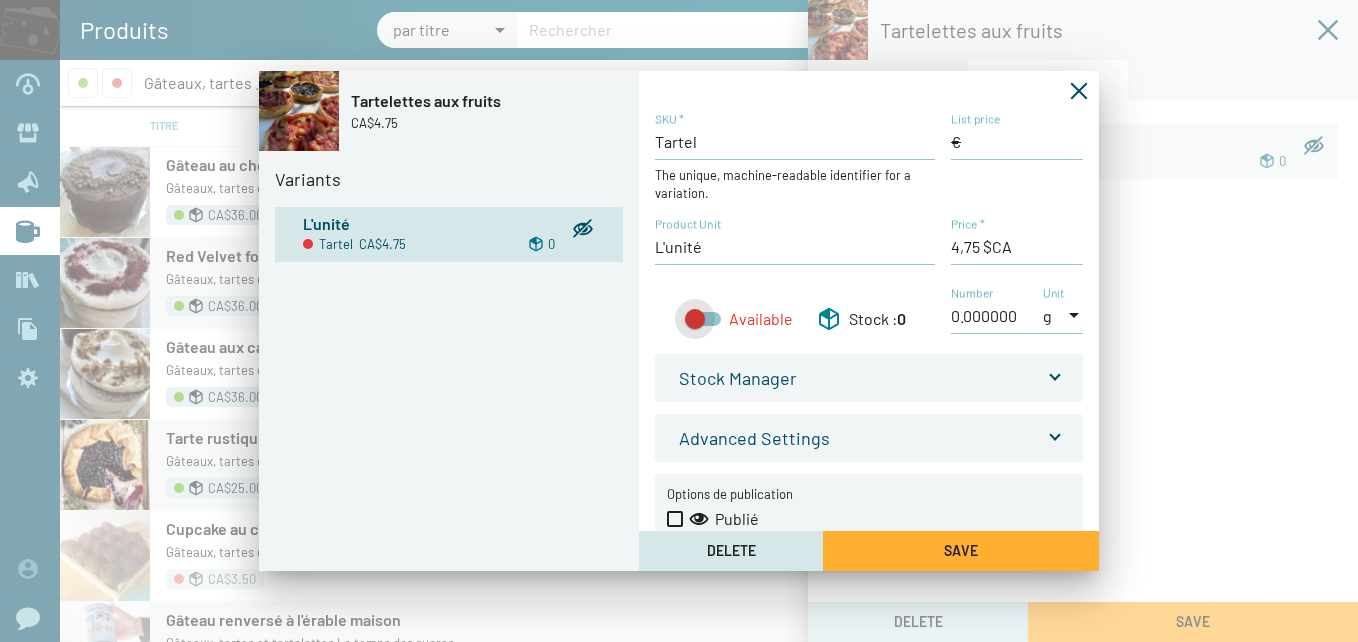 click at bounding box center [703, 319] 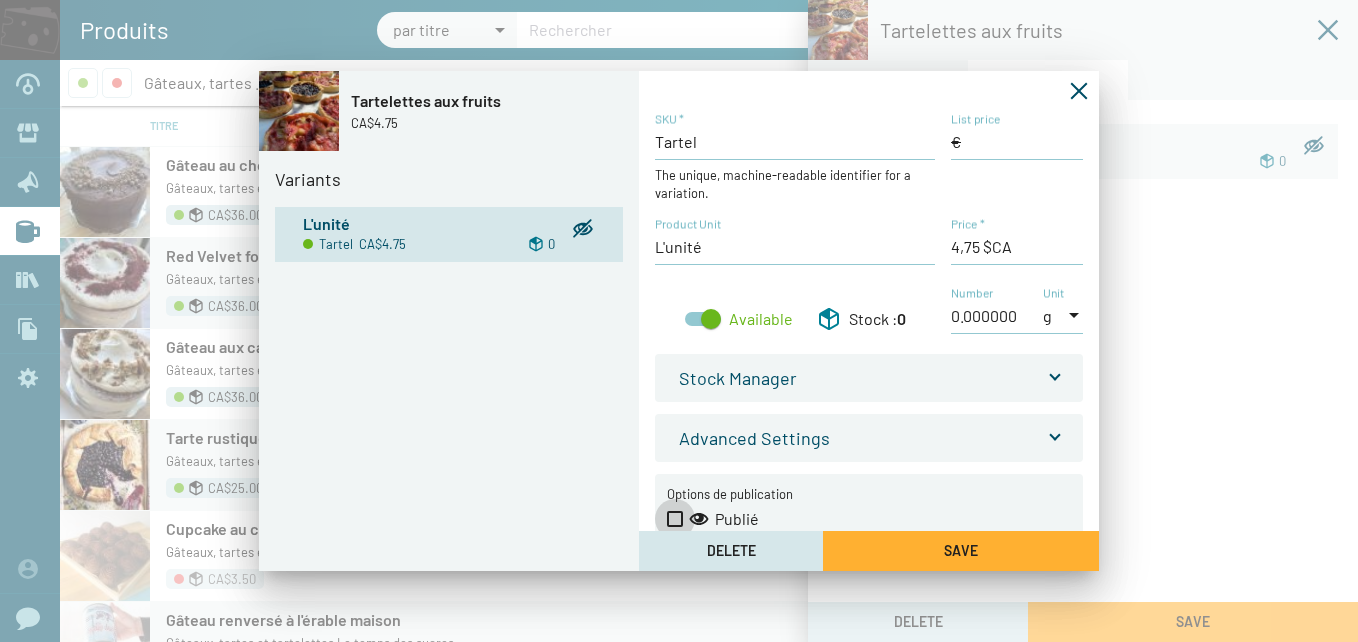 click at bounding box center [675, 519] 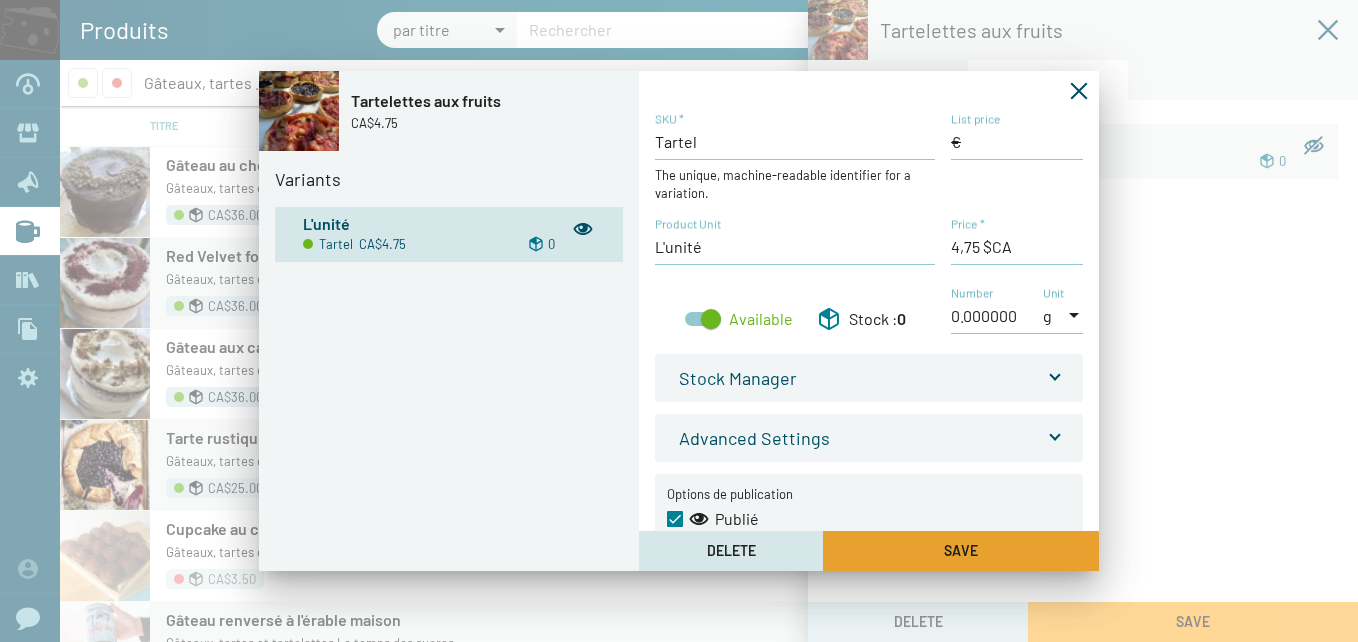 click on "Save" 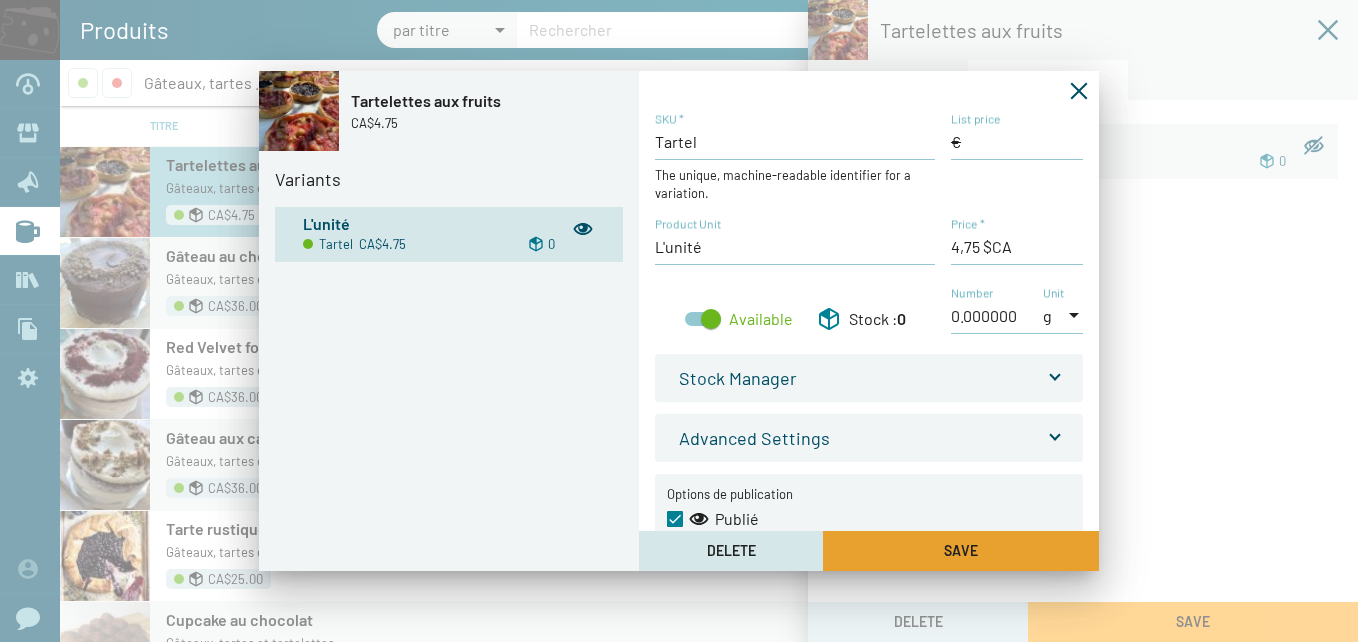 click on "Save" 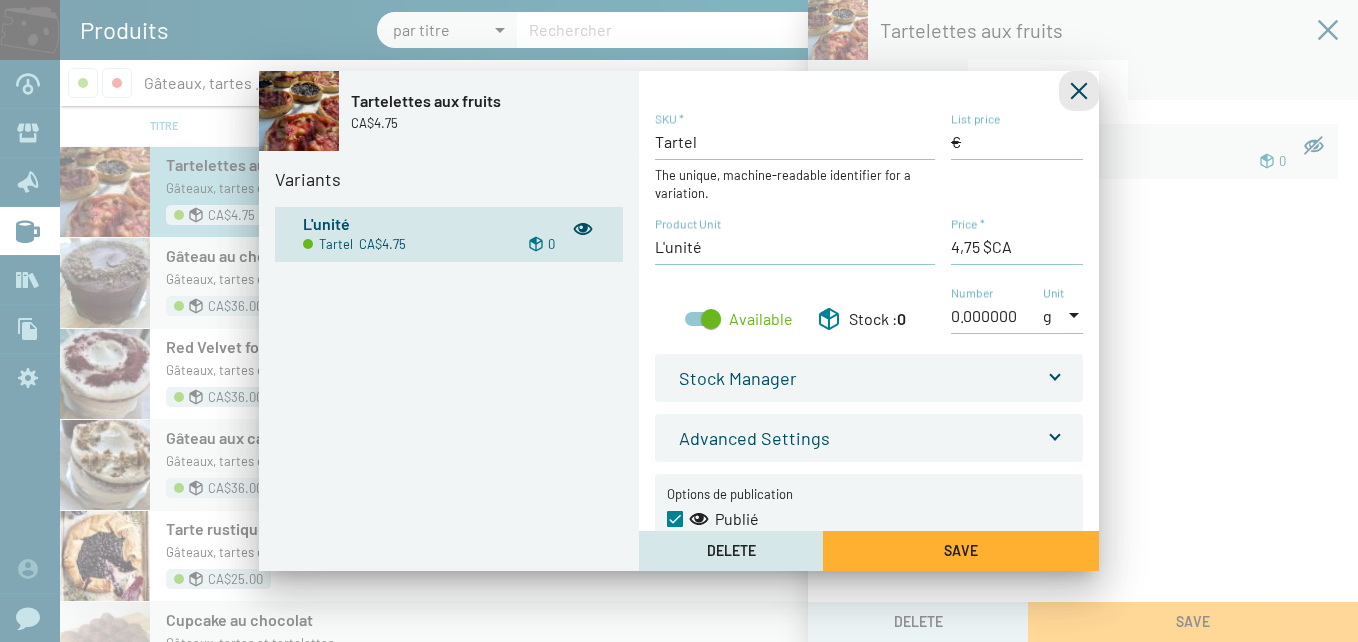 click 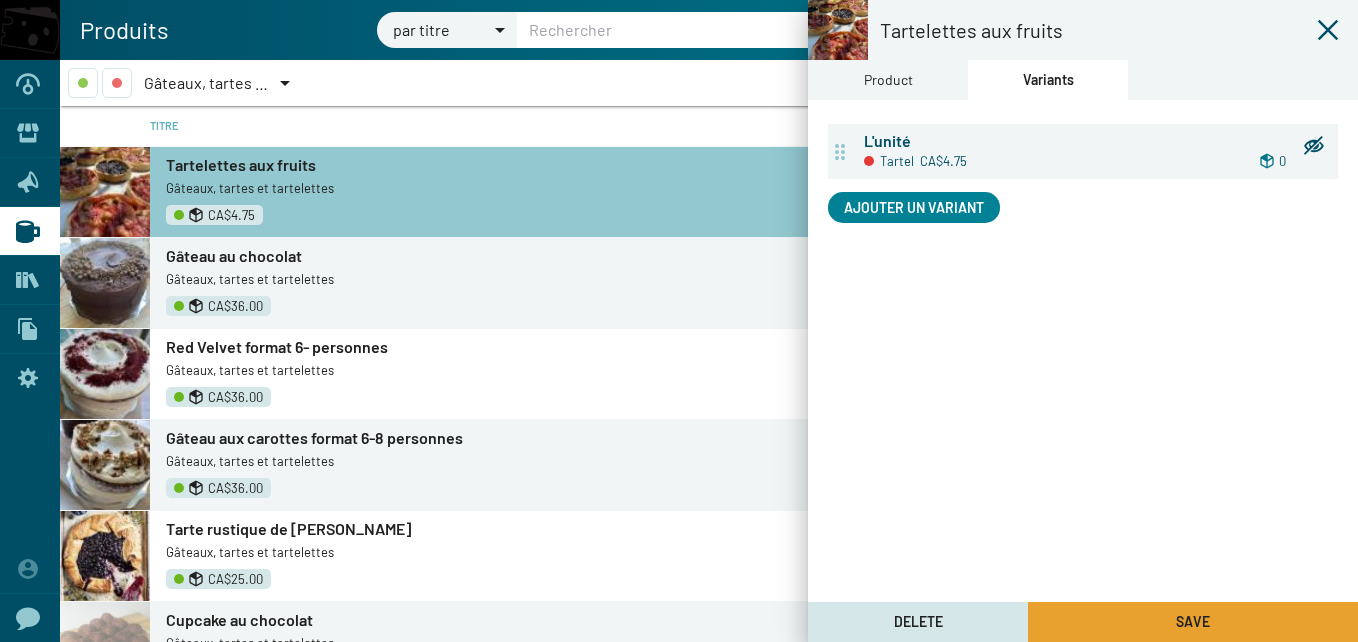 click on "Save" 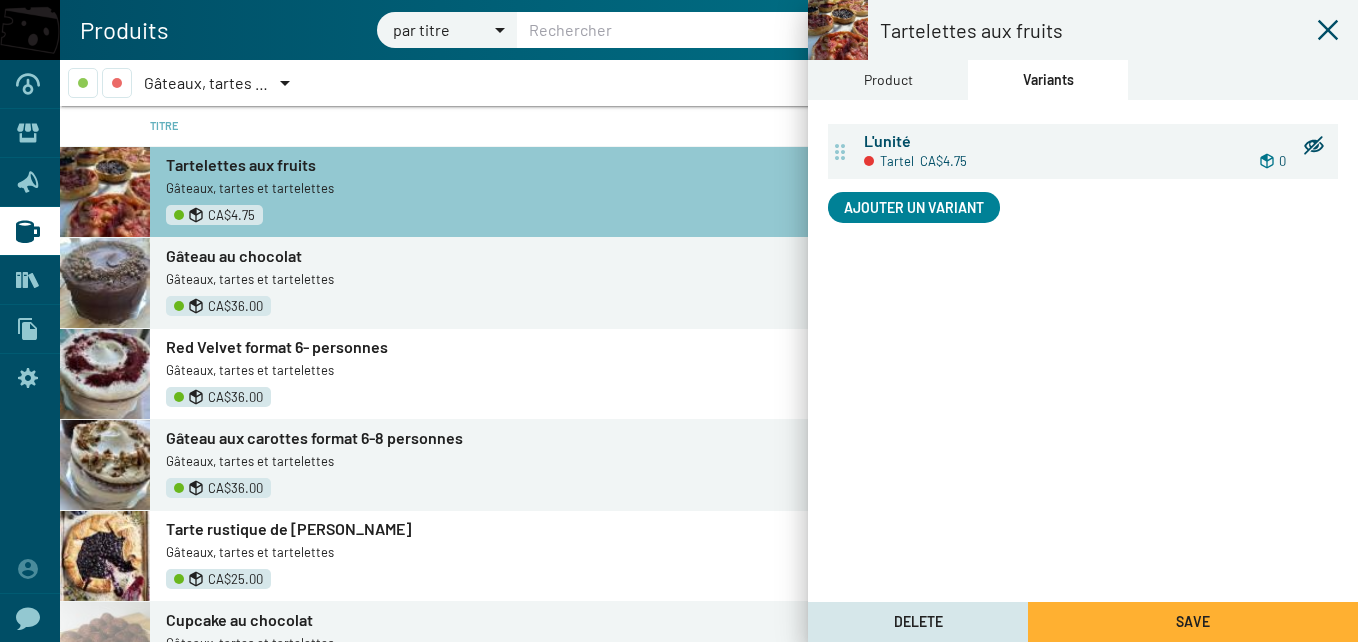 click 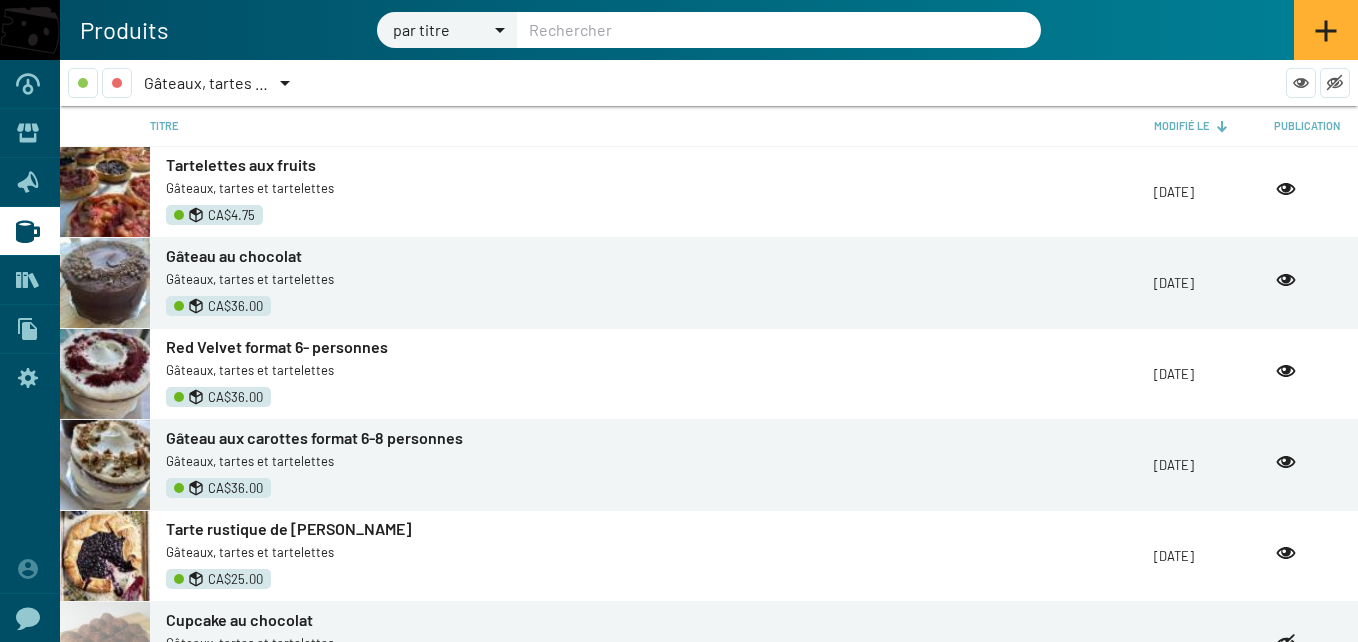 click 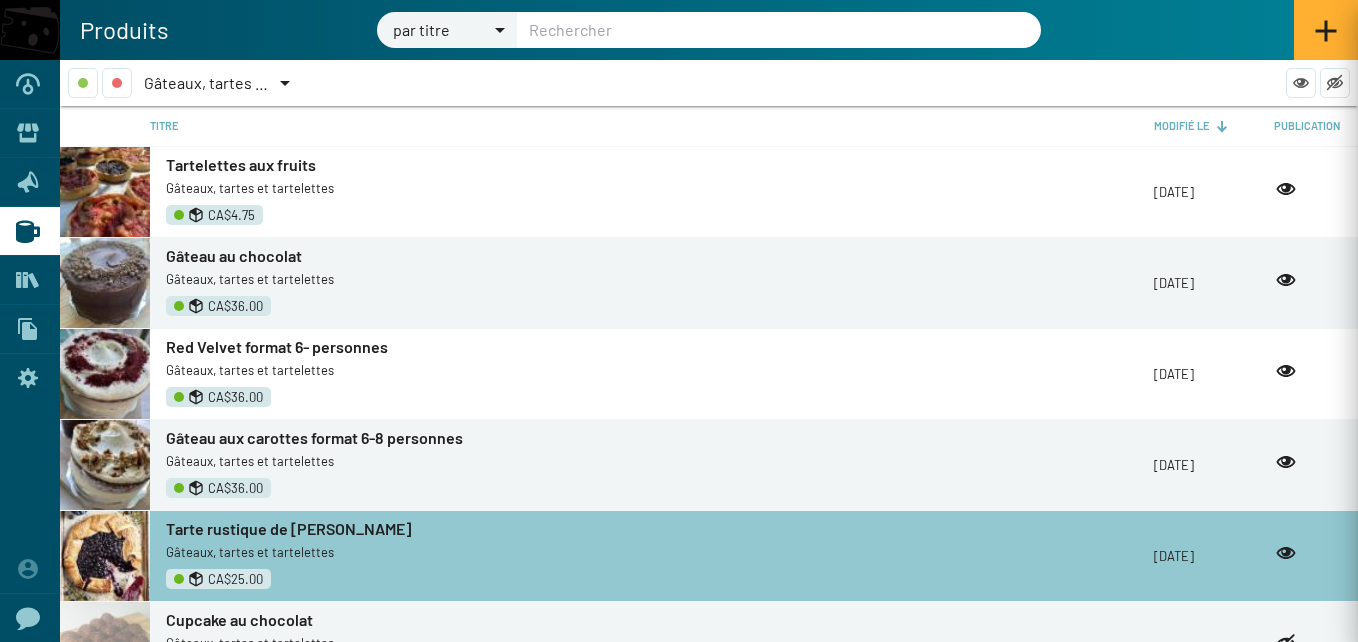 type on "Tarte rustique de [PERSON_NAME]" 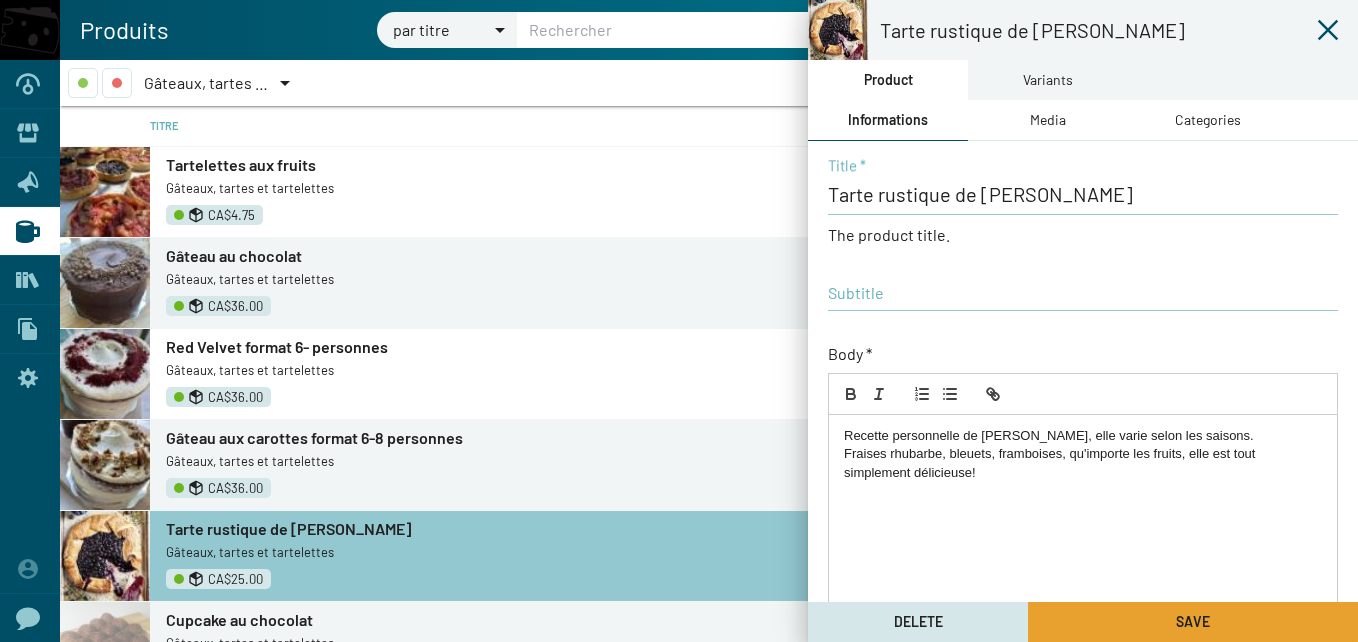 click on "Save" 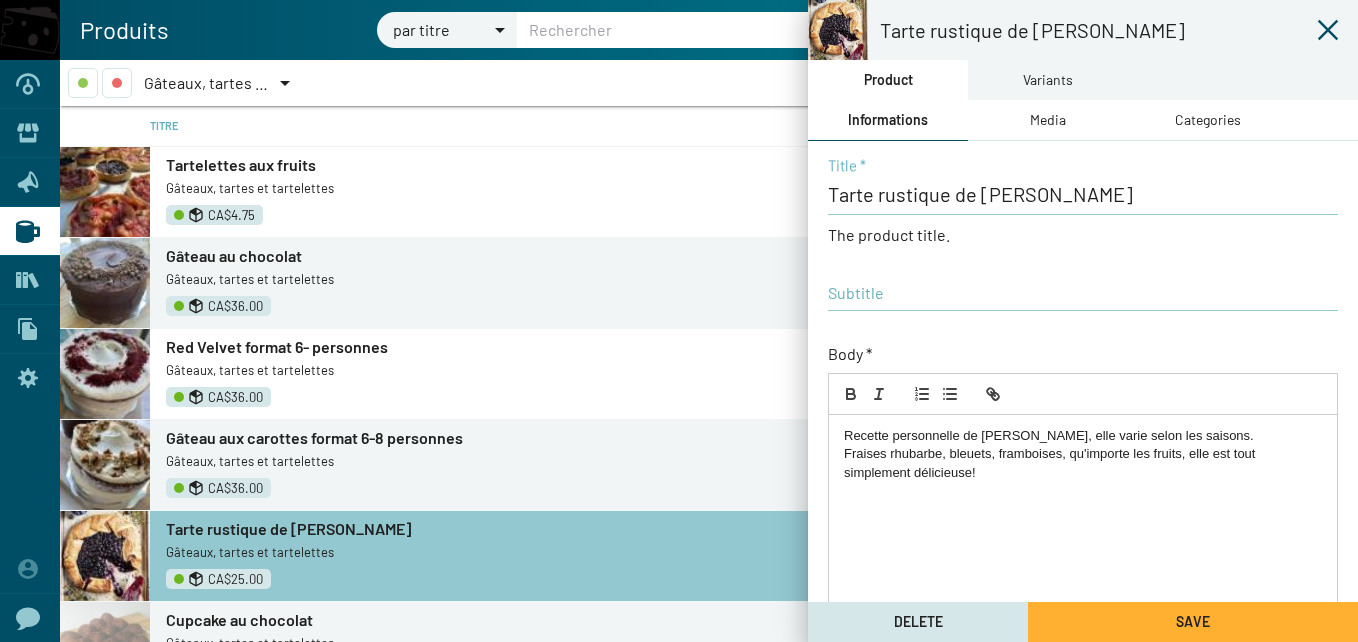 click 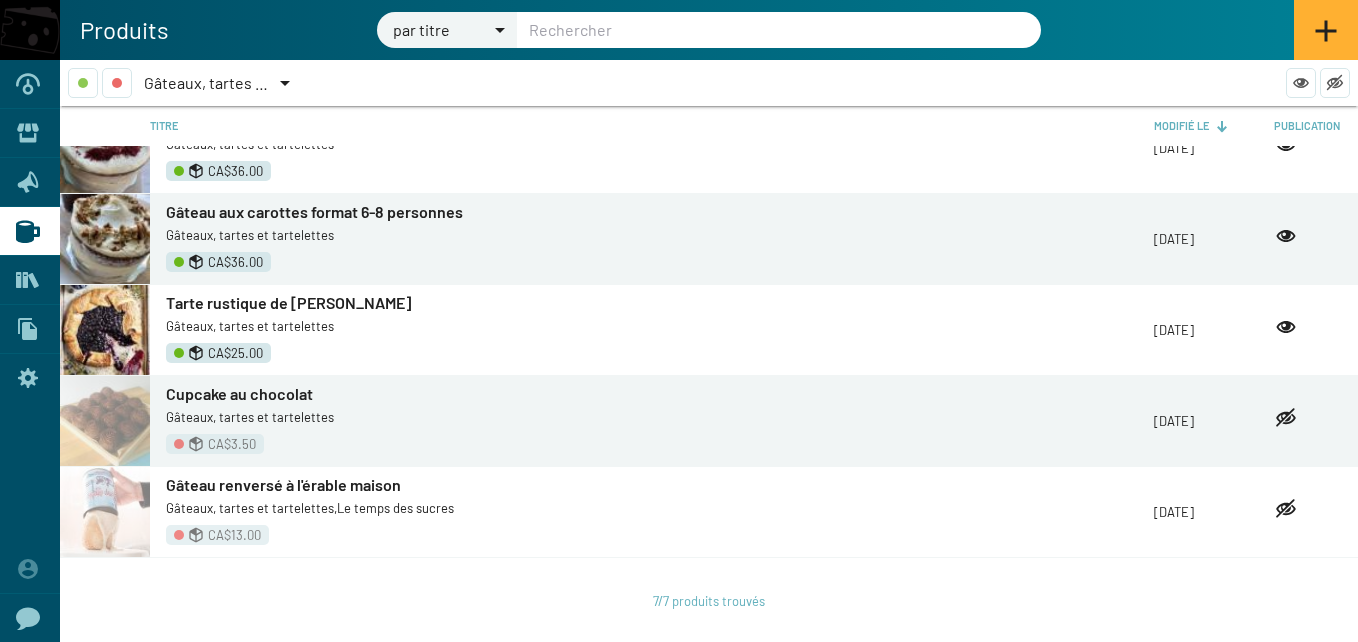 scroll, scrollTop: 0, scrollLeft: 0, axis: both 